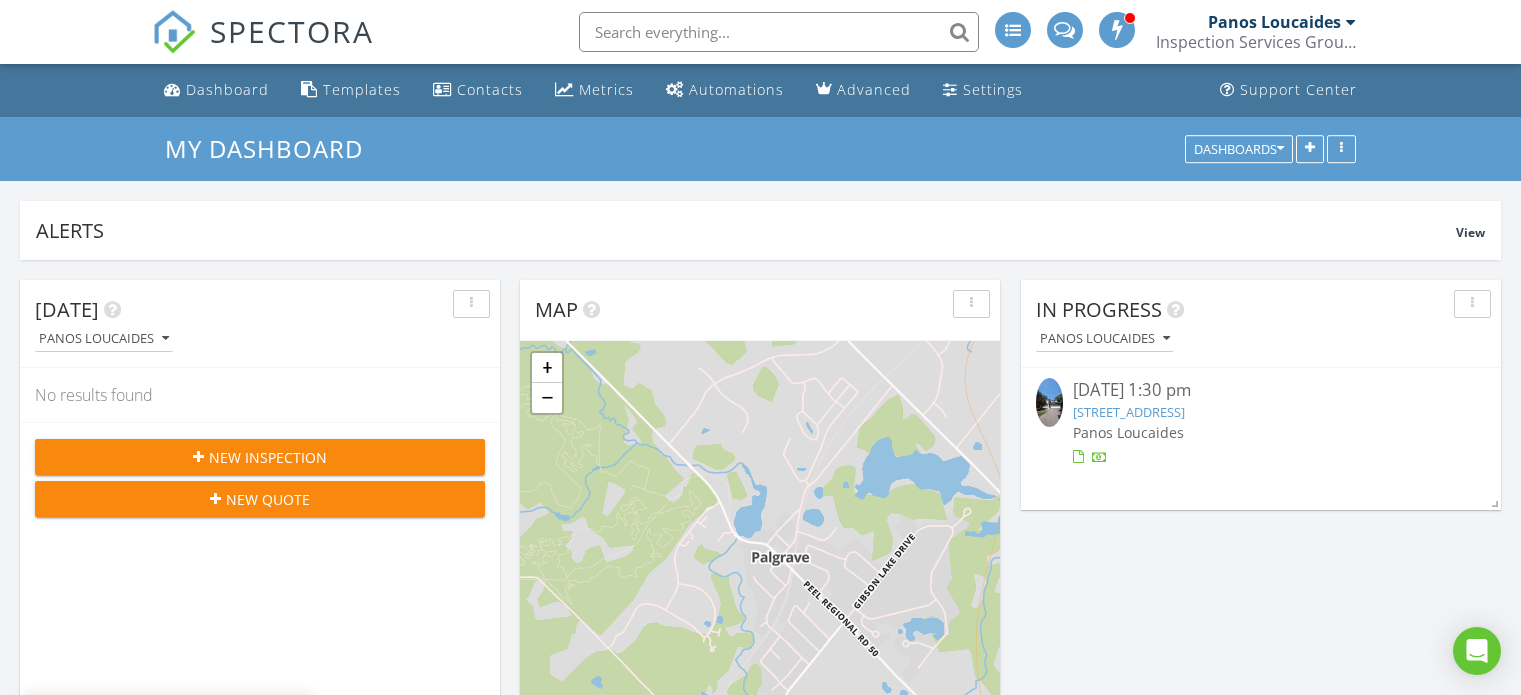 scroll, scrollTop: 0, scrollLeft: 0, axis: both 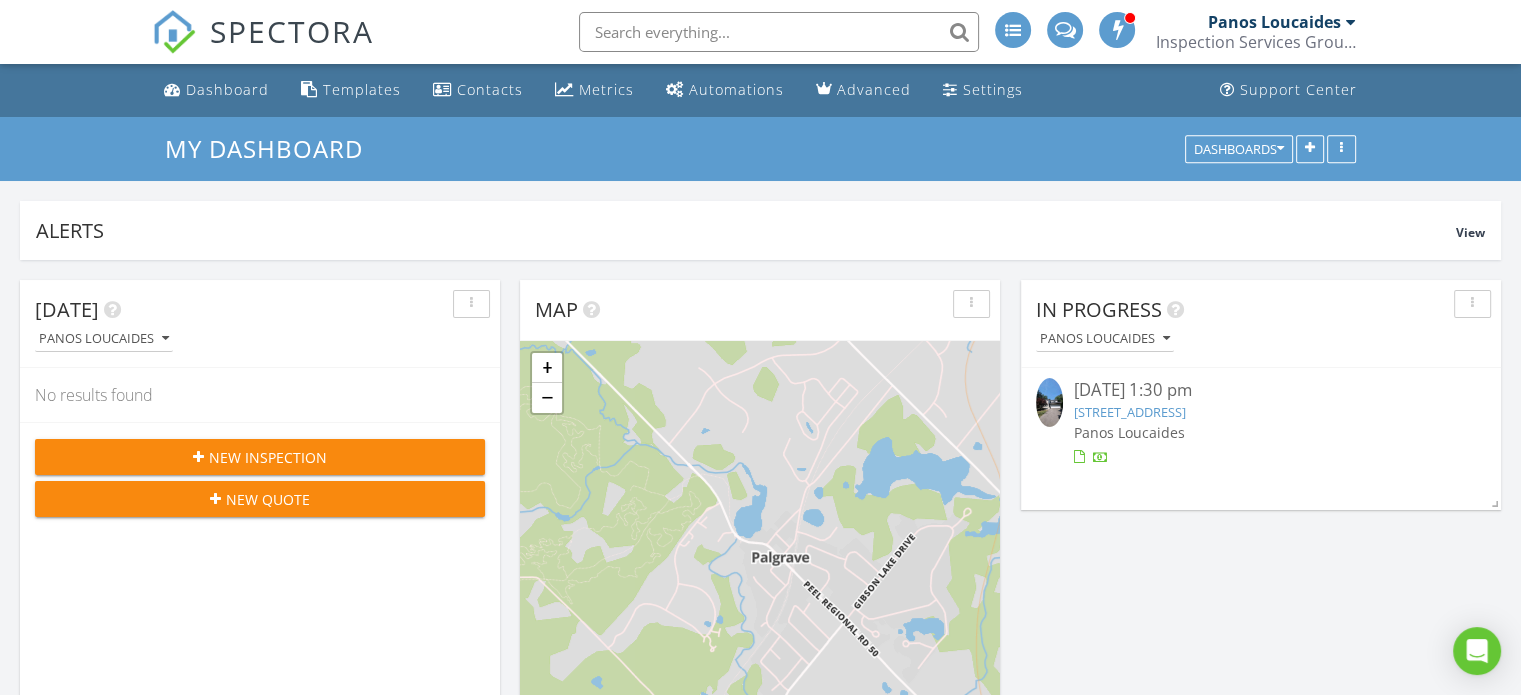 click at bounding box center [1351, 22] 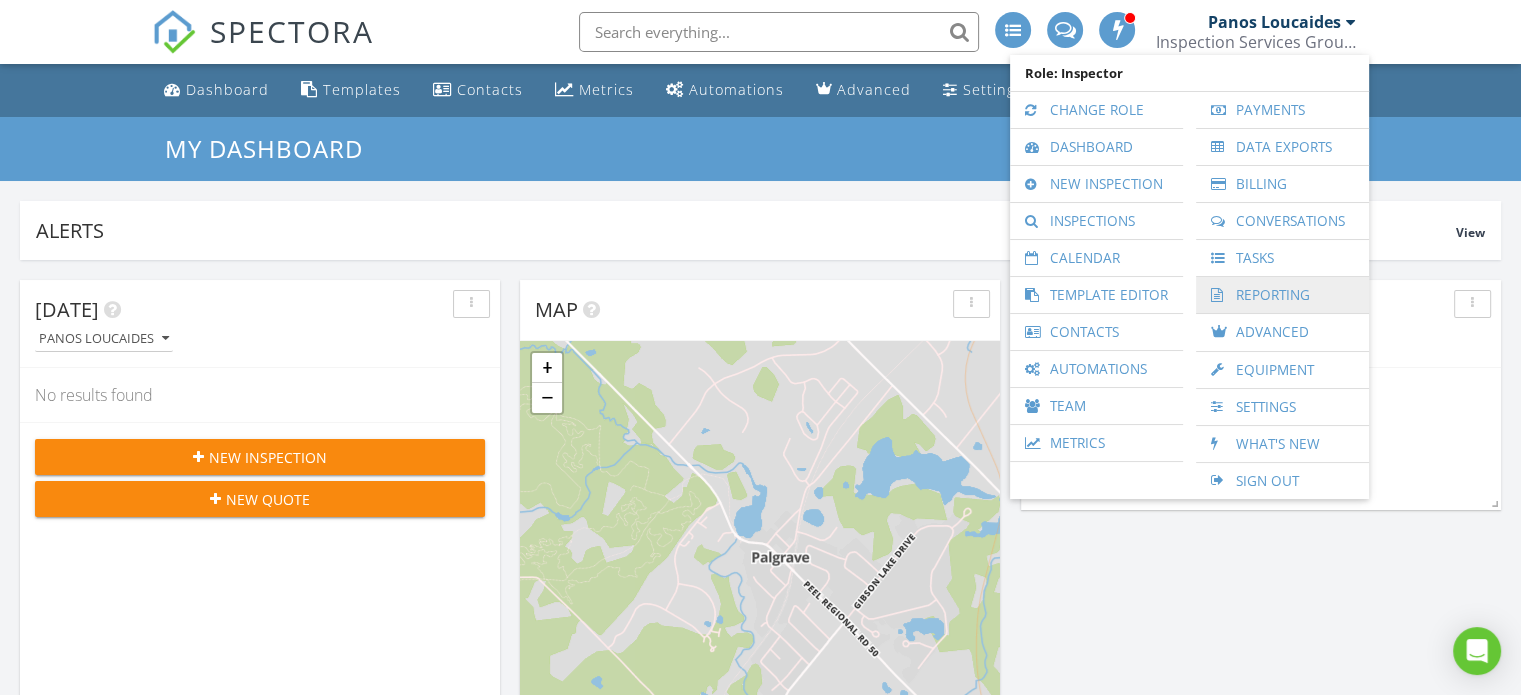 click on "Reporting" at bounding box center (1282, 295) 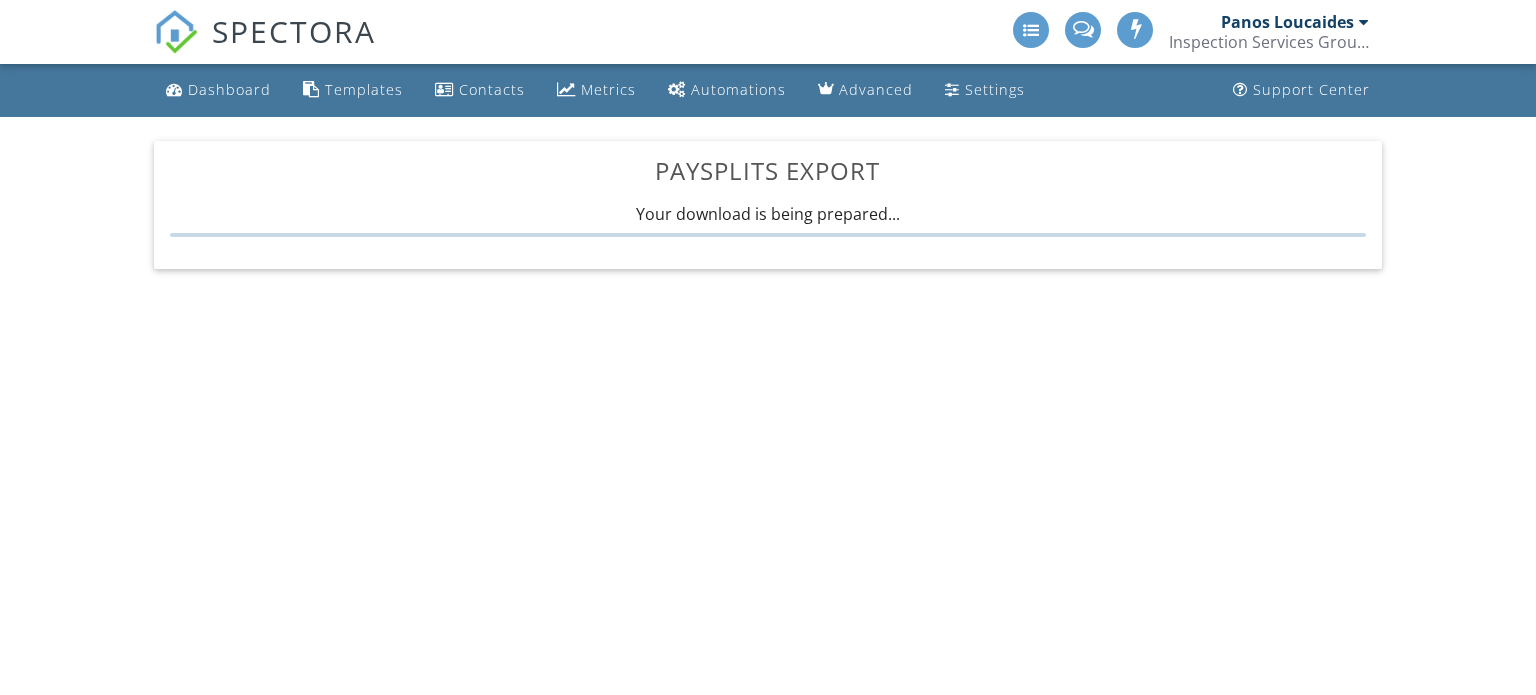 scroll, scrollTop: 0, scrollLeft: 0, axis: both 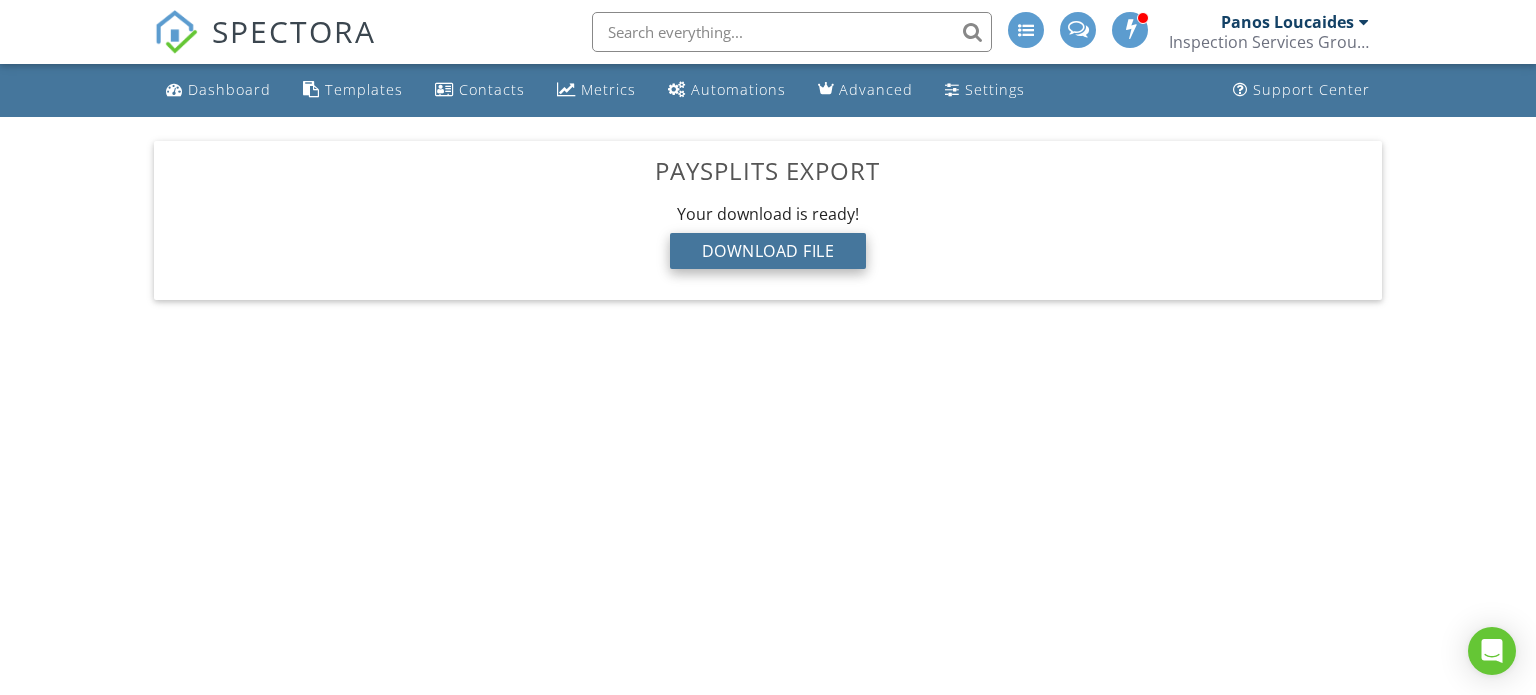 click on "Download File" at bounding box center (768, 251) 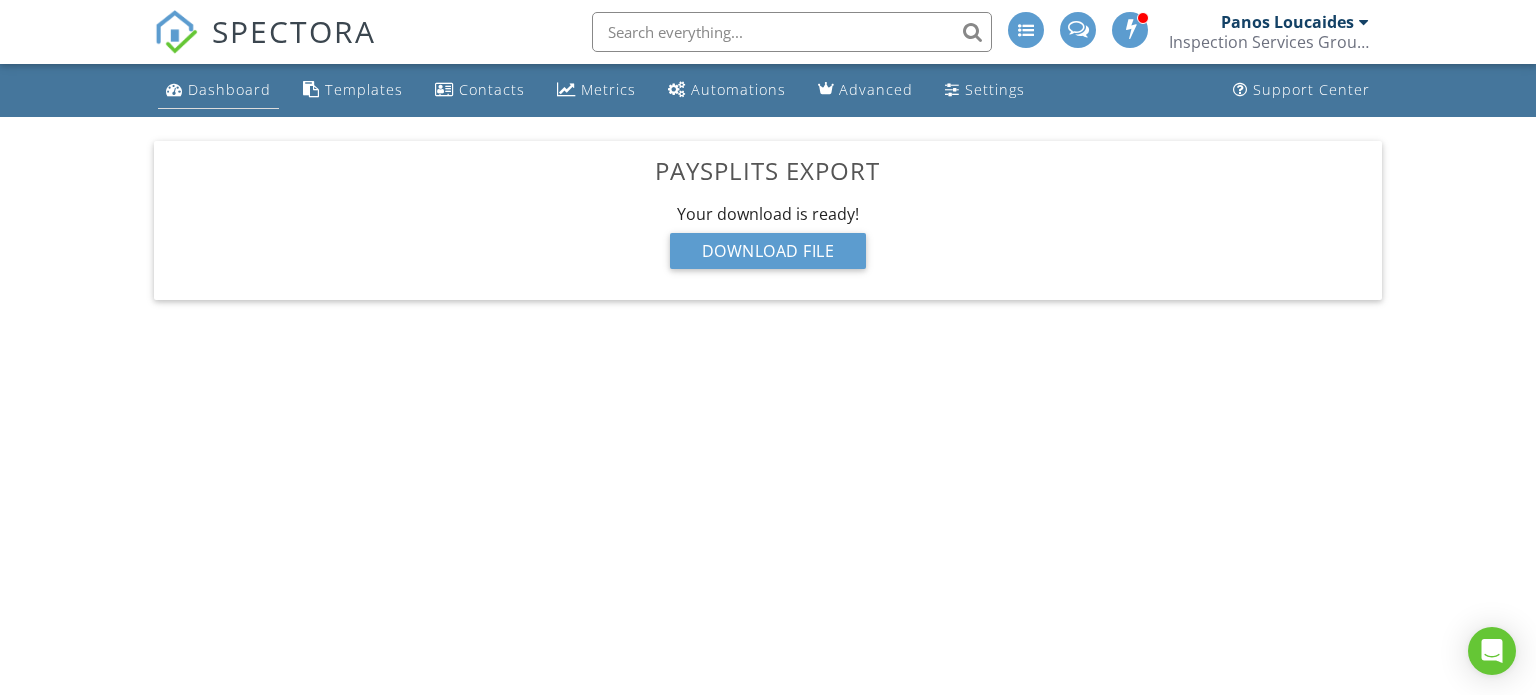 click on "Dashboard" at bounding box center (229, 89) 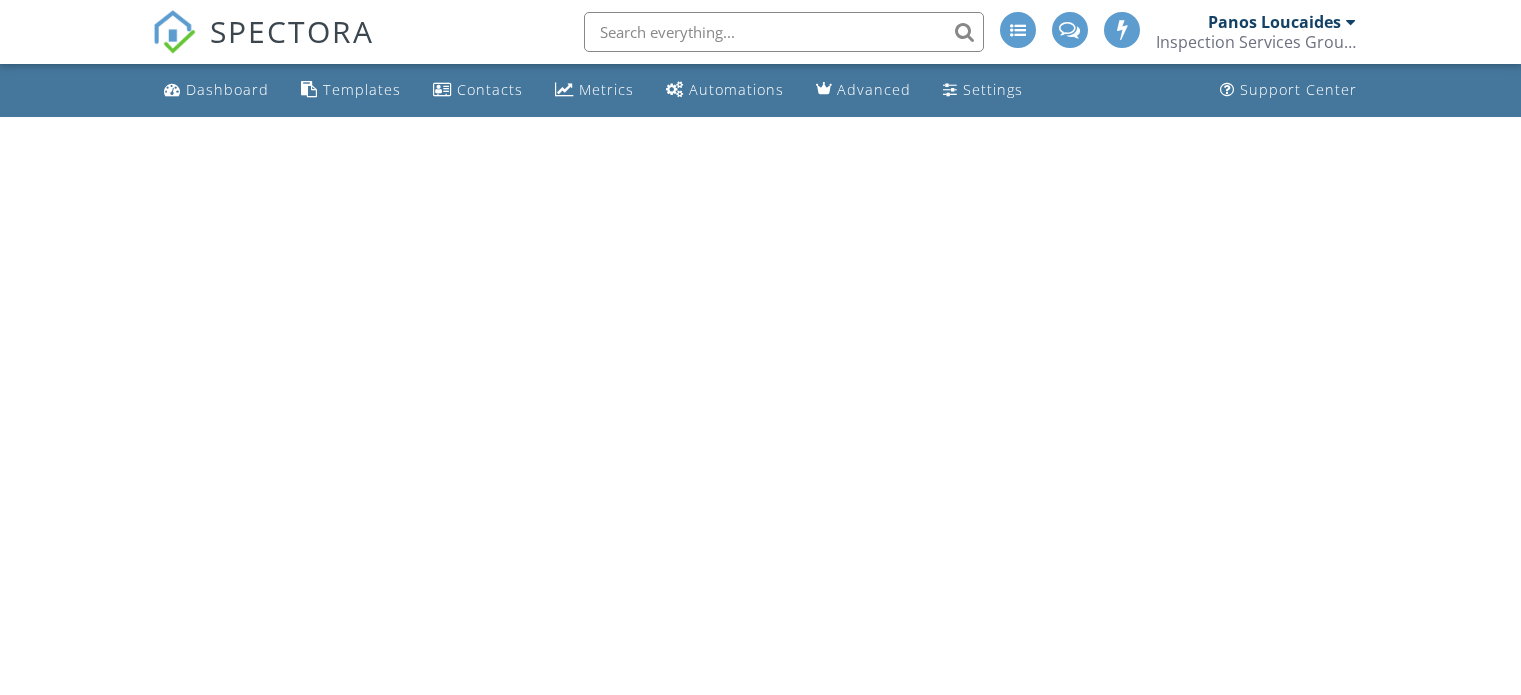 scroll, scrollTop: 0, scrollLeft: 0, axis: both 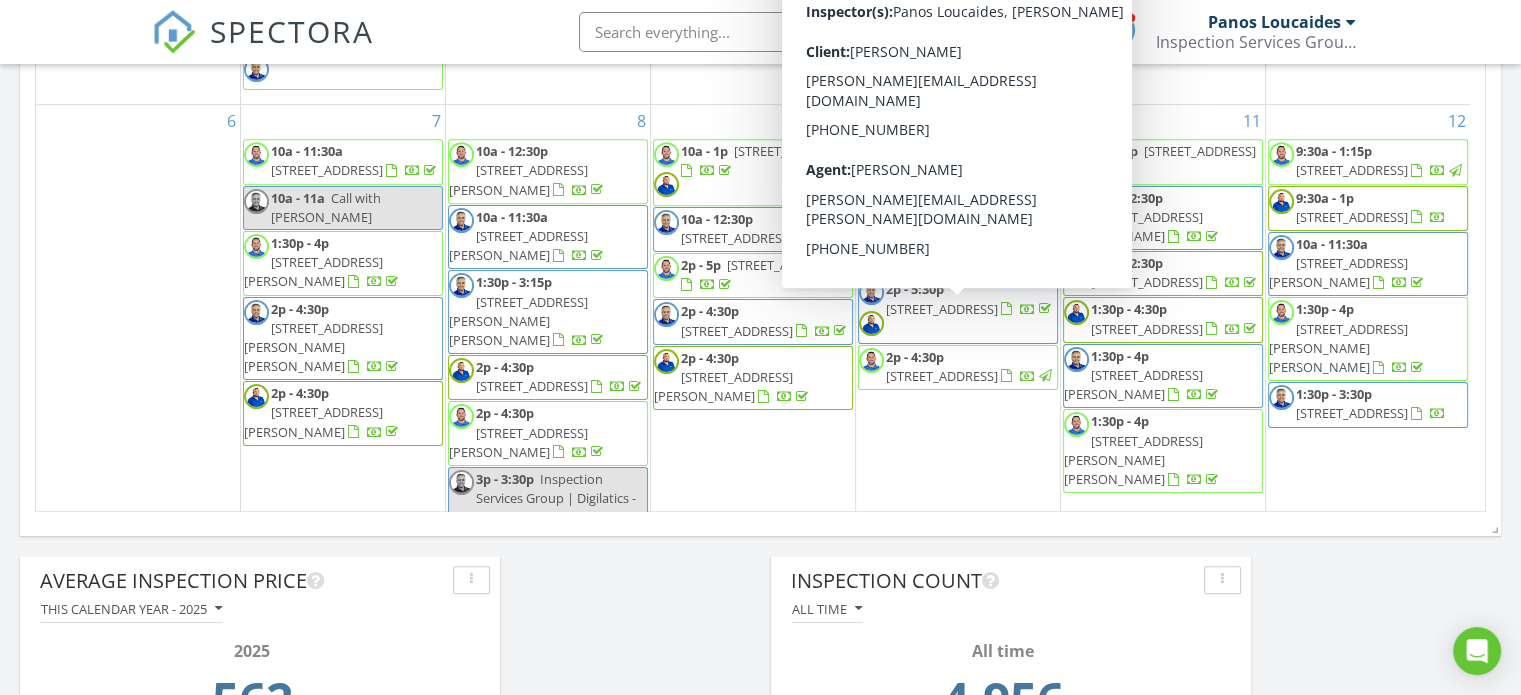 click on "60 Skyline Trail, Nobleton L7B 1N2" at bounding box center [942, 309] 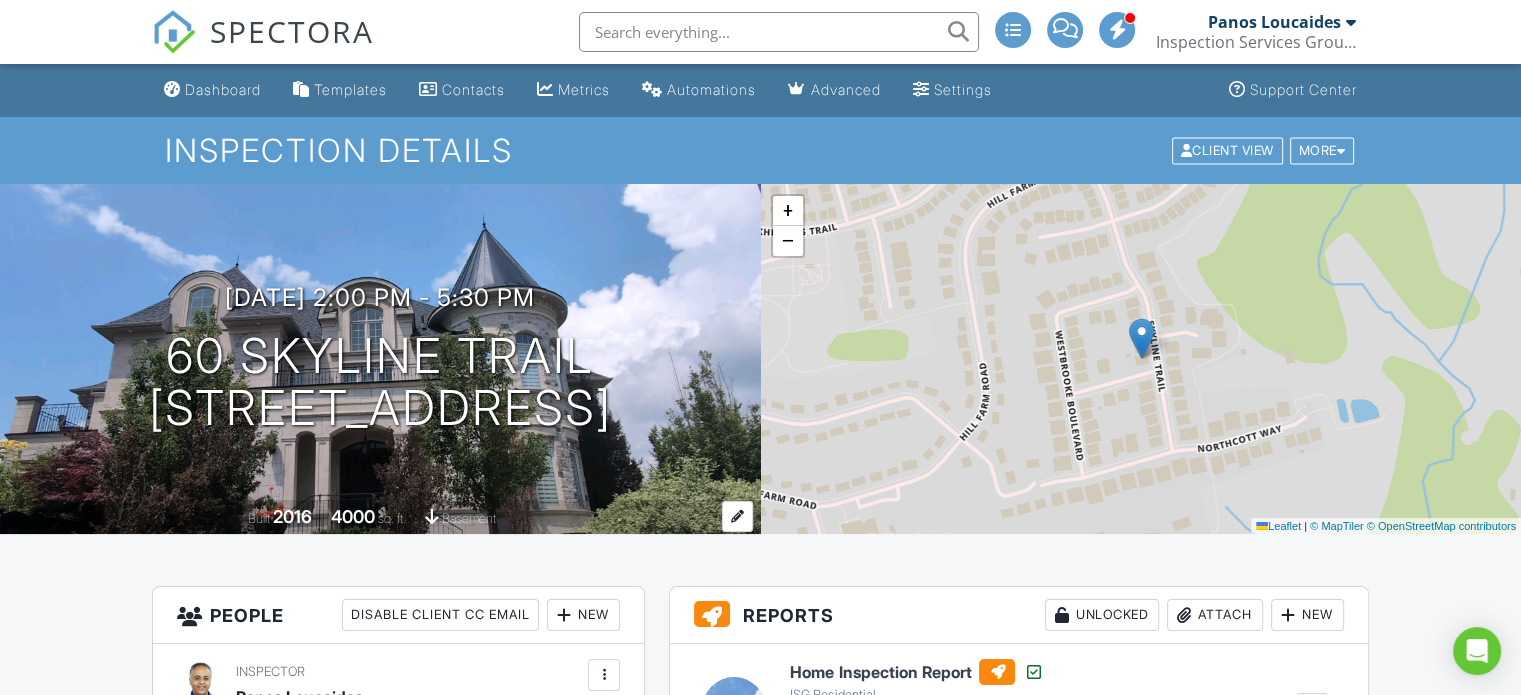scroll, scrollTop: 0, scrollLeft: 0, axis: both 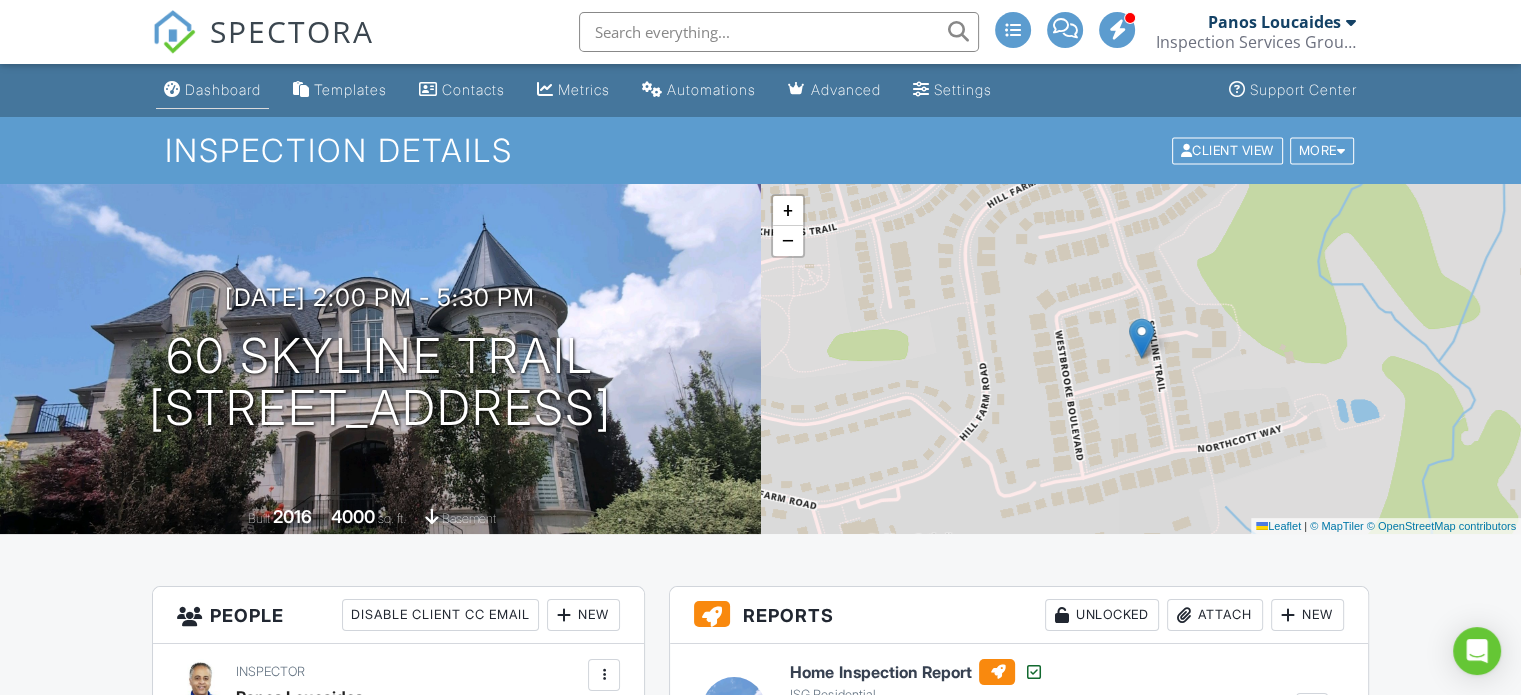 click on "Dashboard" at bounding box center (223, 89) 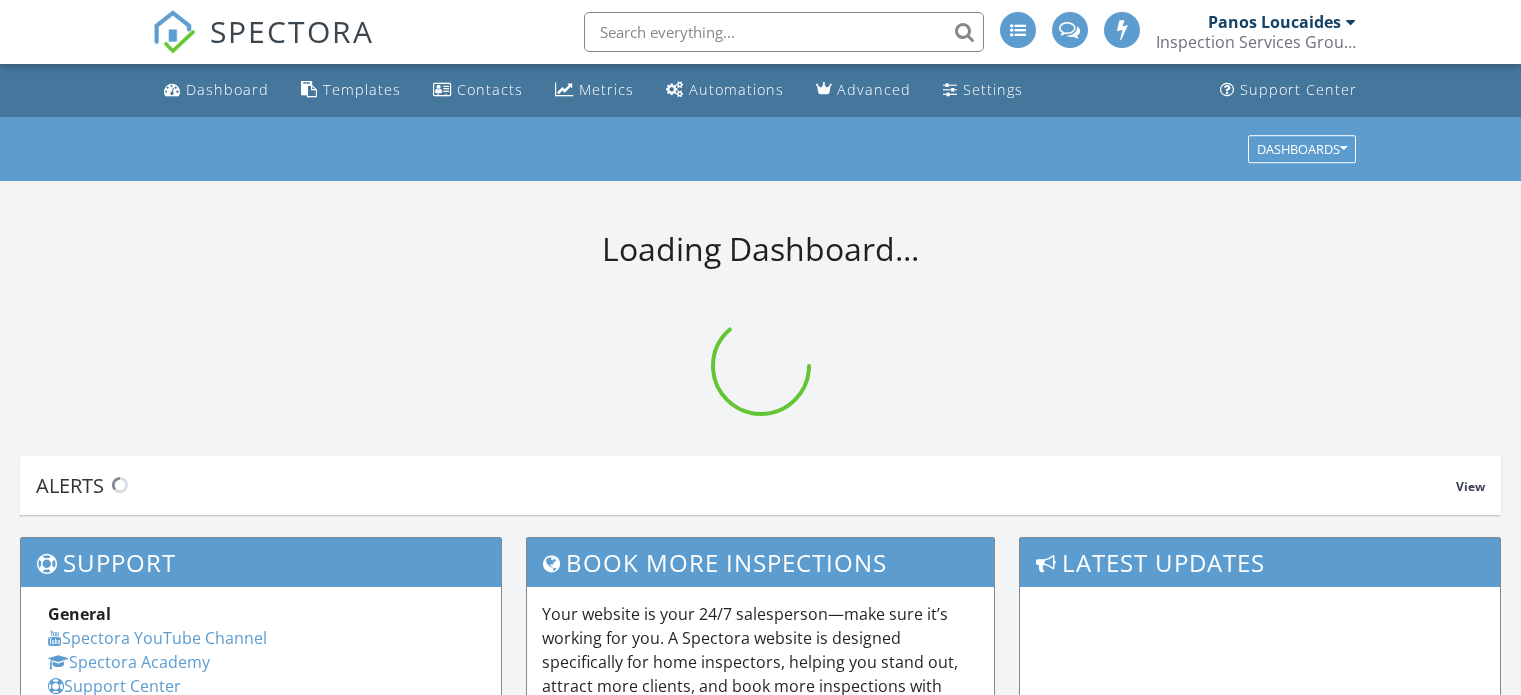 scroll, scrollTop: 0, scrollLeft: 0, axis: both 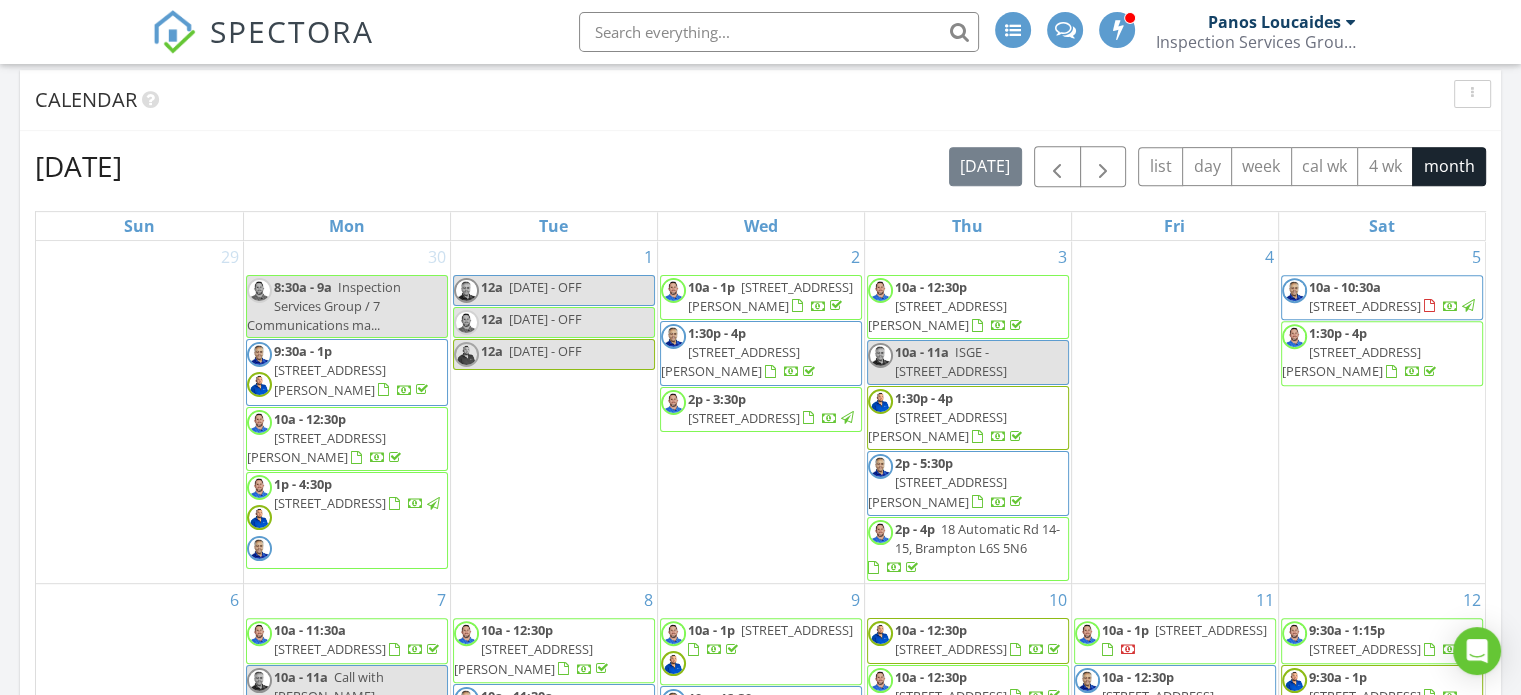 drag, startPoint x: 1526, startPoint y: 157, endPoint x: 1532, endPoint y: 142, distance: 16.155495 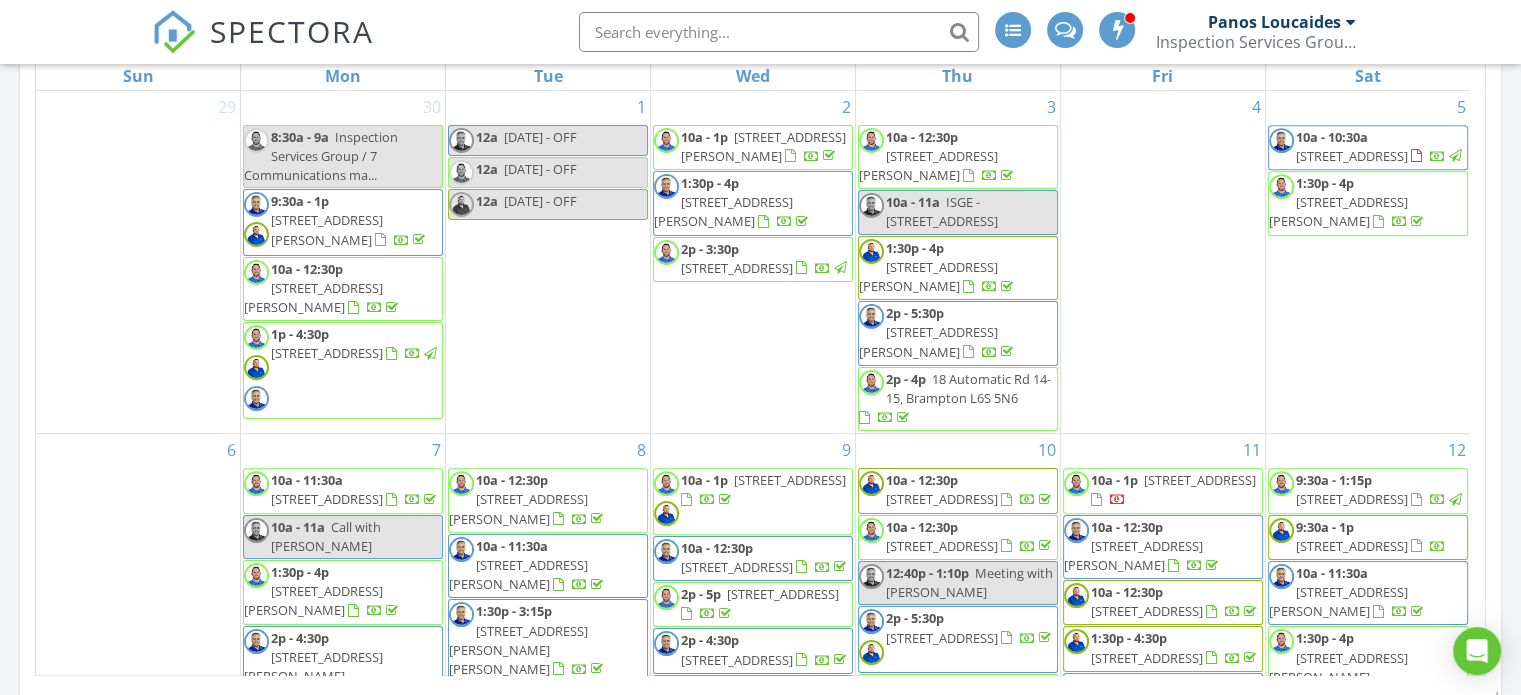 scroll, scrollTop: 948, scrollLeft: 0, axis: vertical 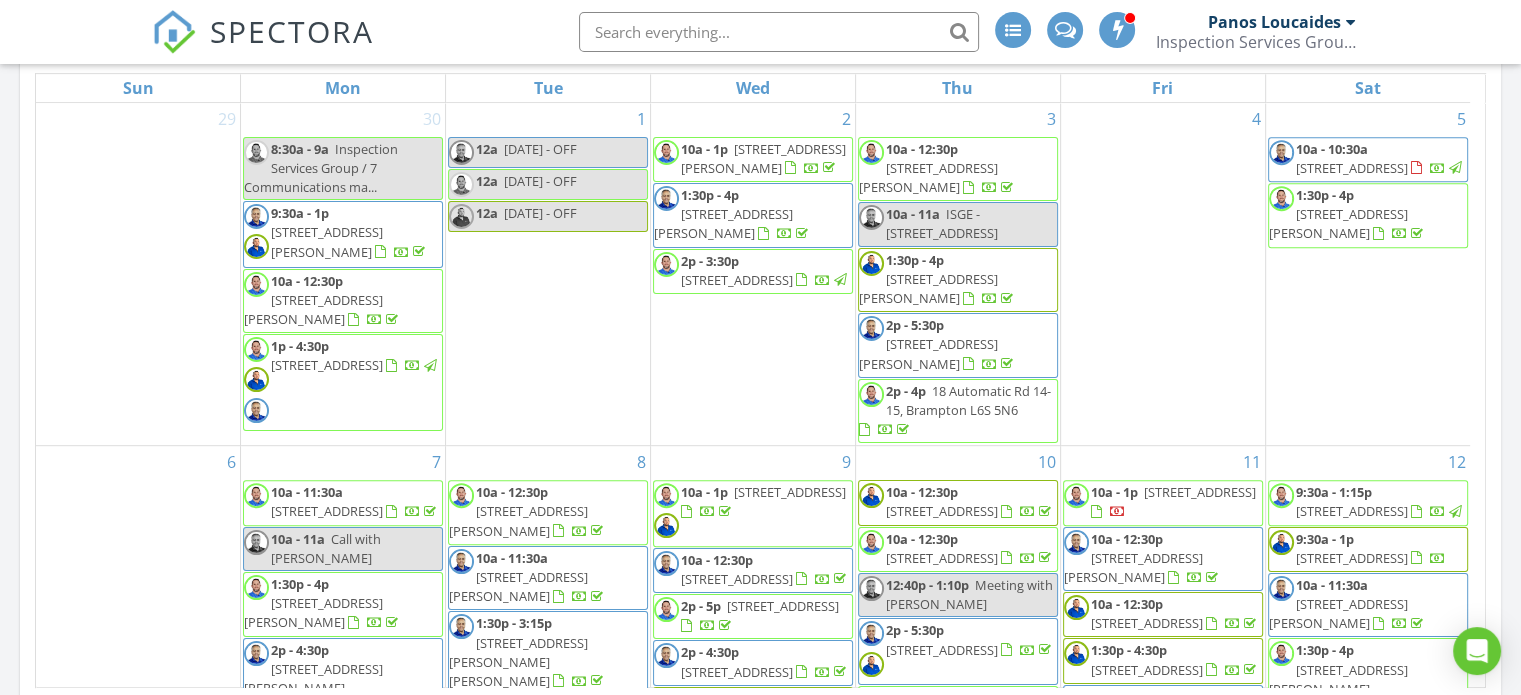 click on "530 Kleinburg Smt Wy, Vaughan L4H 4T5" at bounding box center (327, 241) 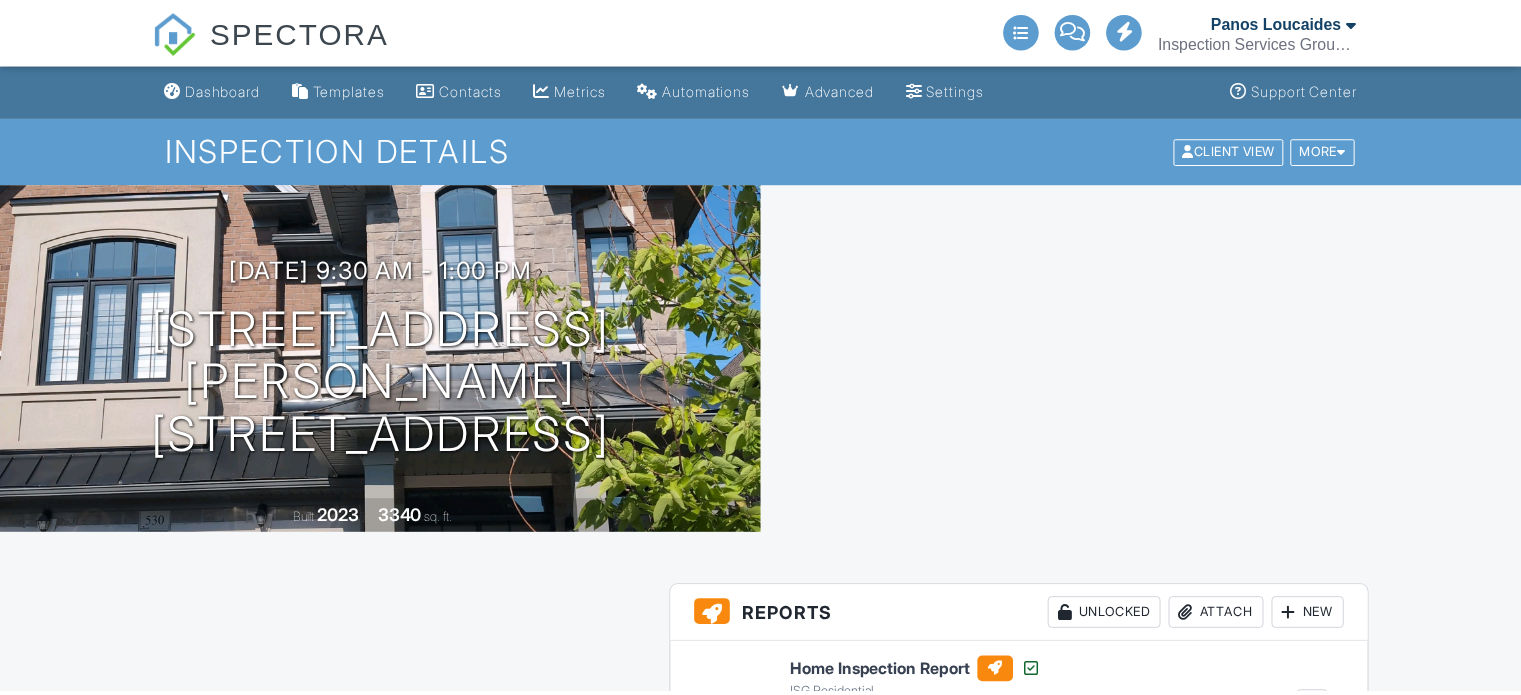 scroll, scrollTop: 0, scrollLeft: 0, axis: both 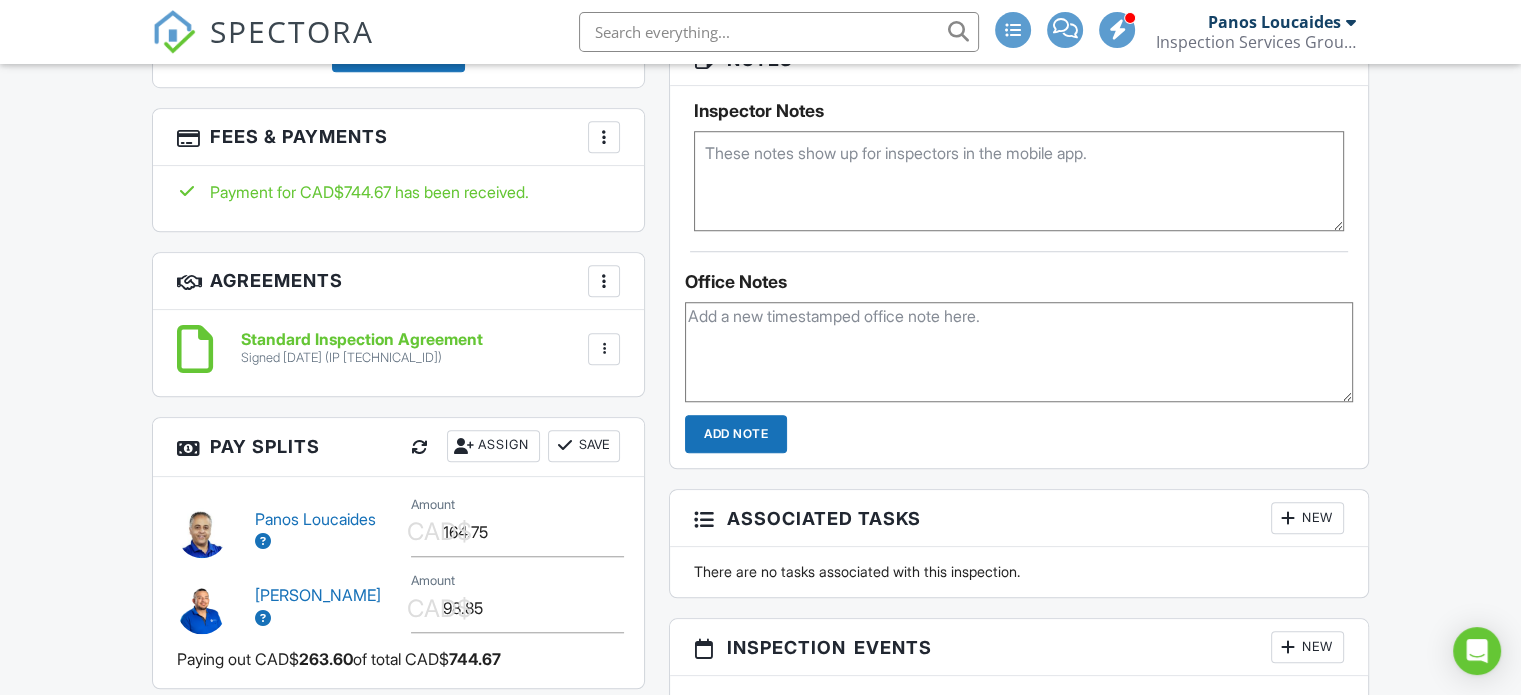 drag, startPoint x: 1527, startPoint y: 105, endPoint x: 1511, endPoint y: 353, distance: 248.5156 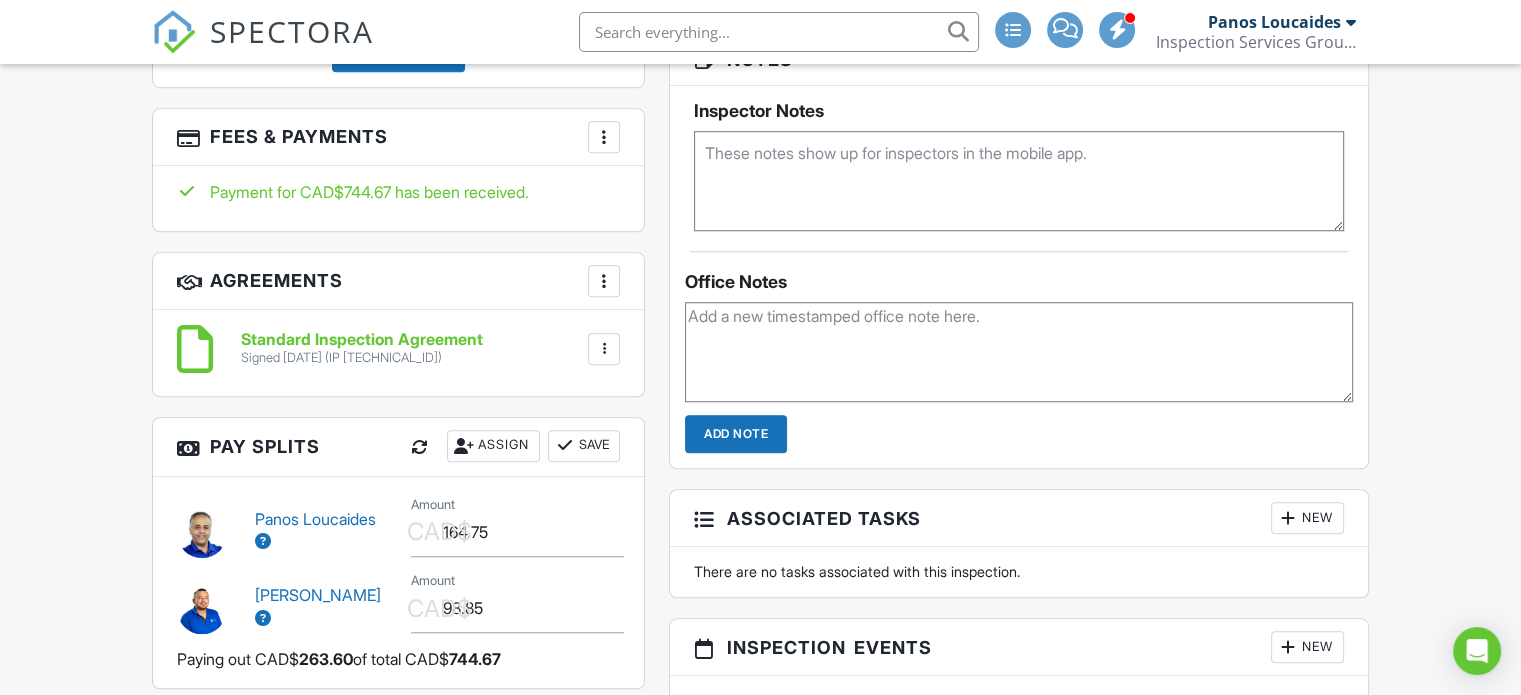 click on "SPECTORA
Panos Loucaides
Inspection Services Group Inc
Role:
Inspector
Change Role
Dashboard
New Inspection
Inspections
Calendar
Template Editor
Contacts
Automations
Team
Metrics
Payments
Data Exports
Billing
Conversations
Tasks
Reporting
Advanced
Equipment
Settings
What's New
Sign Out
Change Active Role
Your account has more than one possible role. Please choose how you'd like to view the site:
Company/Agency
City
Role
Dashboard
Templates
Contacts
Metrics
Automations
Advanced
Settings
Support Center
Inspection Details
Client View
More" at bounding box center [760, 511] 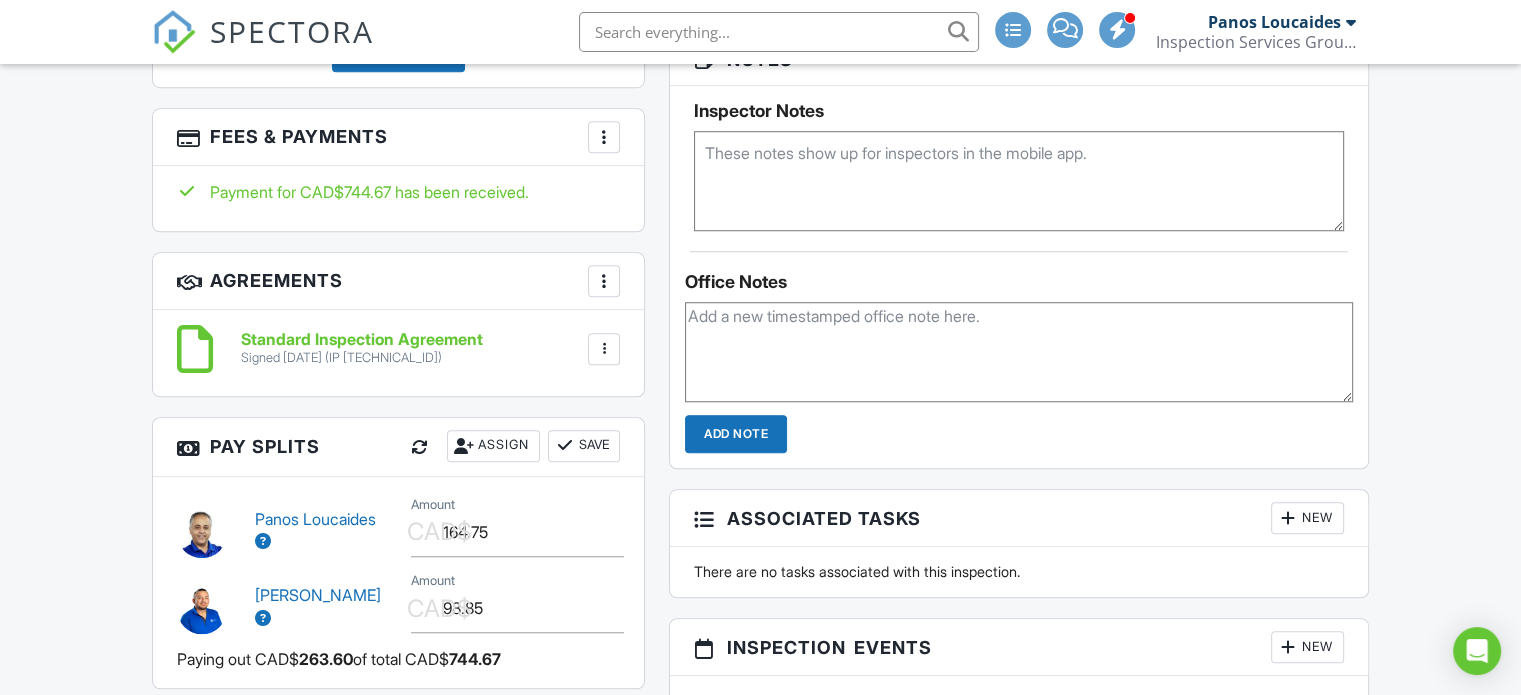 click at bounding box center (604, 137) 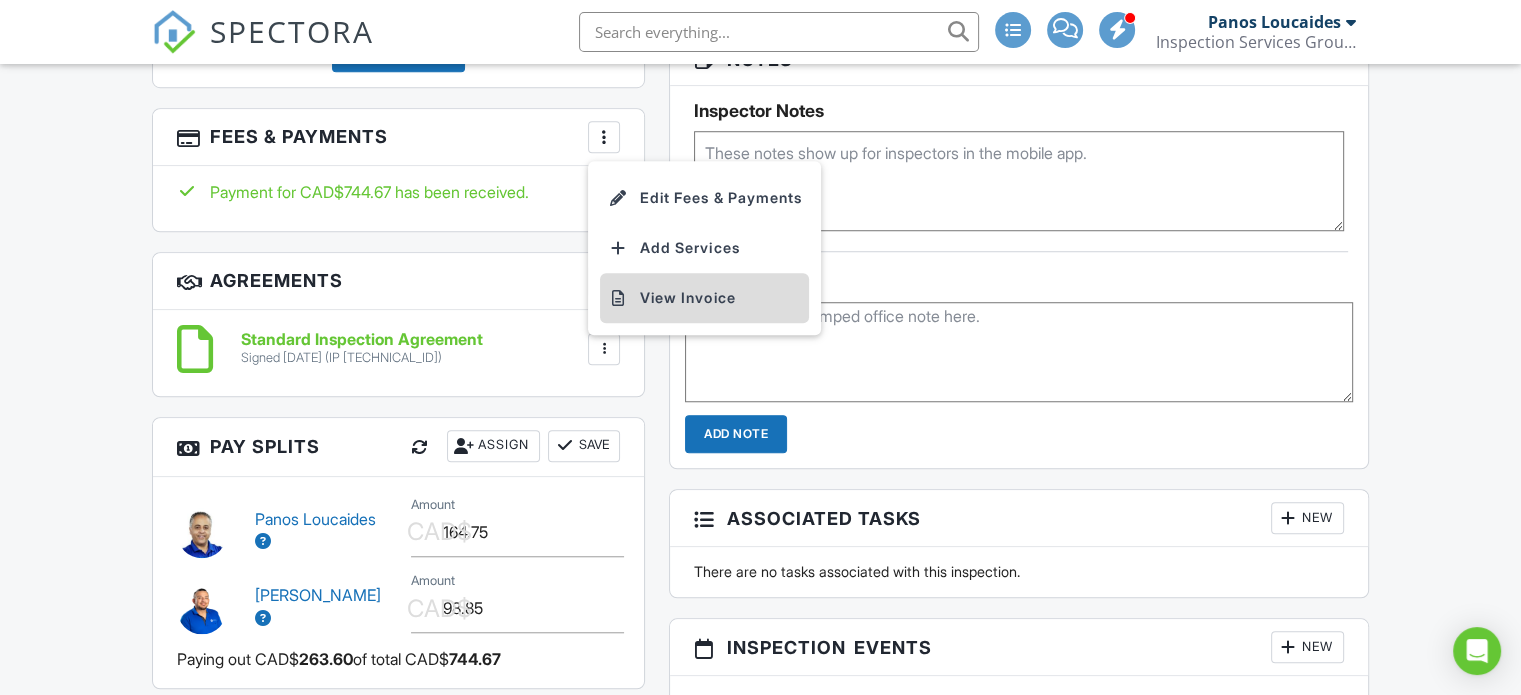 click on "View Invoice" at bounding box center [704, 298] 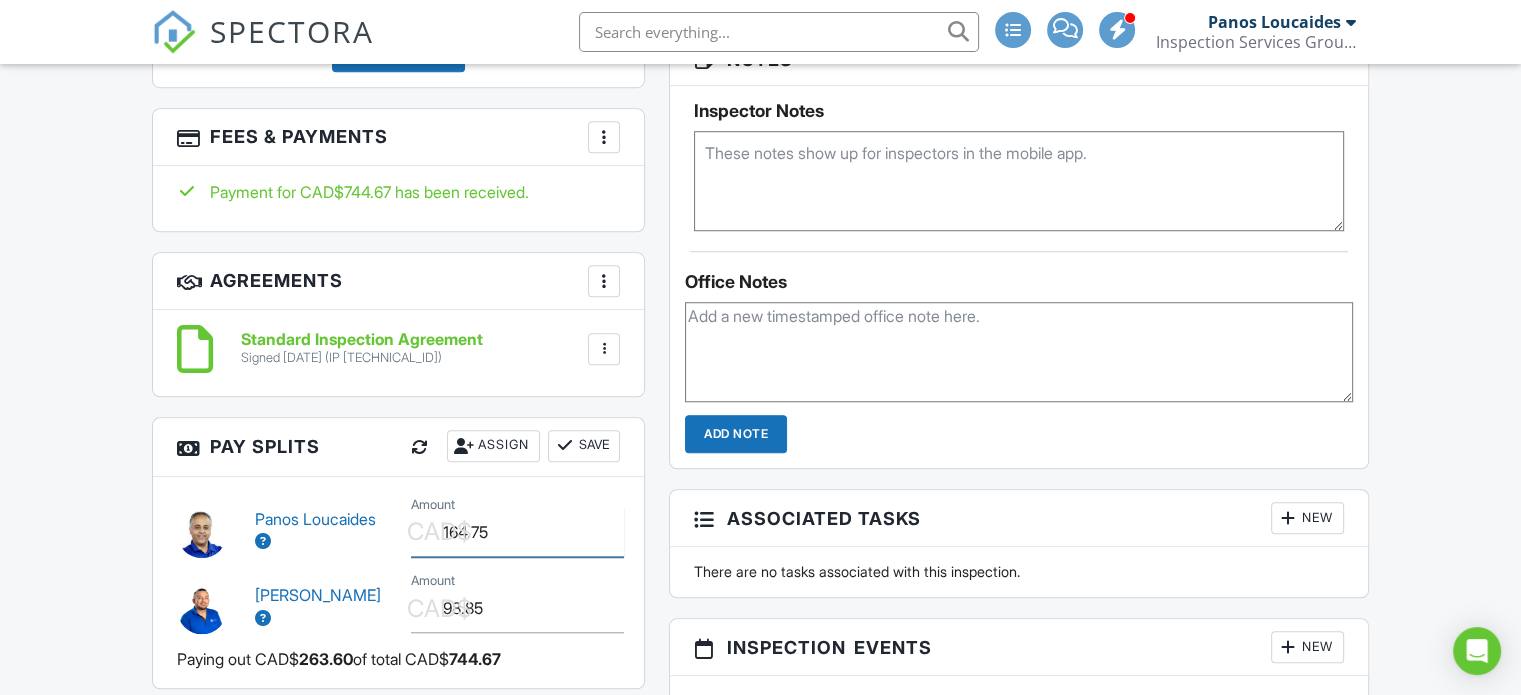 drag, startPoint x: 501, startPoint y: 533, endPoint x: 424, endPoint y: 523, distance: 77.64664 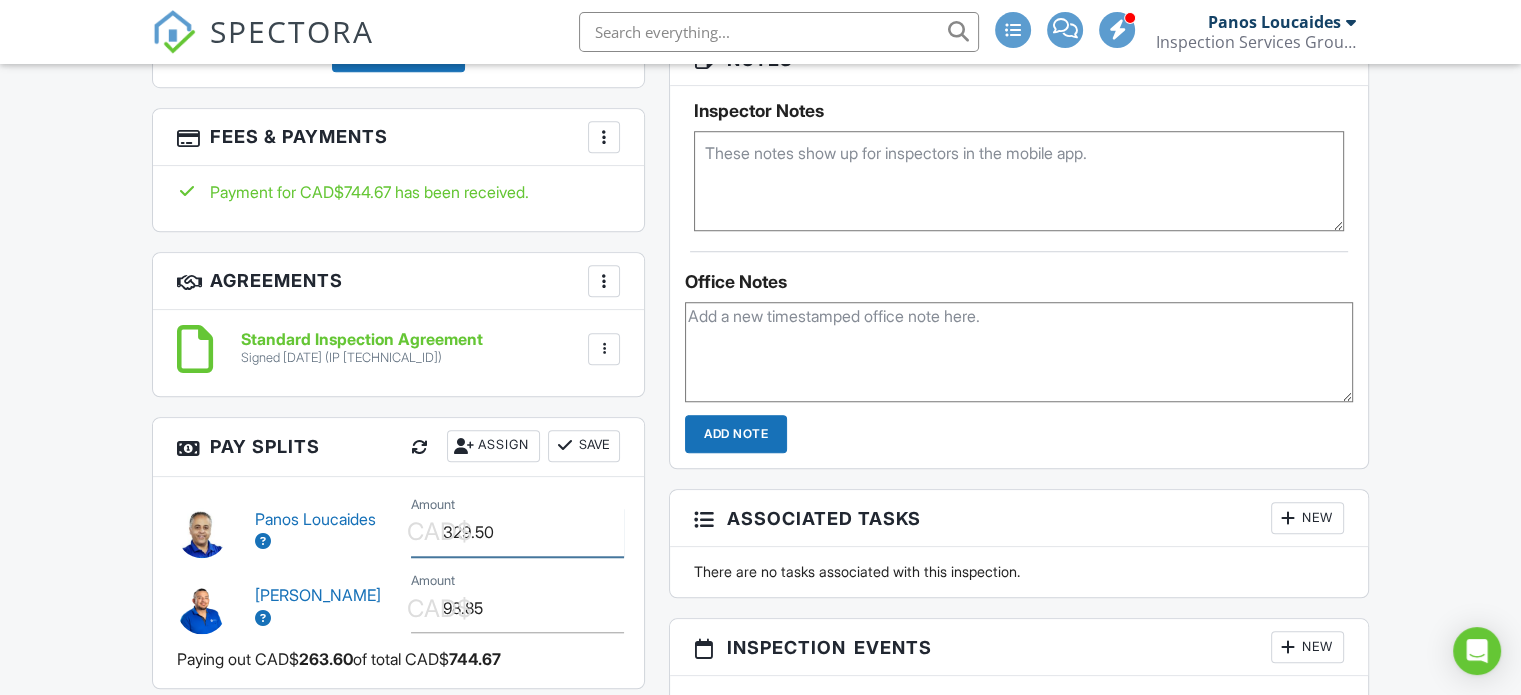 type on "329.50" 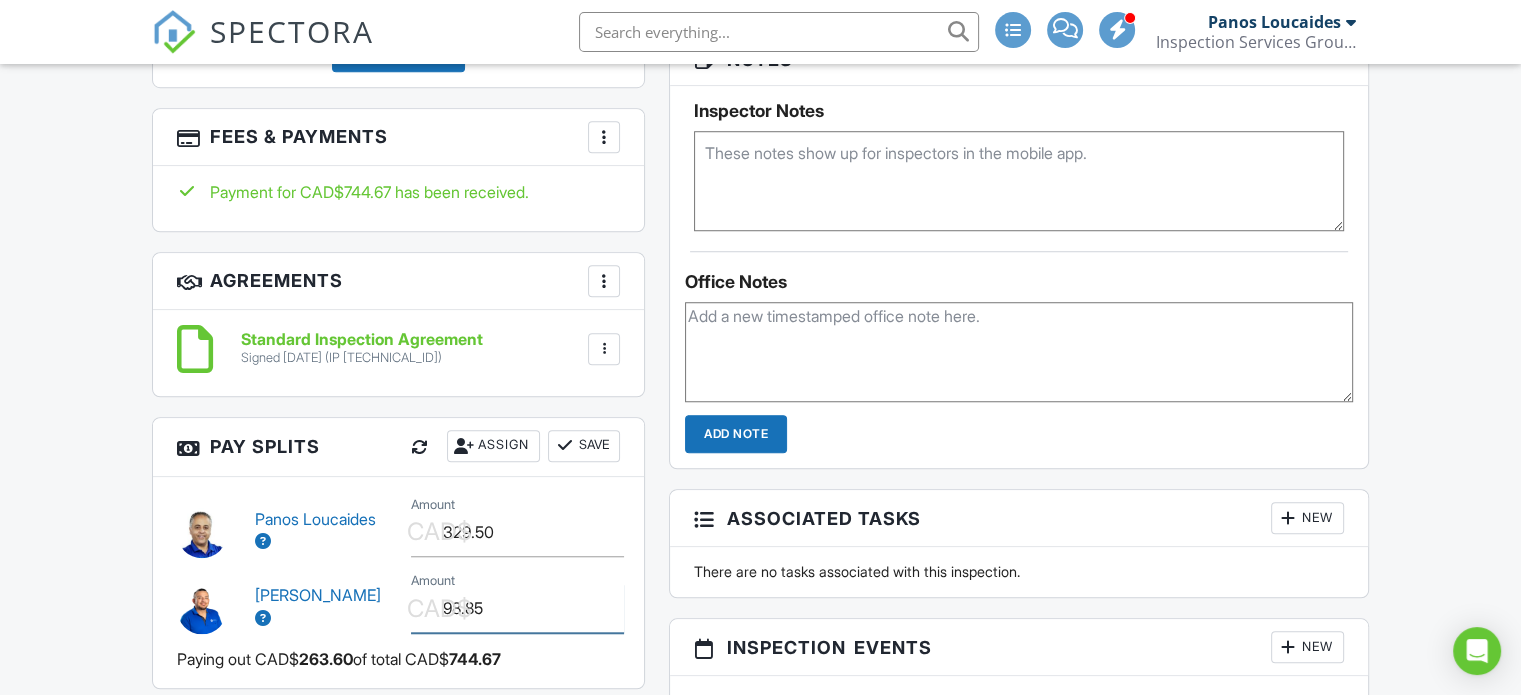 click on "98.85" at bounding box center [517, 608] 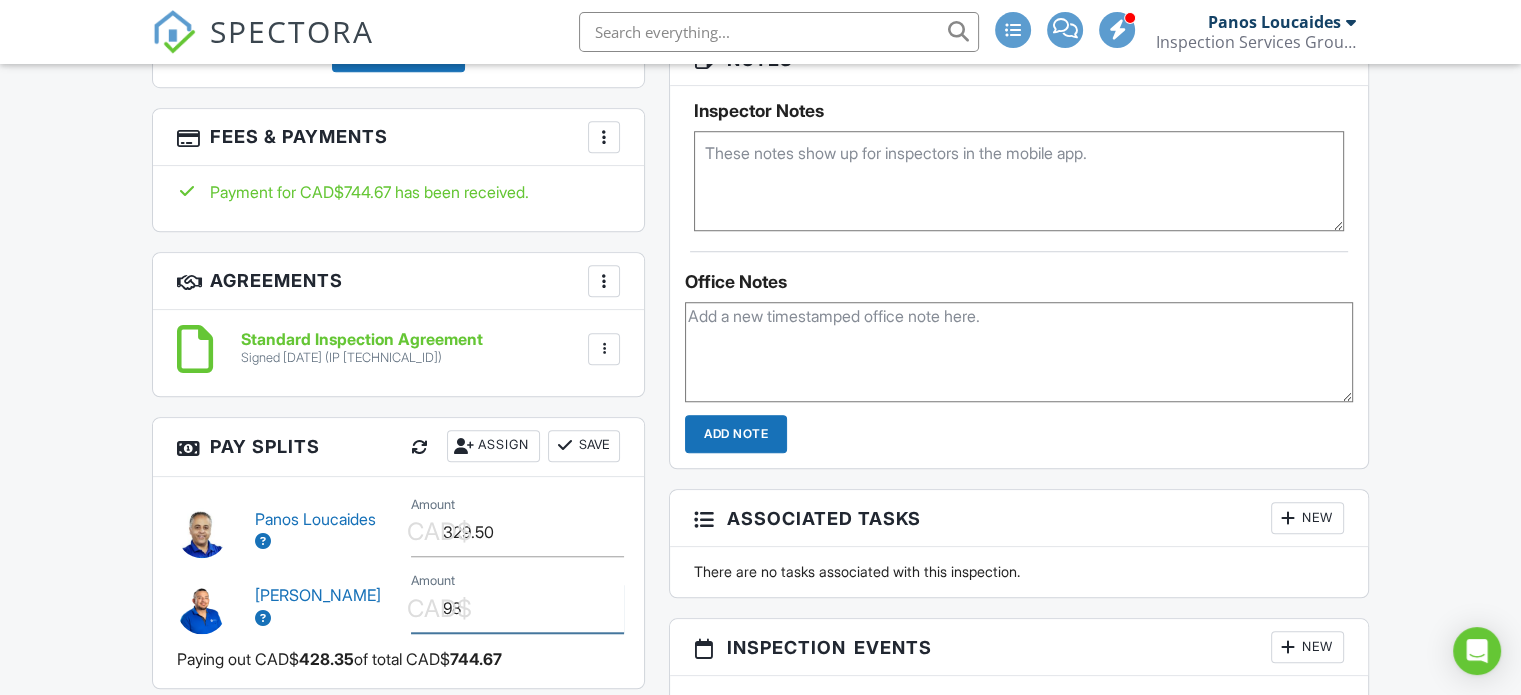 type on "9" 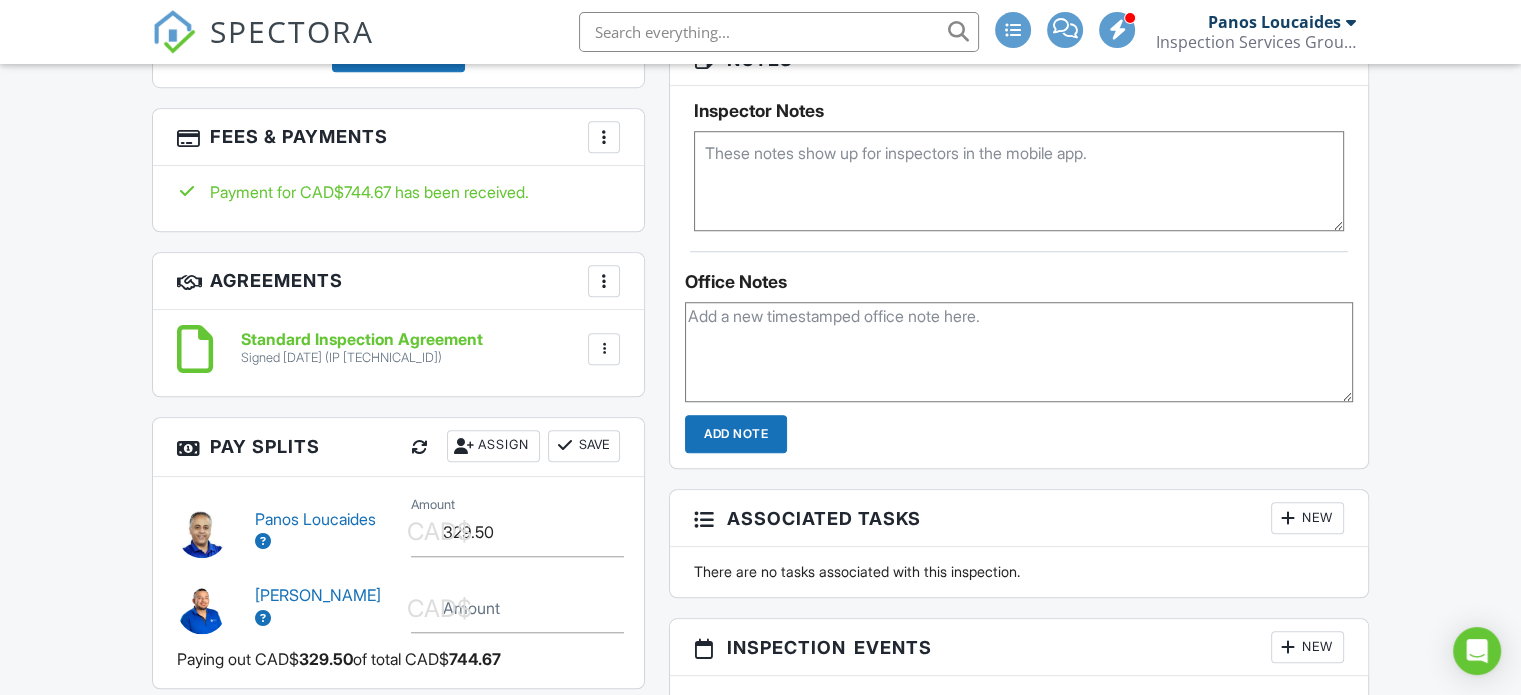 click on "Amount" at bounding box center [471, 608] 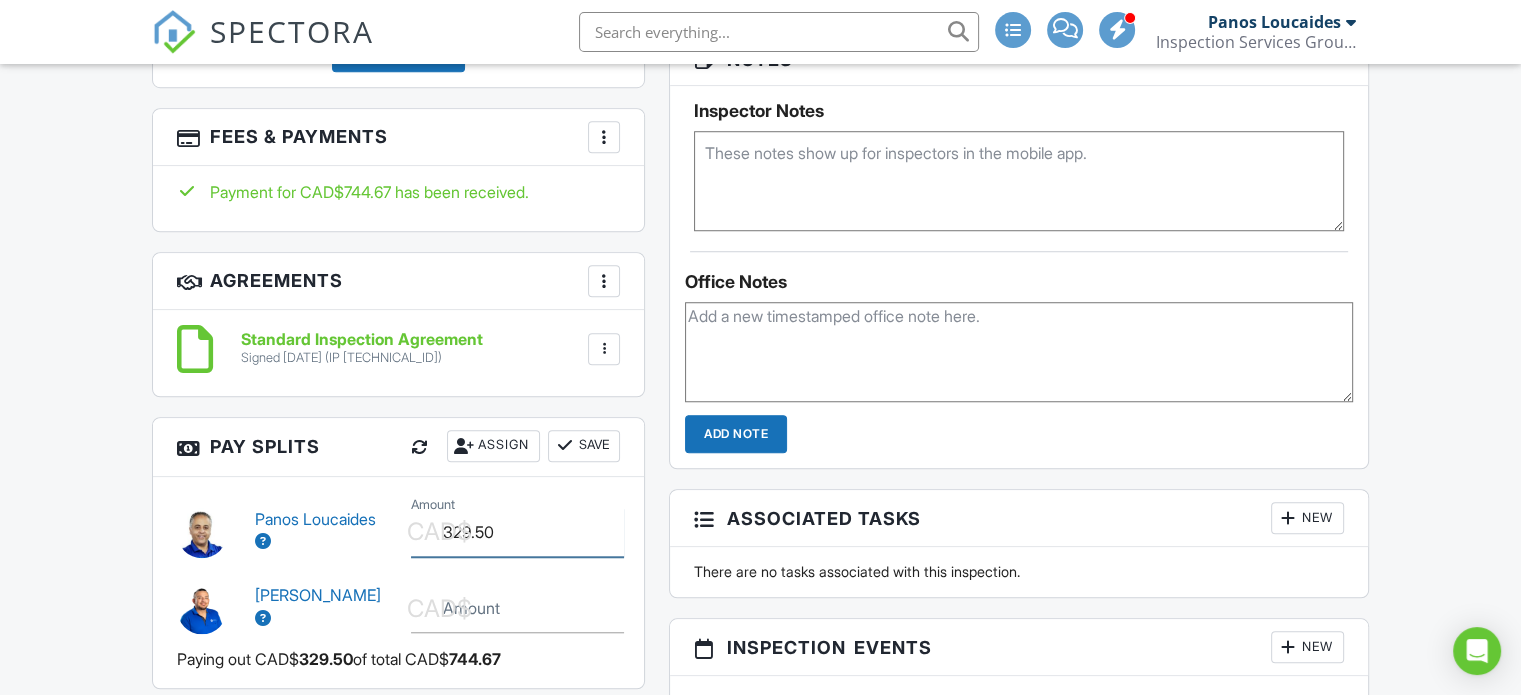 click on "329.50" at bounding box center [517, 532] 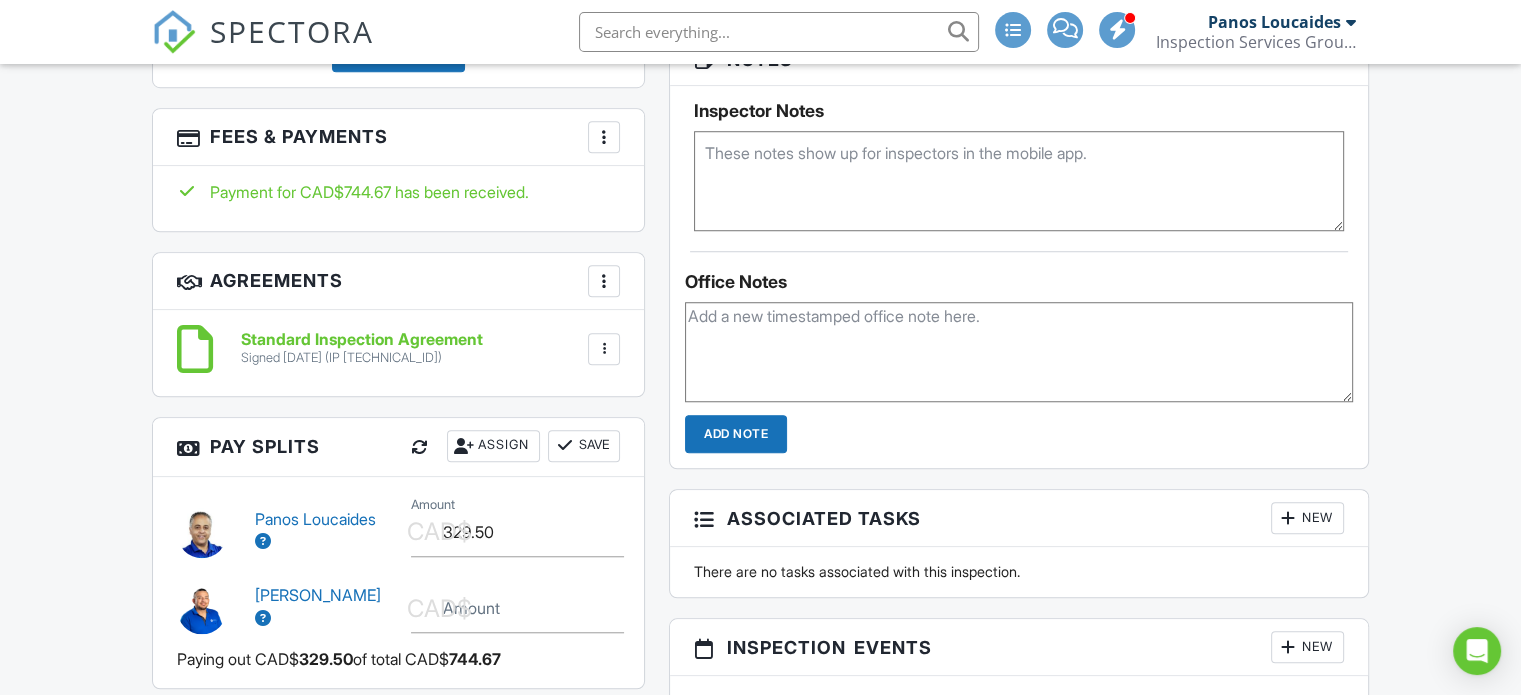 click on "Amount" at bounding box center (471, 608) 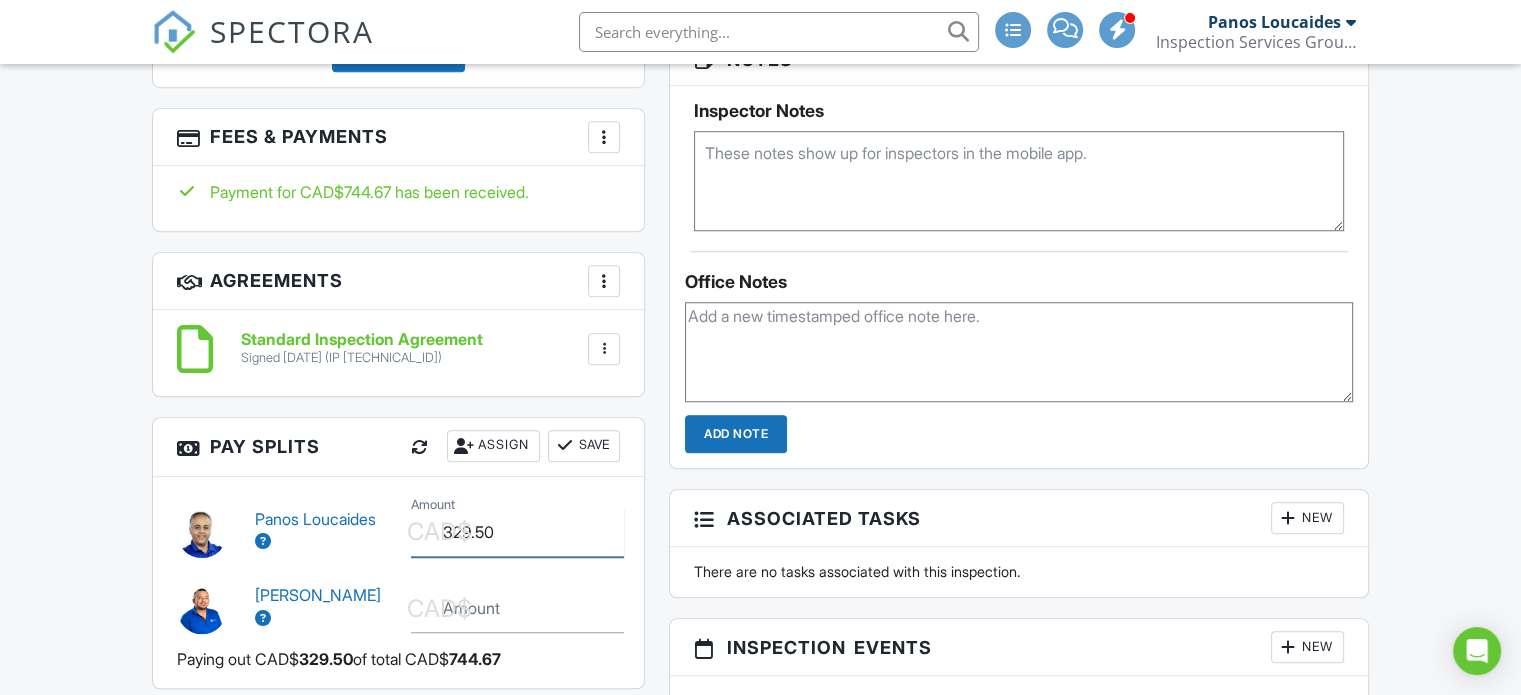 click on "329.50" at bounding box center (517, 532) 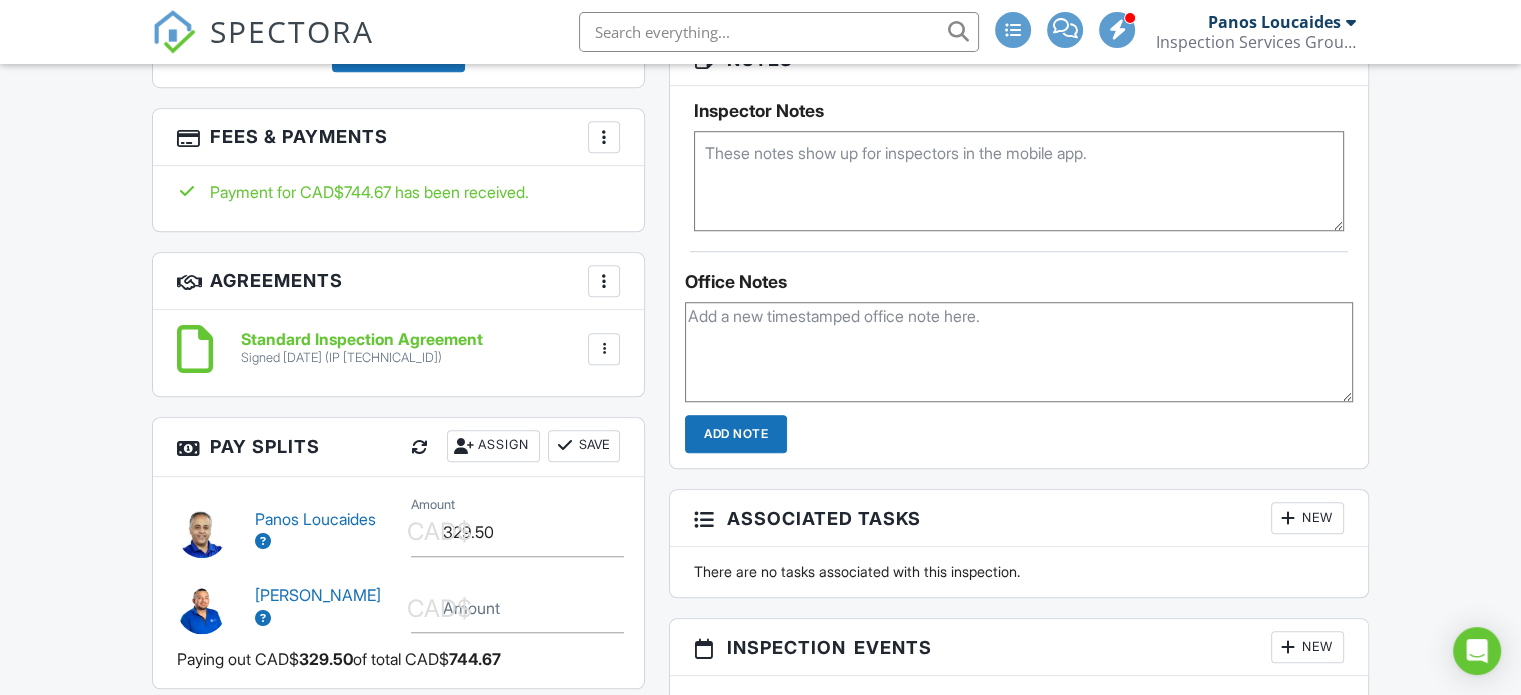 click on "CAD$" at bounding box center (439, 609) 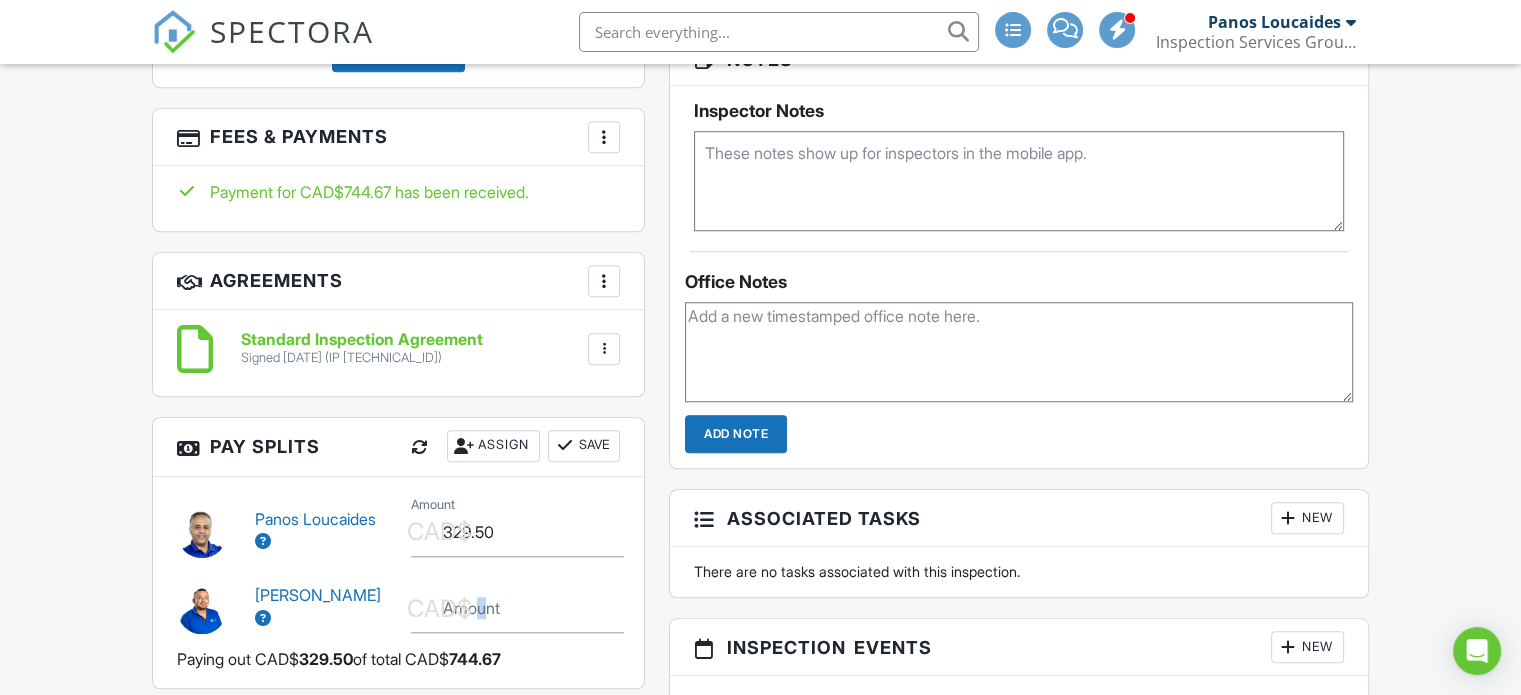 drag, startPoint x: 476, startPoint y: 601, endPoint x: 487, endPoint y: 601, distance: 11 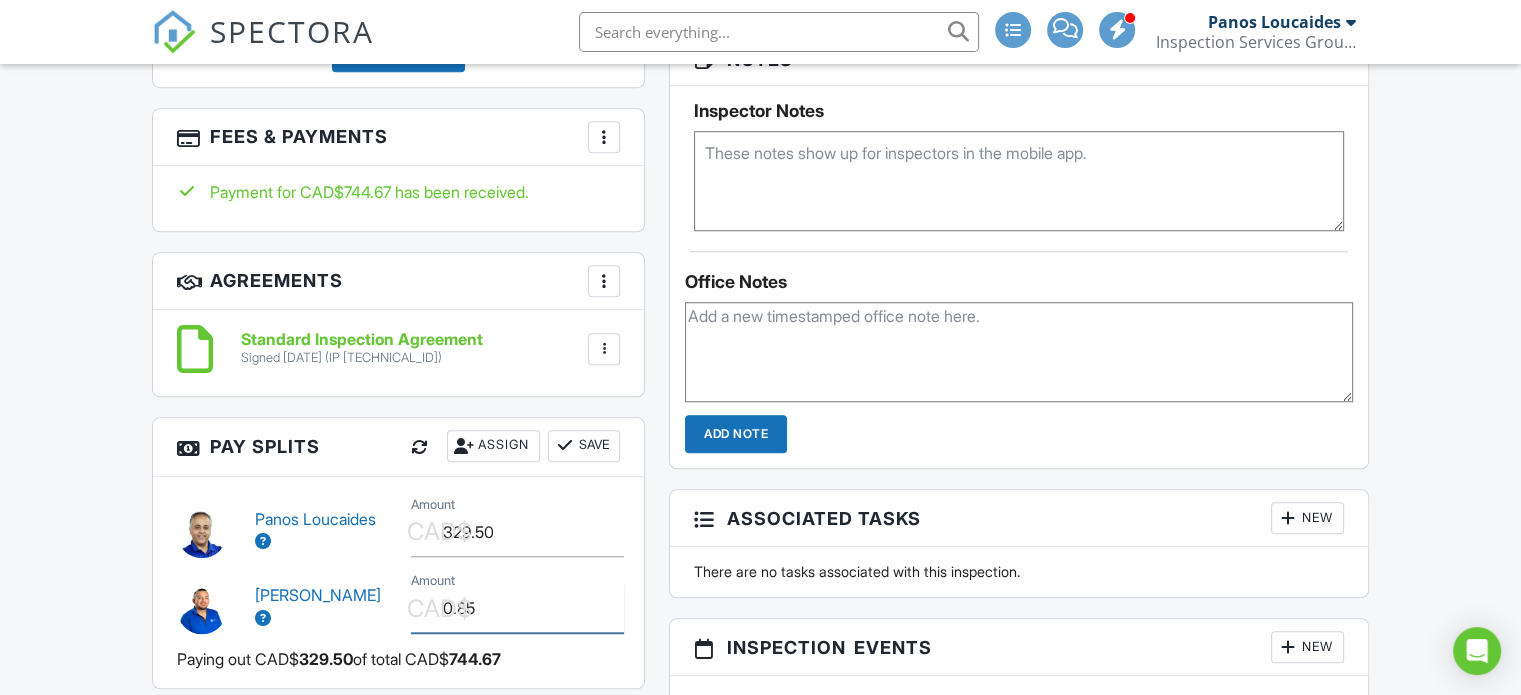 click on "0.85" at bounding box center [517, 608] 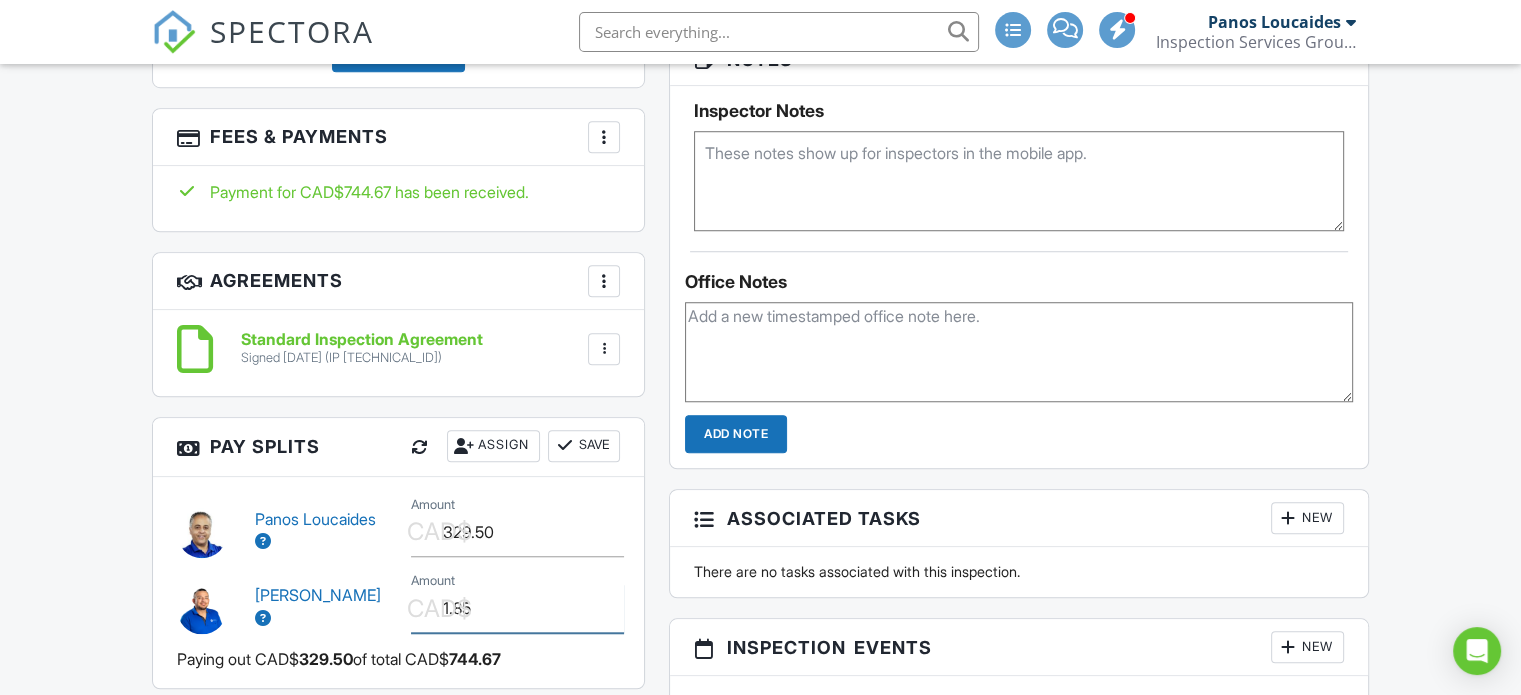 click on "1.85" at bounding box center [517, 608] 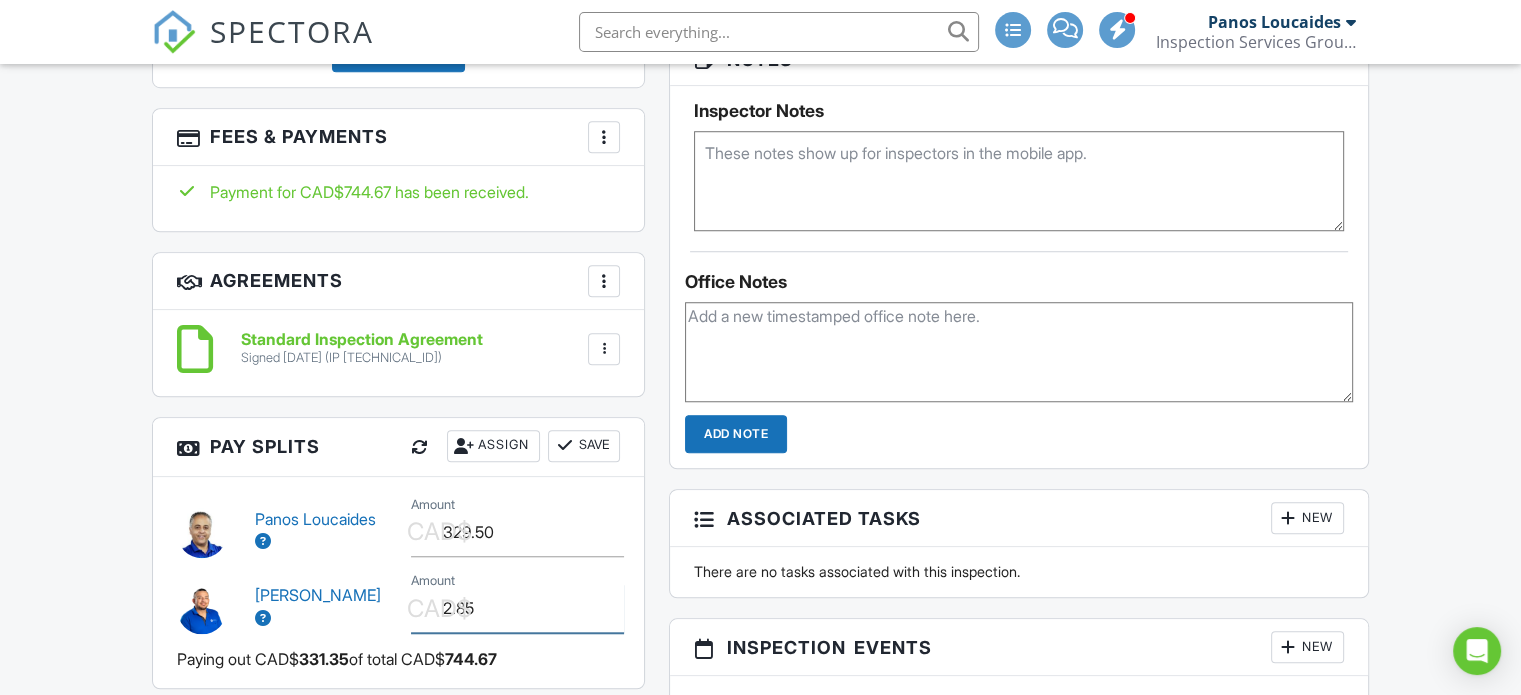 click on "2.85" at bounding box center (517, 608) 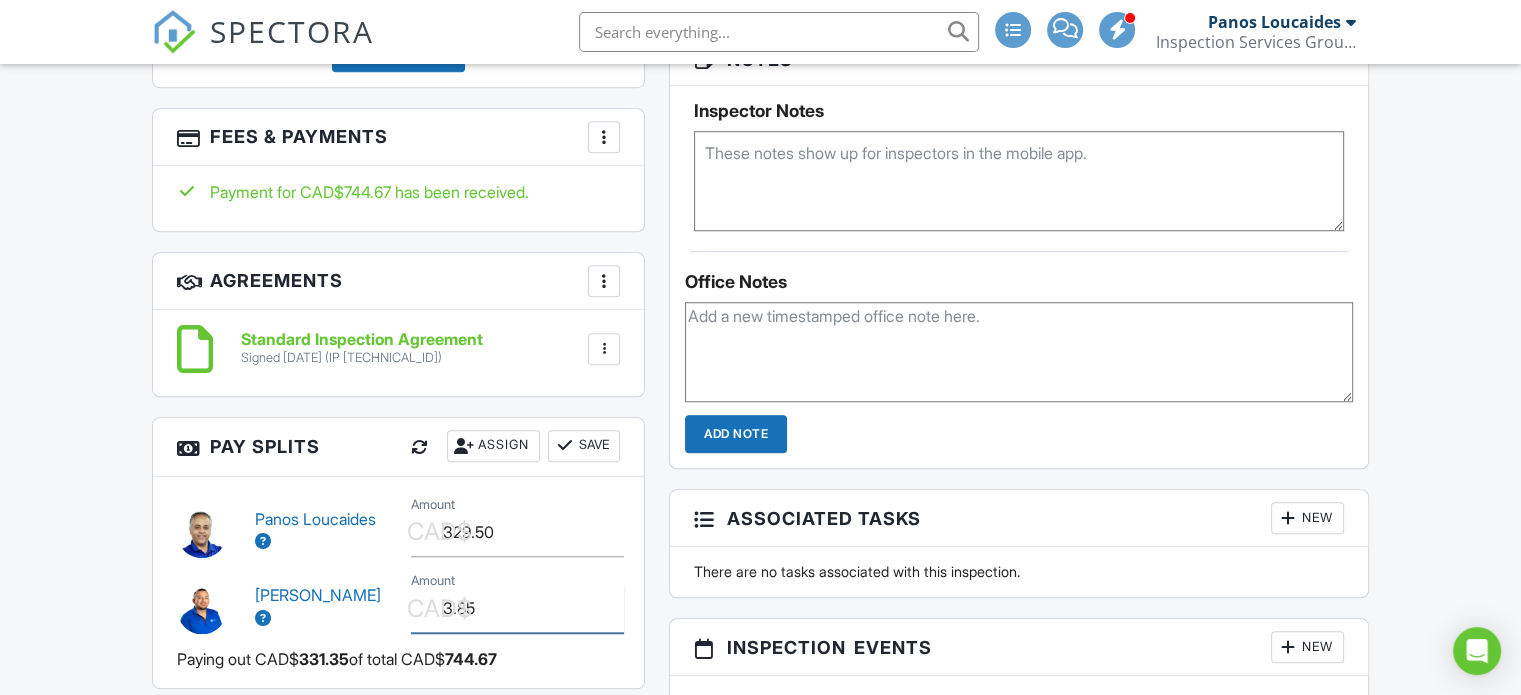 click on "3.85" at bounding box center (517, 608) 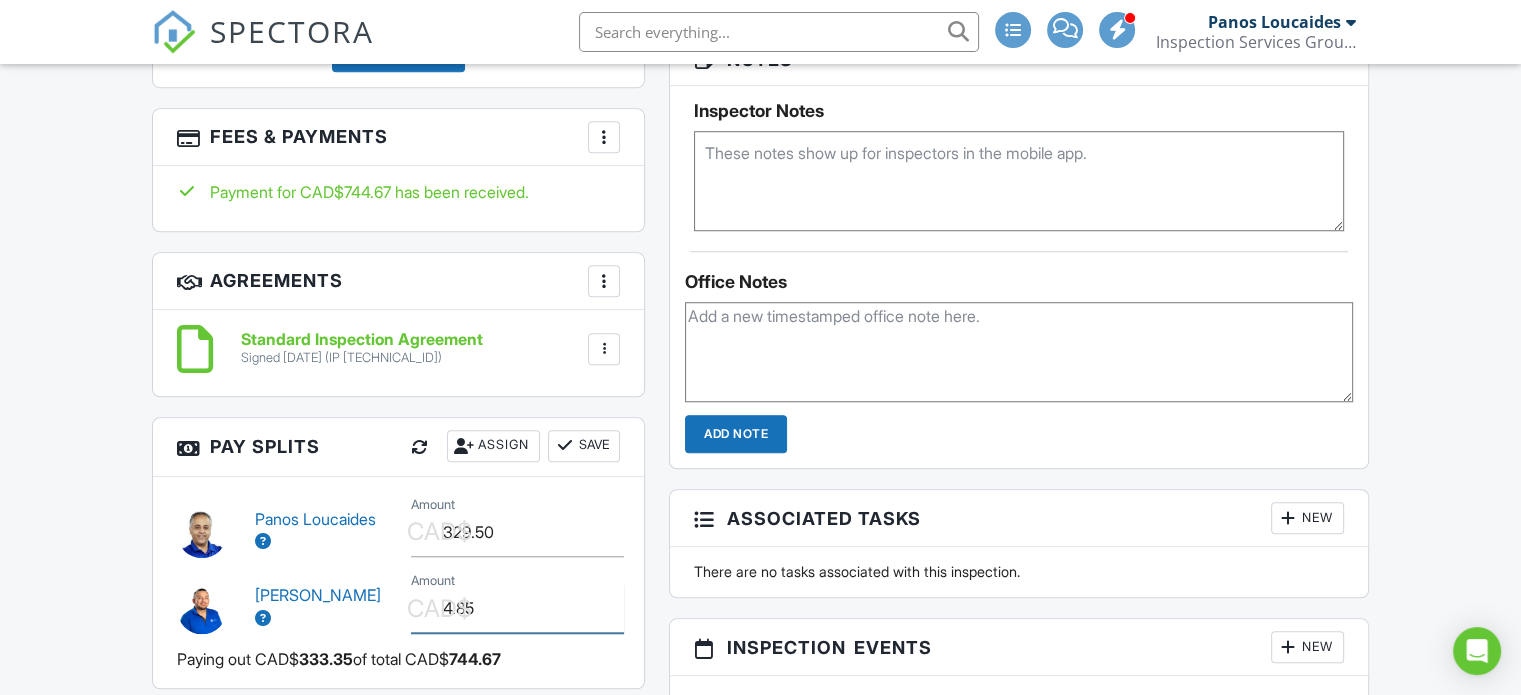 click on "4.85" at bounding box center (517, 608) 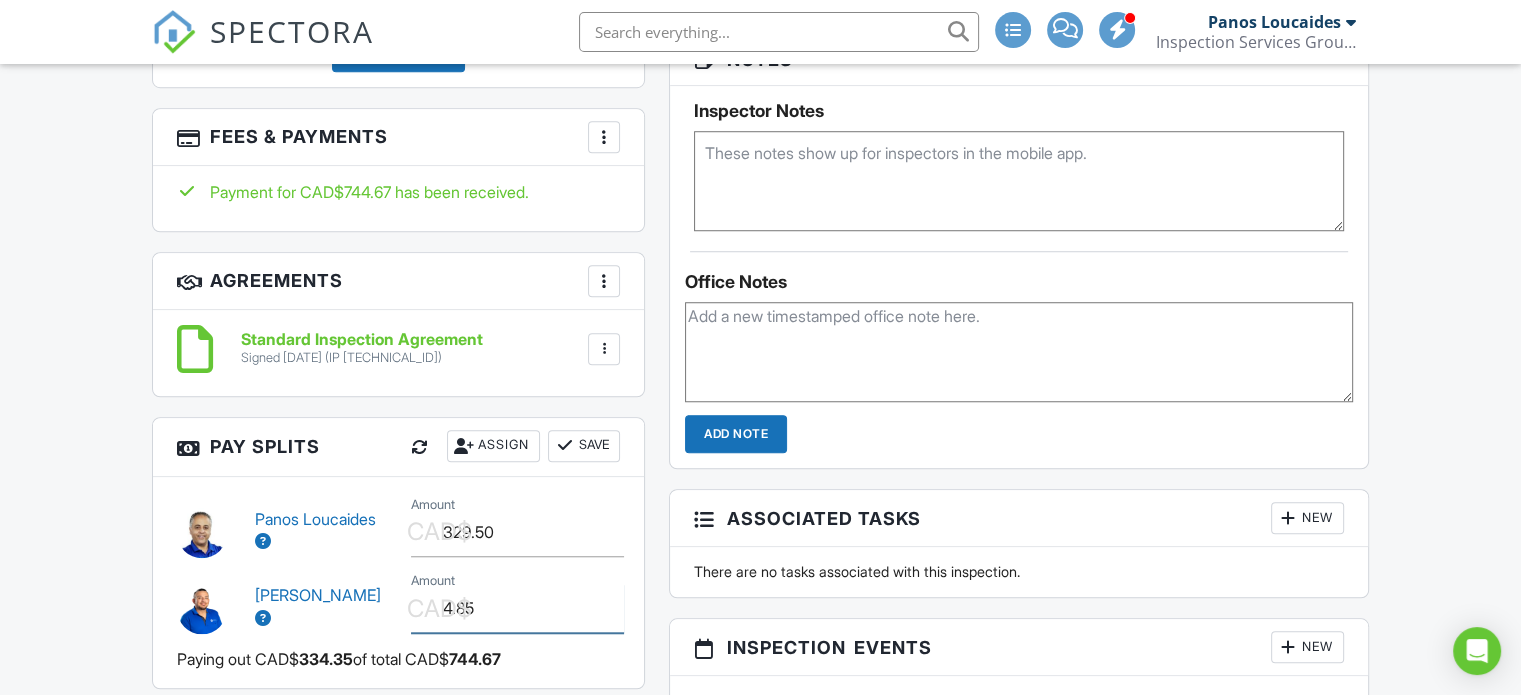 drag, startPoint x: 525, startPoint y: 613, endPoint x: 400, endPoint y: 611, distance: 125.016 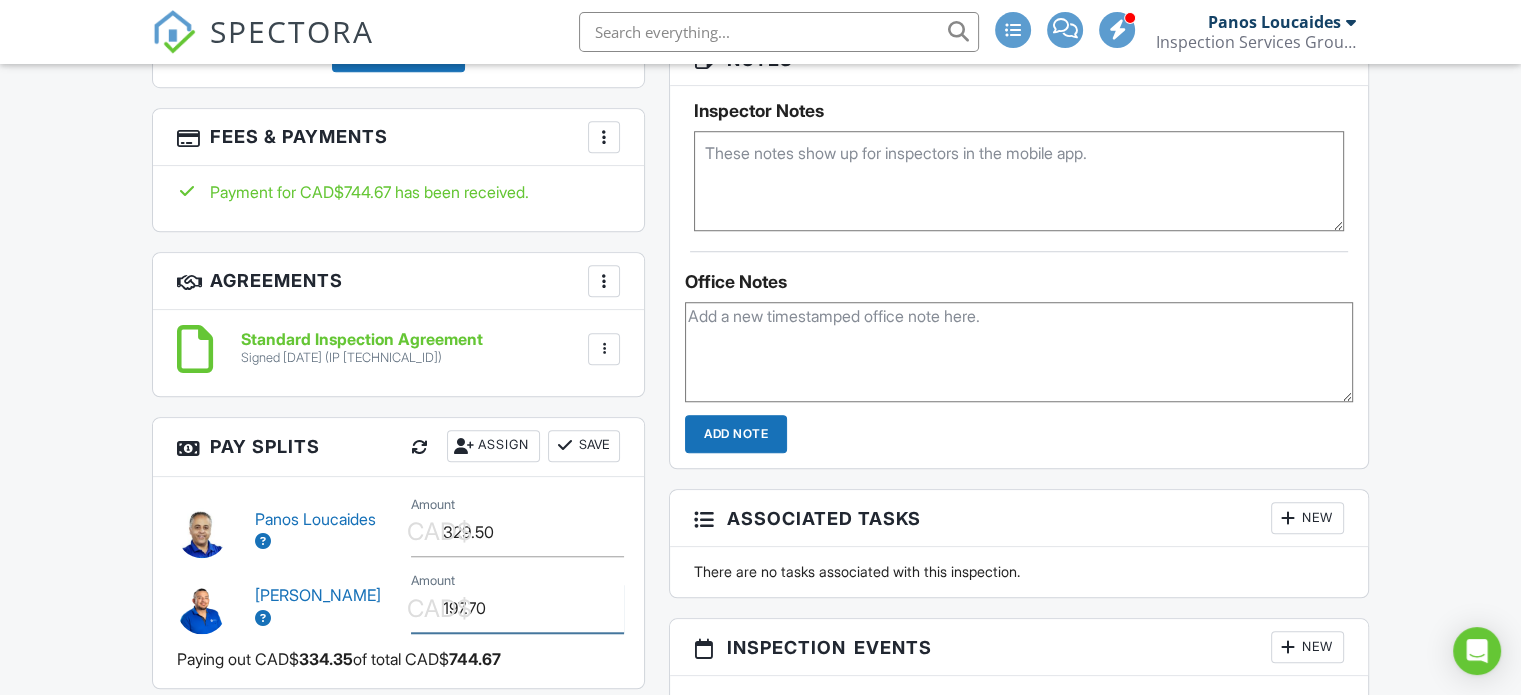 type on "197.70" 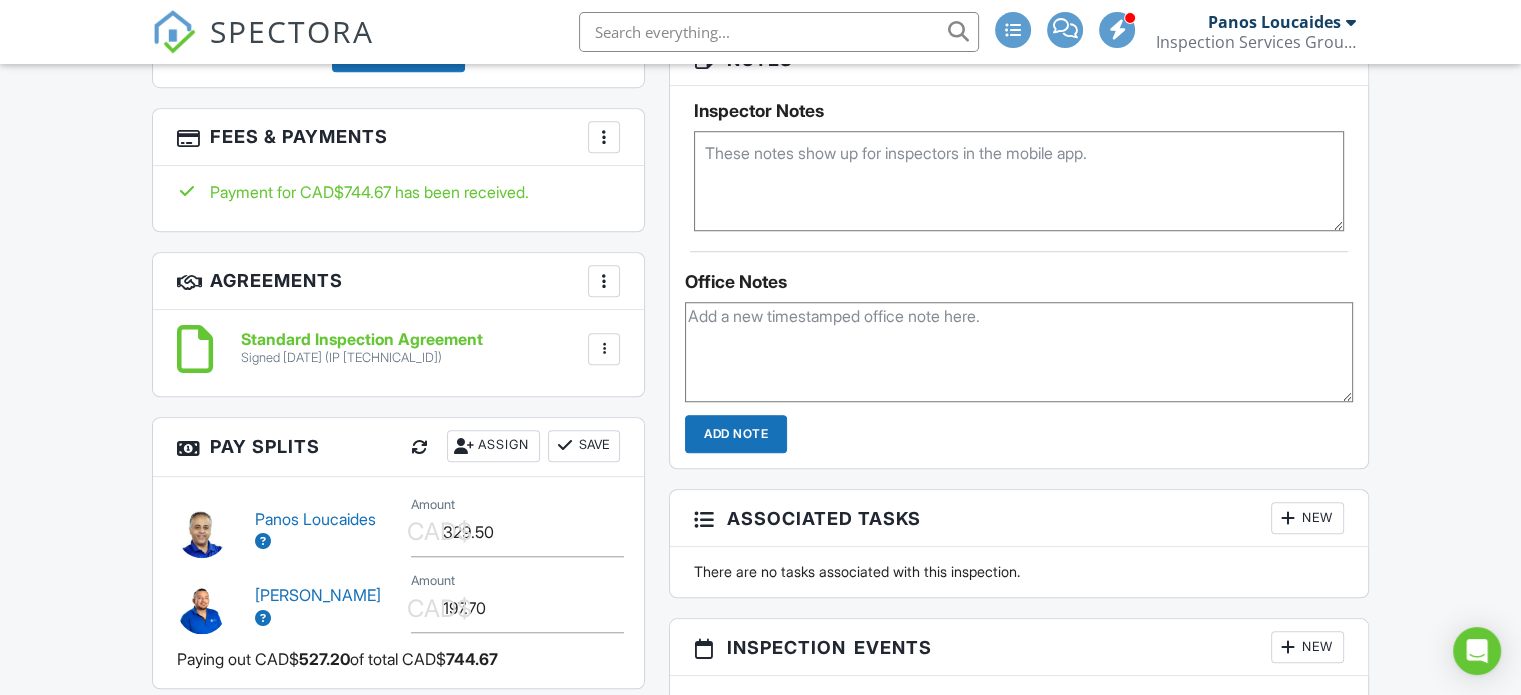 click on "Reports
Unlocked
Attach
New
Home Inspection Report
ISG Residential
Panos Loucaides, Ricardo Arenas
Buyer viewed 07/09/2025 11:30 am
Edit
View
Assign Inspectors
Copy
View Log
RRB Log
Delete
Published at 06/30/2025  5:50 PM
Resend Email/Text
Publish report?
Before publishing from the web, click "Preview/Publish" in the Report Editor to save your changes ( don't know where that is? ). If this is not clicked, your latest changes may not appear in the report.
This will make this report available to your client and/or agent. It will not send out a notification.
To send an email, use 'Publish All' below or jump into the report and use the 'Publish' button there.
Cancel
Publish
Share archived report
To
Subject
Inspection Report For 530 Kleinburg Smt Wy, Vaughan, ON L4H 4T5
Text" at bounding box center [1019, 62] 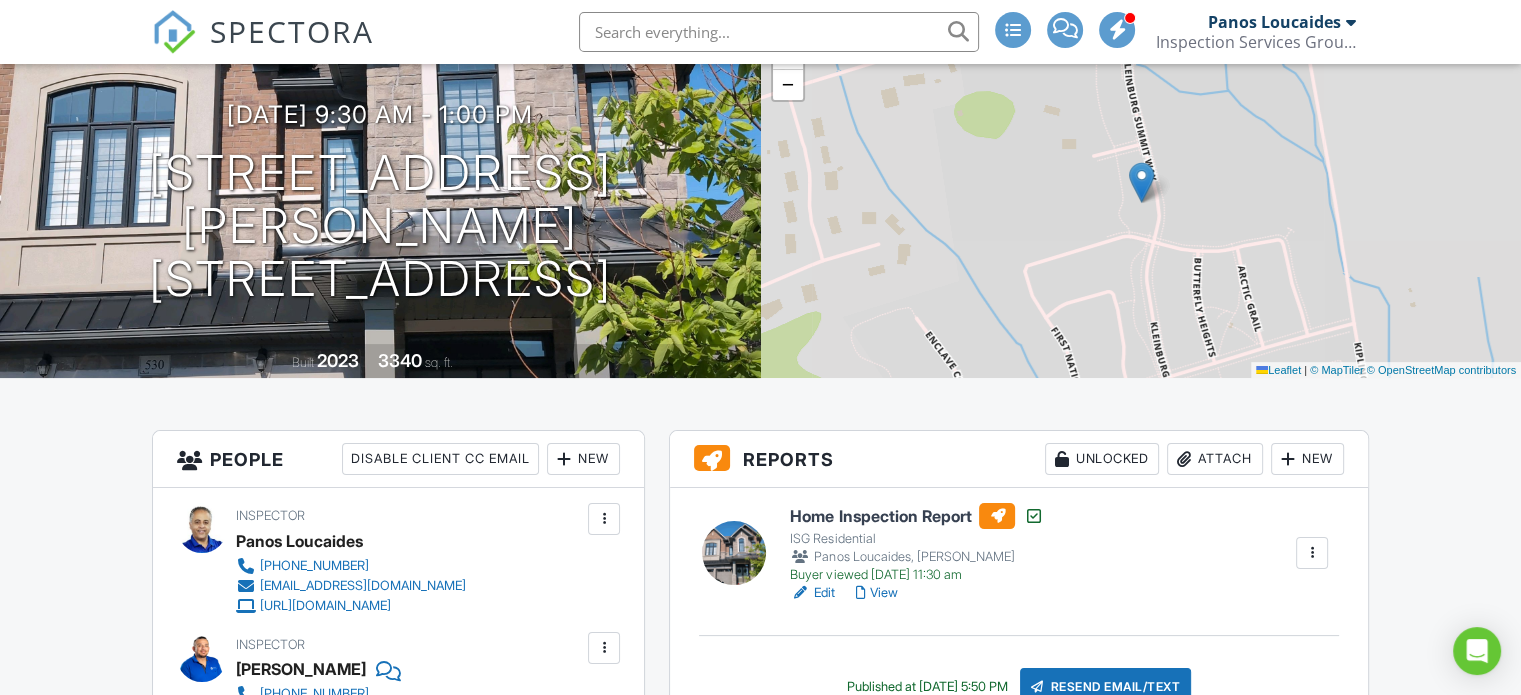 scroll, scrollTop: 62, scrollLeft: 0, axis: vertical 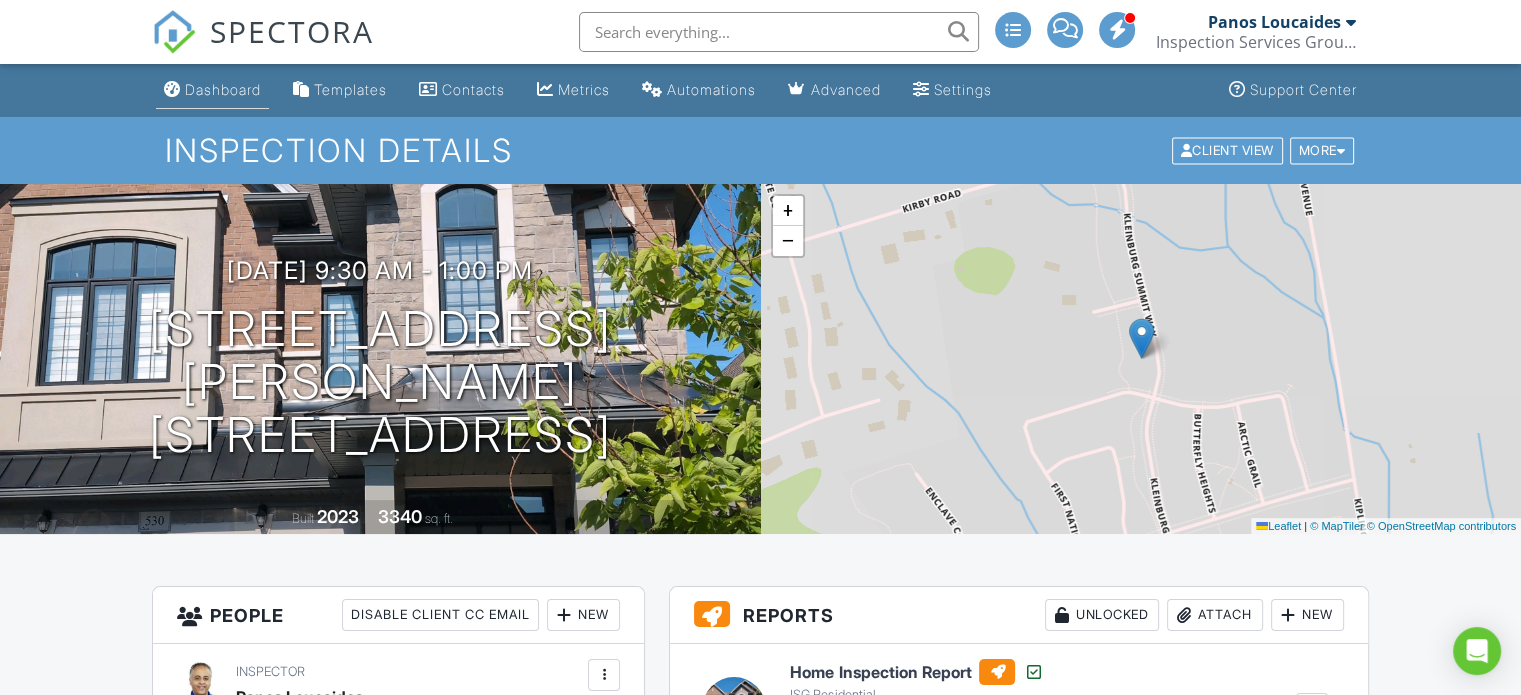 click on "Dashboard" at bounding box center [223, 89] 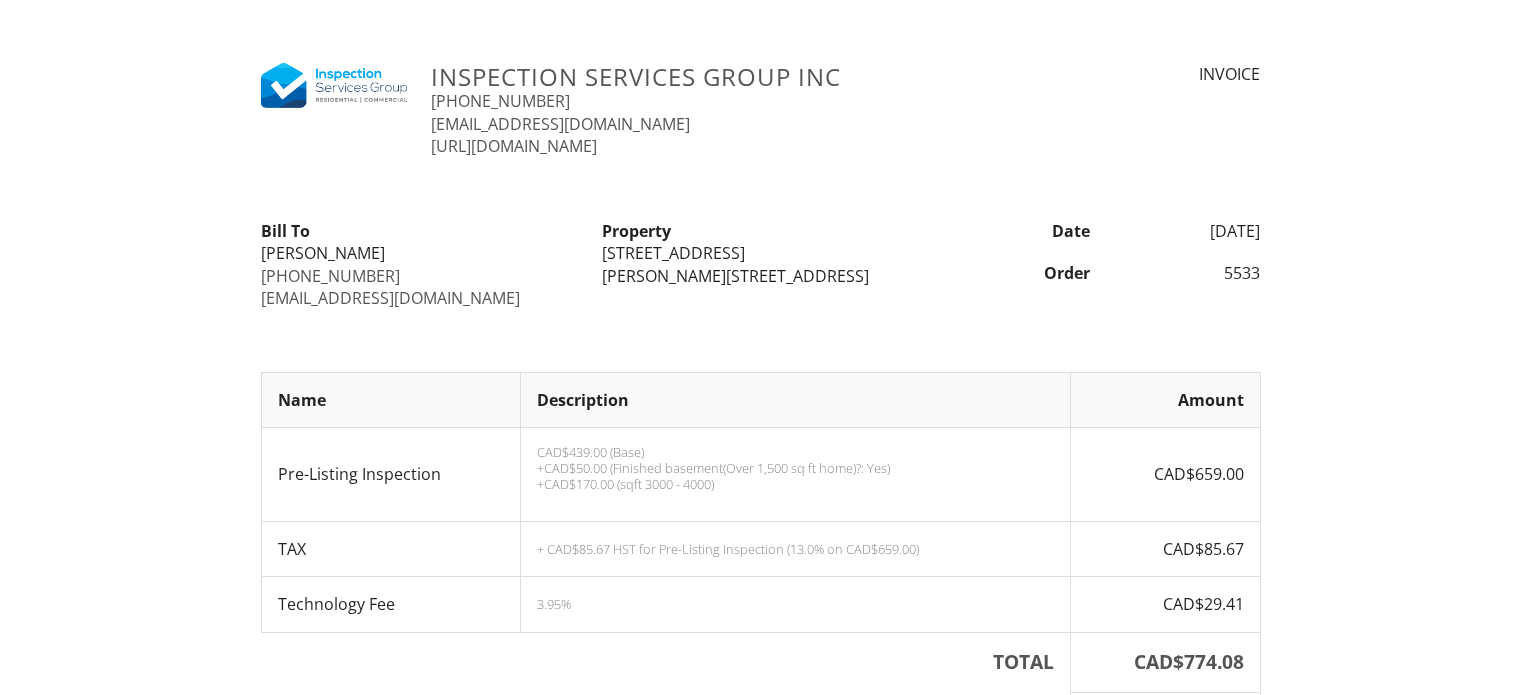 scroll, scrollTop: 0, scrollLeft: 0, axis: both 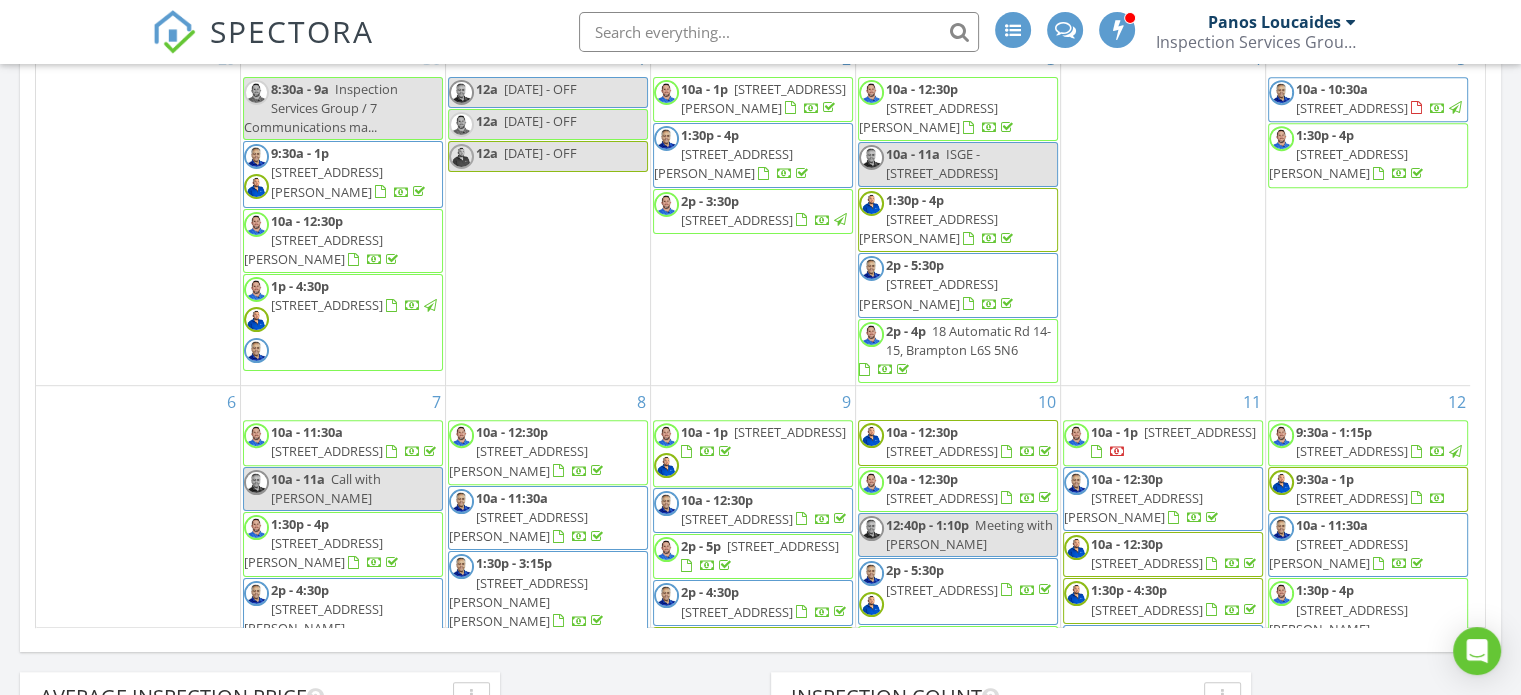 click on "461 Golden Oak Dr, Oakville L6H 3Y3" at bounding box center [327, 305] 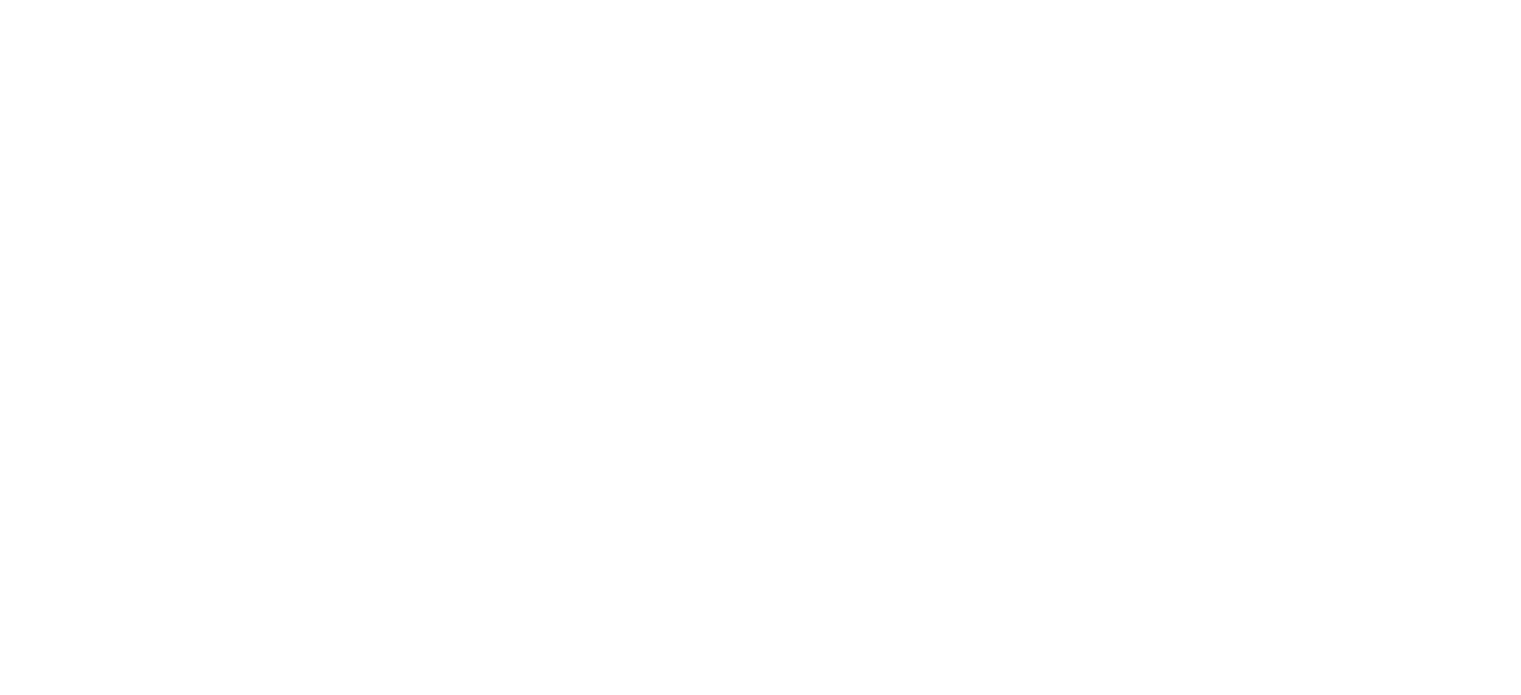 scroll, scrollTop: 0, scrollLeft: 0, axis: both 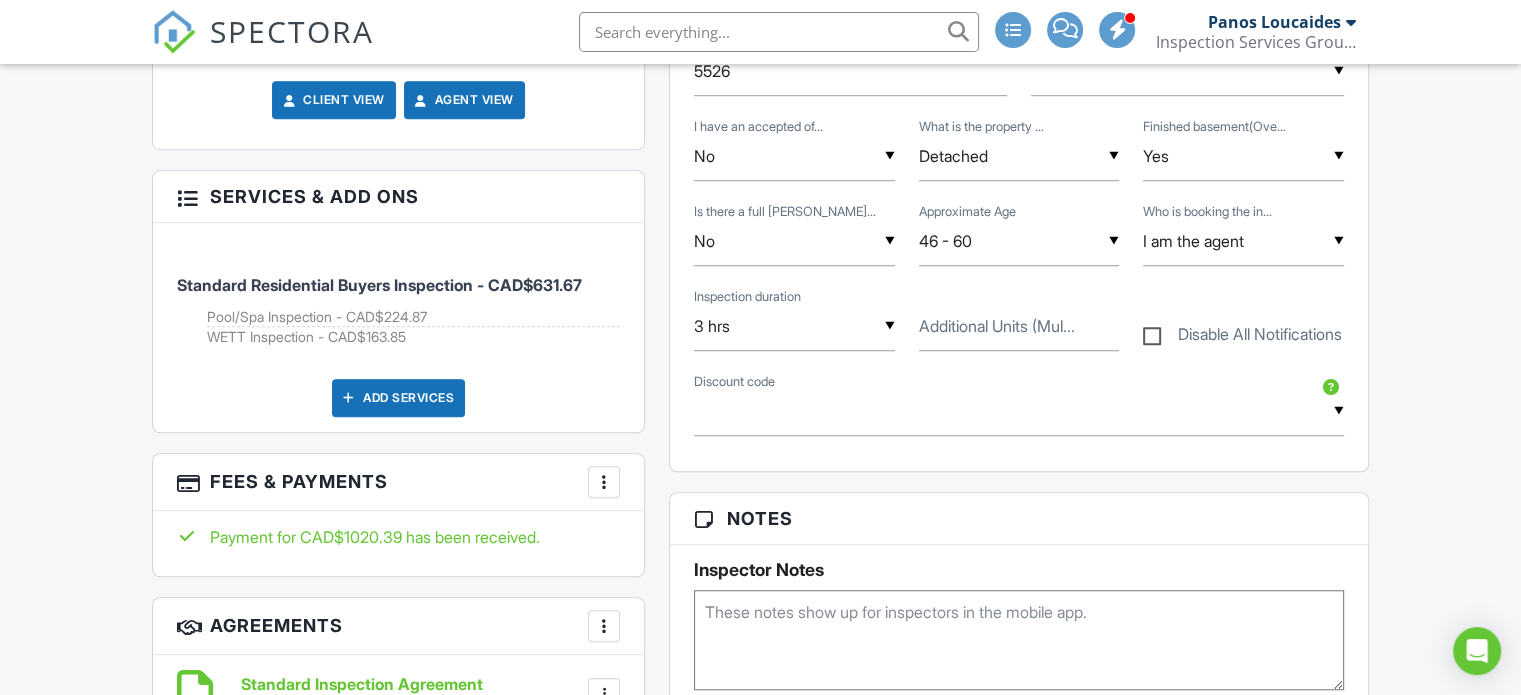 click at bounding box center (604, 482) 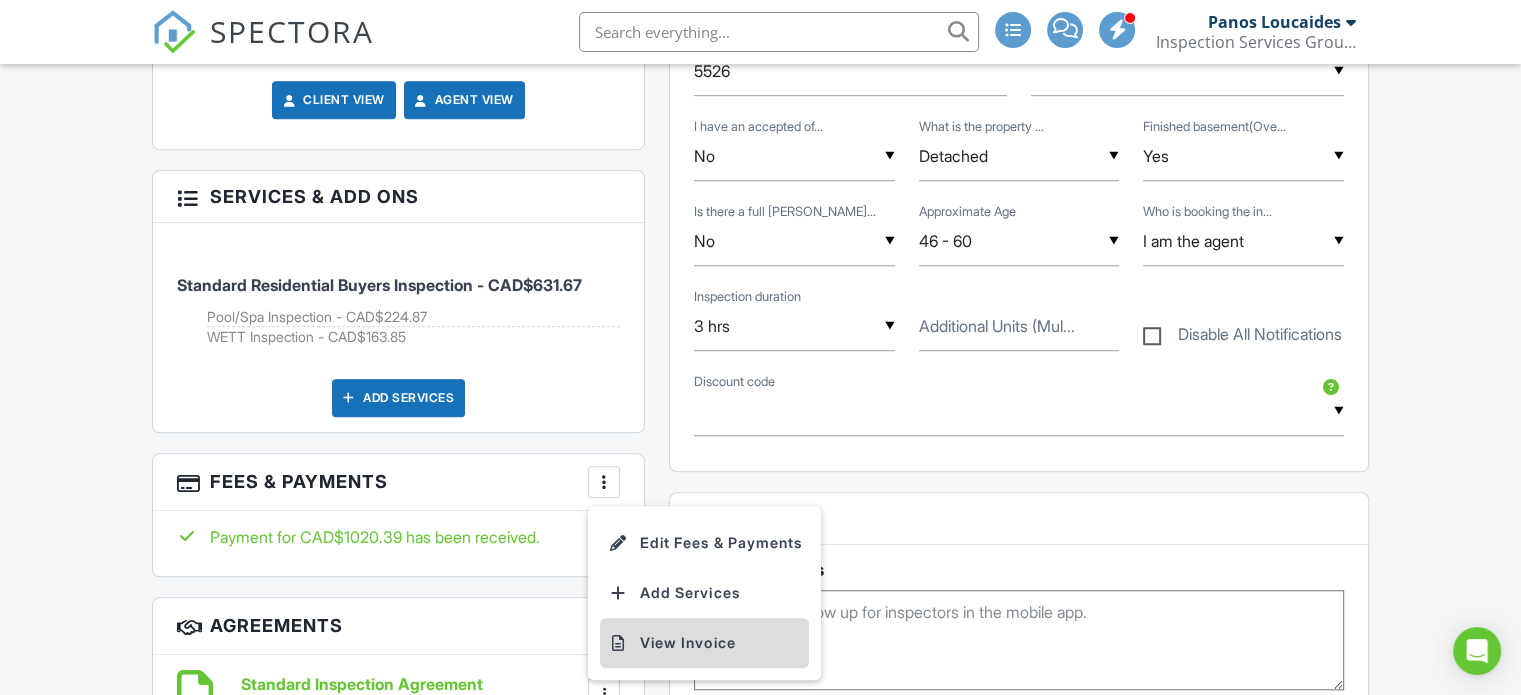 click on "View Invoice" at bounding box center [704, 643] 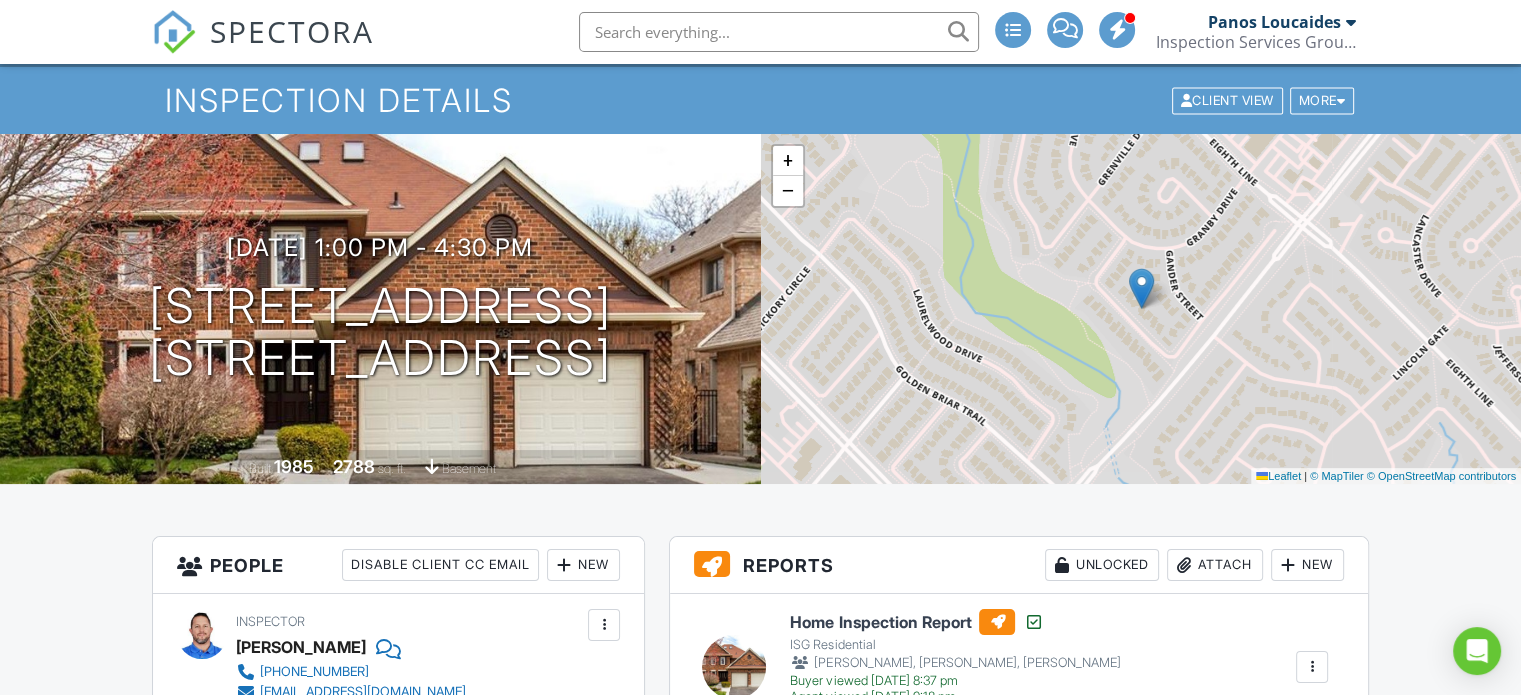 scroll, scrollTop: 0, scrollLeft: 0, axis: both 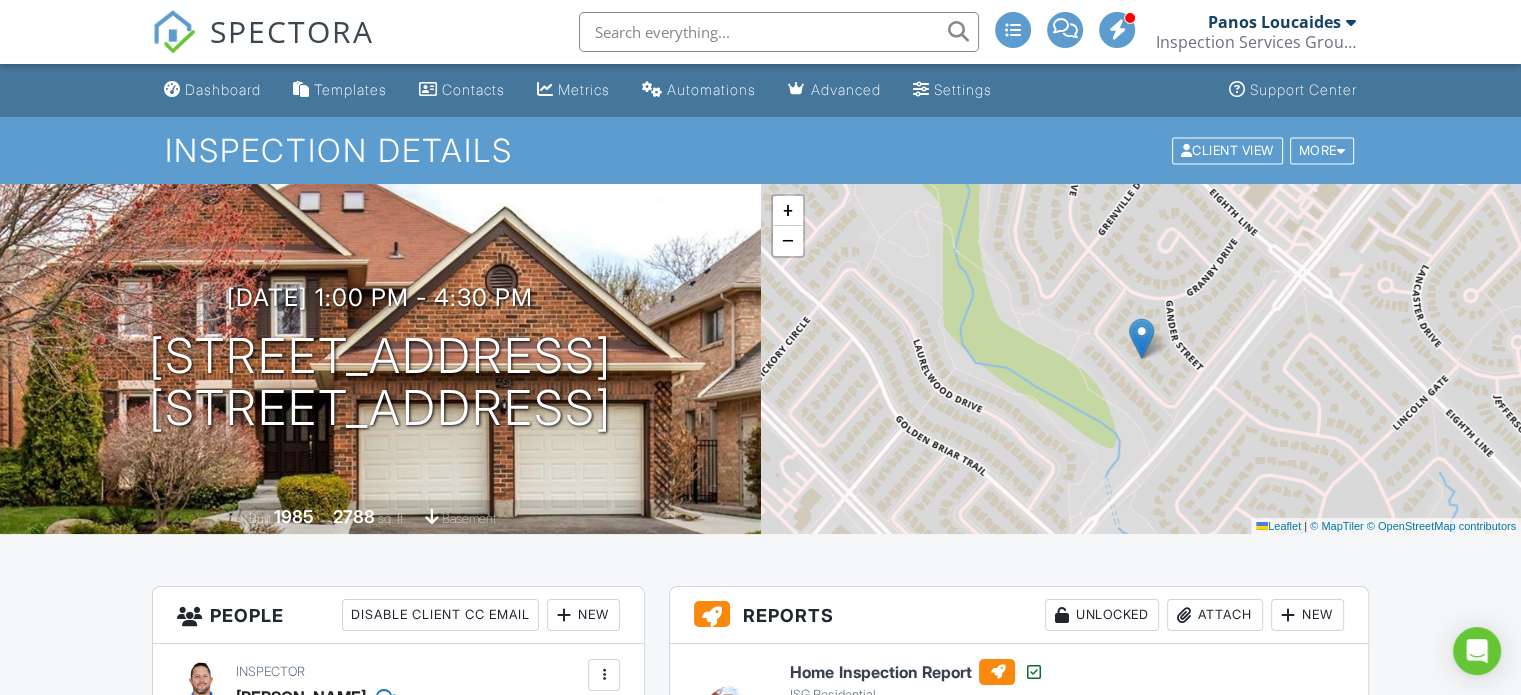 click on "Inspection Services Group Inc" at bounding box center (1256, 42) 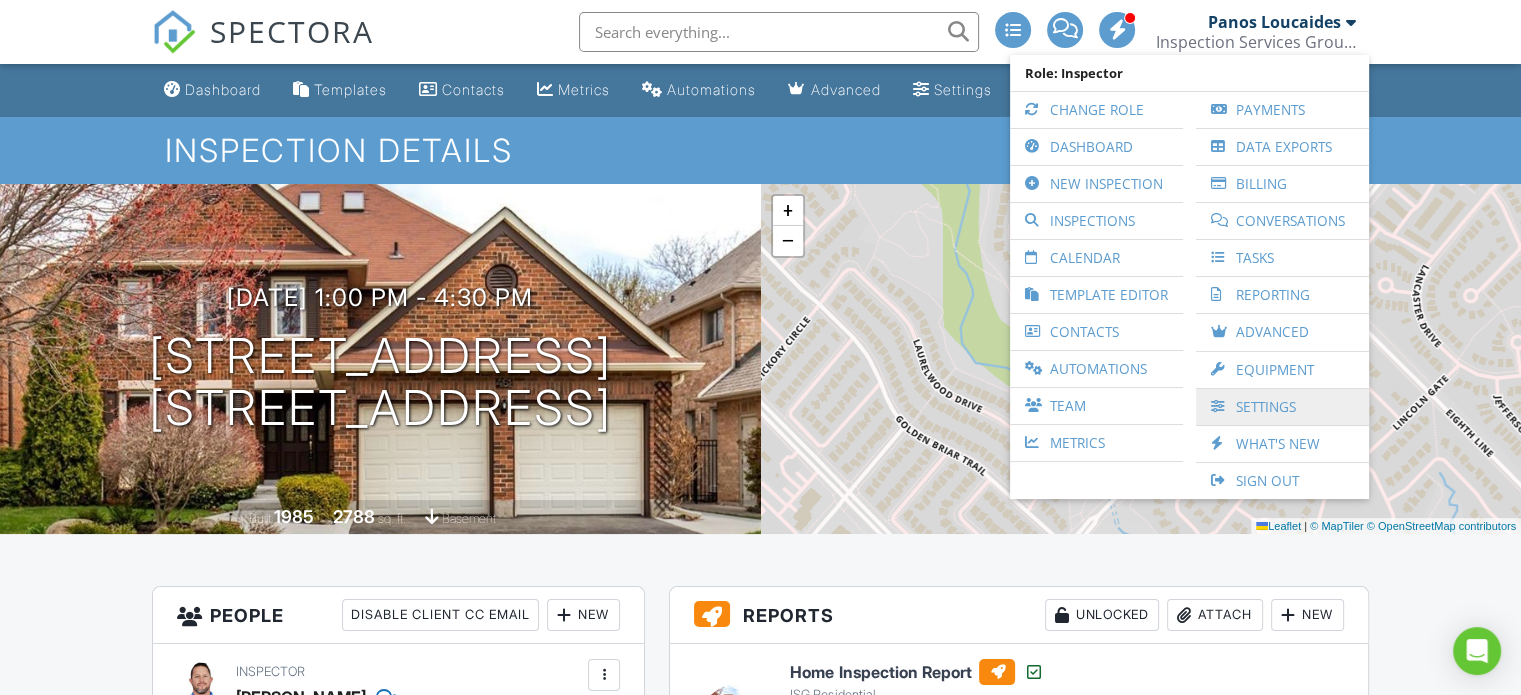 click on "Settings" at bounding box center (1282, 407) 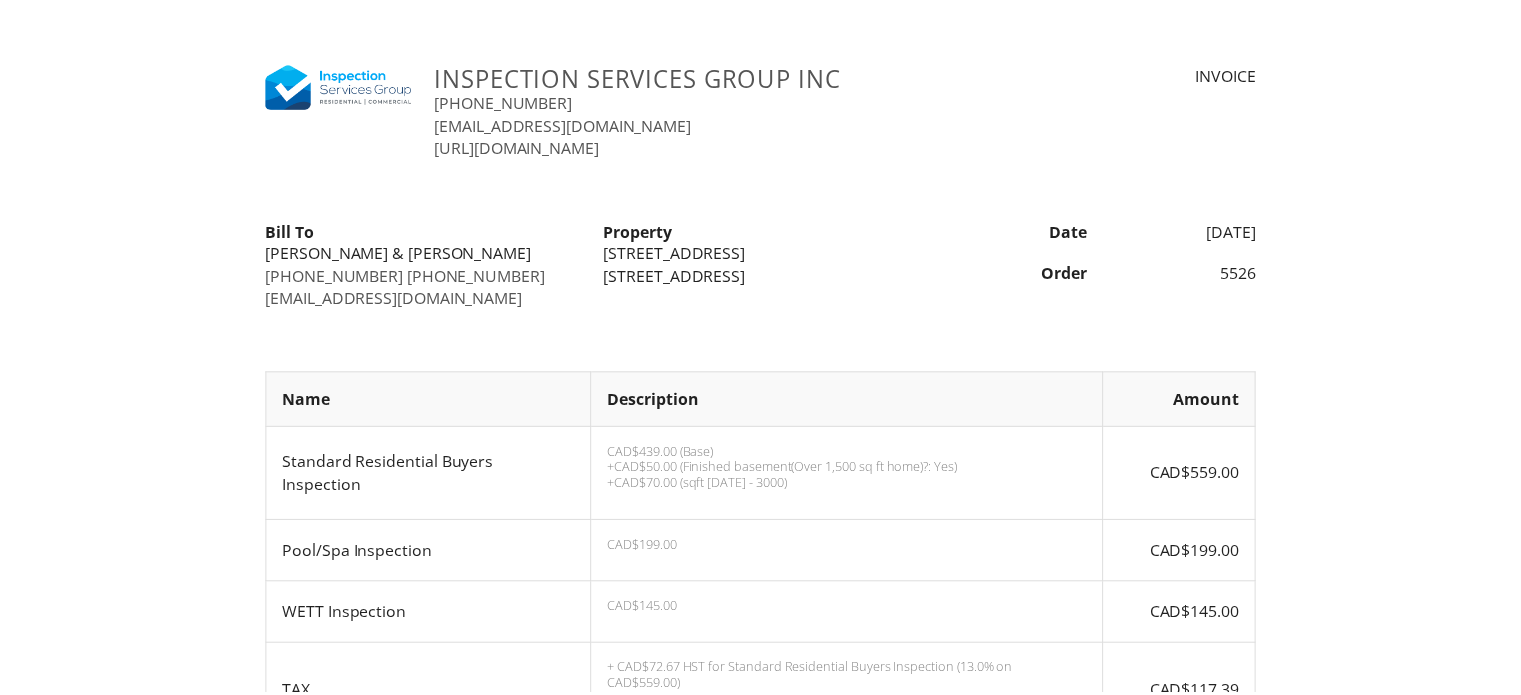 scroll, scrollTop: 0, scrollLeft: 0, axis: both 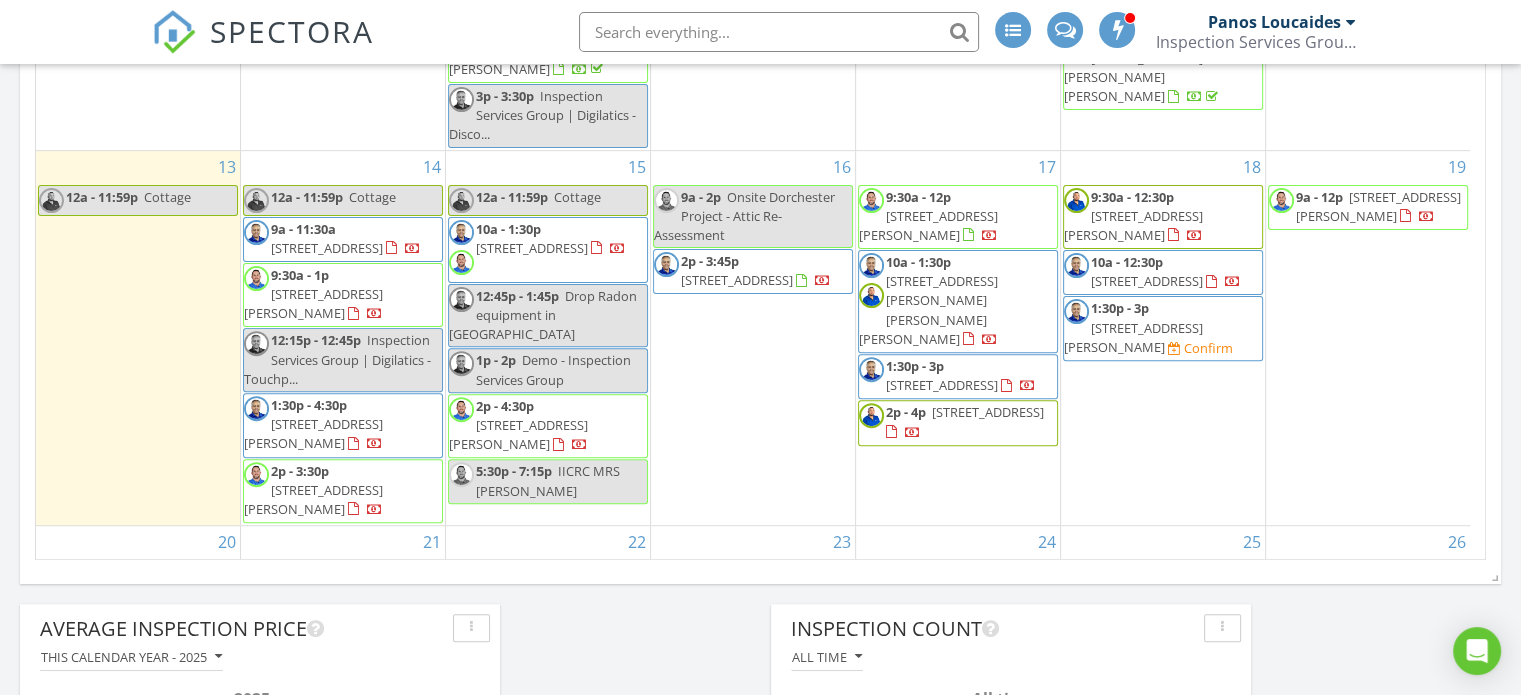 click on "2p - 3:45p" at bounding box center [710, 261] 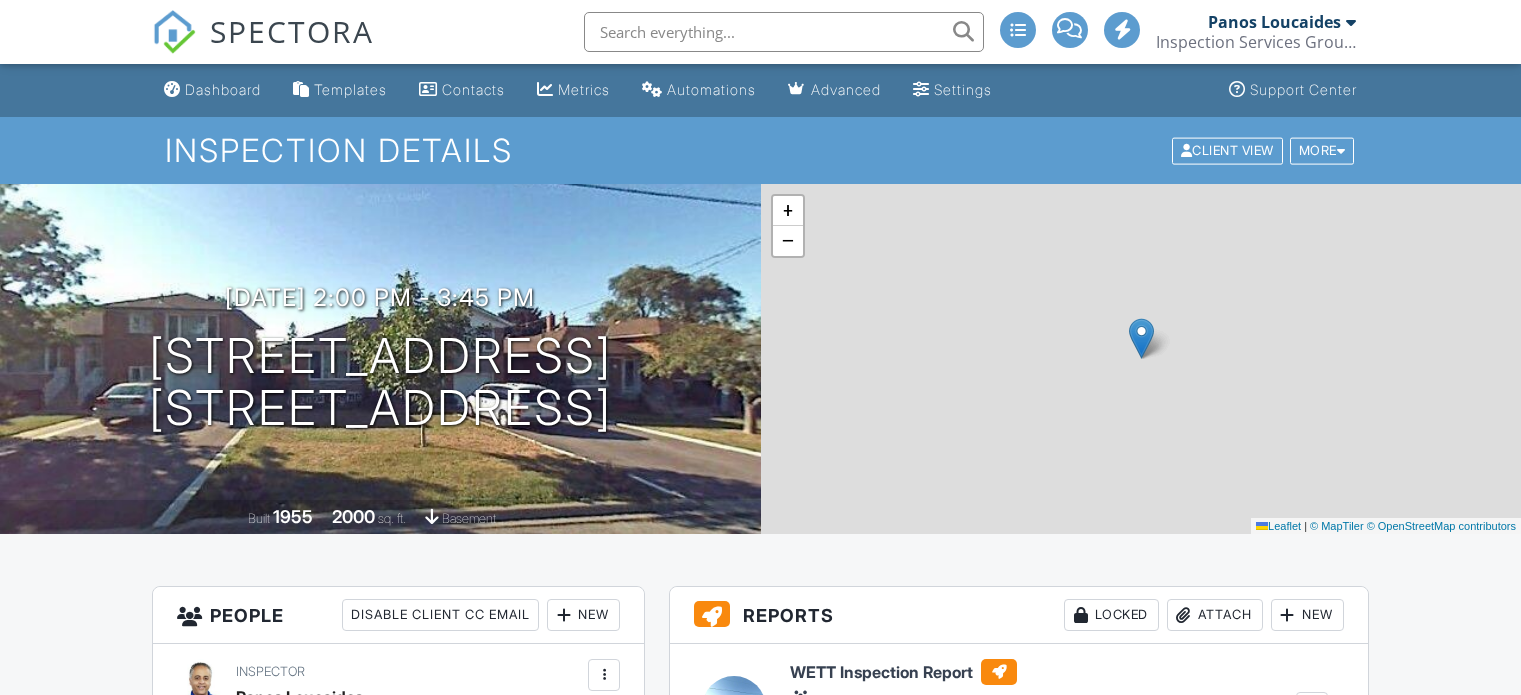 scroll, scrollTop: 0, scrollLeft: 0, axis: both 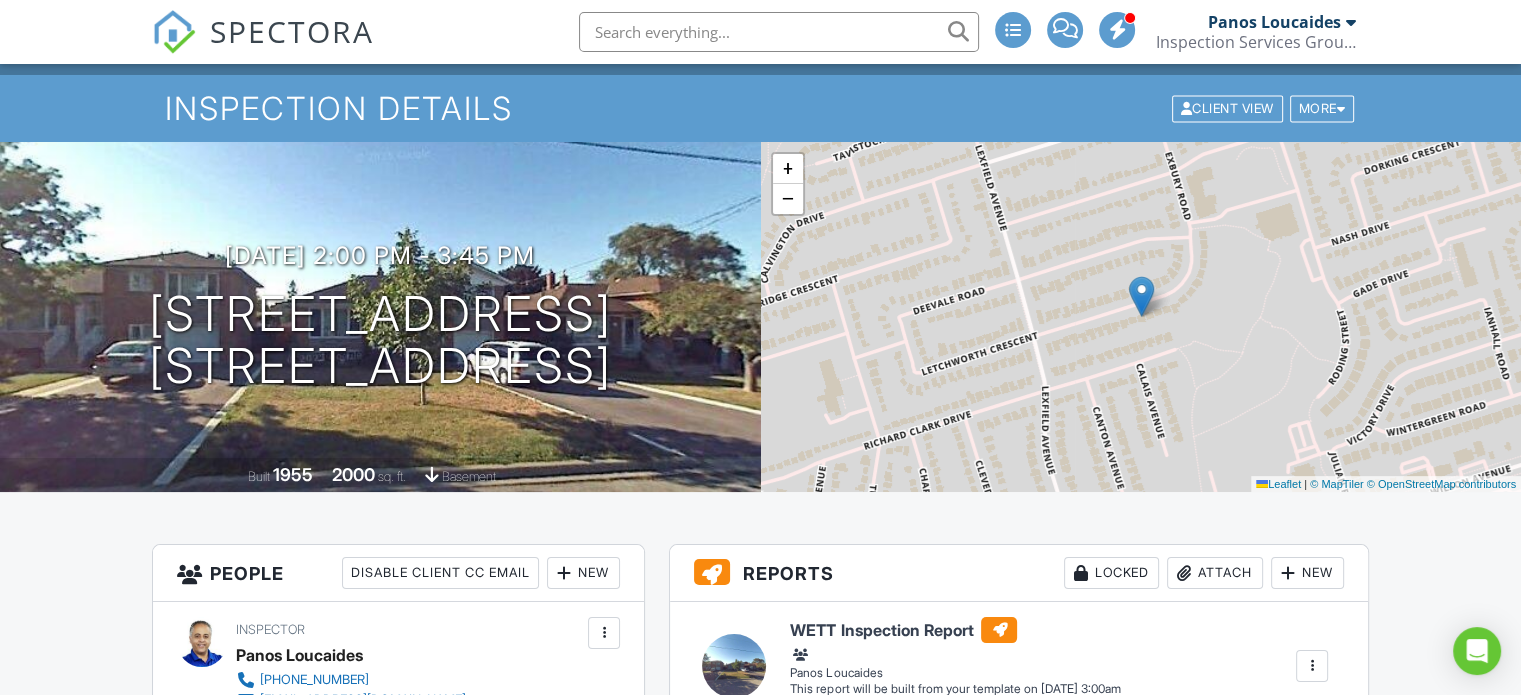 drag, startPoint x: 1528, startPoint y: 139, endPoint x: 1535, endPoint y: 147, distance: 10.630146 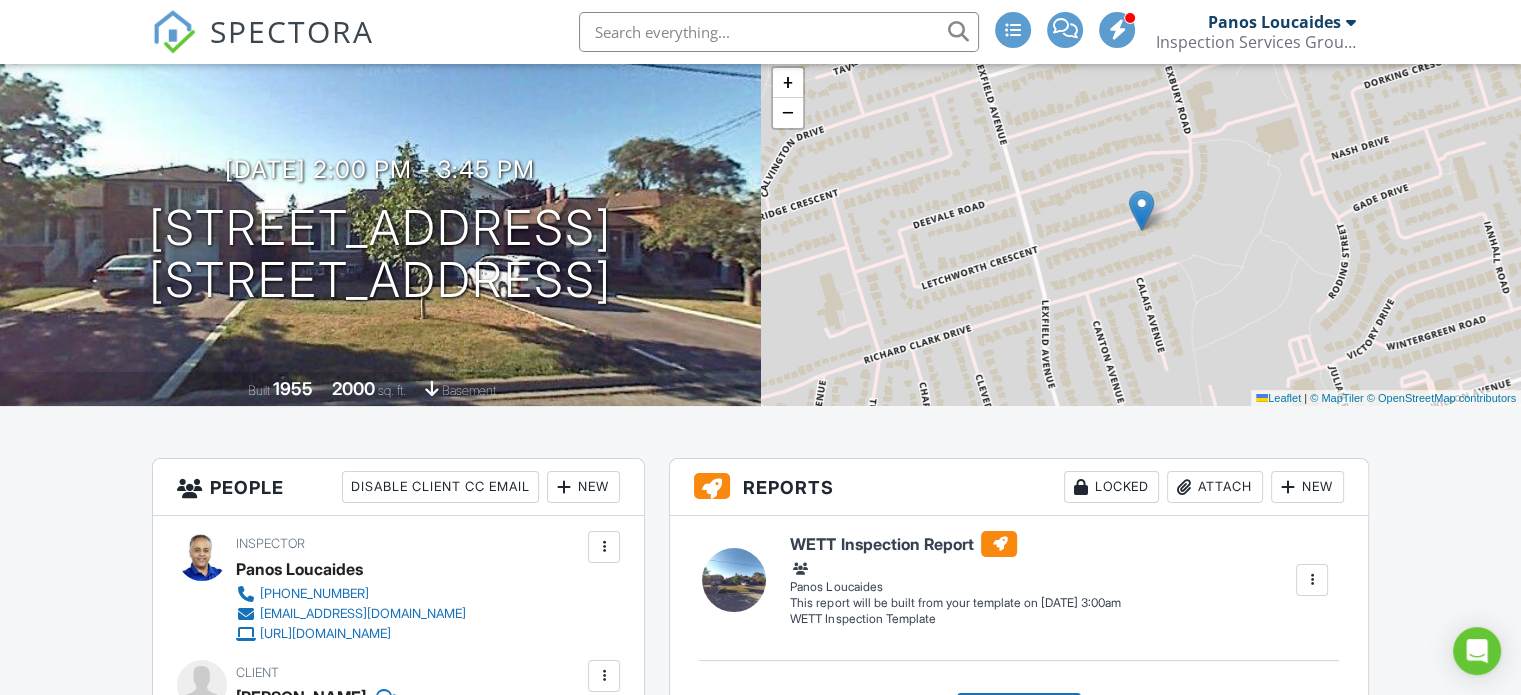 scroll, scrollTop: 42, scrollLeft: 0, axis: vertical 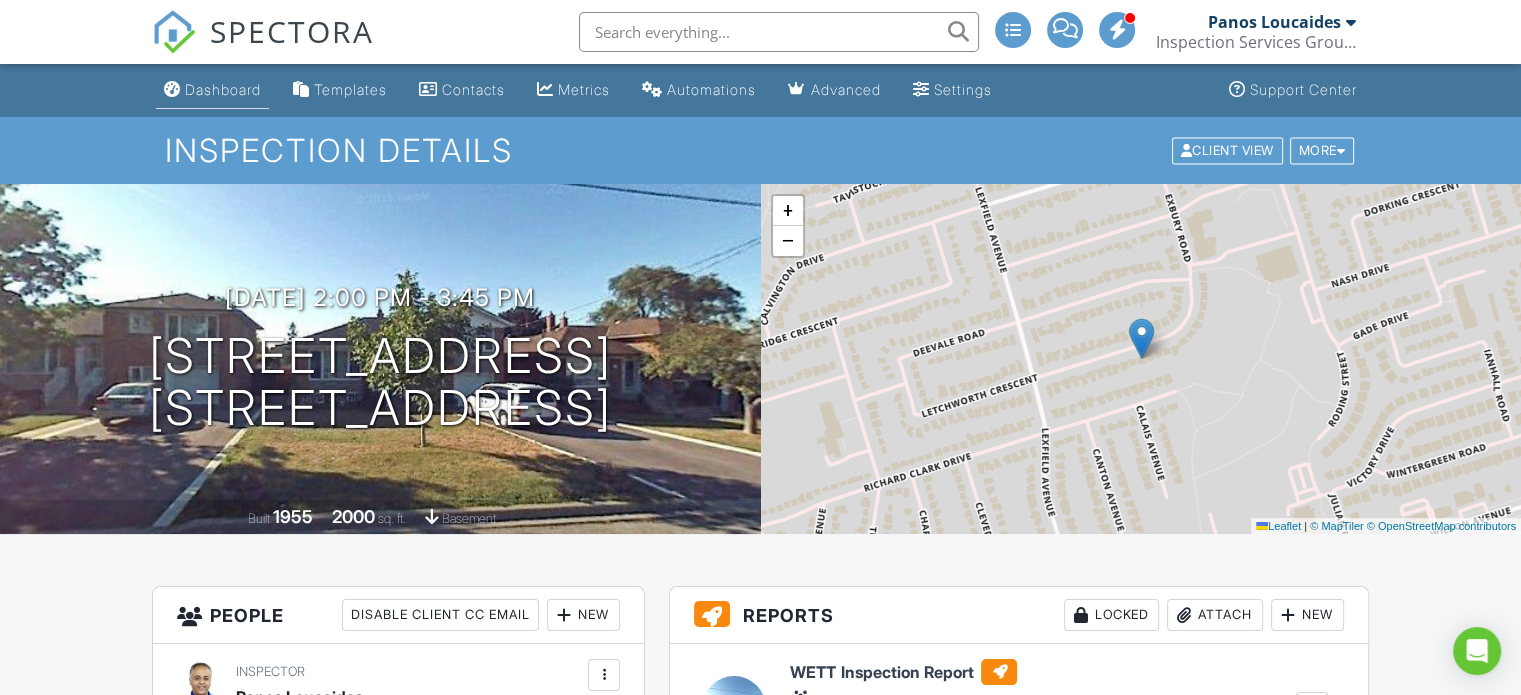 click on "Dashboard" at bounding box center [223, 89] 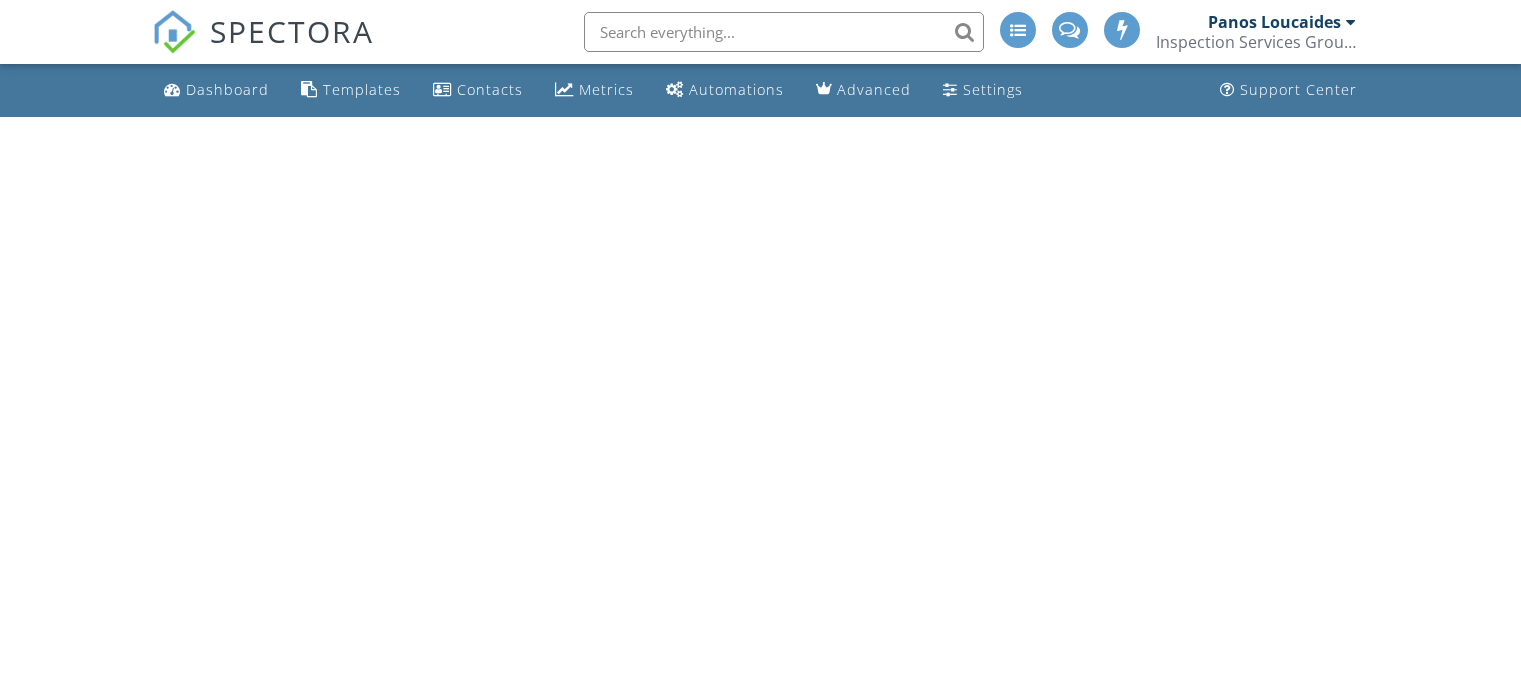 scroll, scrollTop: 0, scrollLeft: 0, axis: both 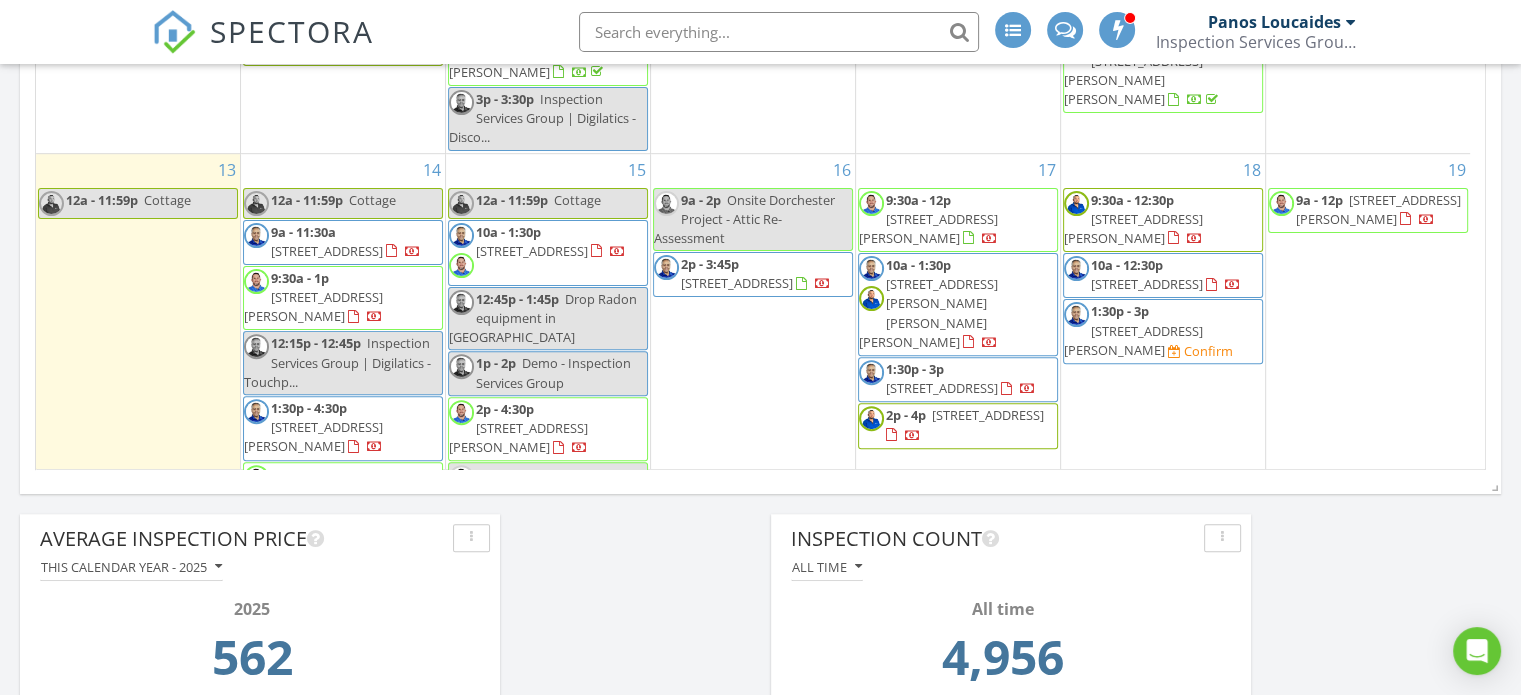 click on "74 Woodman Dr N 30, Hamilton L8H 2M5" at bounding box center [928, 228] 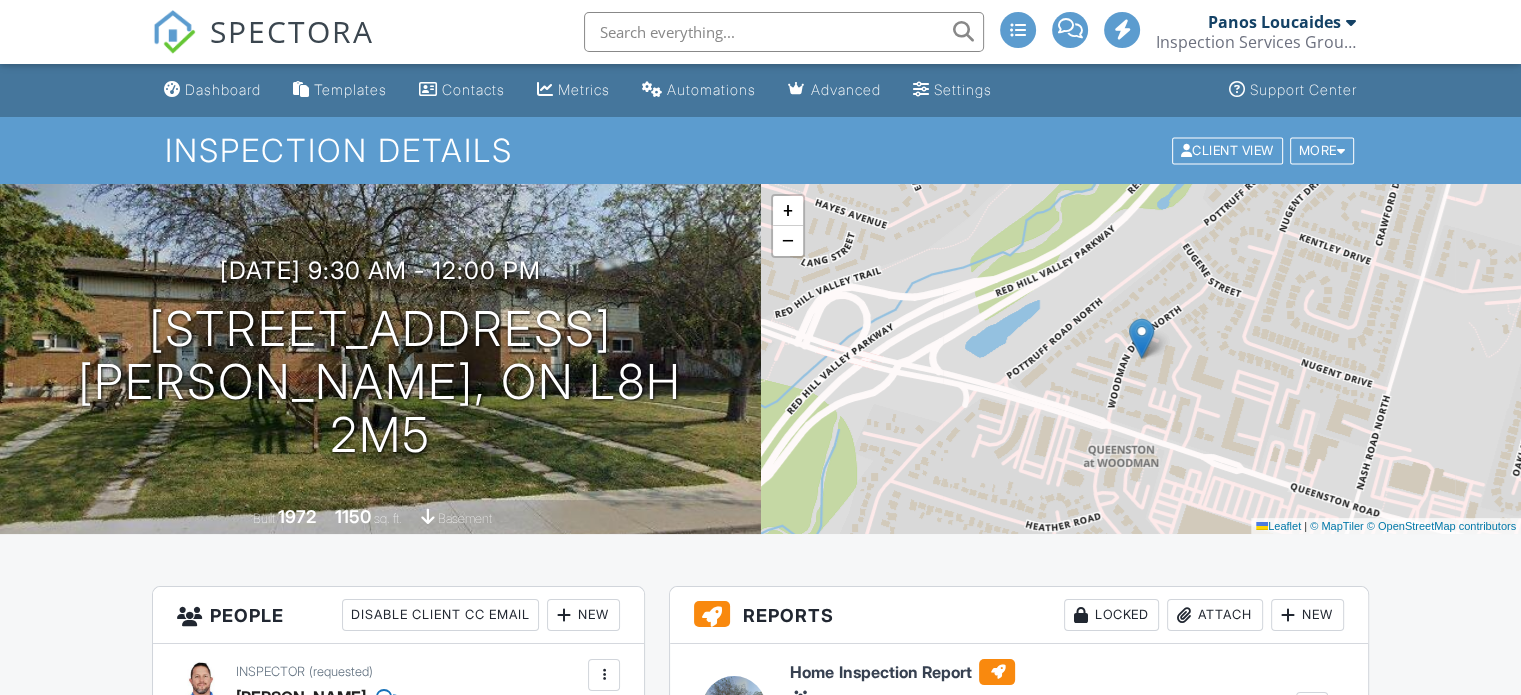 scroll, scrollTop: 500, scrollLeft: 0, axis: vertical 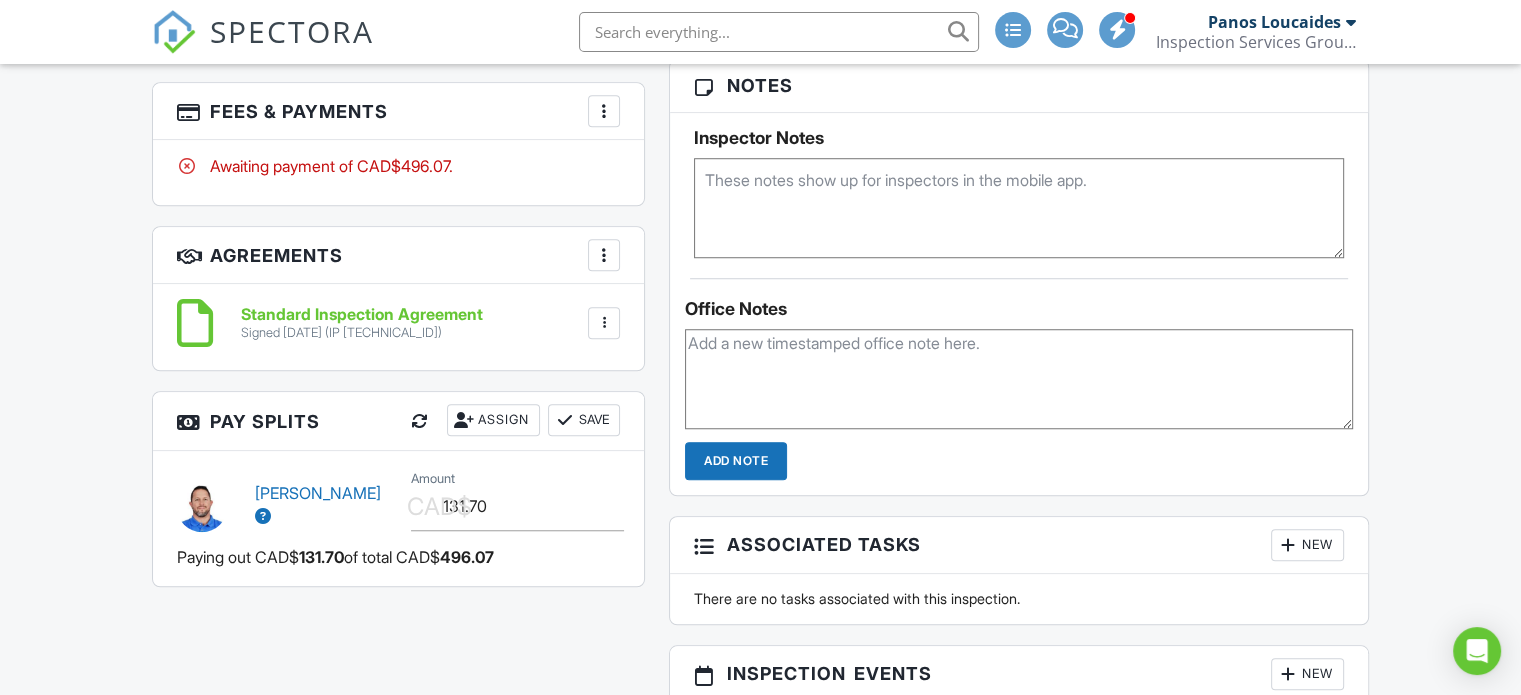 drag, startPoint x: 1528, startPoint y: 203, endPoint x: 1535, endPoint y: 376, distance: 173.14156 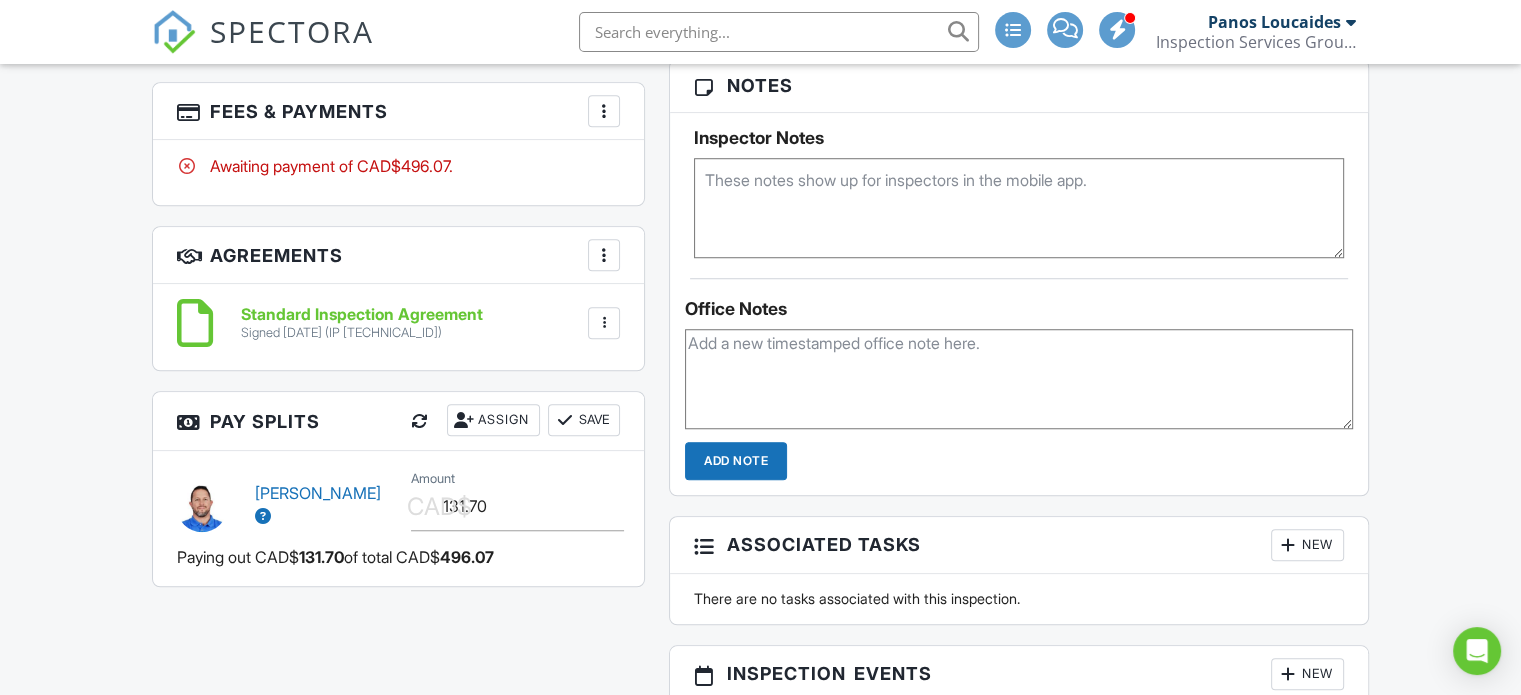 click at bounding box center (420, 421) 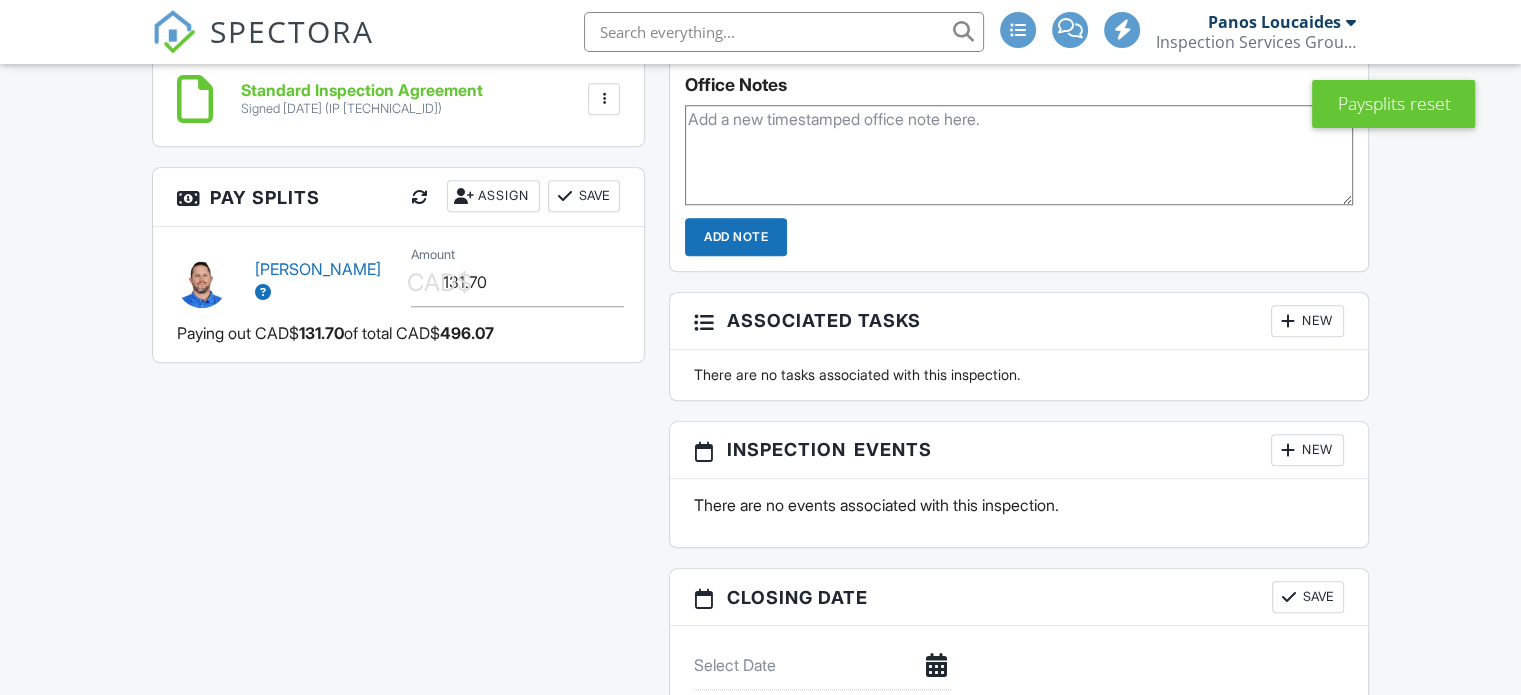 scroll, scrollTop: 1859, scrollLeft: 0, axis: vertical 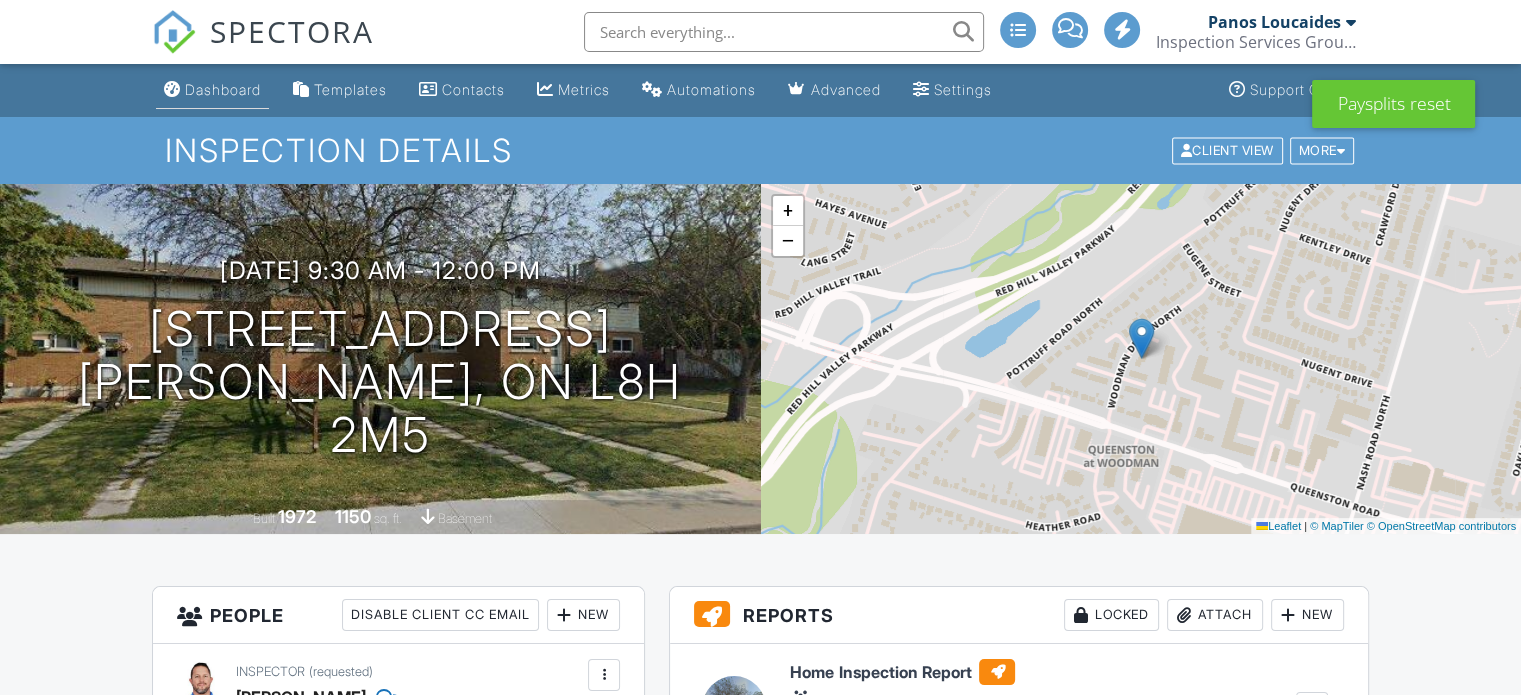 click on "Dashboard" at bounding box center (223, 89) 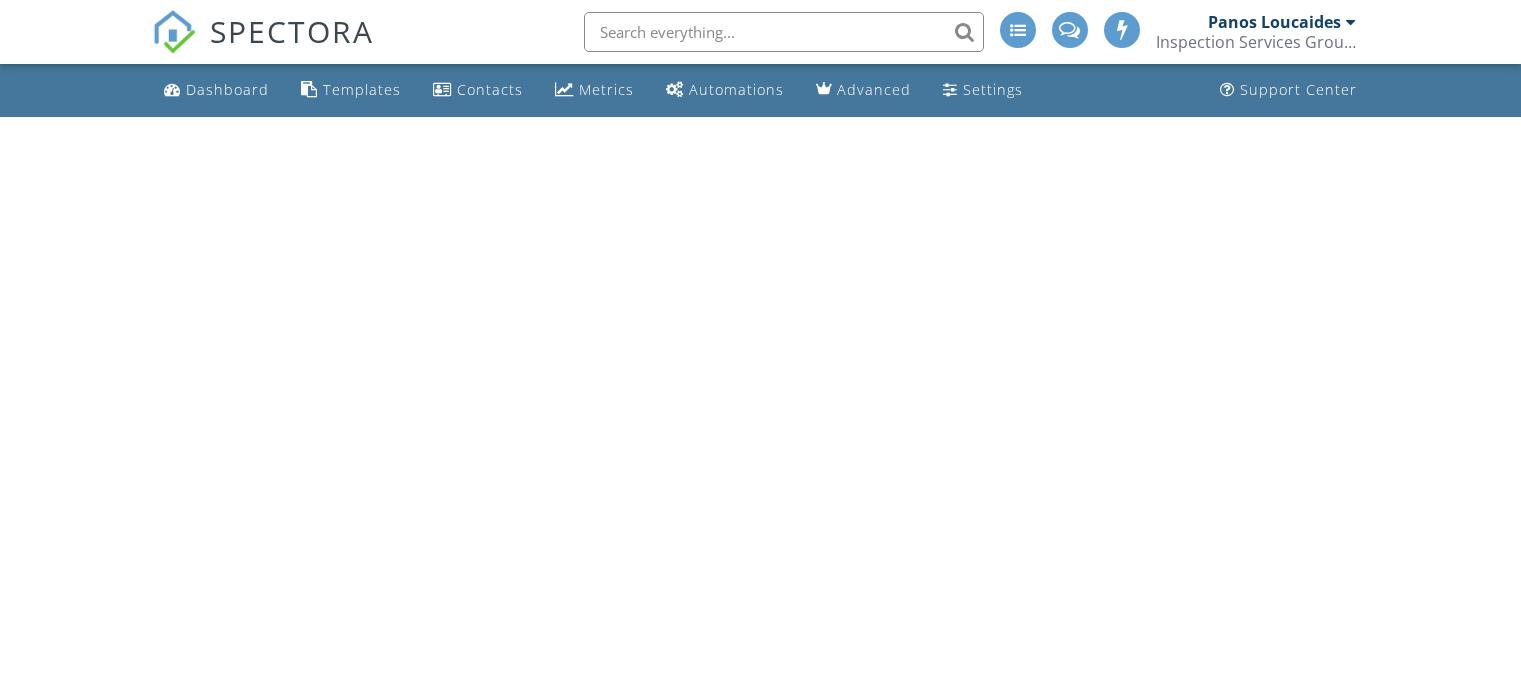scroll, scrollTop: 0, scrollLeft: 0, axis: both 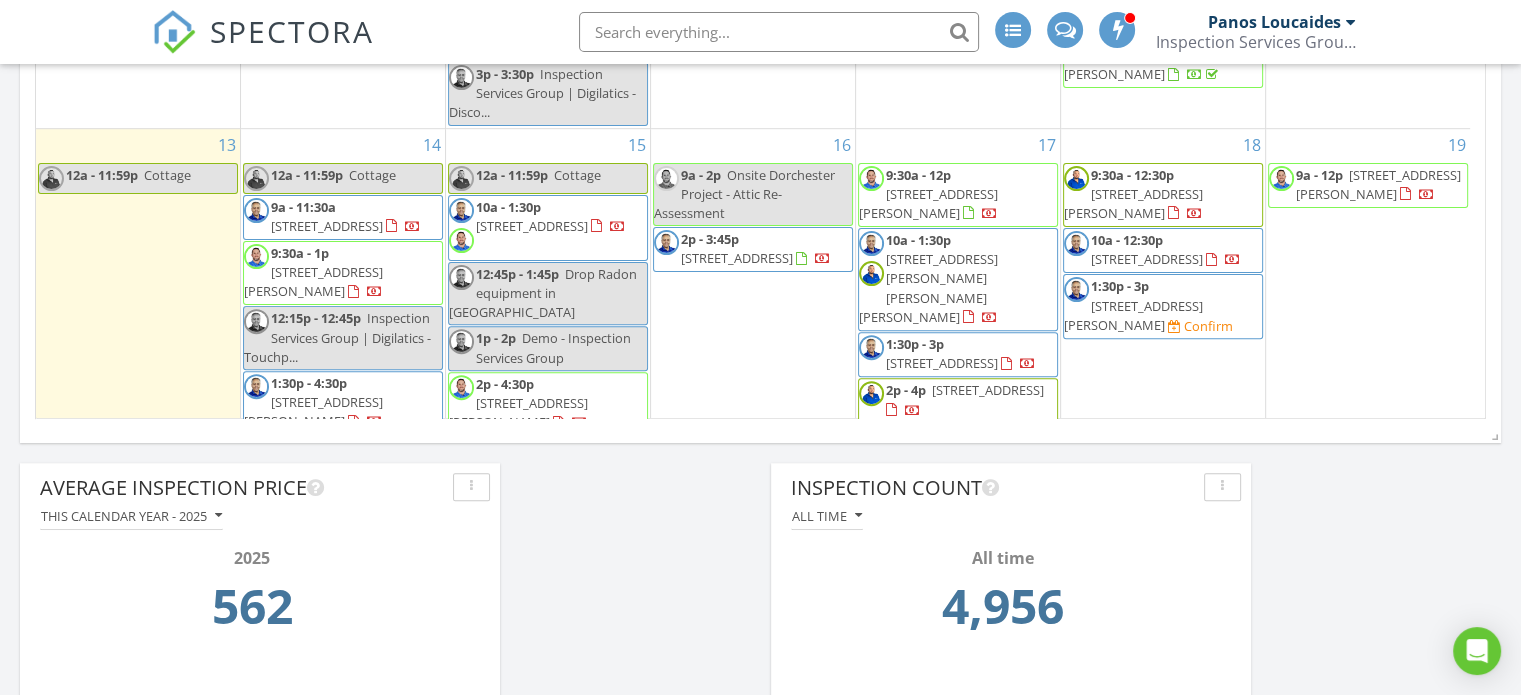 click on "32 Donna Mae Crescent, Vaughan L4J 1Z8" at bounding box center (928, 288) 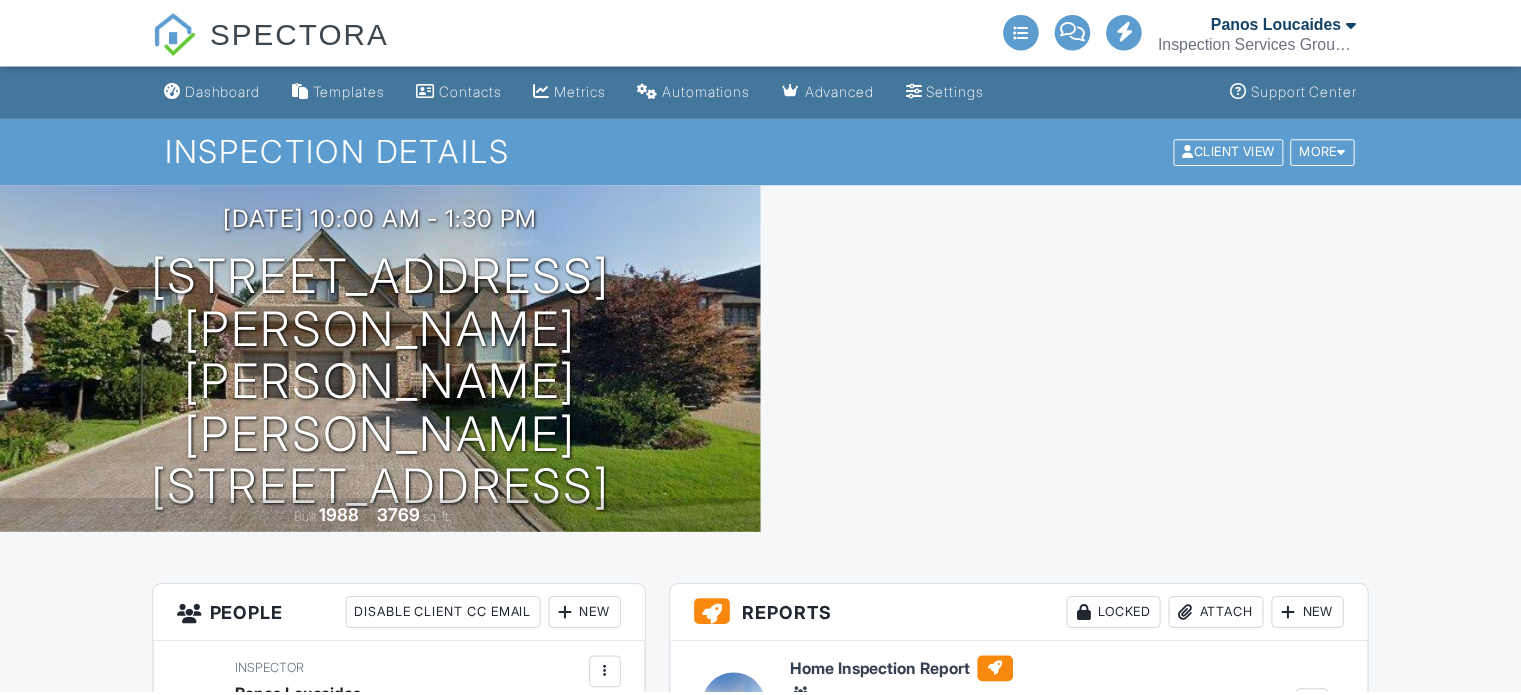 scroll, scrollTop: 0, scrollLeft: 0, axis: both 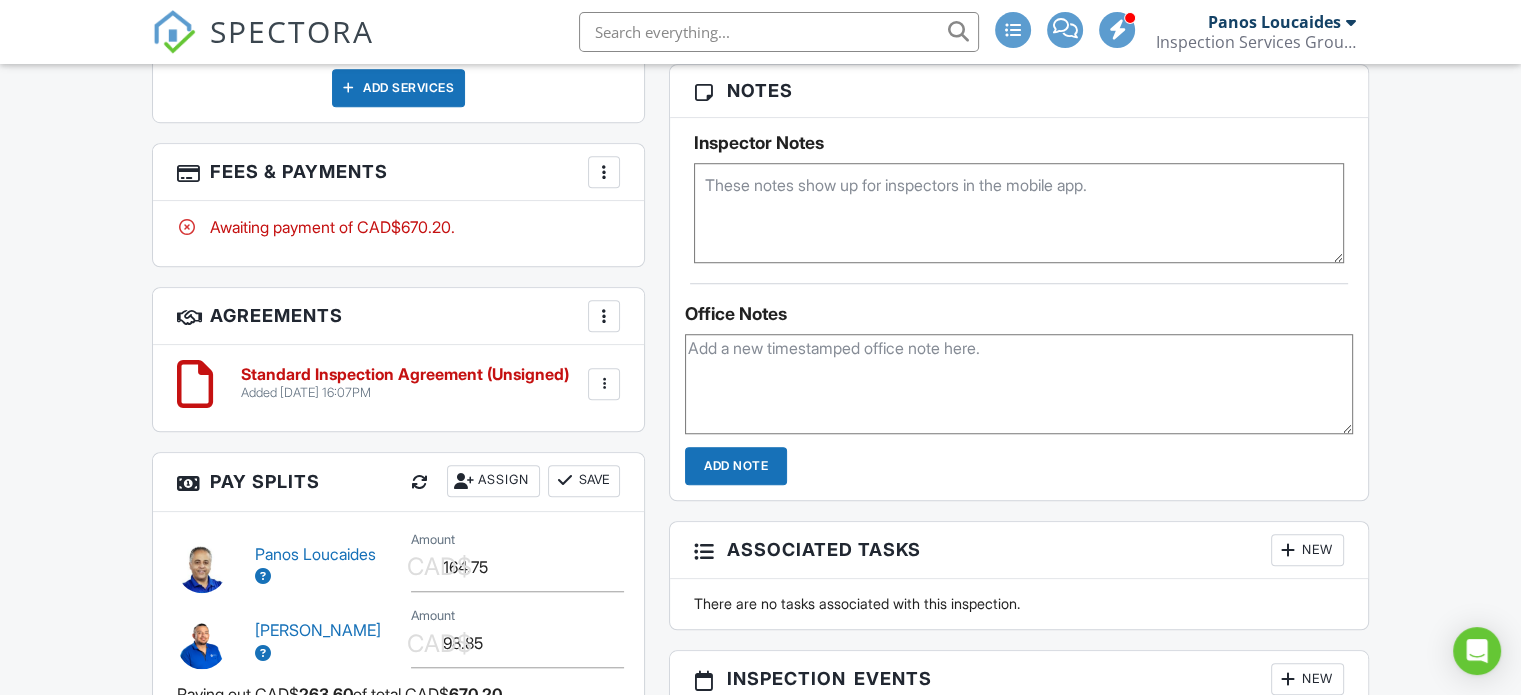 drag, startPoint x: 1529, startPoint y: 138, endPoint x: 1535, endPoint y: 422, distance: 284.0634 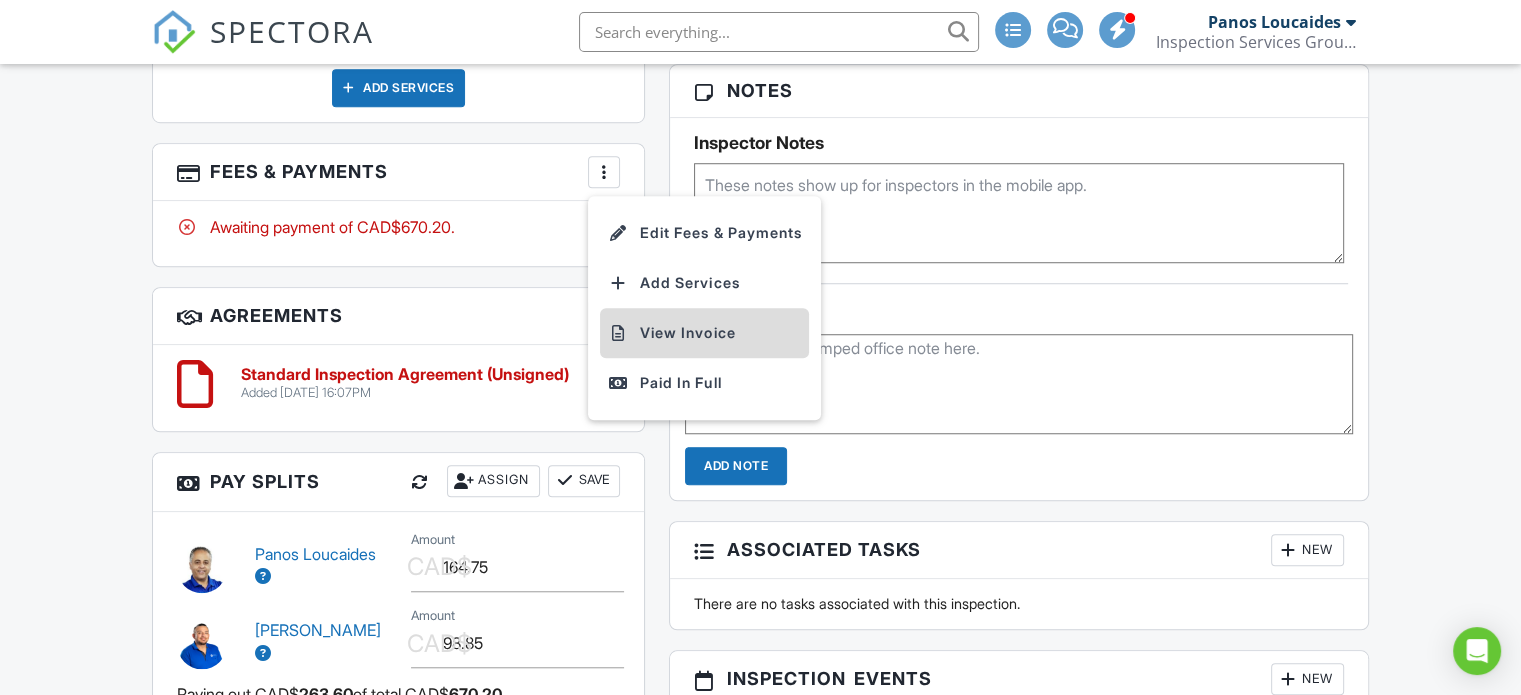 click on "View Invoice" at bounding box center (704, 333) 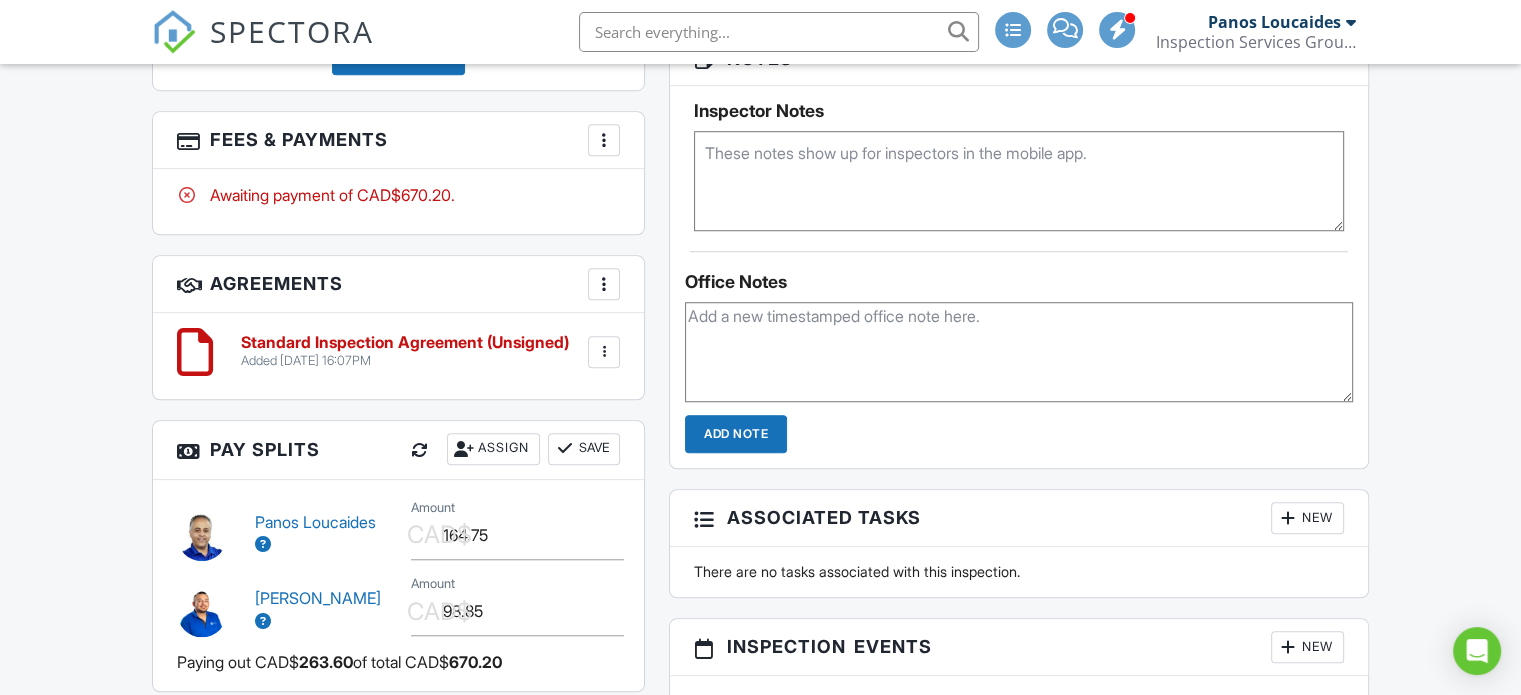 scroll, scrollTop: 1586, scrollLeft: 0, axis: vertical 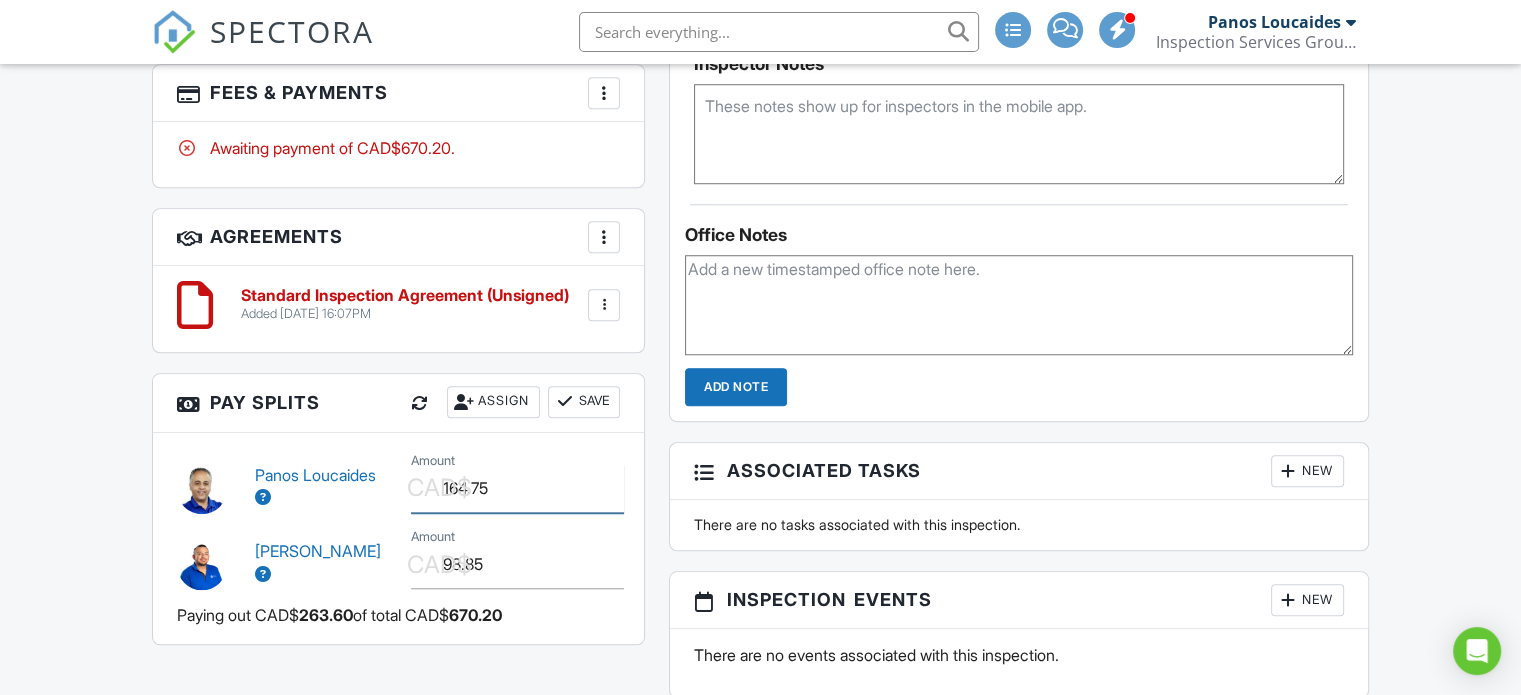 drag, startPoint x: 499, startPoint y: 484, endPoint x: 434, endPoint y: 483, distance: 65.00769 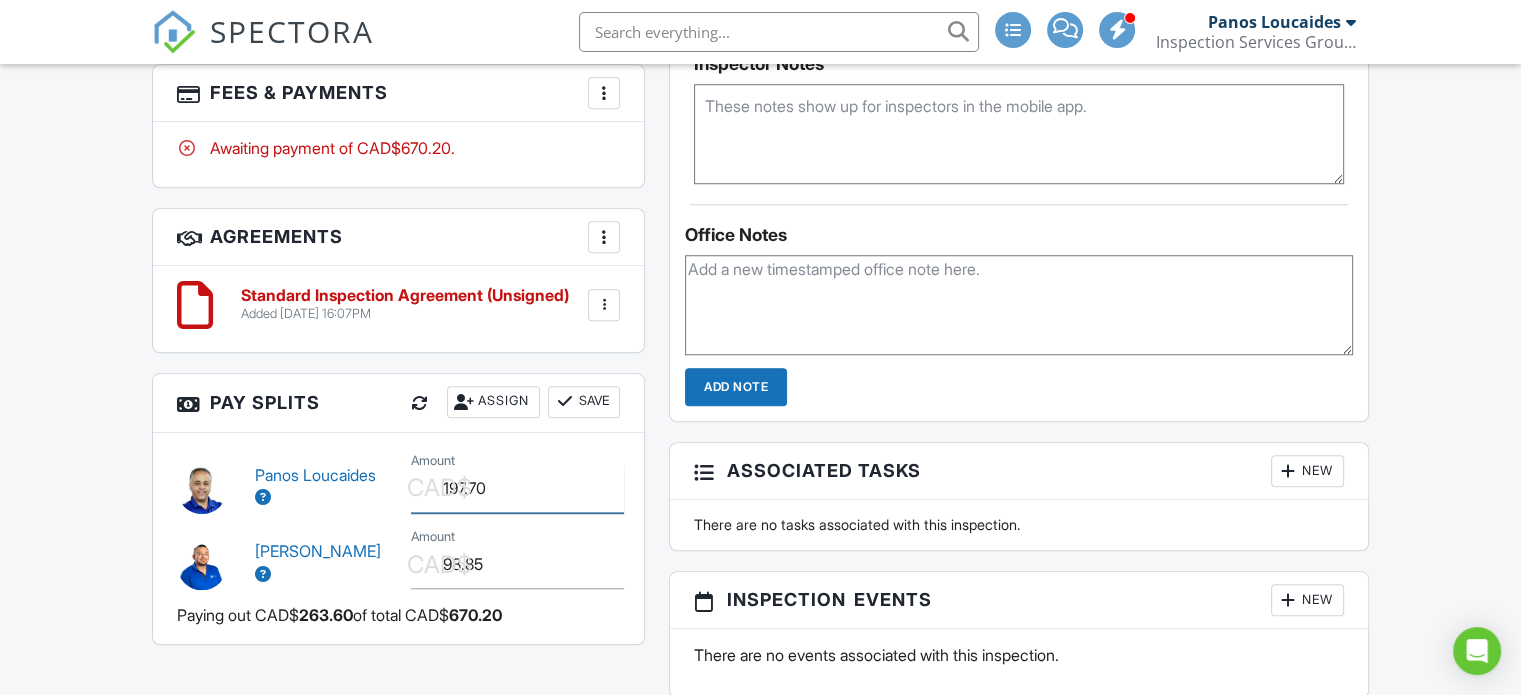type on "197.70" 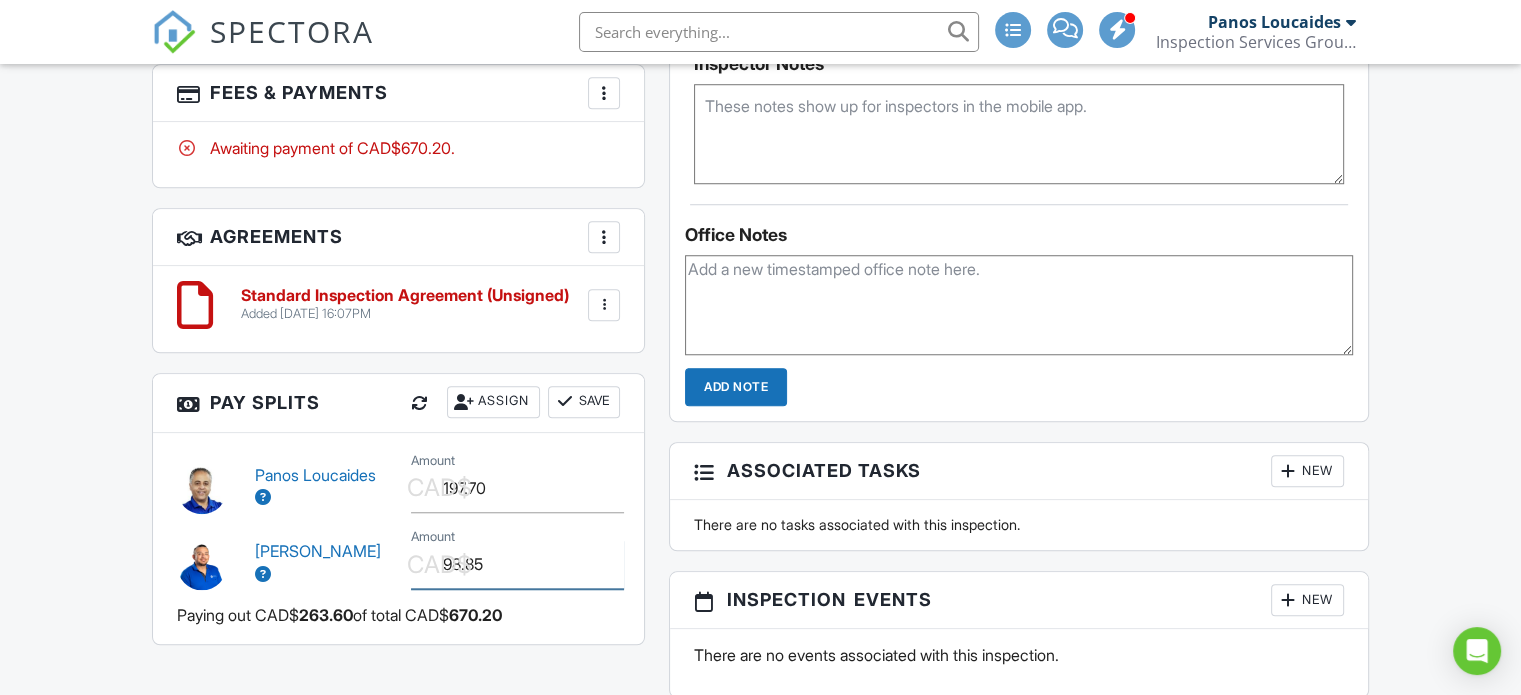 click on "98.85" at bounding box center [517, 564] 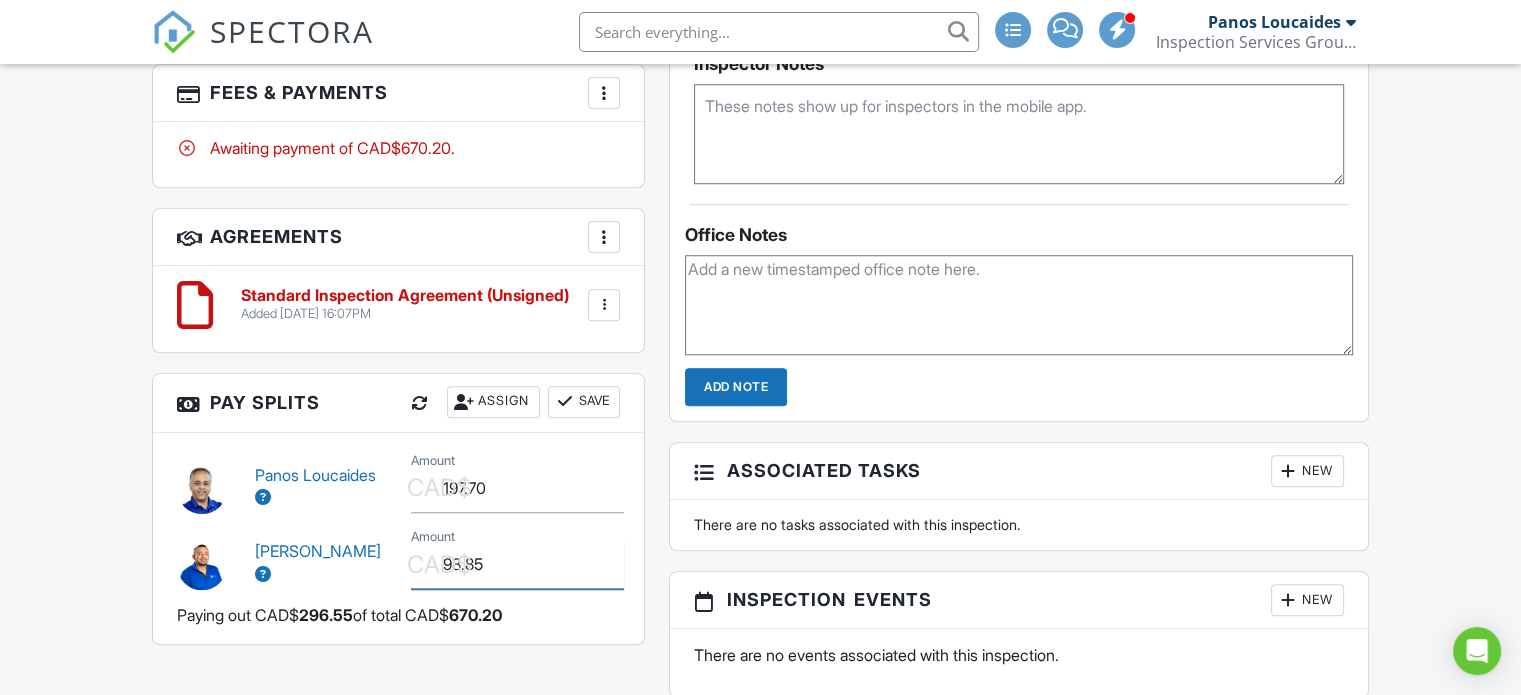 drag, startPoint x: 495, startPoint y: 559, endPoint x: 438, endPoint y: 563, distance: 57.14018 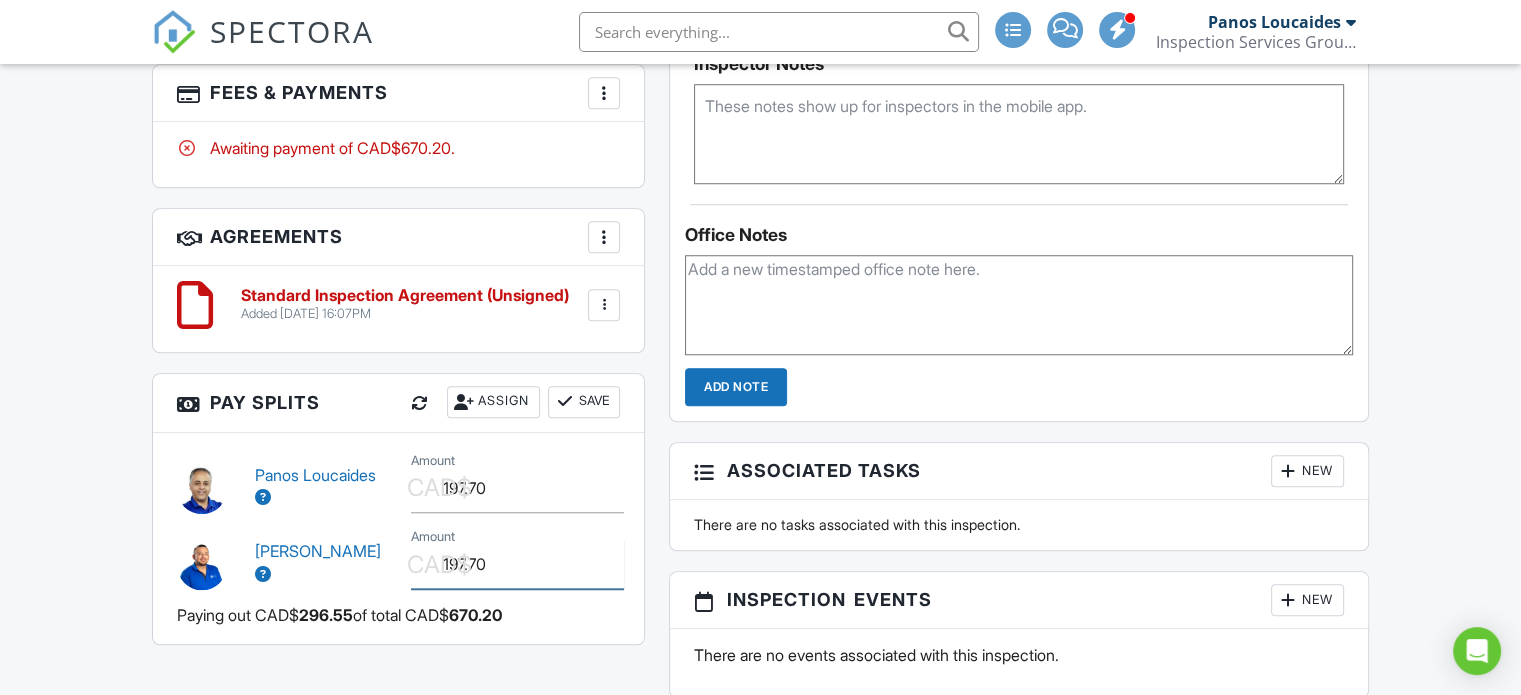 type on "197.70" 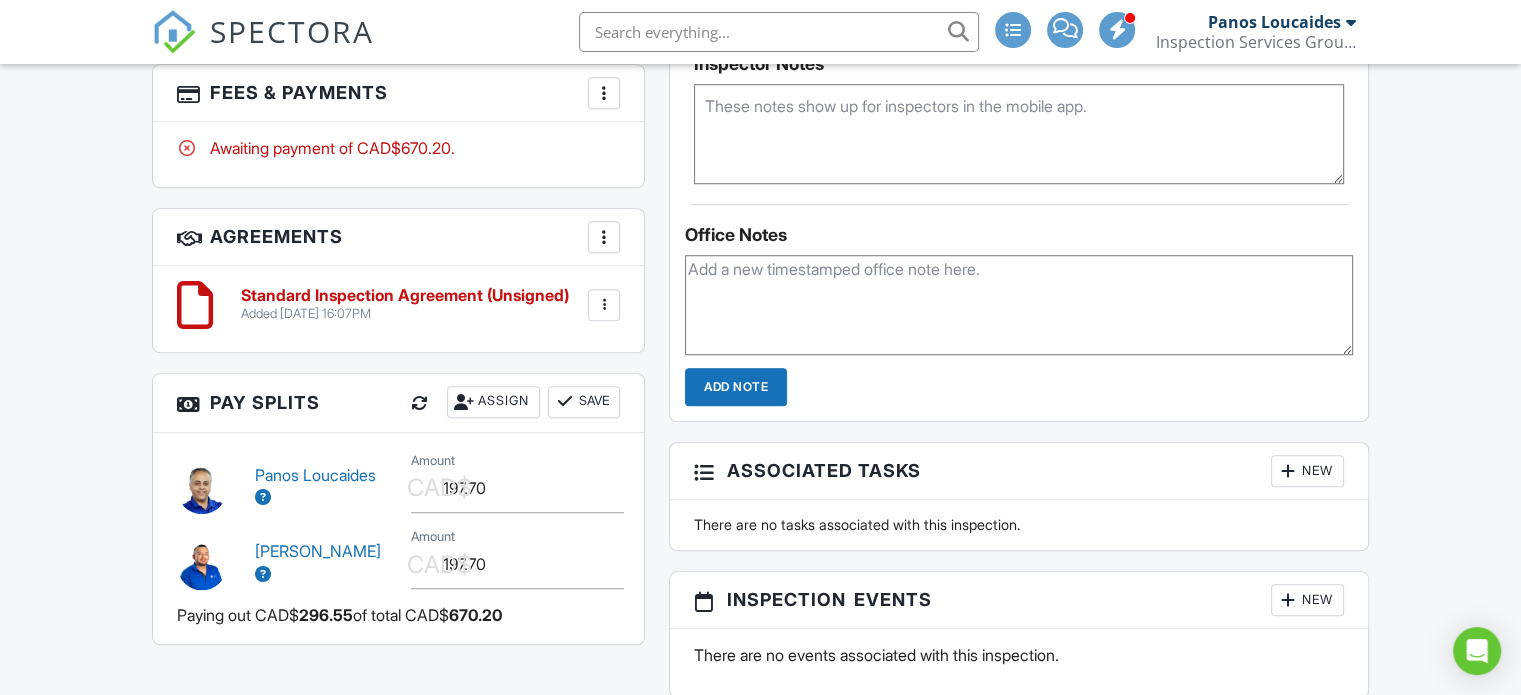 click on "Panos Loucaides
CAD$
Amount
197.70
Ricardo Arenas
CAD$
Amount
197.70
Paying out CAD$ 296.55  of total CAD$ 670.20" at bounding box center (398, 538) 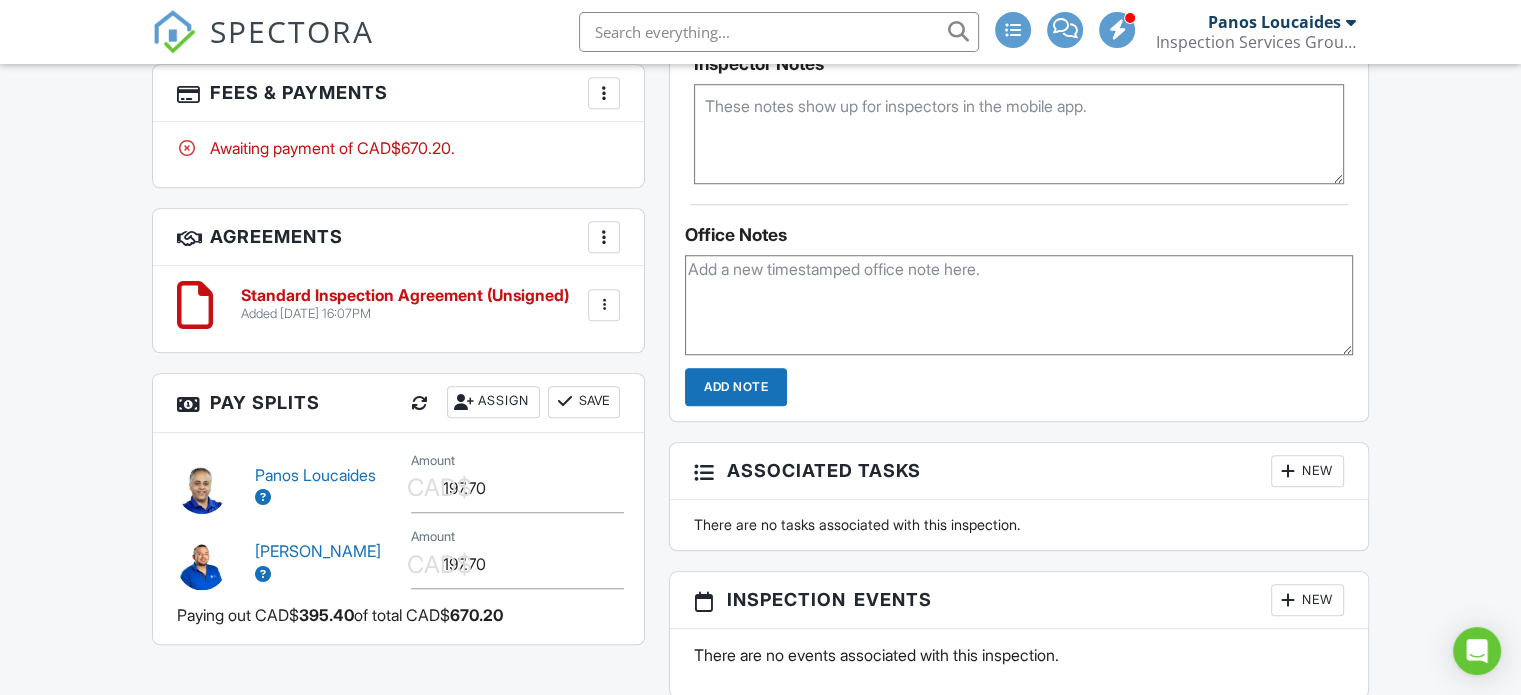 click on "Save" at bounding box center [584, 402] 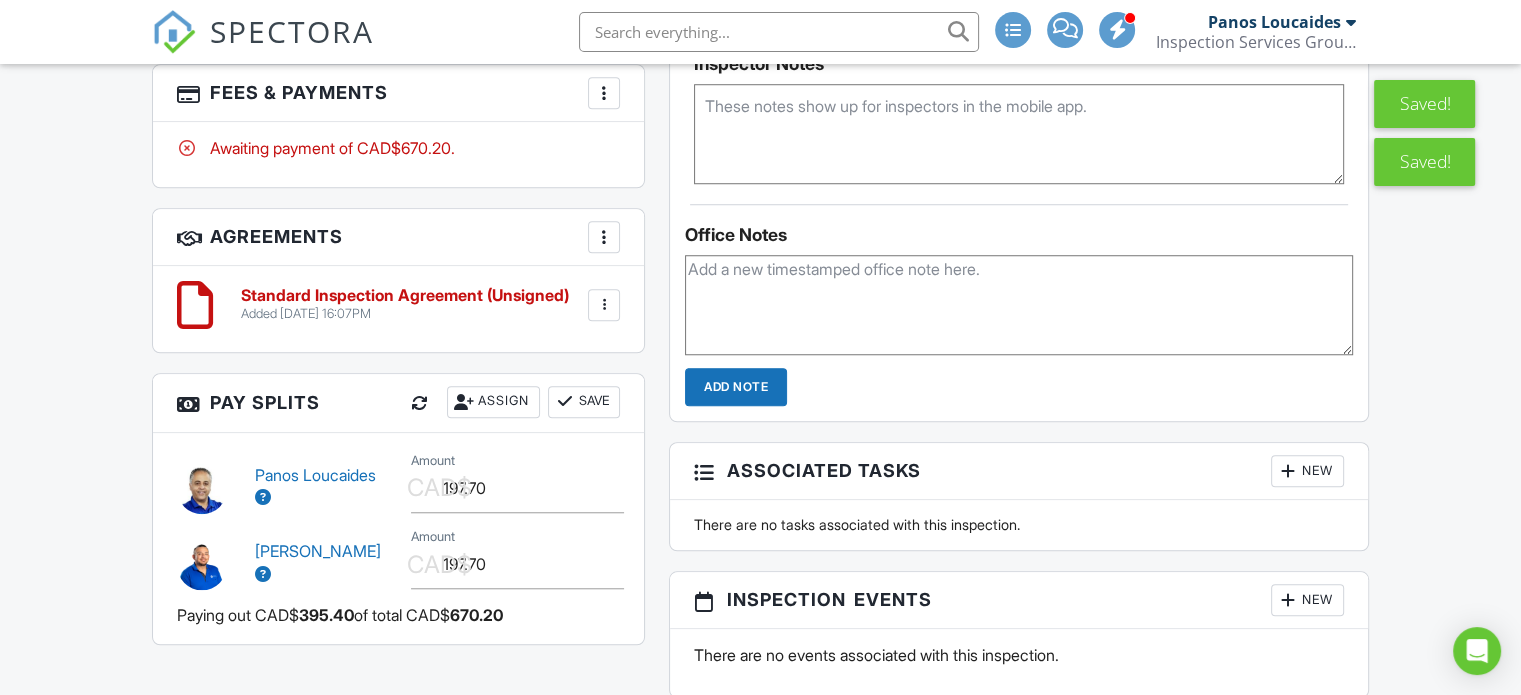 click on "Save" at bounding box center [584, 402] 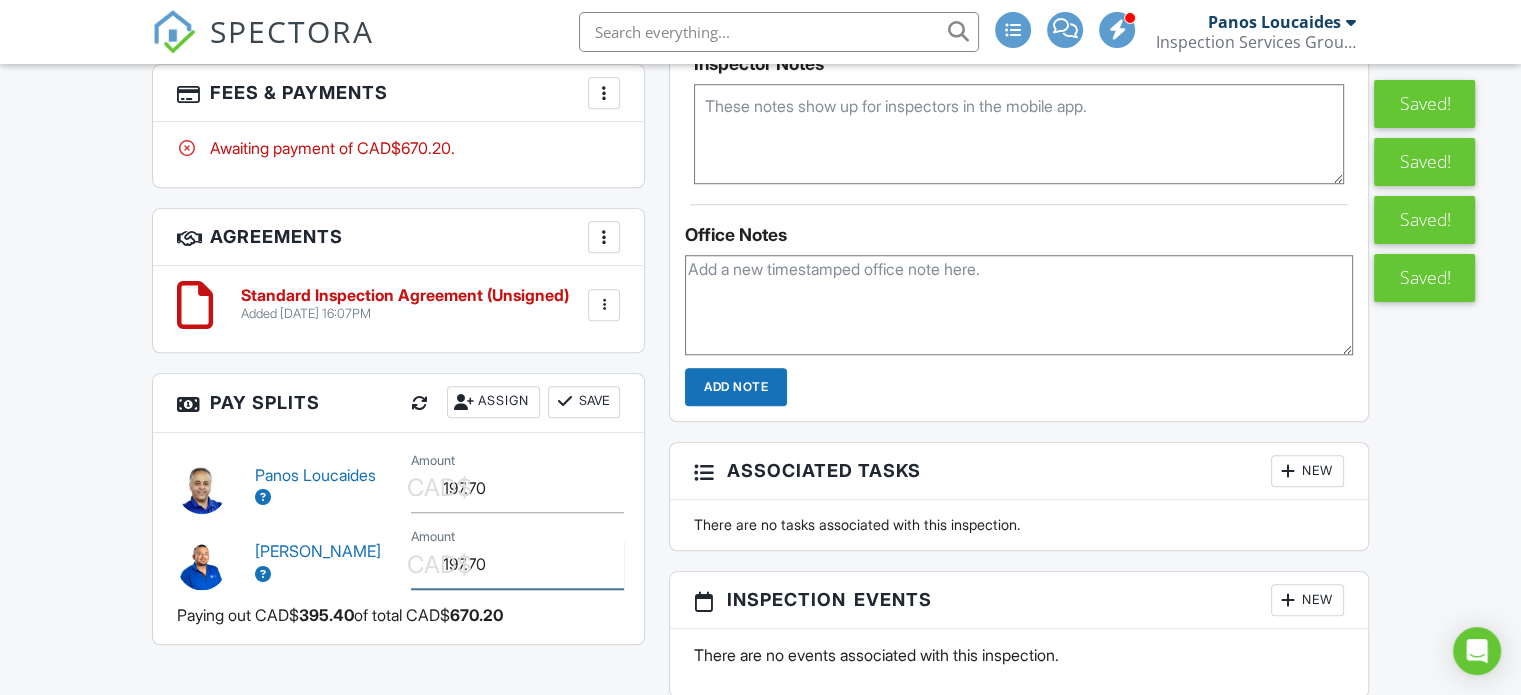 click on "197.70" at bounding box center [517, 564] 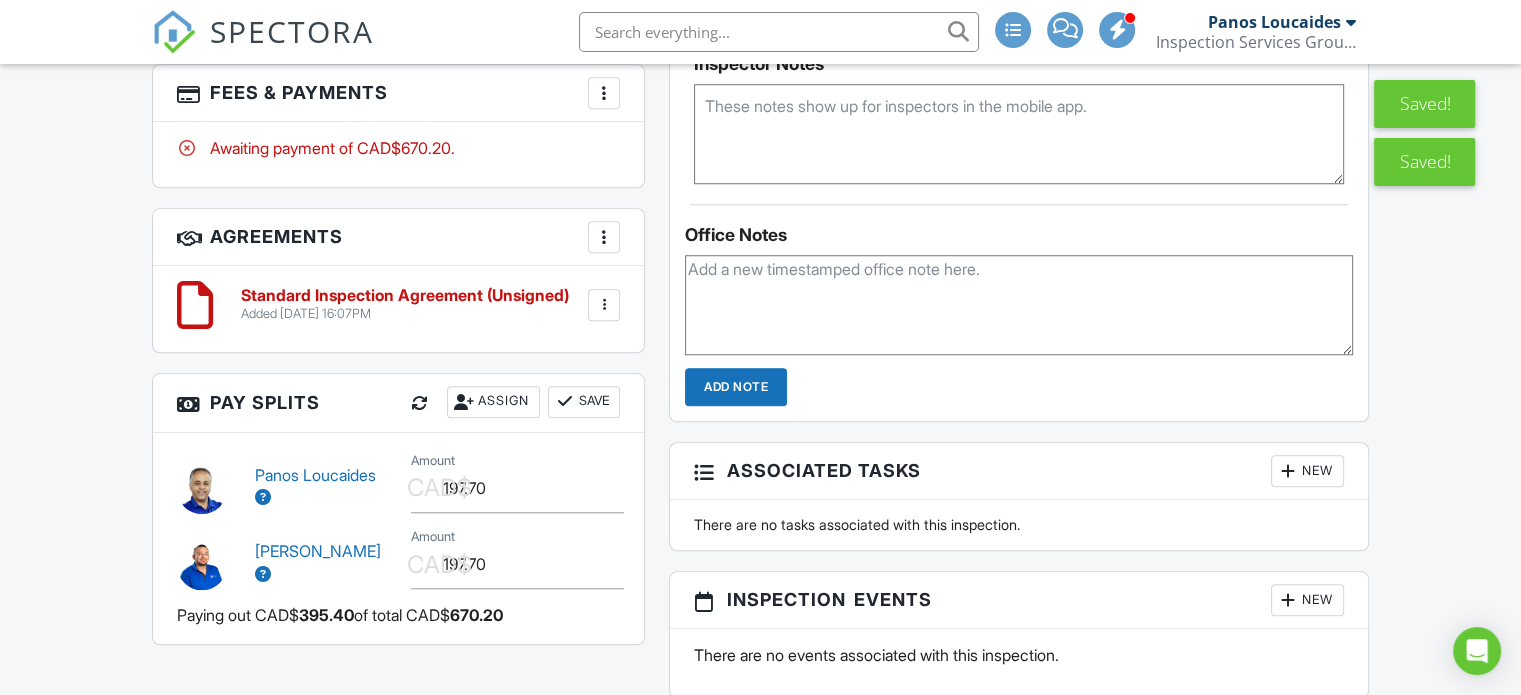 click on "Save" at bounding box center [584, 402] 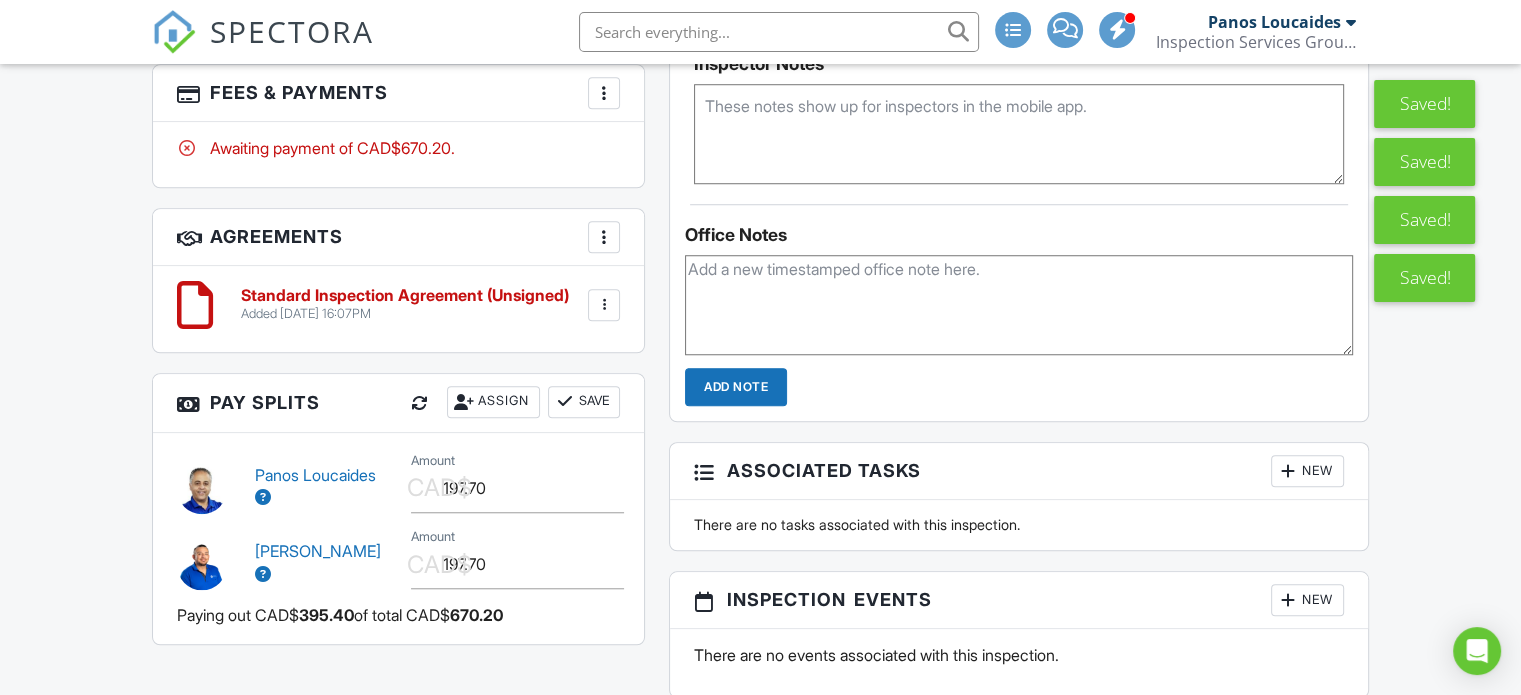 click on "Save" at bounding box center [584, 402] 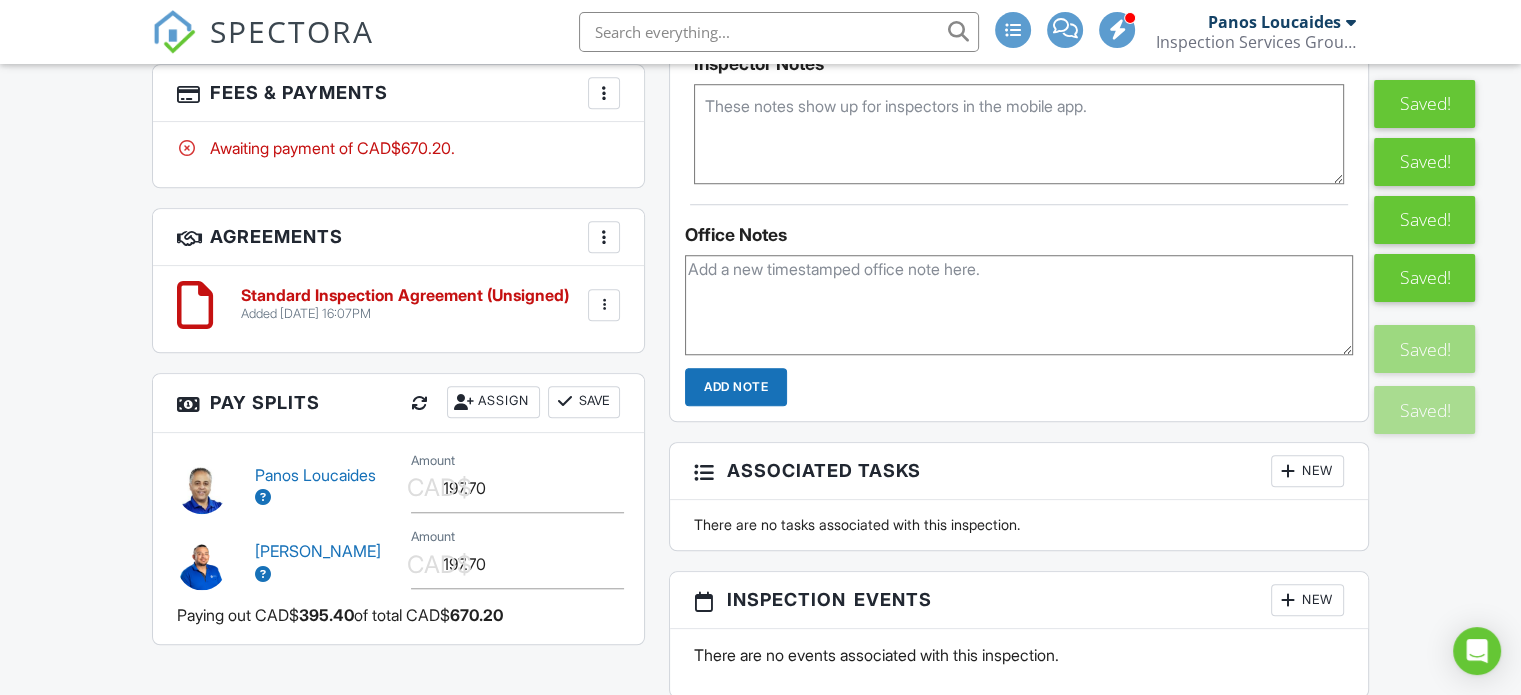 click on "Save" at bounding box center (584, 402) 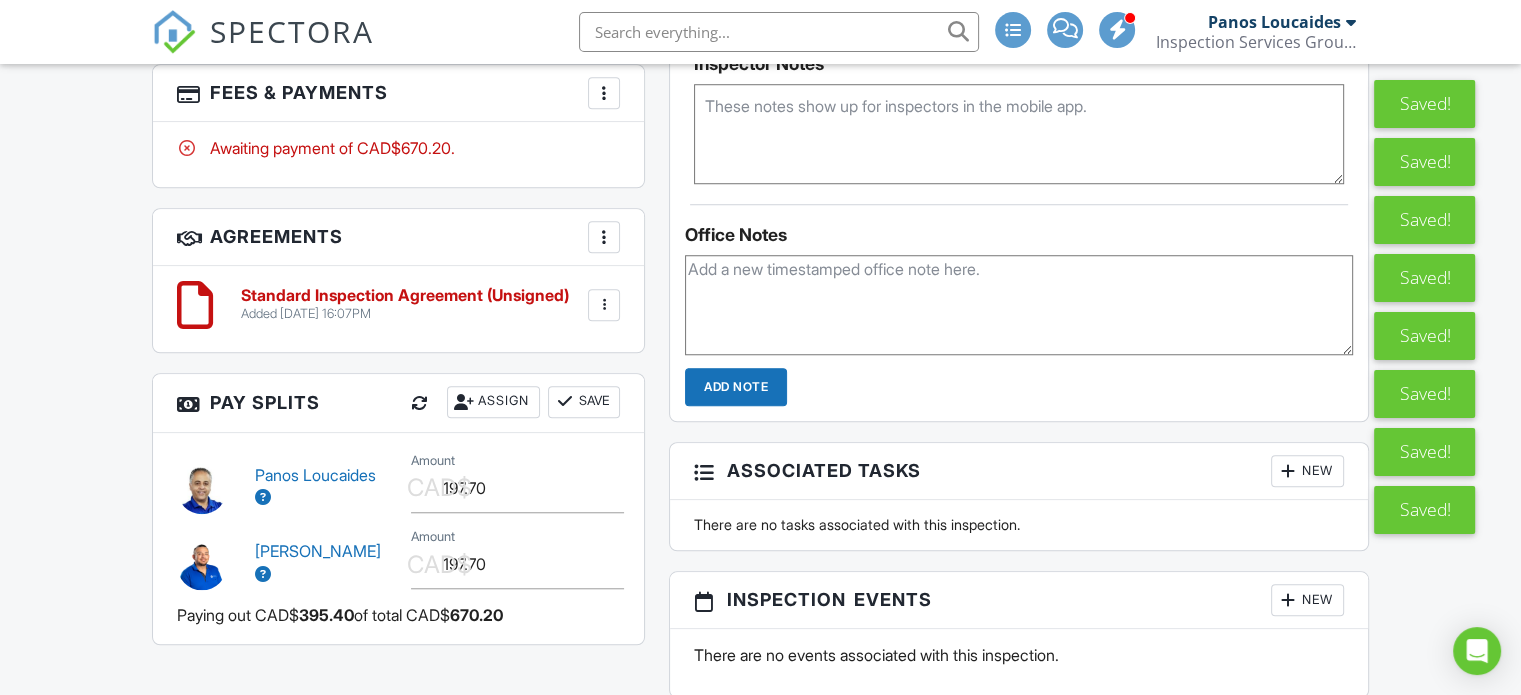 scroll, scrollTop: 1286, scrollLeft: 0, axis: vertical 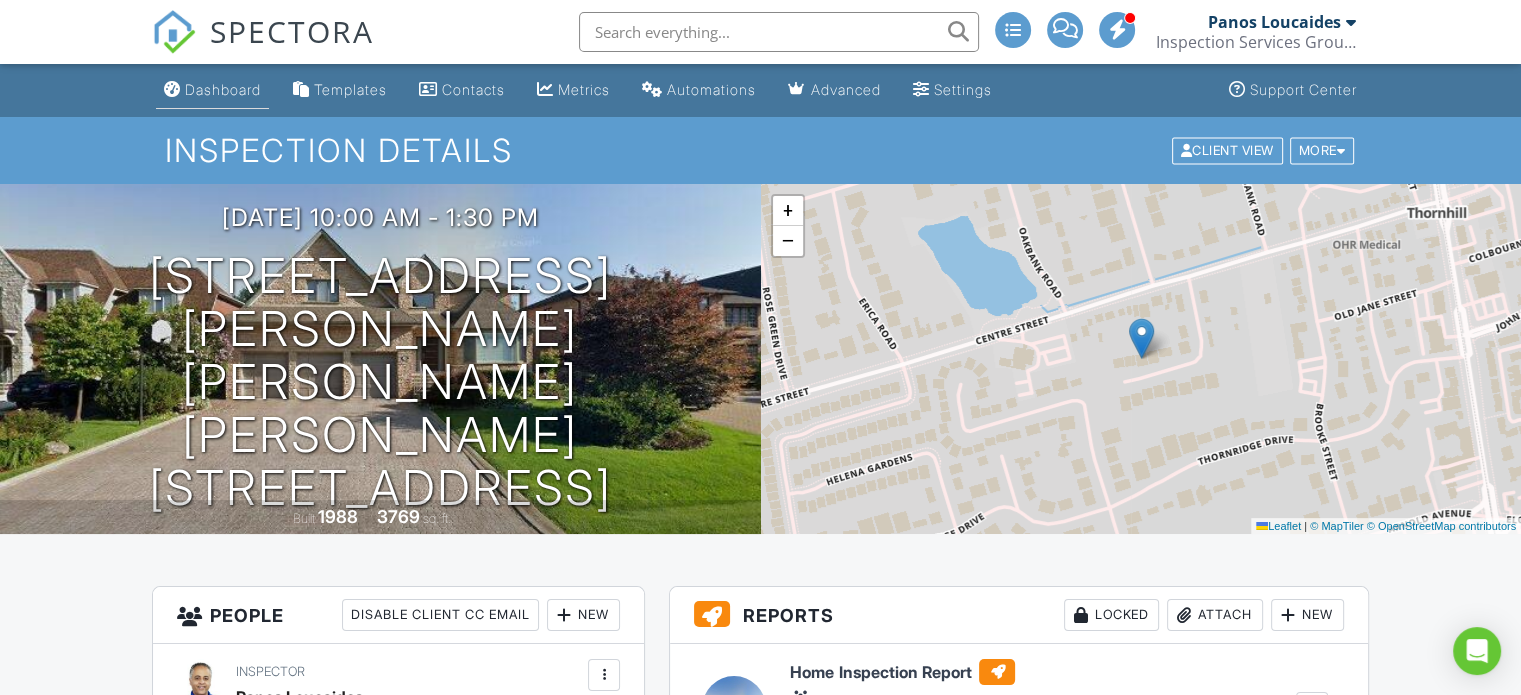 click on "Dashboard" at bounding box center [223, 89] 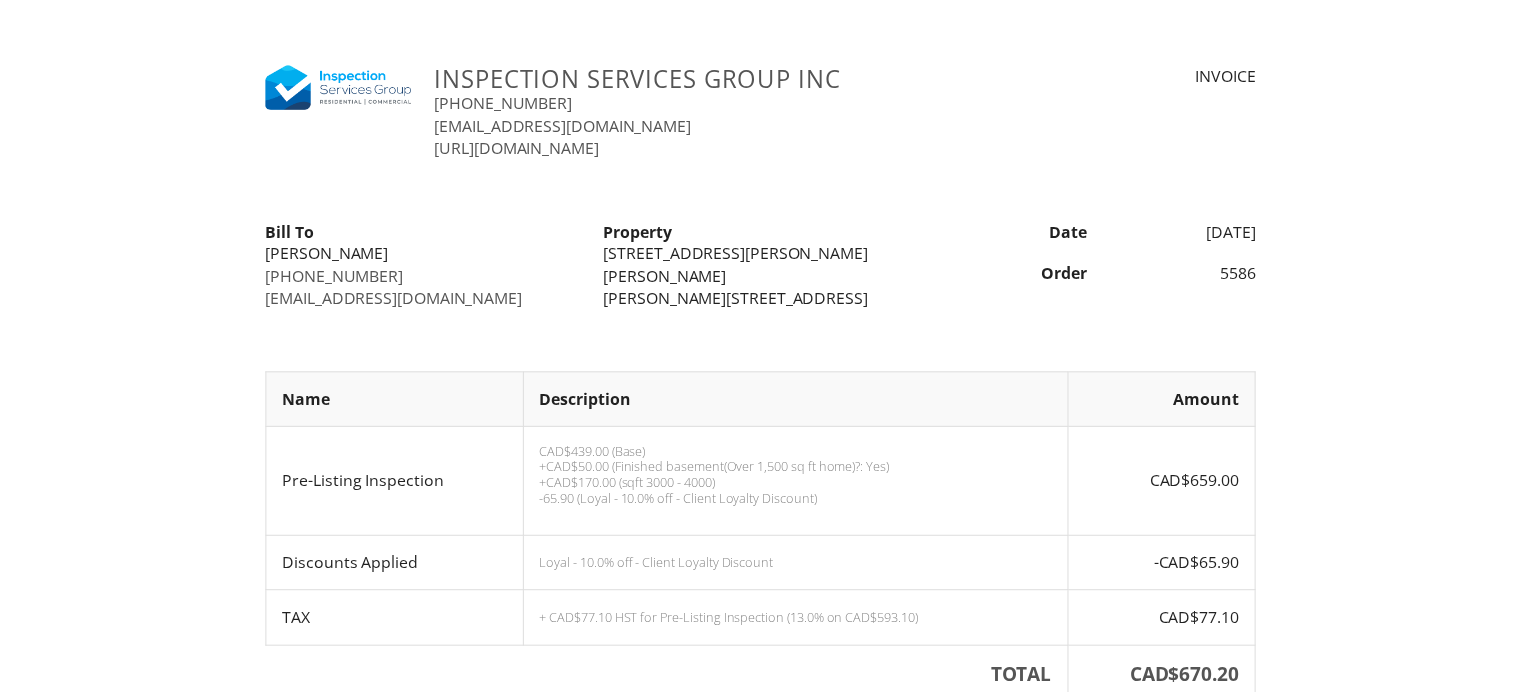 scroll, scrollTop: 0, scrollLeft: 0, axis: both 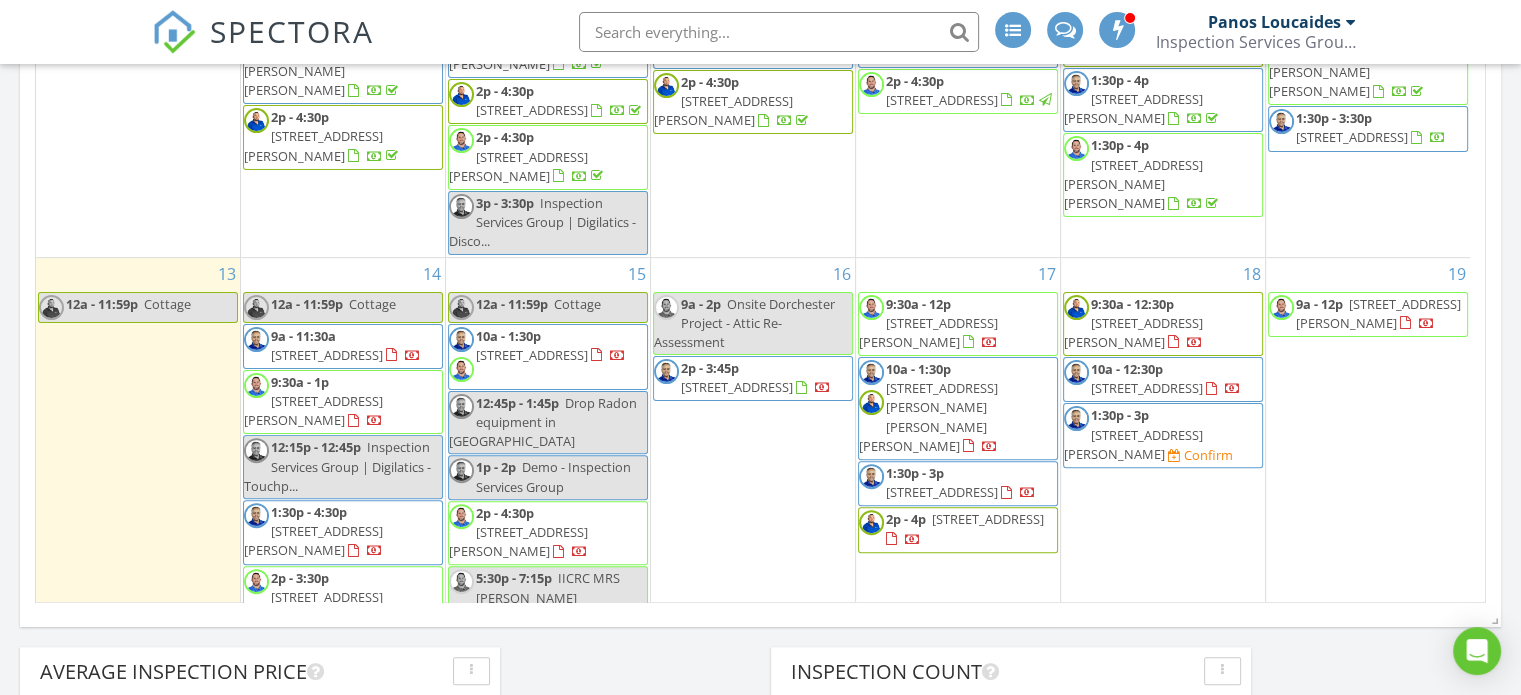 click on "496 Trillium Dr, Oakville L6K 1S9" at bounding box center [942, 492] 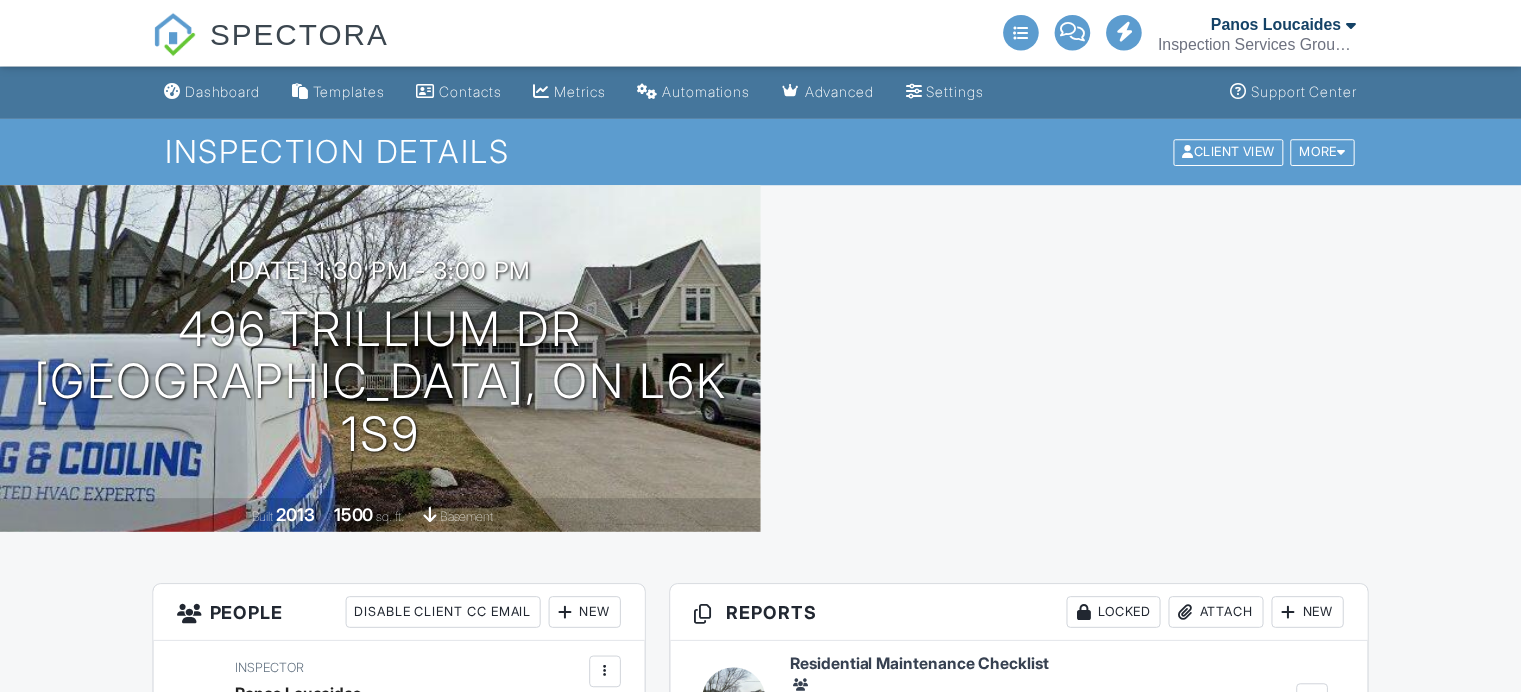 scroll, scrollTop: 0, scrollLeft: 0, axis: both 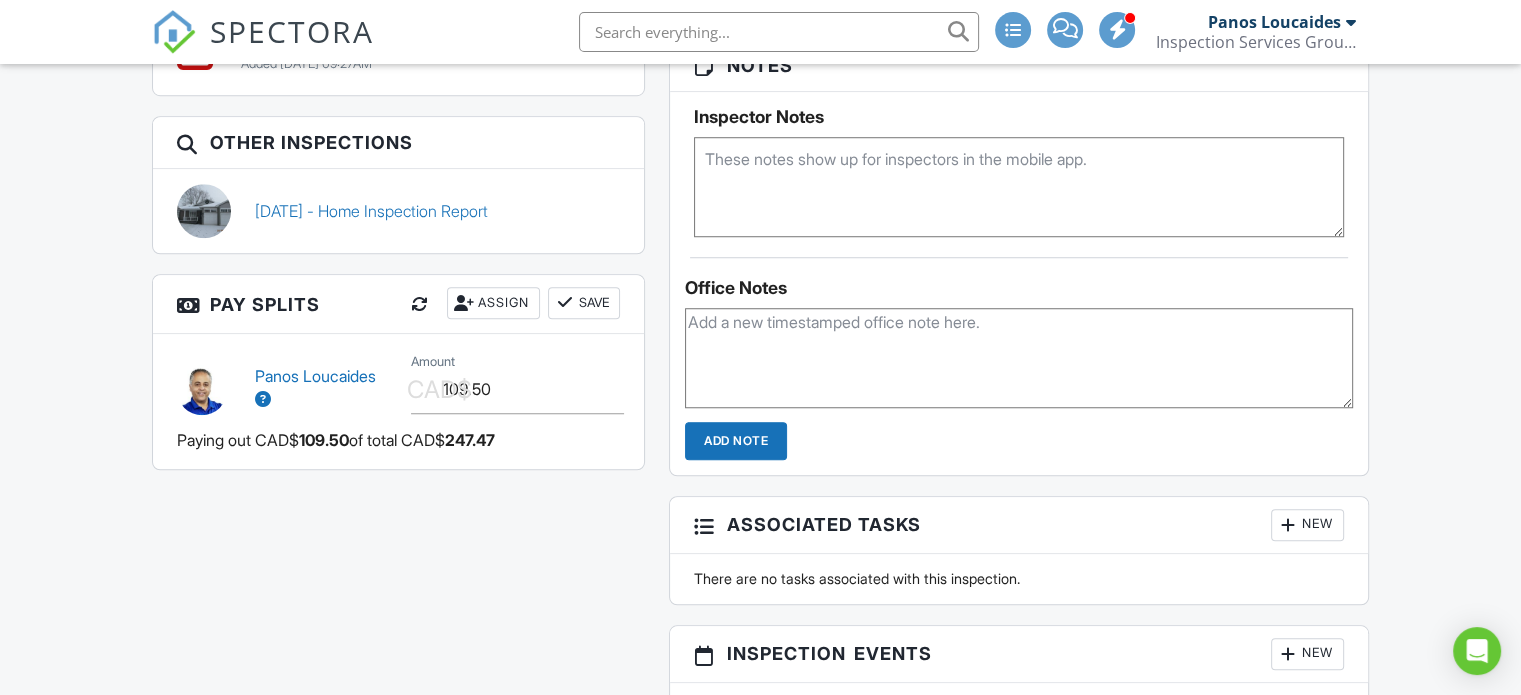 drag, startPoint x: 1526, startPoint y: 126, endPoint x: 1533, endPoint y: 414, distance: 288.08505 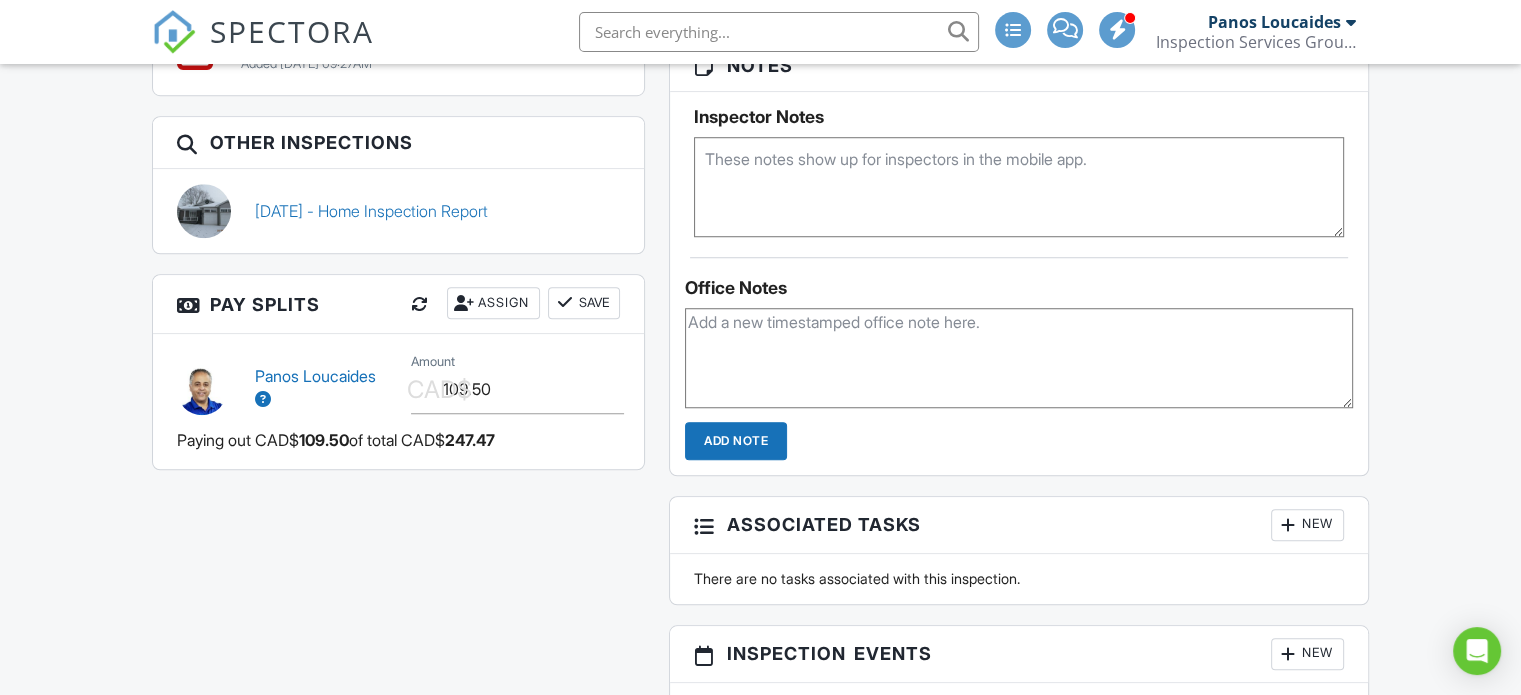 click on "SPECTORA
Panos Loucaides
Inspection Services Group Inc
Role:
Inspector
Change Role
Dashboard
New Inspection
Inspections
Calendar
Template Editor
Contacts
Automations
Team
Metrics
Payments
Data Exports
Billing
Conversations
Tasks
Reporting
Advanced
Equipment
Settings
What's New
Sign Out
Change Active Role
Your account has more than one possible role. Please choose how you'd like to view the site:
Company/Agency
City
Role
Dashboard
Templates
Contacts
Metrics
Automations
Advanced
Settings
Support Center
Inspection Details
Client View
More" at bounding box center [760, 229] 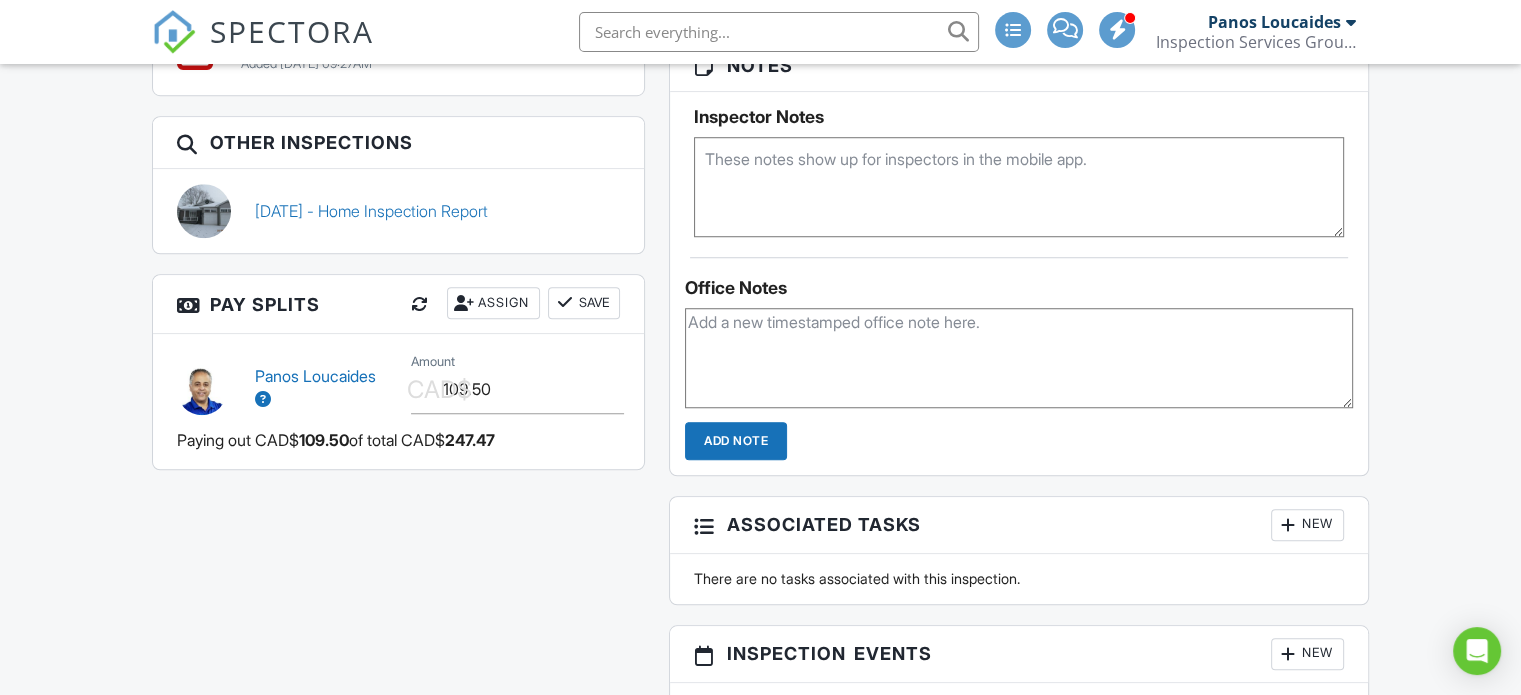 click at bounding box center [420, 304] 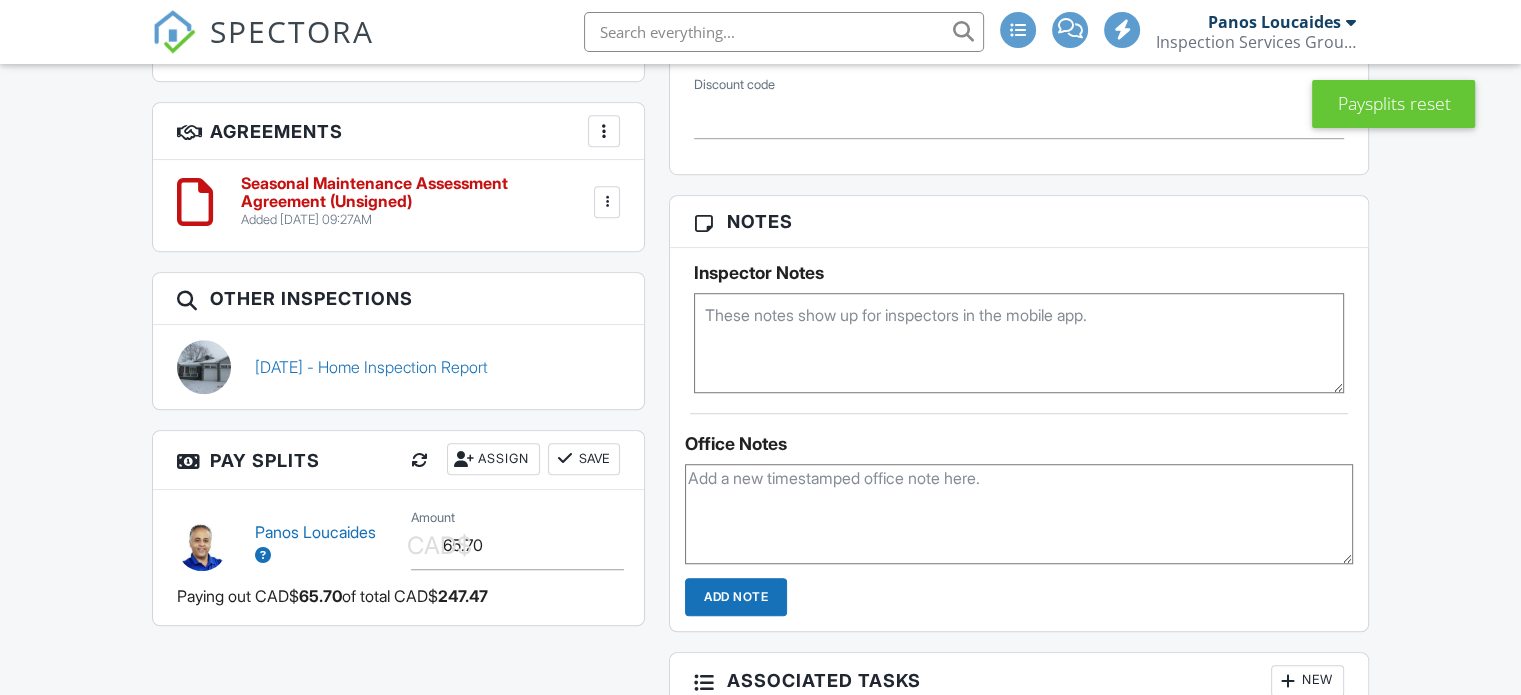 scroll, scrollTop: 1592, scrollLeft: 0, axis: vertical 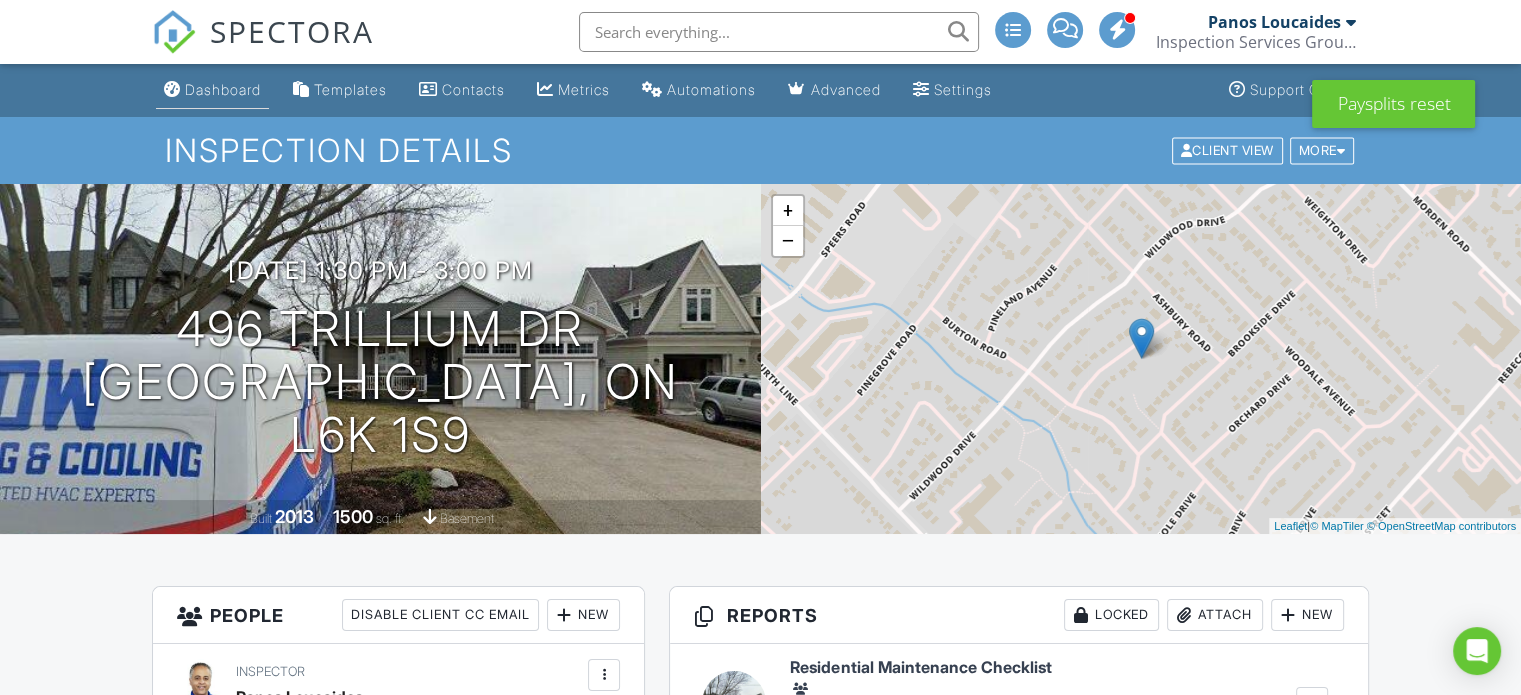 click on "Dashboard" at bounding box center (223, 89) 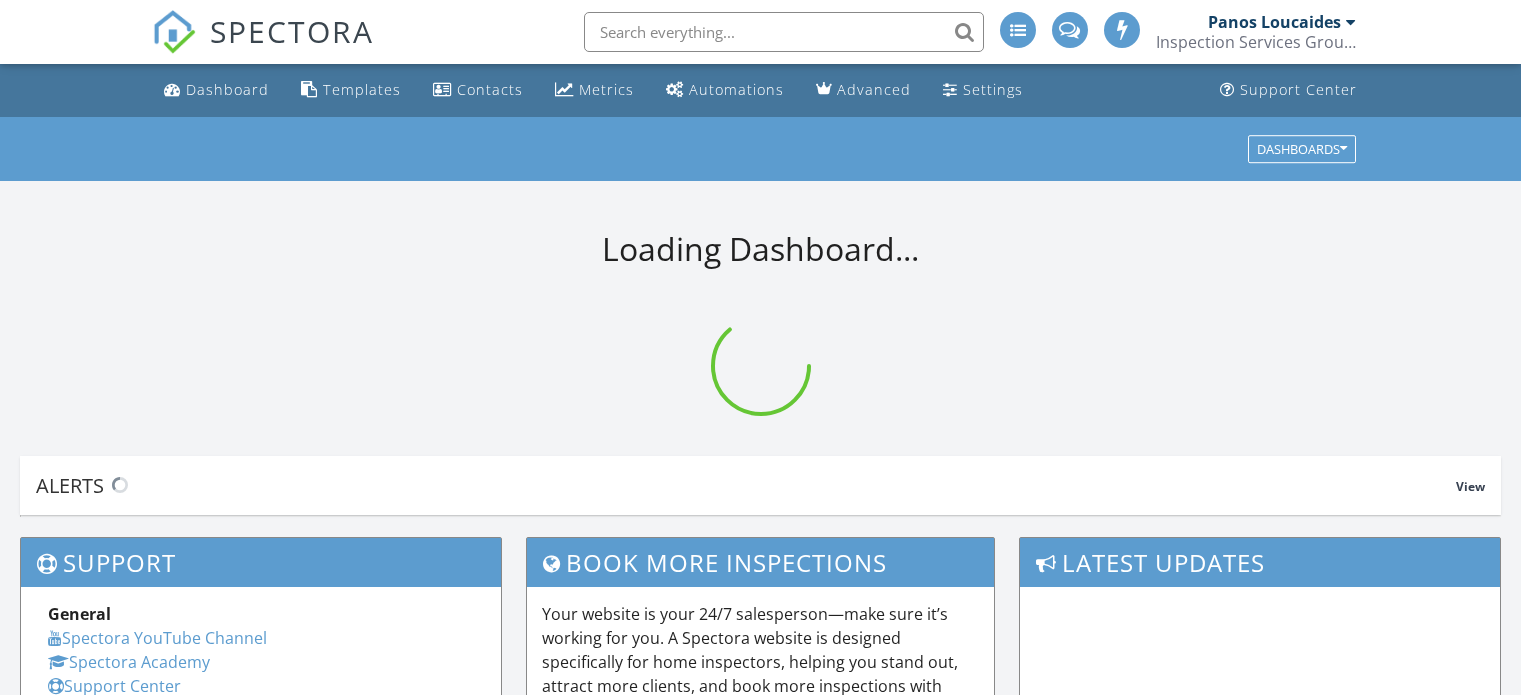 scroll, scrollTop: 0, scrollLeft: 0, axis: both 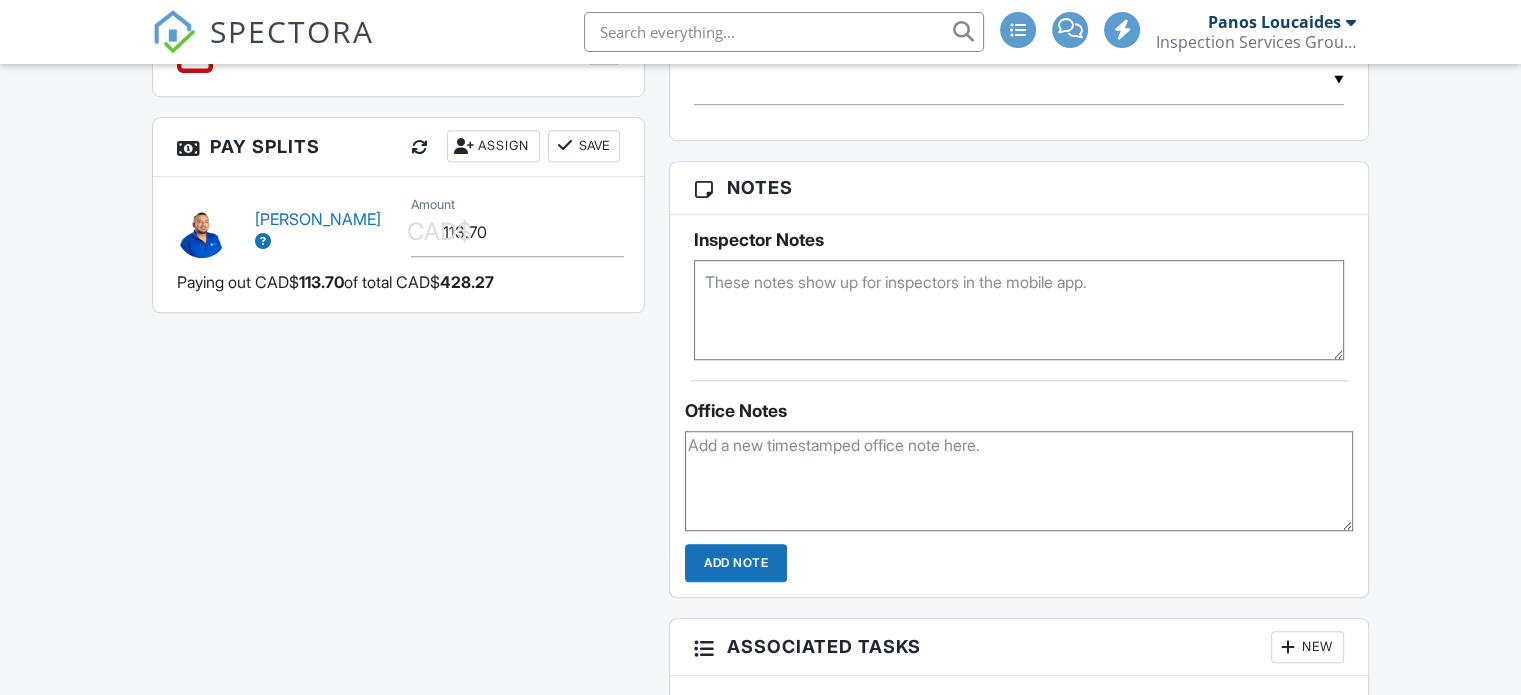 click on "SPECTORA
Panos Loucaides
Inspection Services Group Inc
Role:
Inspector
Change Role
Dashboard
New Inspection
Inspections
Calendar
Template Editor
Contacts
Automations
Team
Metrics
Payments
Data Exports
Billing
Conversations
Tasks
Reporting
Advanced
Equipment
Settings
What's New
Sign Out
Change Active Role
Your account has more than one possible role. Please choose how you'd like to view the site:
Company/Agency
City
Role
Dashboard
Templates
Contacts
Metrics
Automations
Advanced
Settings
Support Center
Inspection Details
Client View
More" at bounding box center (760, 284) 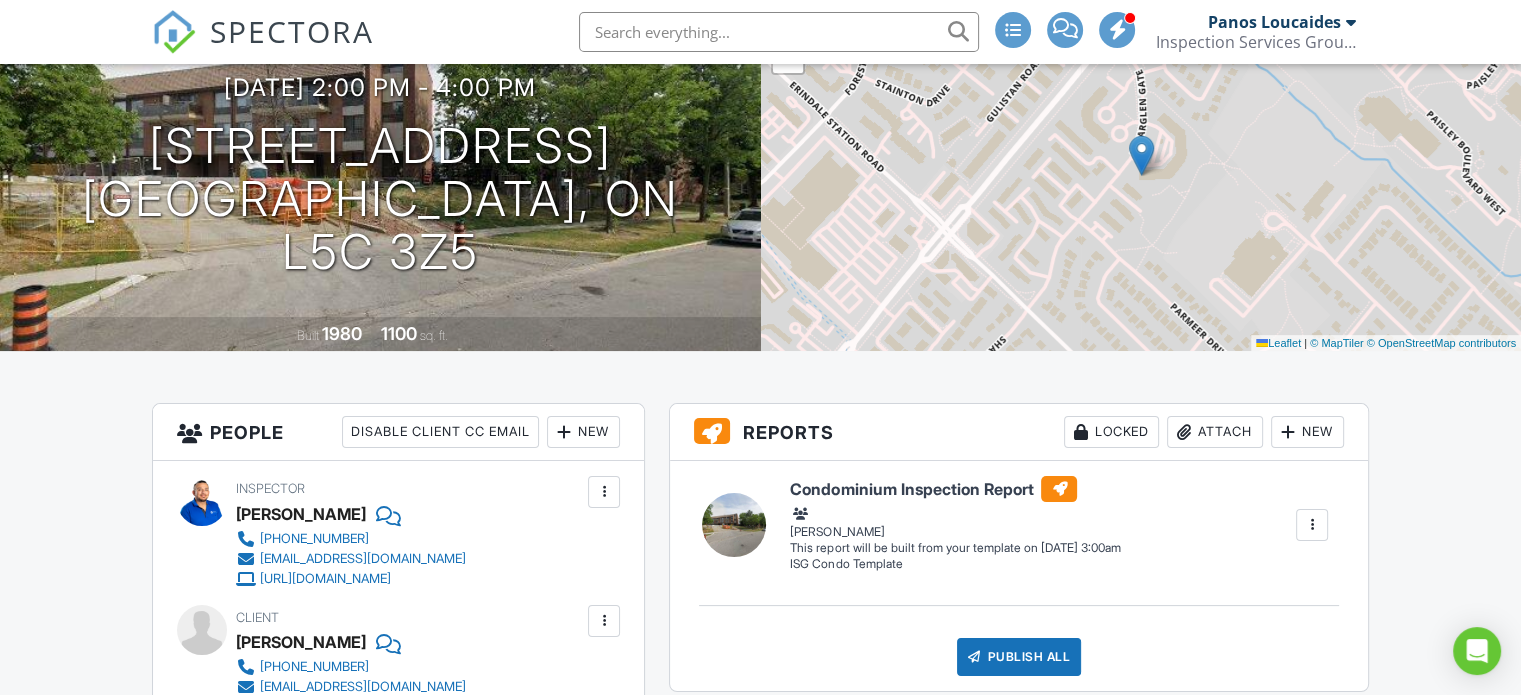 scroll, scrollTop: 68, scrollLeft: 0, axis: vertical 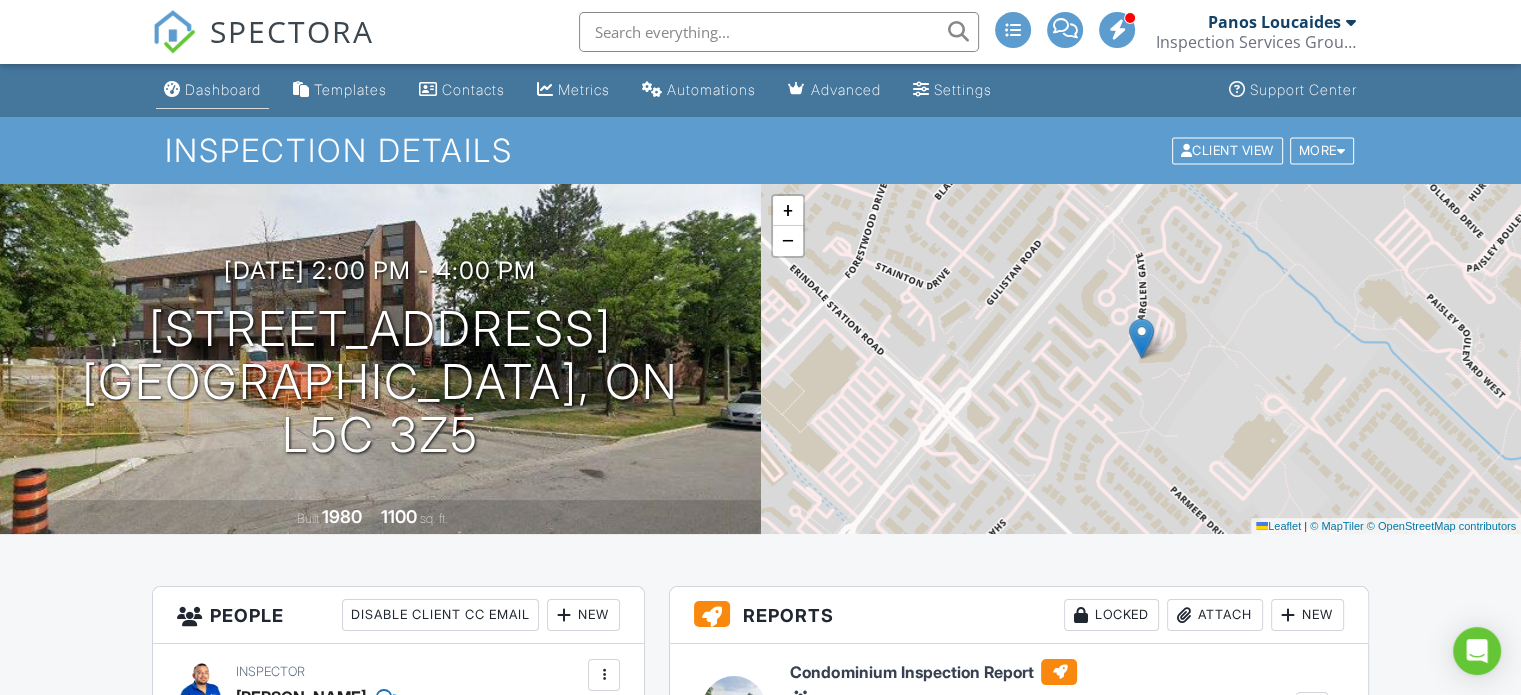 click on "Dashboard" at bounding box center [223, 89] 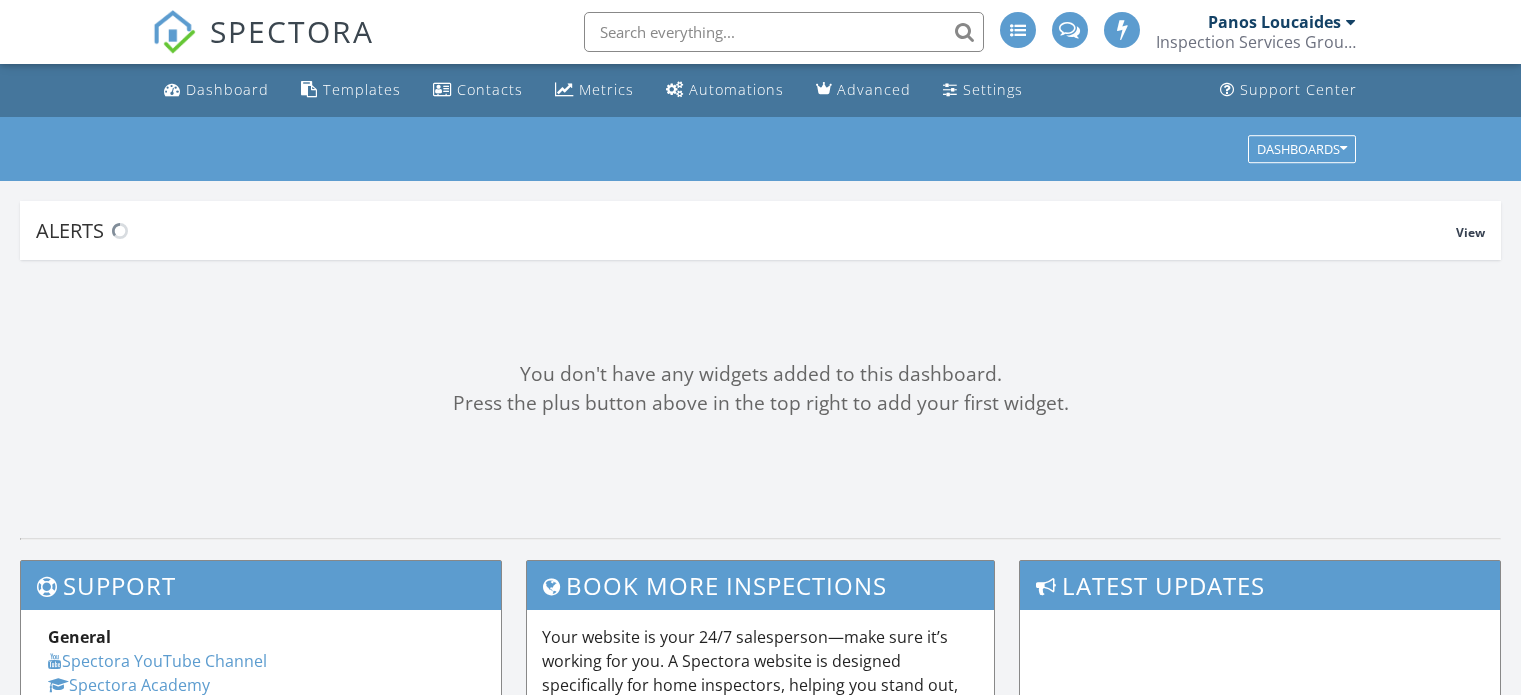scroll, scrollTop: 0, scrollLeft: 0, axis: both 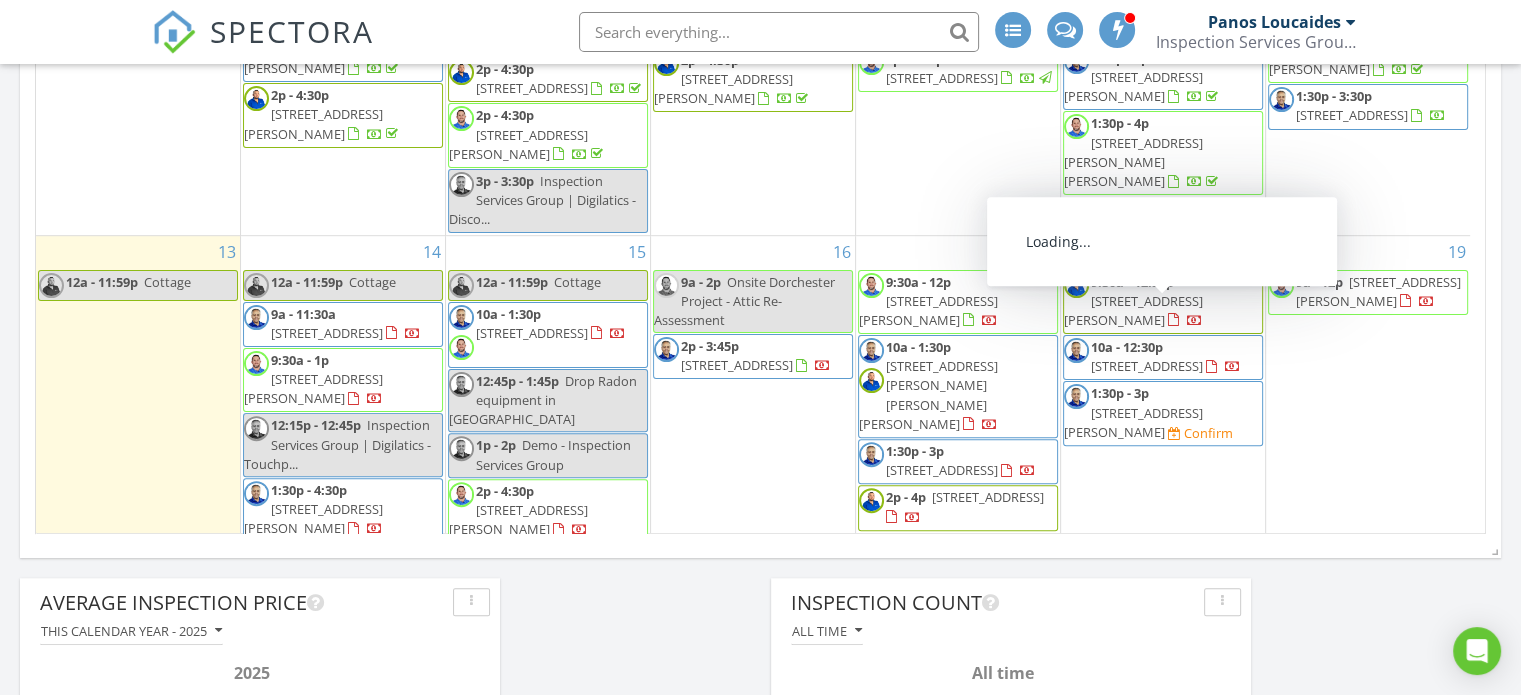 click on "72 Abbey Rd, Orangeville L9W 5E4" at bounding box center (1147, 366) 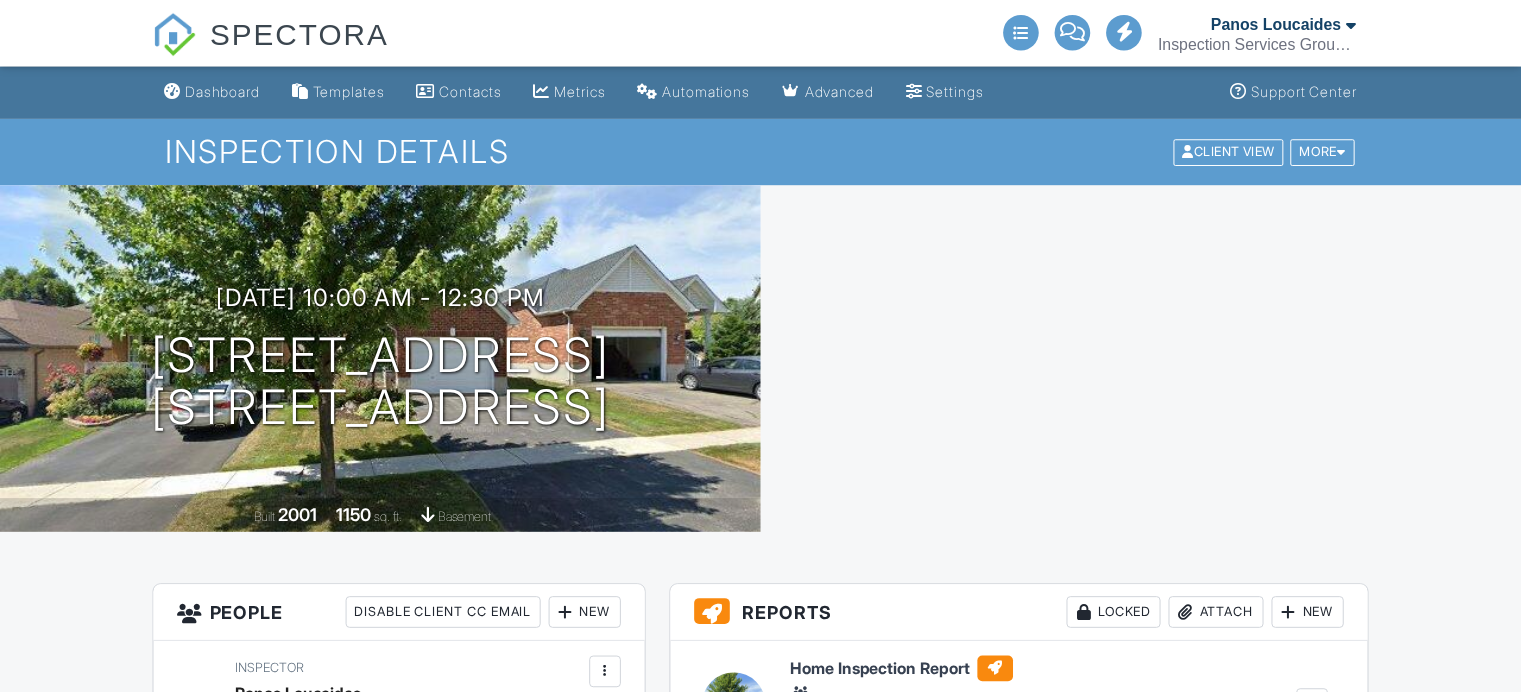scroll, scrollTop: 0, scrollLeft: 0, axis: both 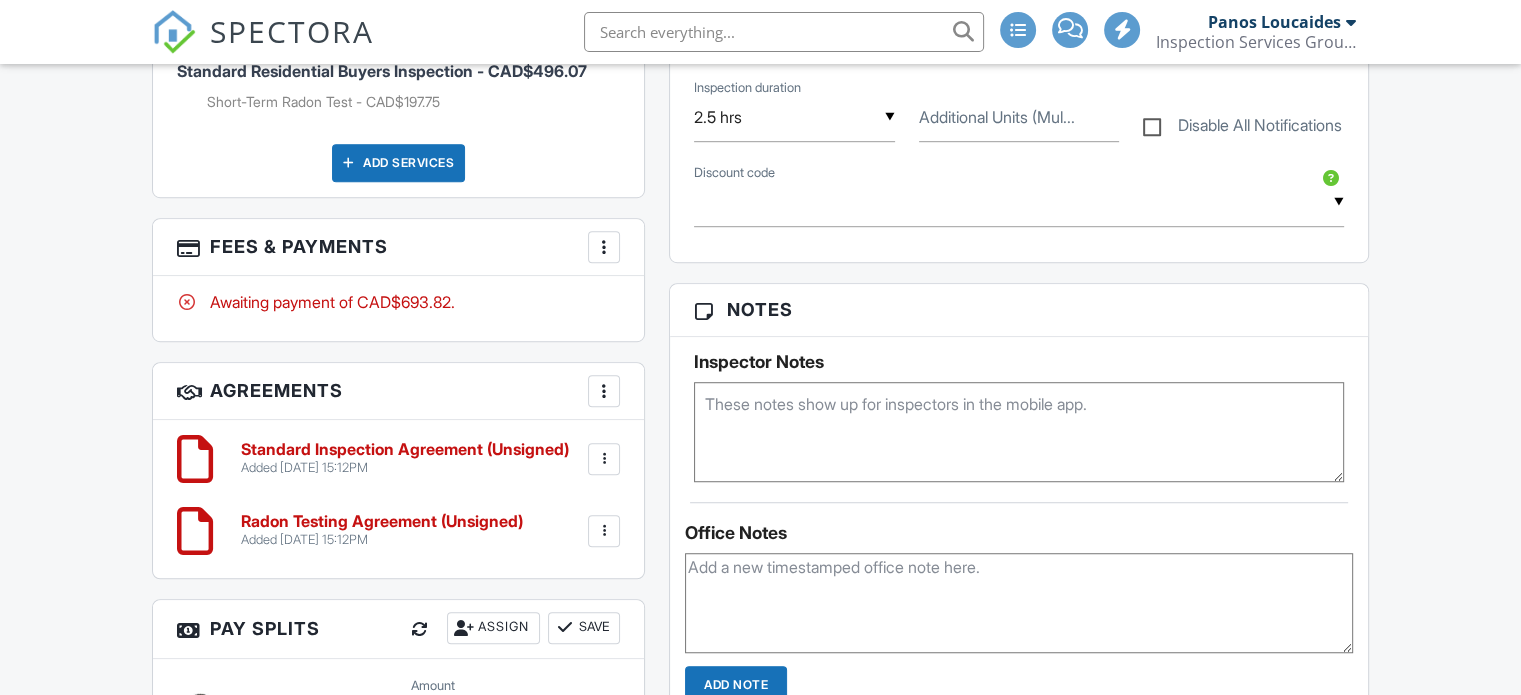 click on "SPECTORA
Panos Loucaides
Inspection Services Group Inc
Role:
Inspector
Change Role
Dashboard
New Inspection
Inspections
Calendar
Template Editor
Contacts
Automations
Team
Metrics
Payments
Data Exports
Billing
Conversations
Tasks
Reporting
Advanced
Equipment
Settings
What's New
Sign Out
Change Active Role
Your account has more than one possible role. Please choose how you'd like to view the site:
Company/Agency
City
Role
Dashboard
Templates
Contacts
Metrics
Automations
Advanced
Settings
Support Center
Inspection Details
Client View
More" at bounding box center (760, 528) 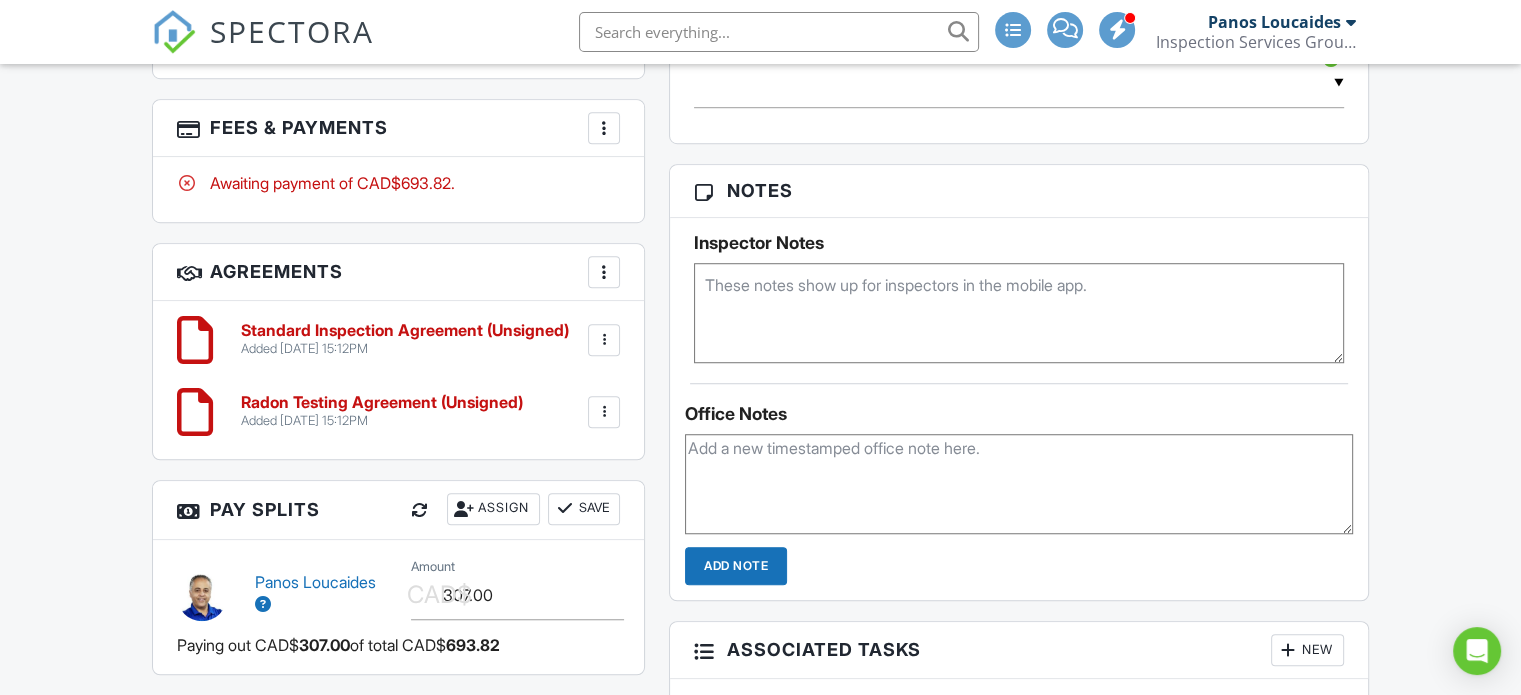 click at bounding box center [420, 510] 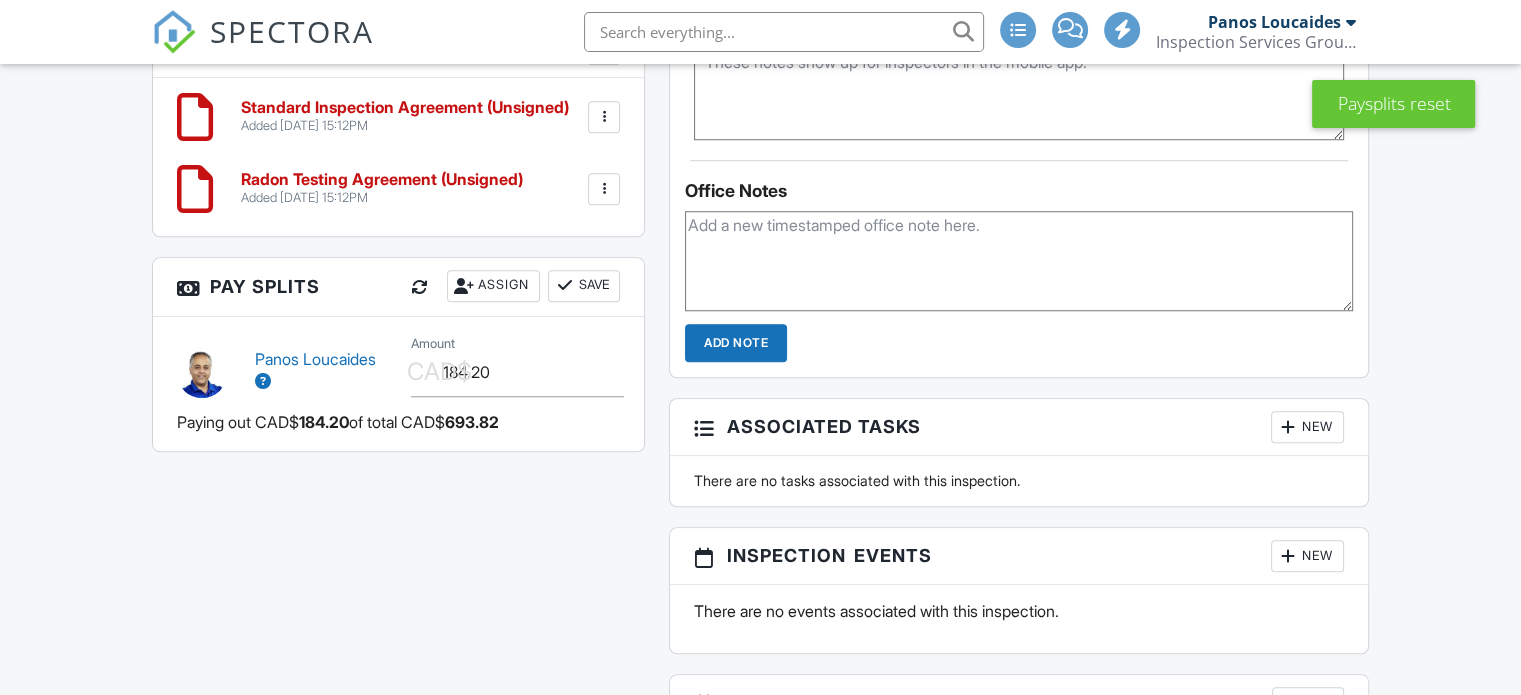 scroll, scrollTop: 1630, scrollLeft: 0, axis: vertical 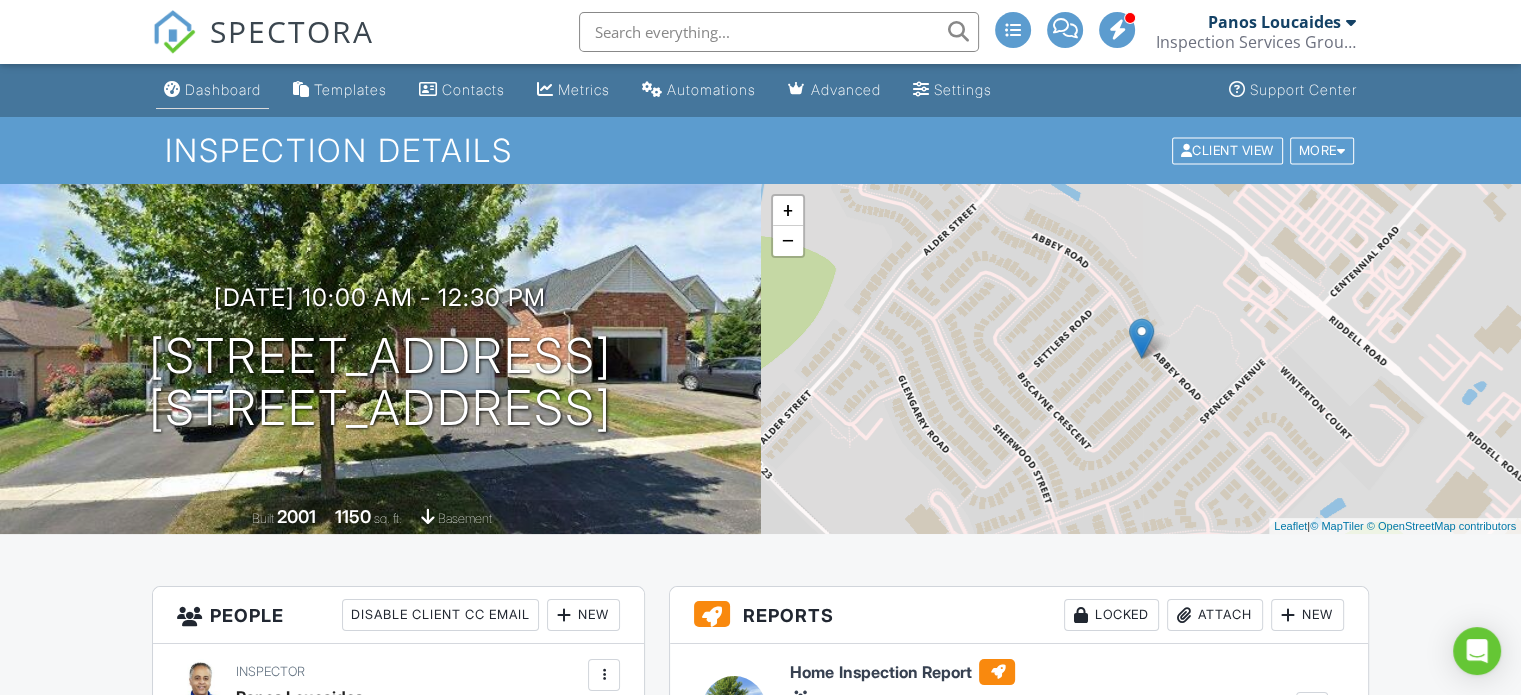 click on "Dashboard" at bounding box center (223, 89) 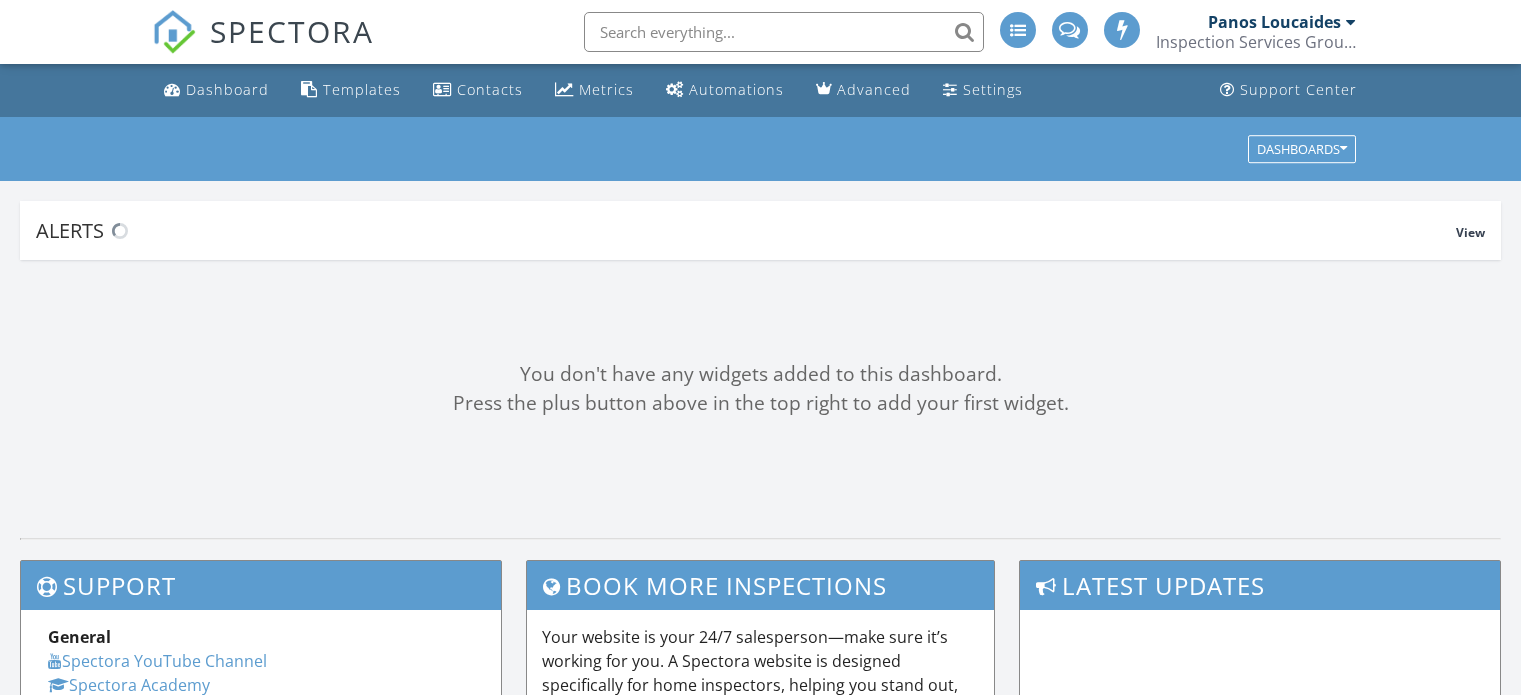 scroll, scrollTop: 0, scrollLeft: 0, axis: both 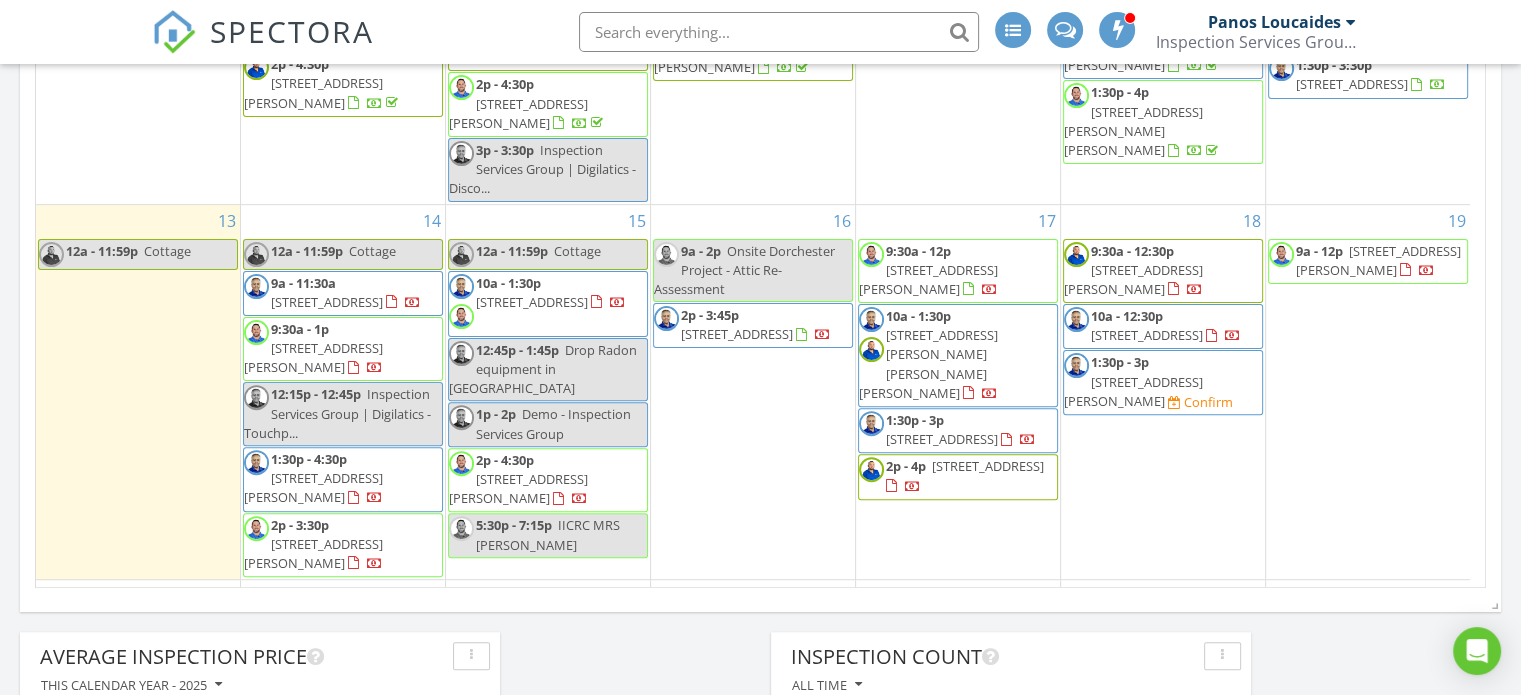 click on "1449 Watercress Wy, Milton L9T 2X5" at bounding box center [1378, 260] 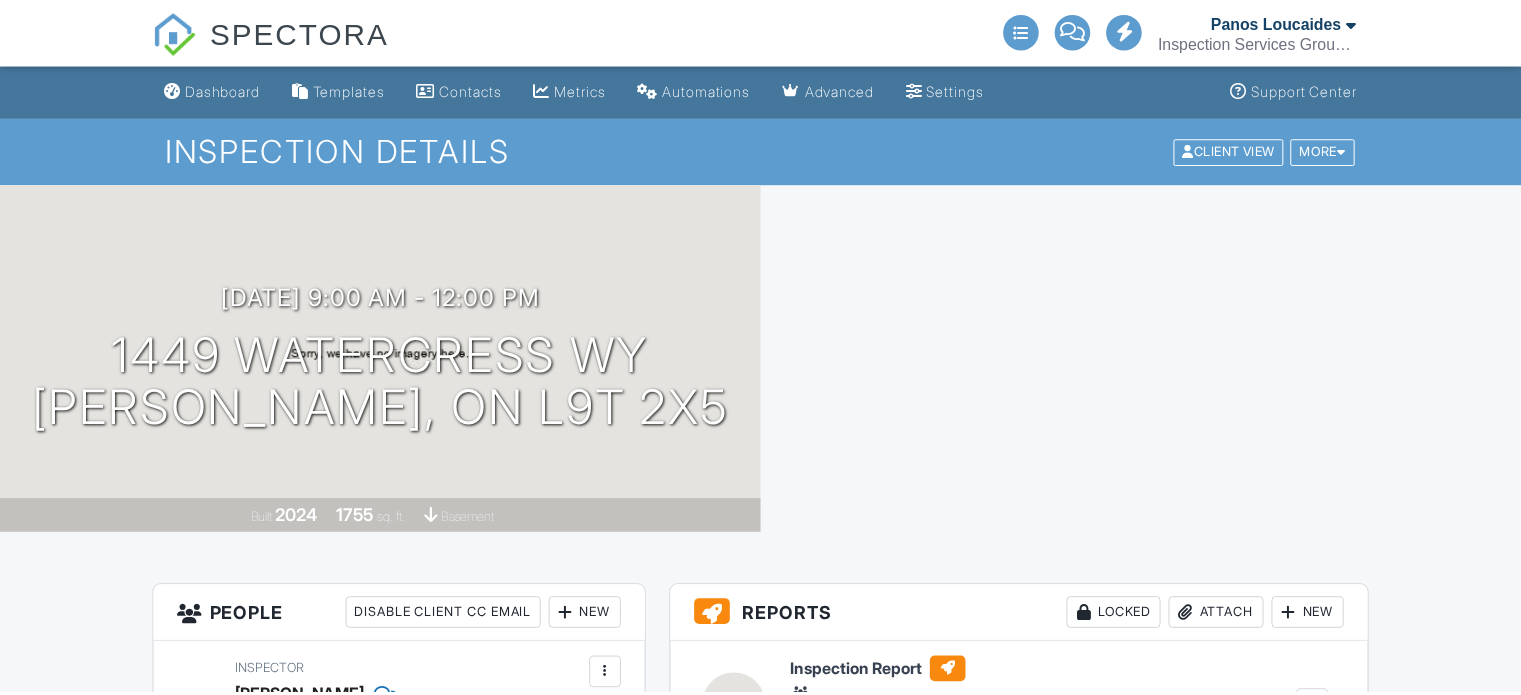 scroll, scrollTop: 0, scrollLeft: 0, axis: both 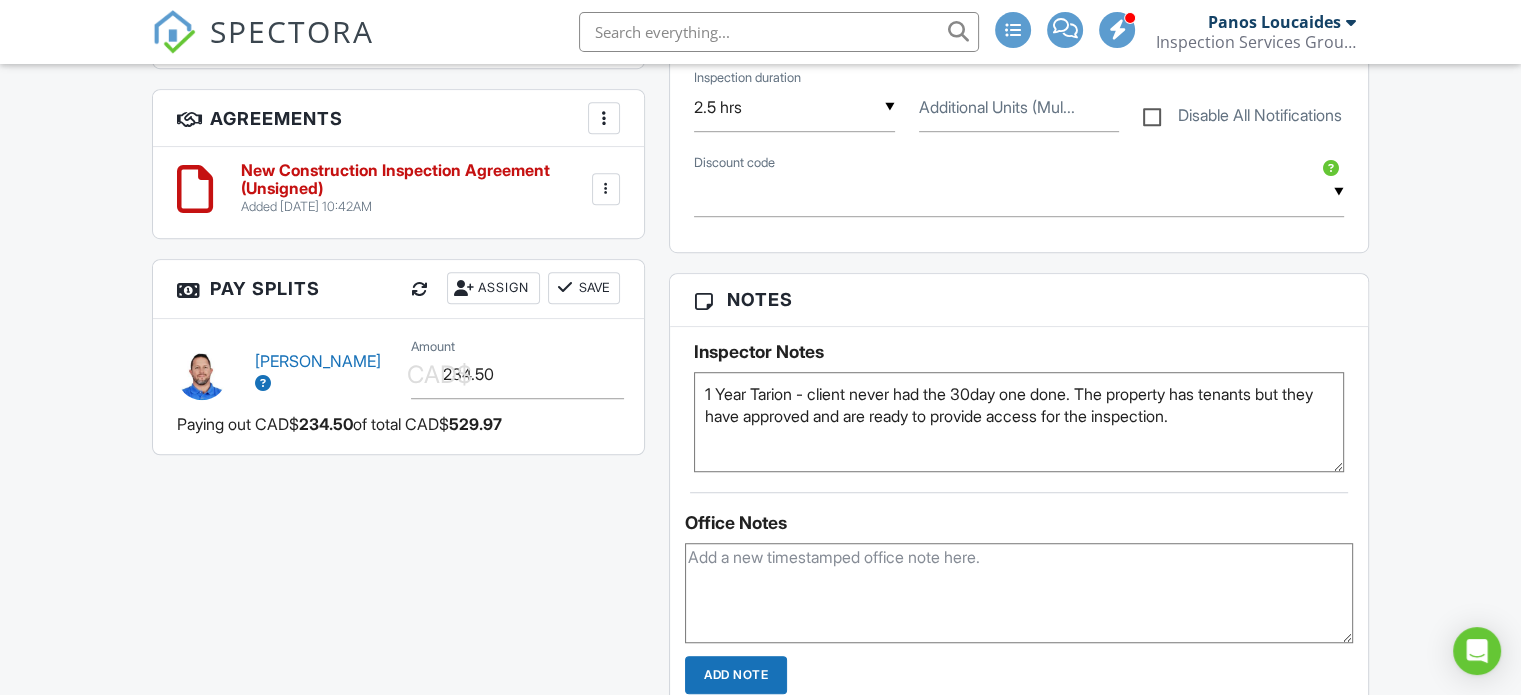 drag, startPoint x: 1530, startPoint y: 130, endPoint x: 1529, endPoint y: 383, distance: 253.00198 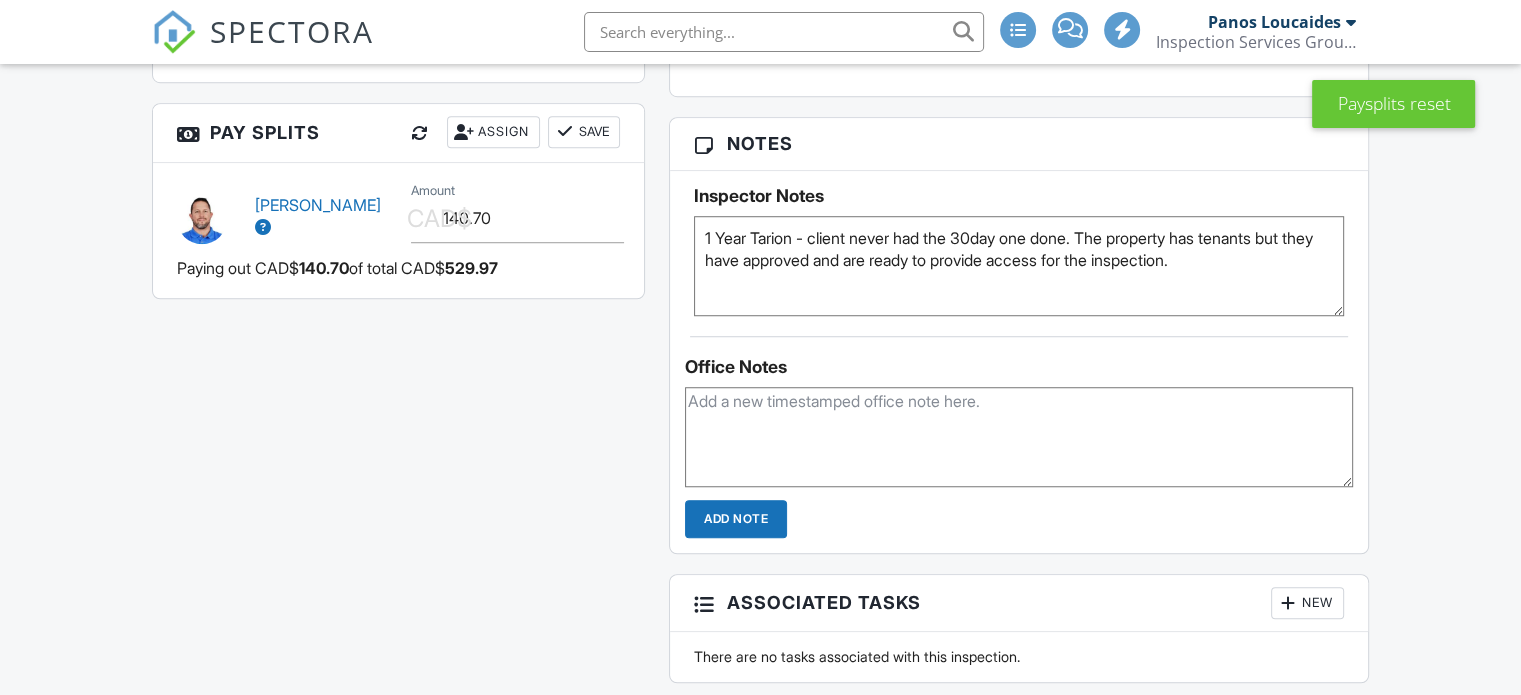 scroll, scrollTop: 1454, scrollLeft: 0, axis: vertical 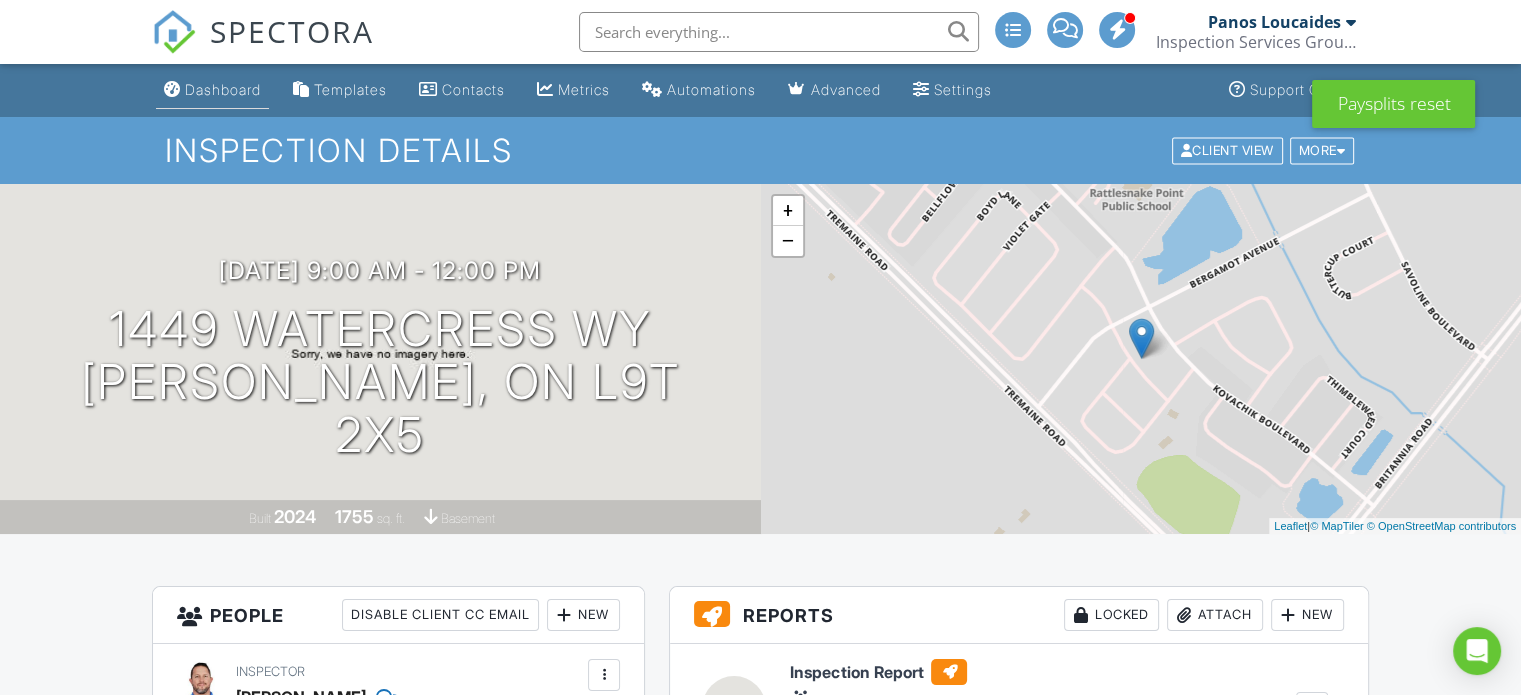 click on "Dashboard" at bounding box center [223, 89] 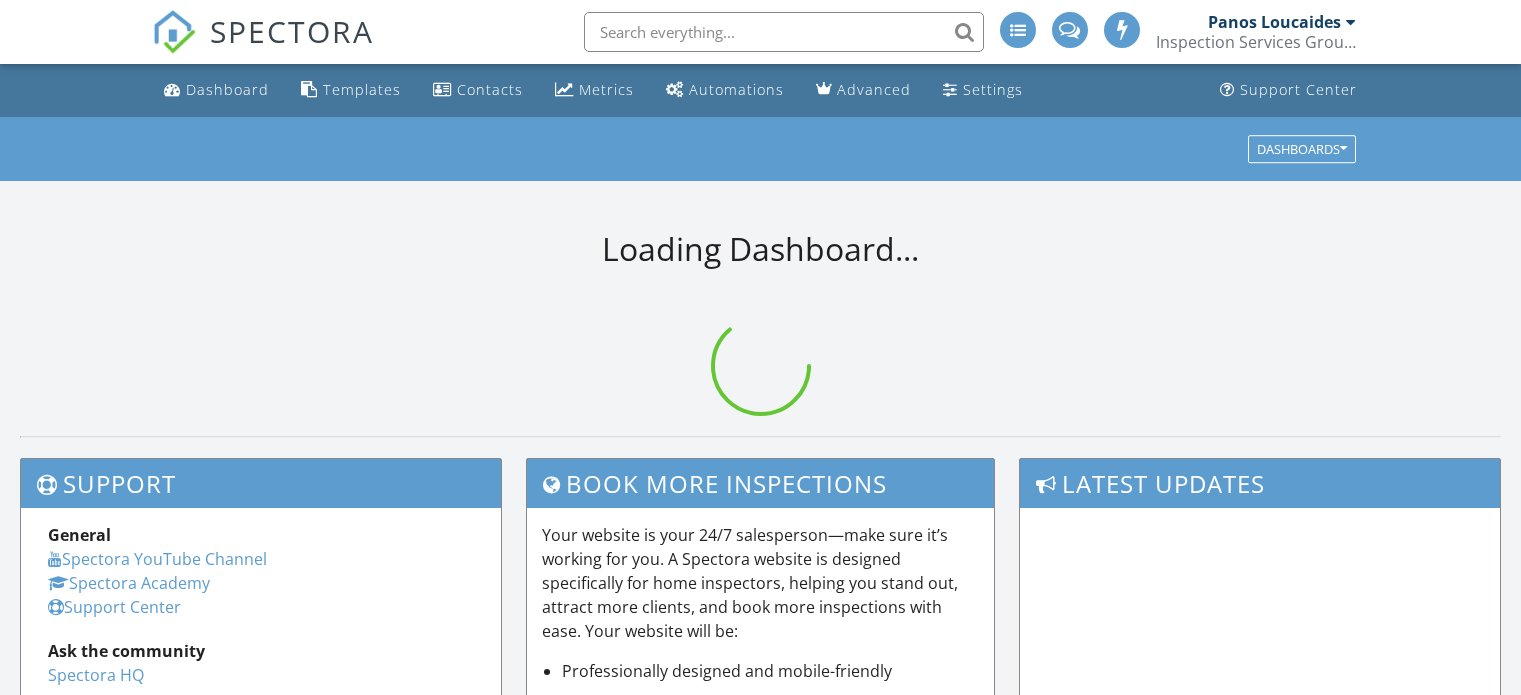 scroll, scrollTop: 0, scrollLeft: 0, axis: both 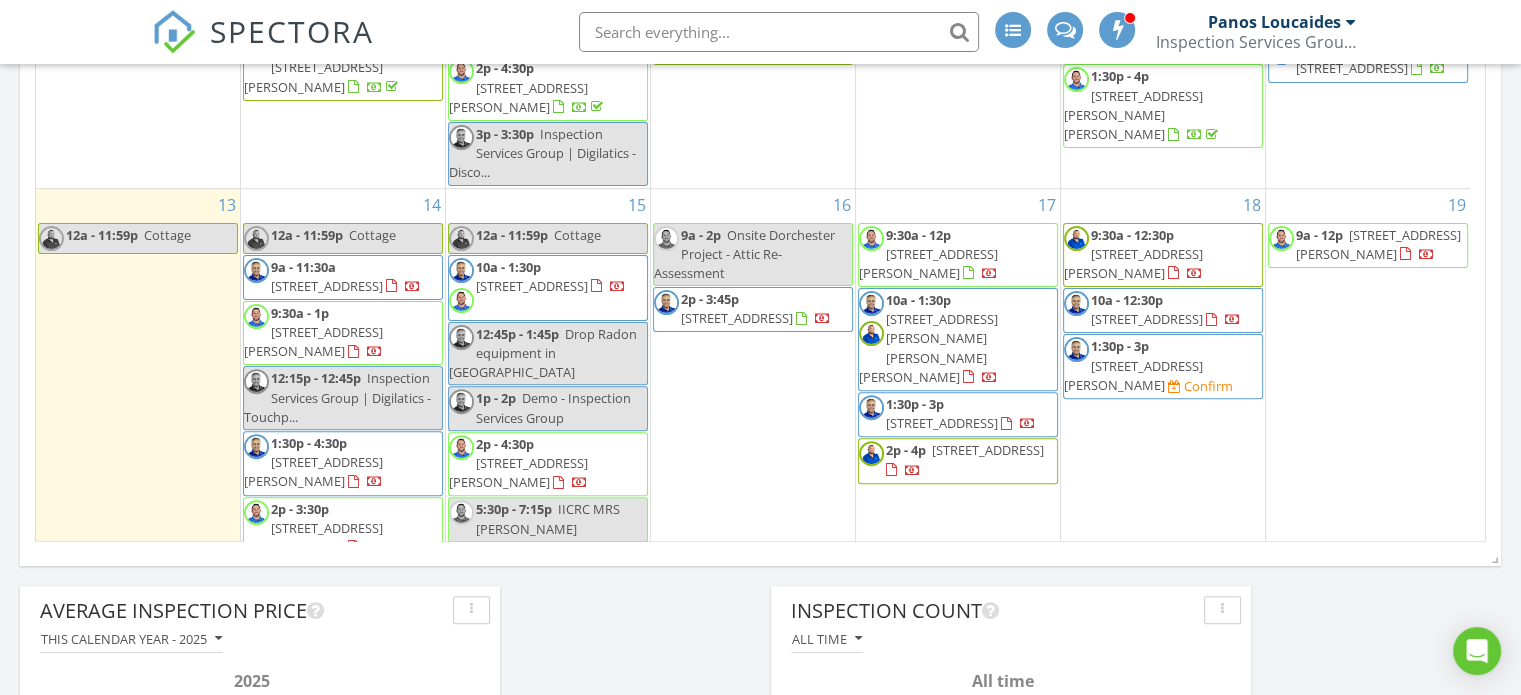 click on "9 Latham Ave, Toronto M1N 1M7" at bounding box center [1133, 375] 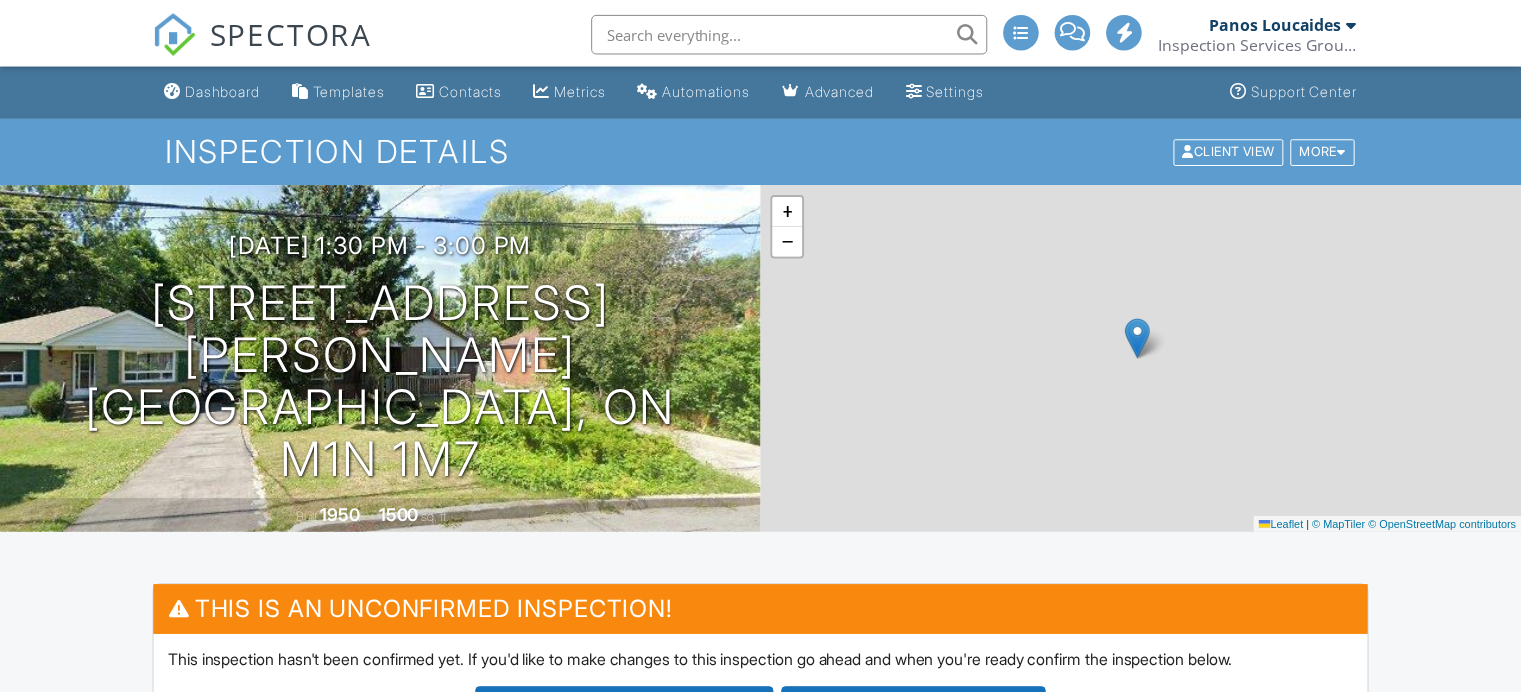 scroll, scrollTop: 0, scrollLeft: 0, axis: both 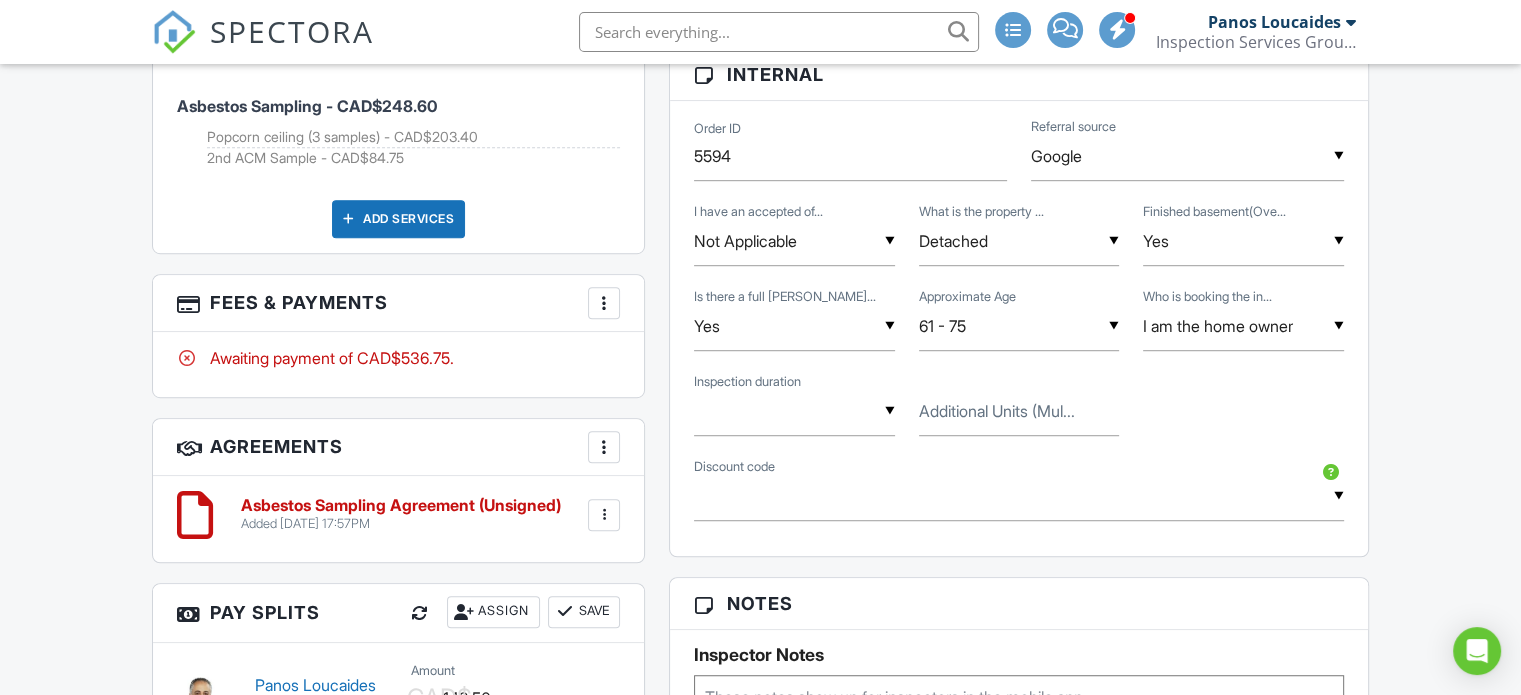 click on "▼ 0.5 hr 1 hr 1.5 hrs 2 hrs 2.5 hrs 3 hrs 3.5 hrs 4 hrs
0.5 hr
1 hr
1.5 hrs
2 hrs
2.5 hrs
3 hrs
3.5 hrs
4 hrs" at bounding box center [794, 411] 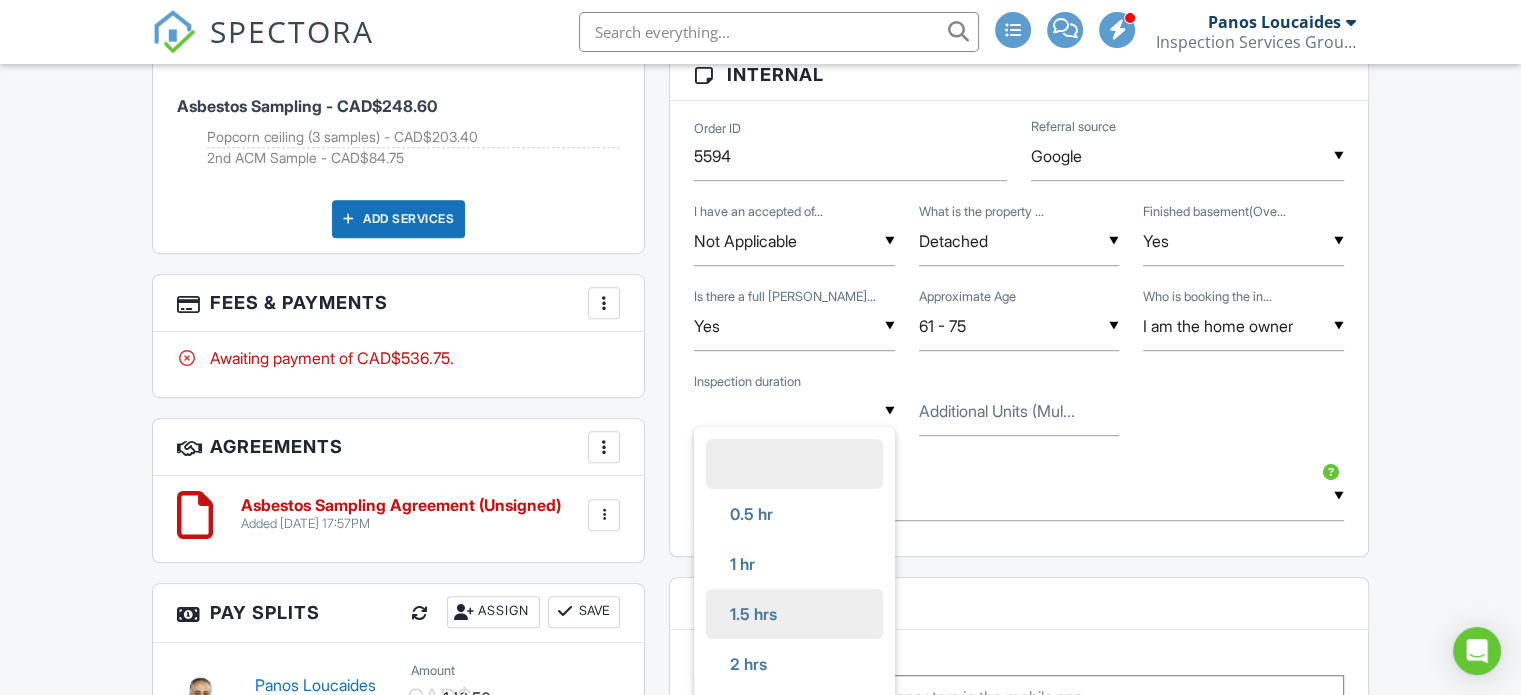 click on "1.5 hrs" at bounding box center (753, 614) 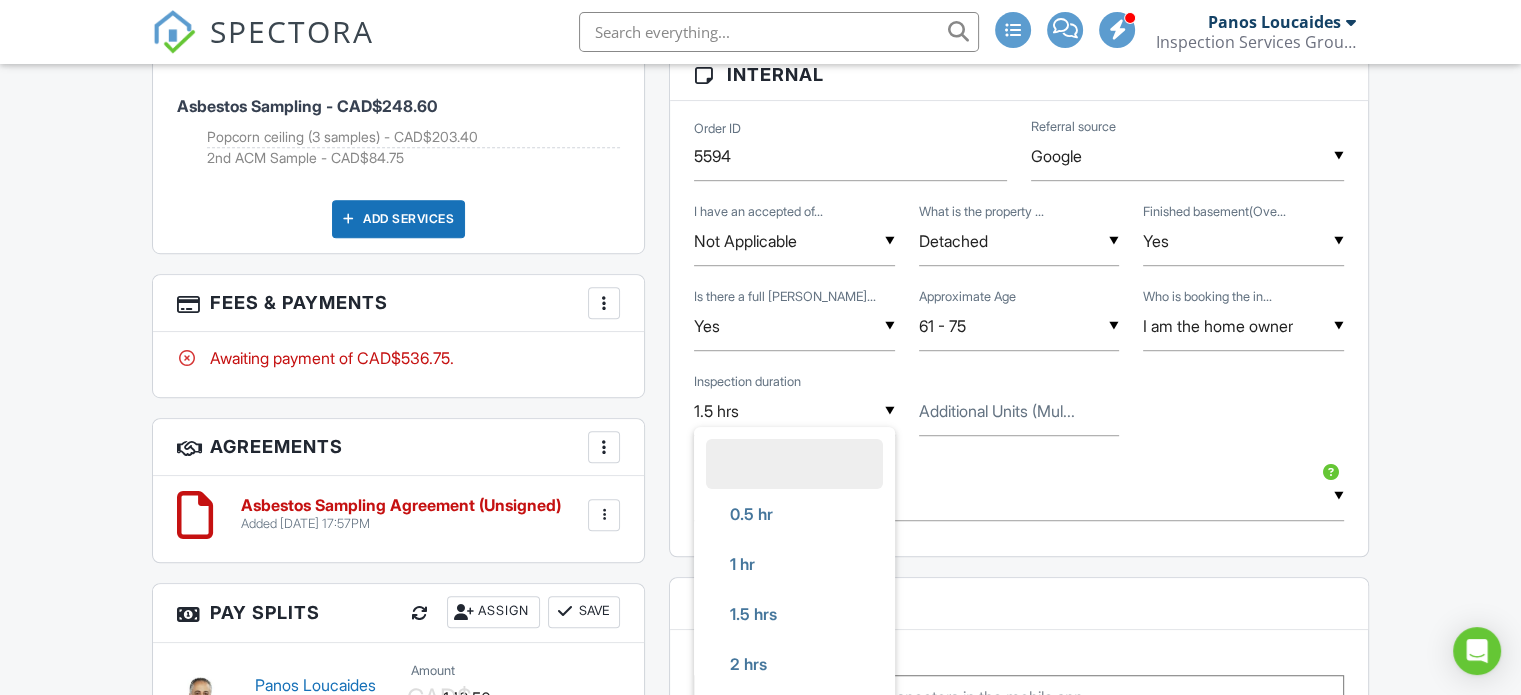 scroll, scrollTop: 162, scrollLeft: 0, axis: vertical 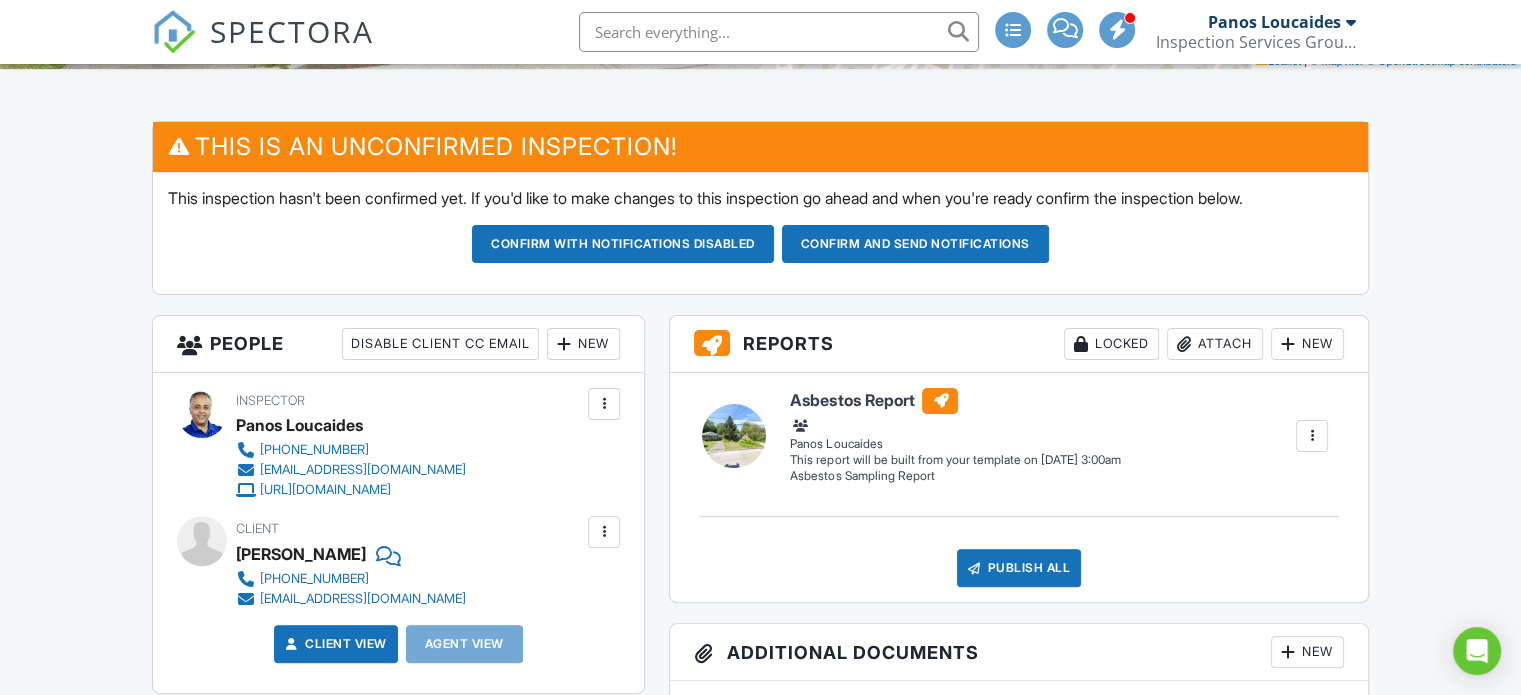 click on "Confirm and send notifications" at bounding box center [623, 244] 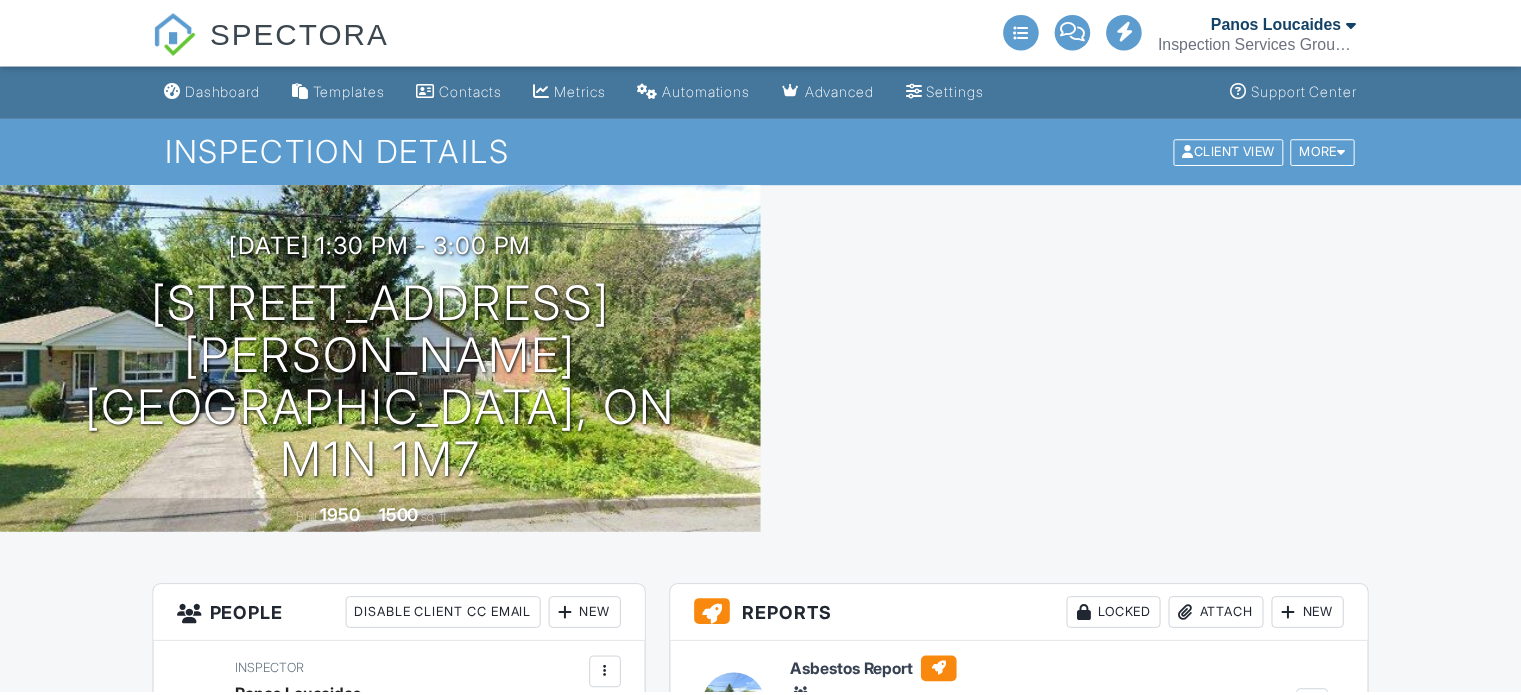 scroll, scrollTop: 0, scrollLeft: 0, axis: both 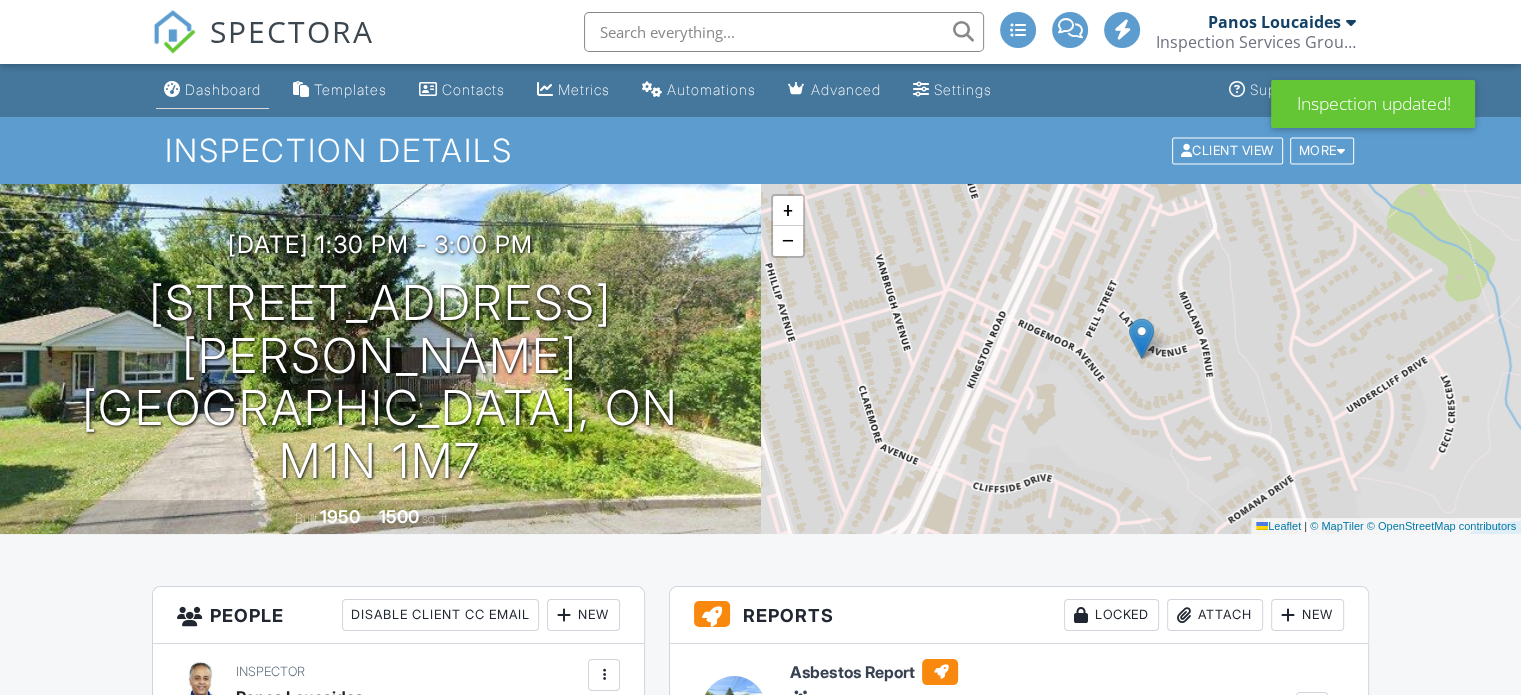 click on "Dashboard" at bounding box center (223, 89) 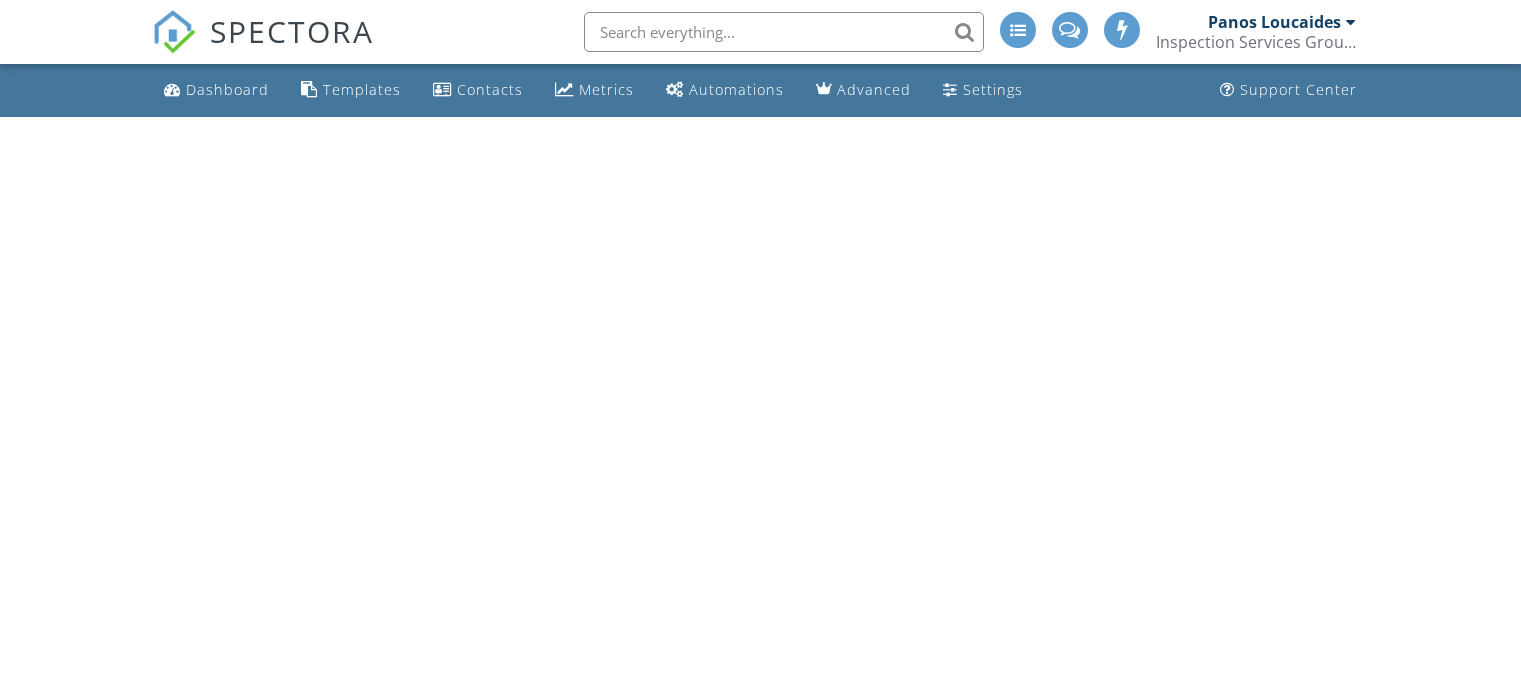 scroll, scrollTop: 0, scrollLeft: 0, axis: both 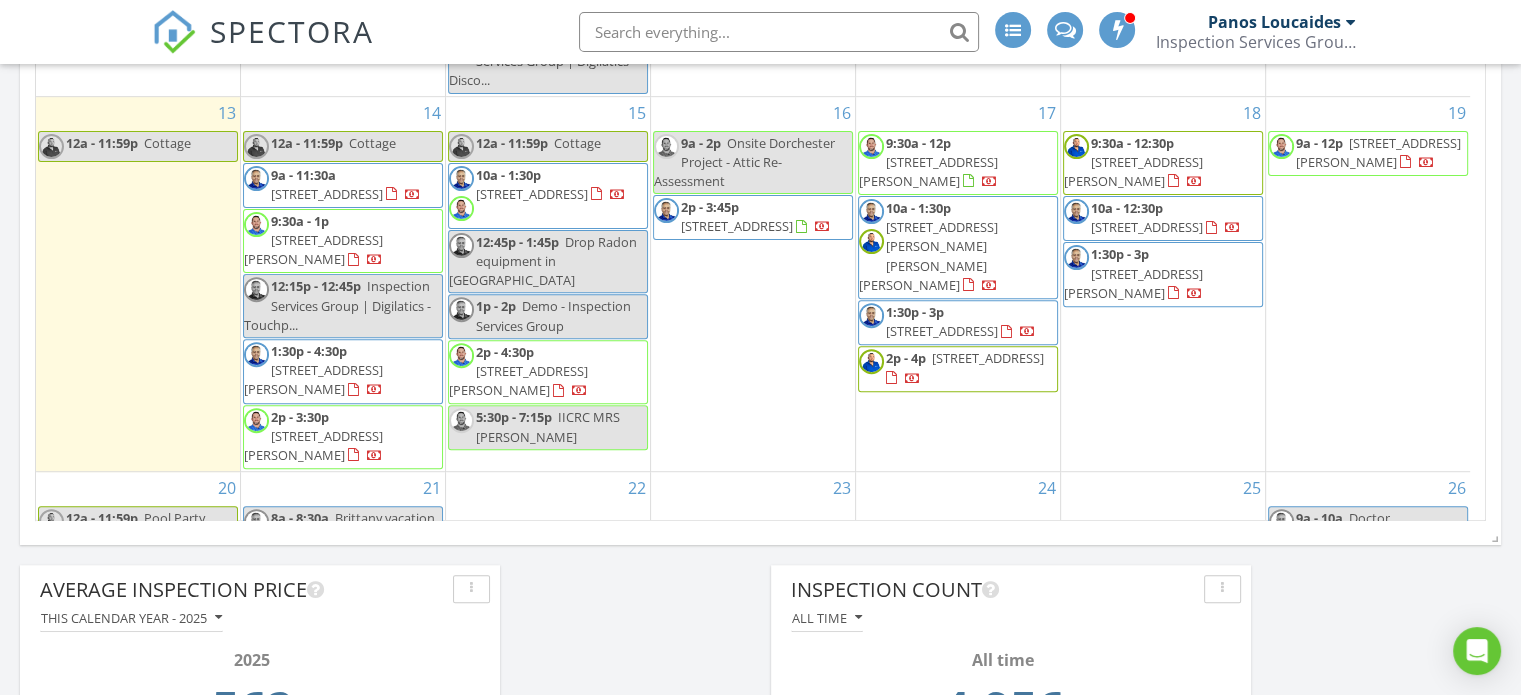 click on "Drop Radon equipment in Orangeville" at bounding box center [543, 261] 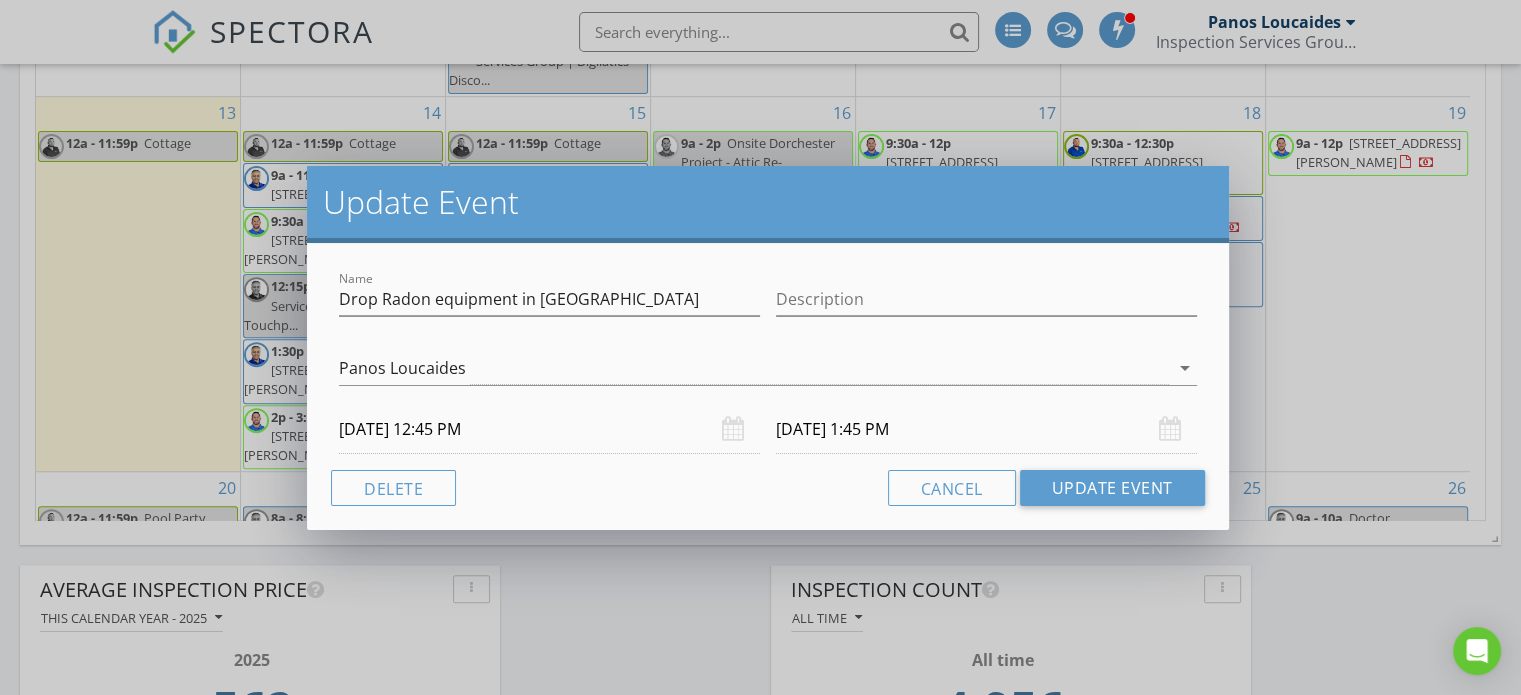 click on "07/15/2025 12:45 PM" at bounding box center [549, 429] 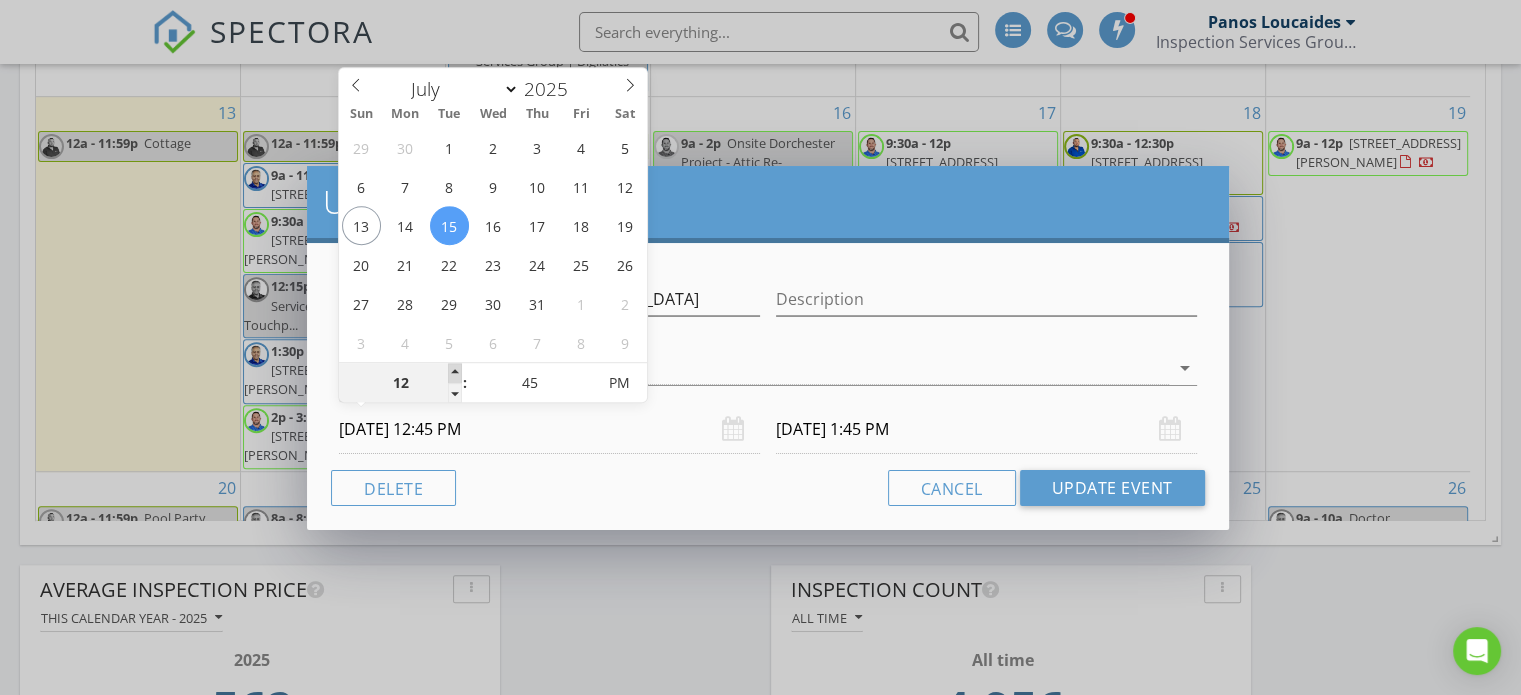 type on "01" 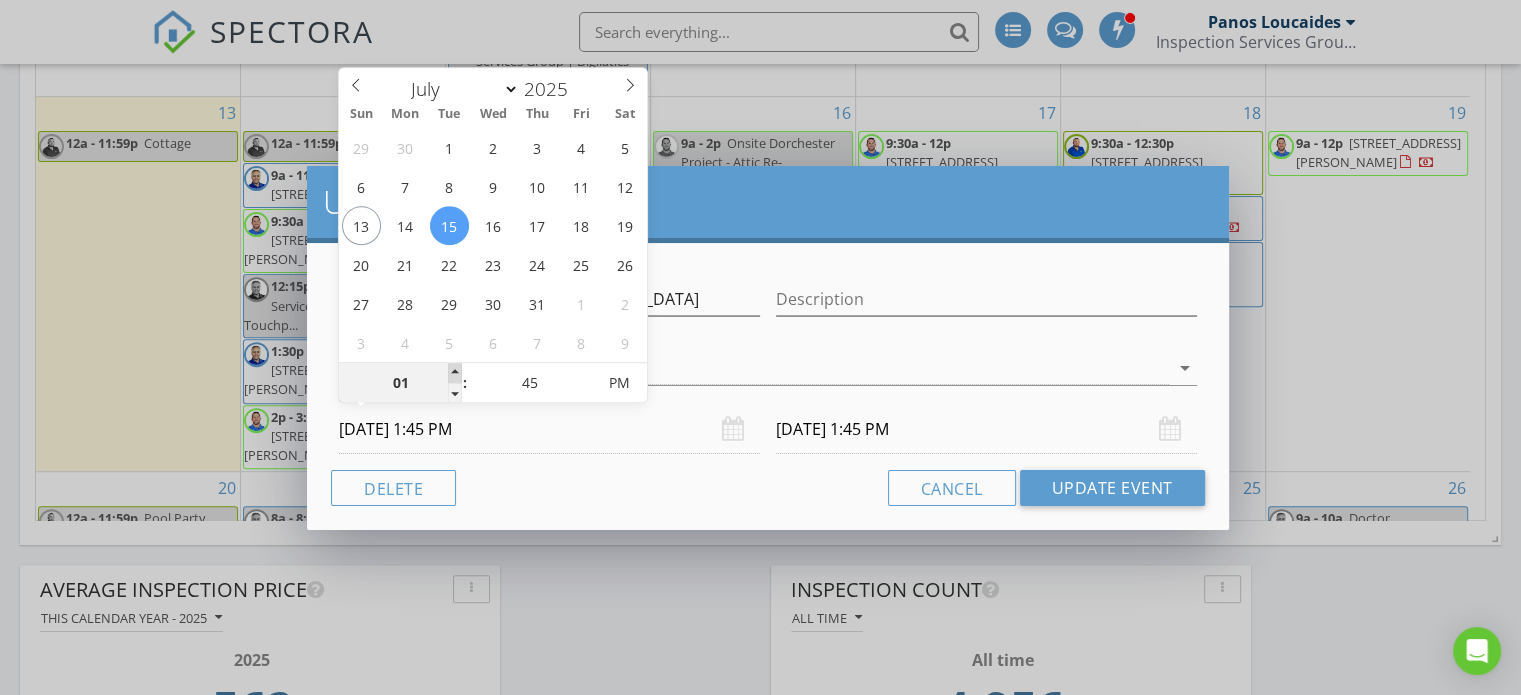 click at bounding box center (455, 373) 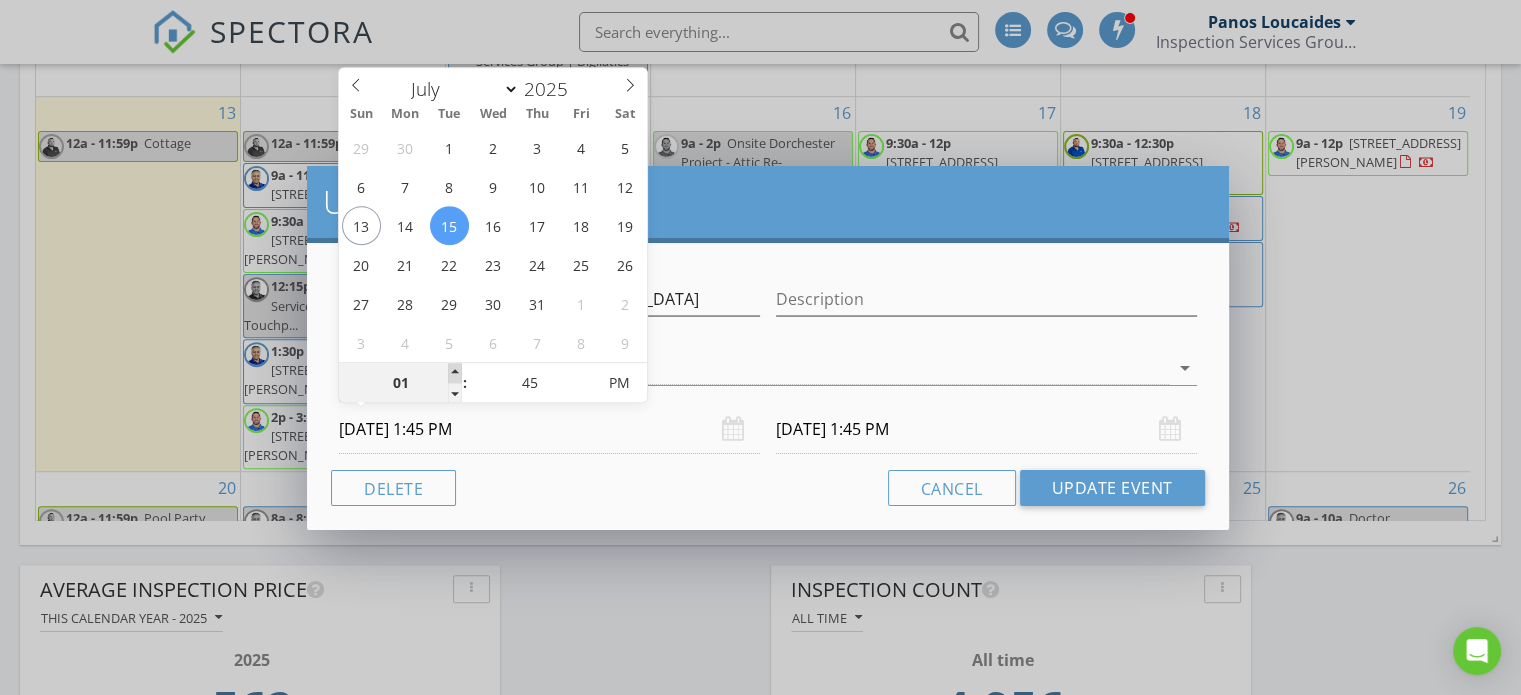 type on "07/15/2025 2:45 PM" 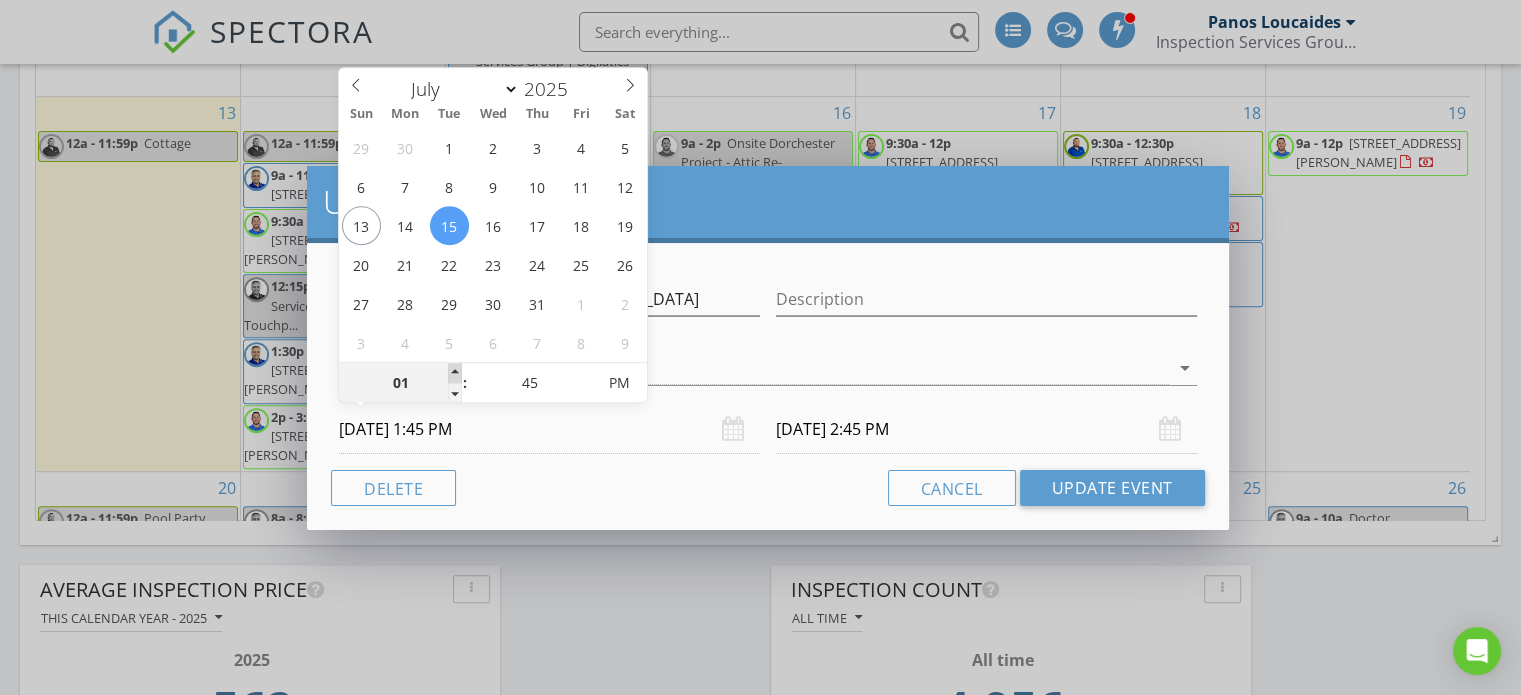 type on "02" 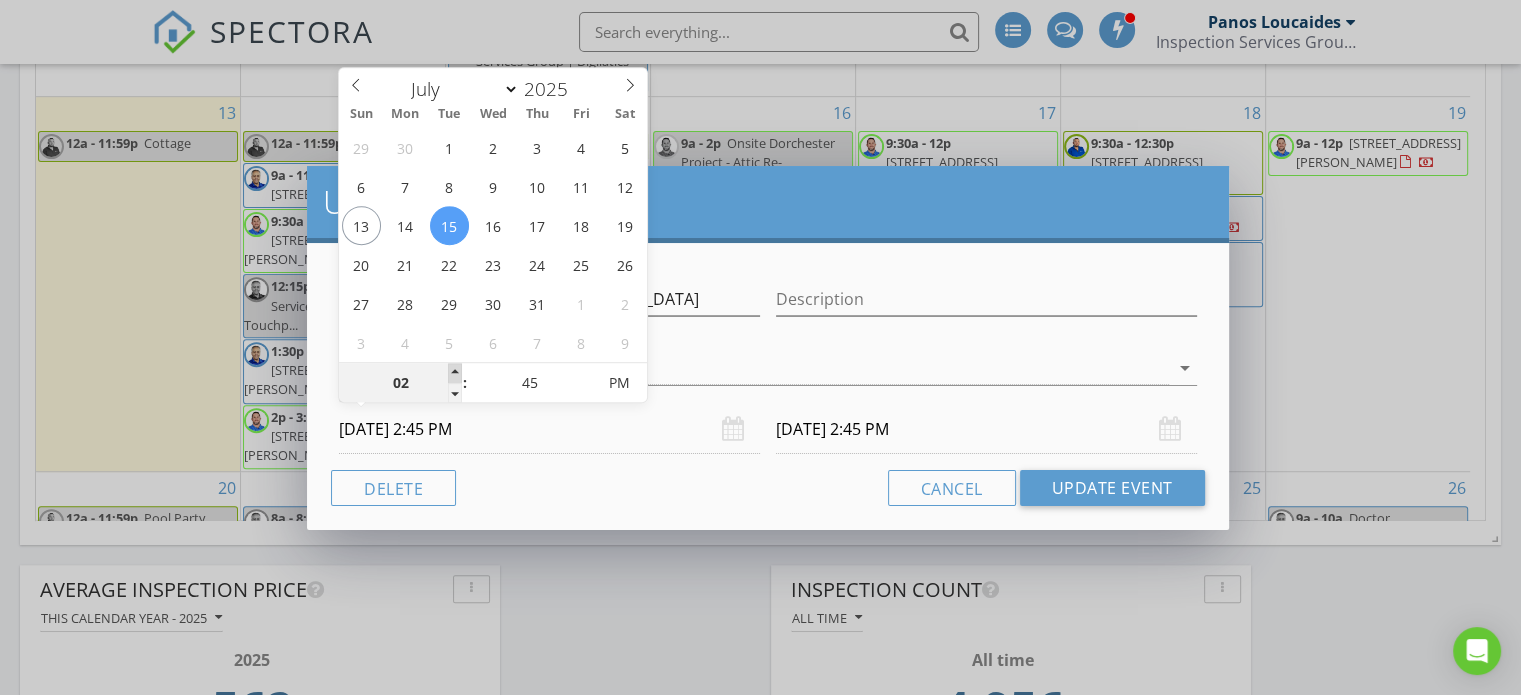 click at bounding box center (455, 373) 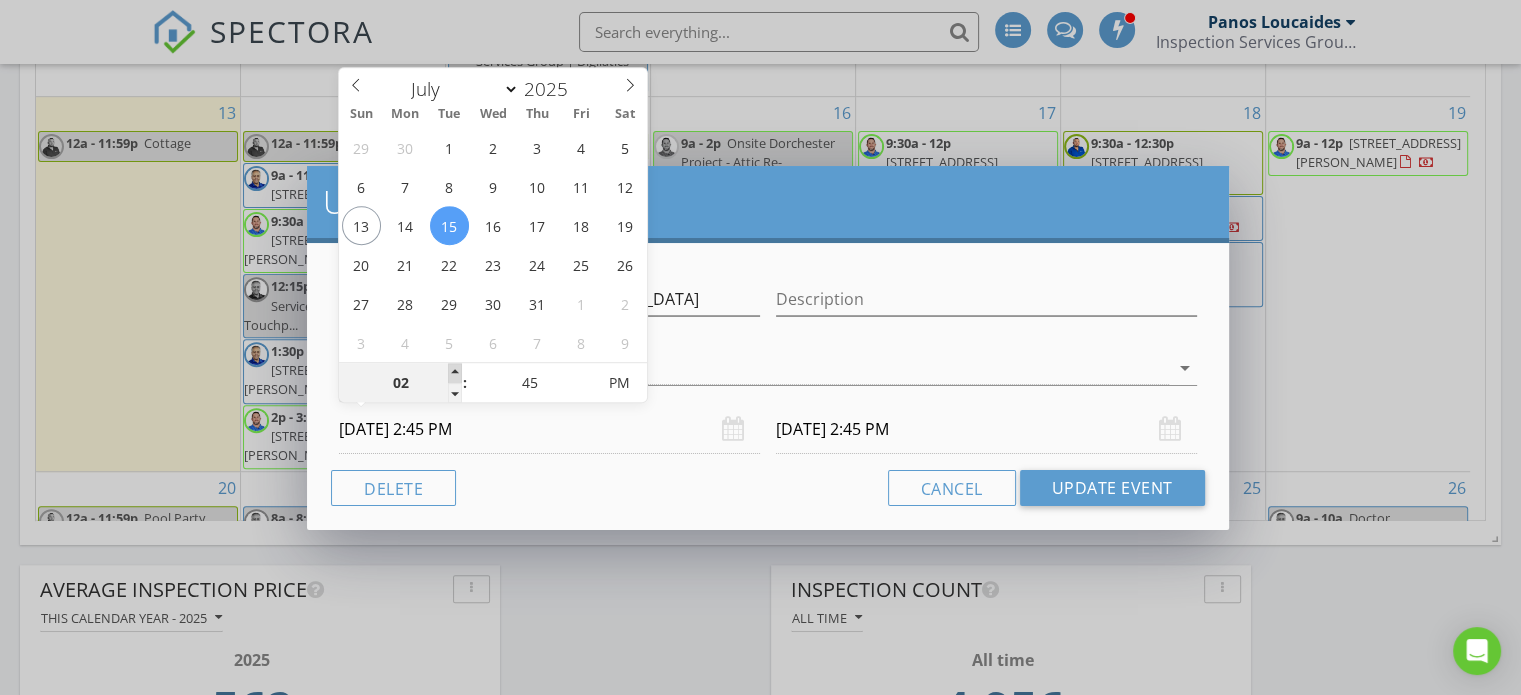 type on "07/15/2025 3:45 PM" 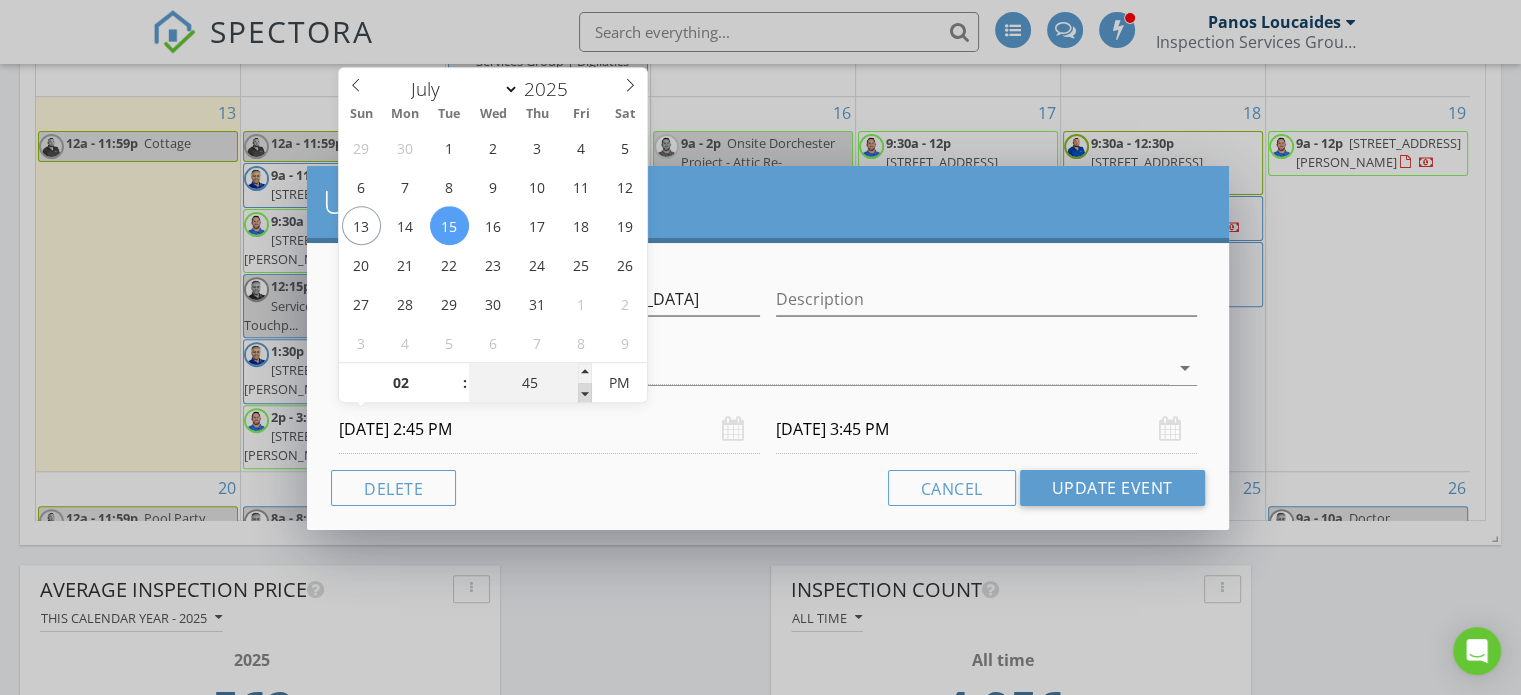 type on "40" 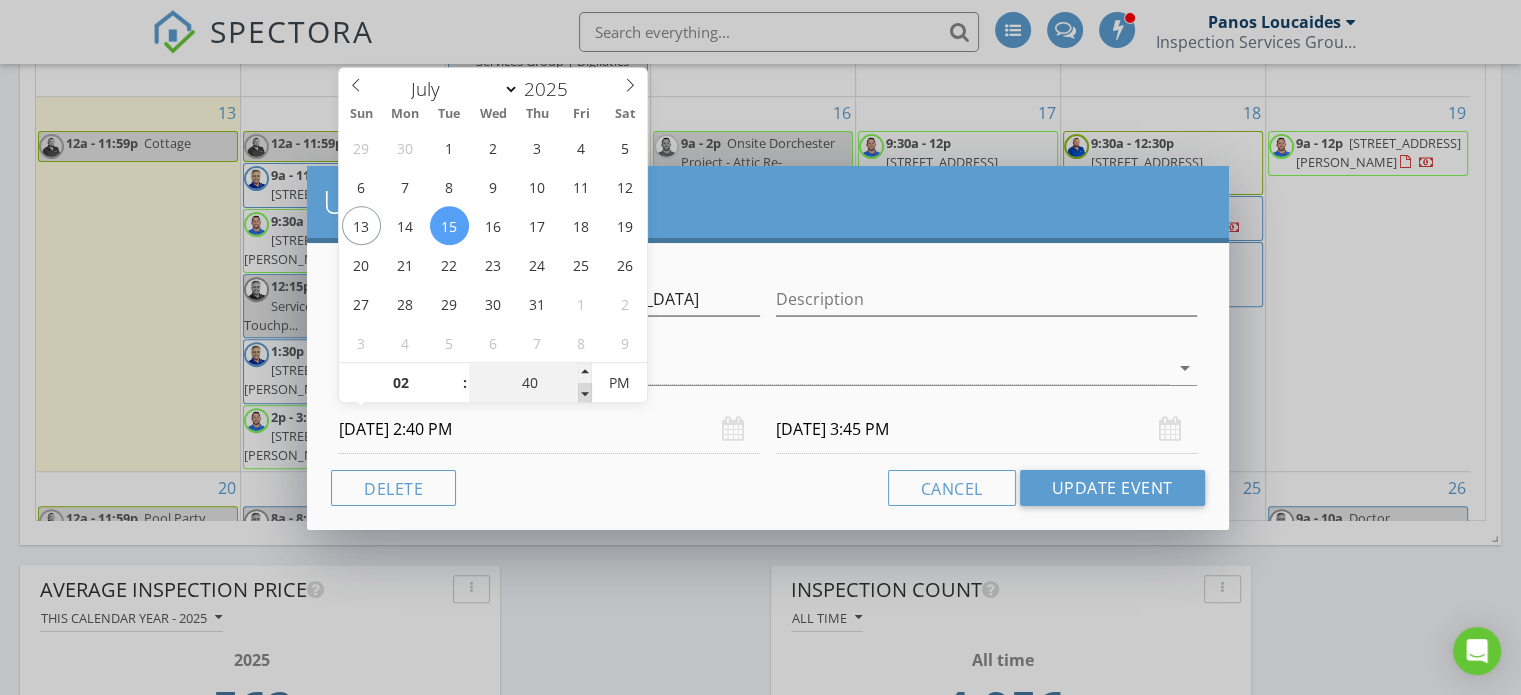 click at bounding box center [585, 393] 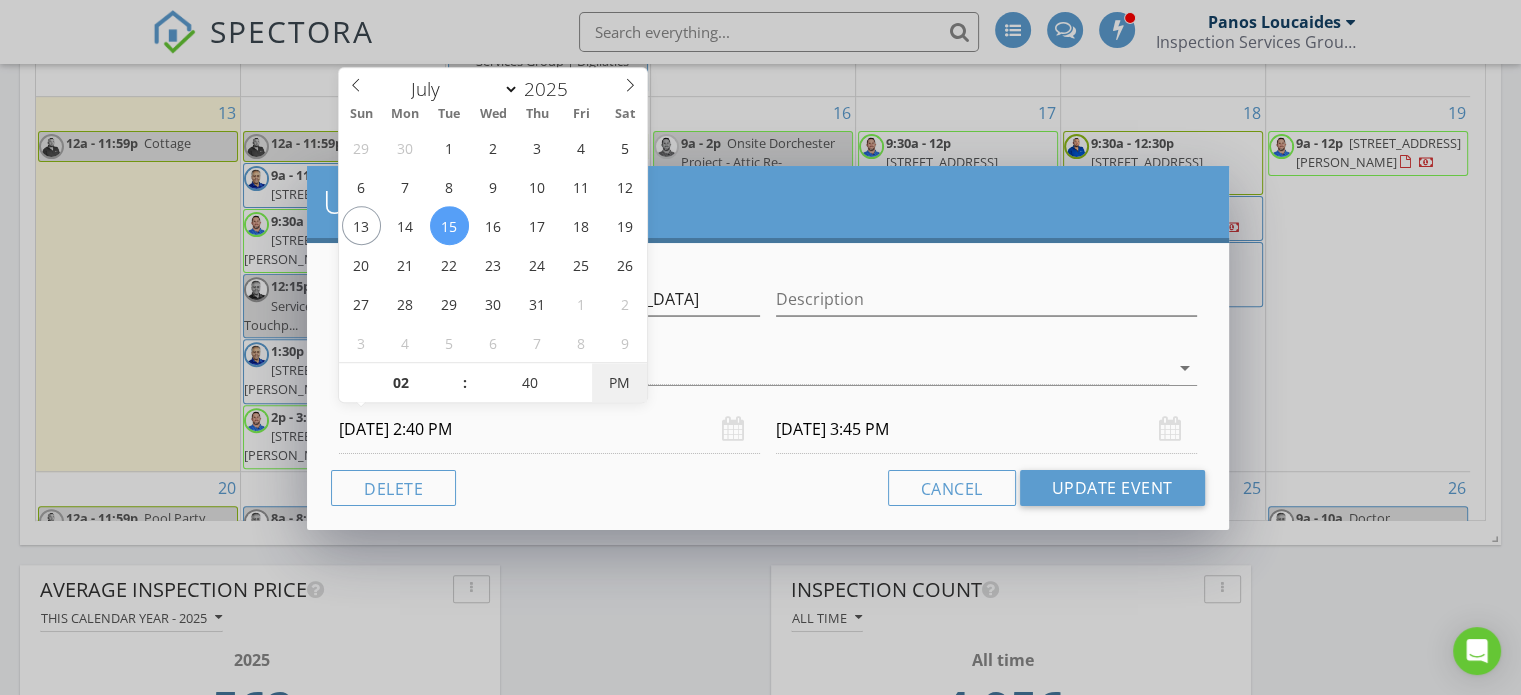 type on "07/15/2025 3:40 PM" 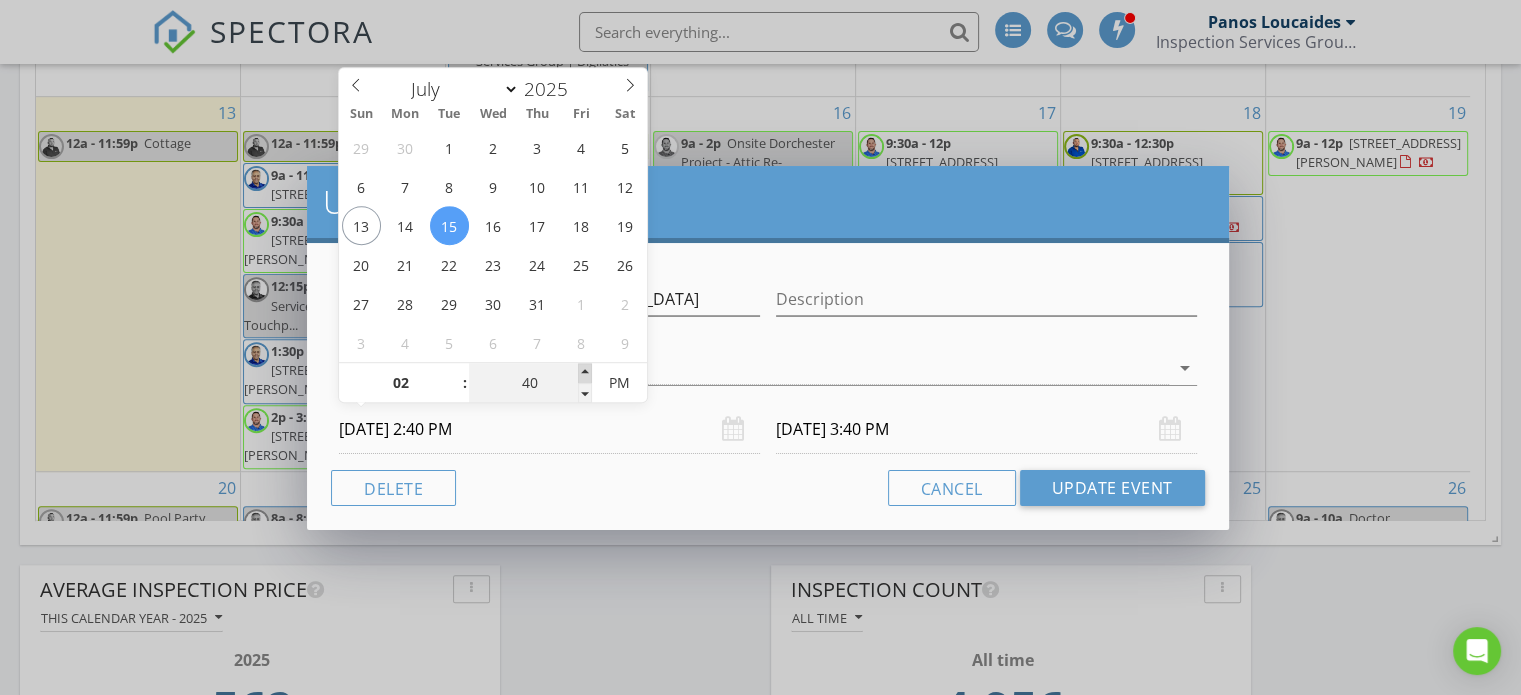 type on "45" 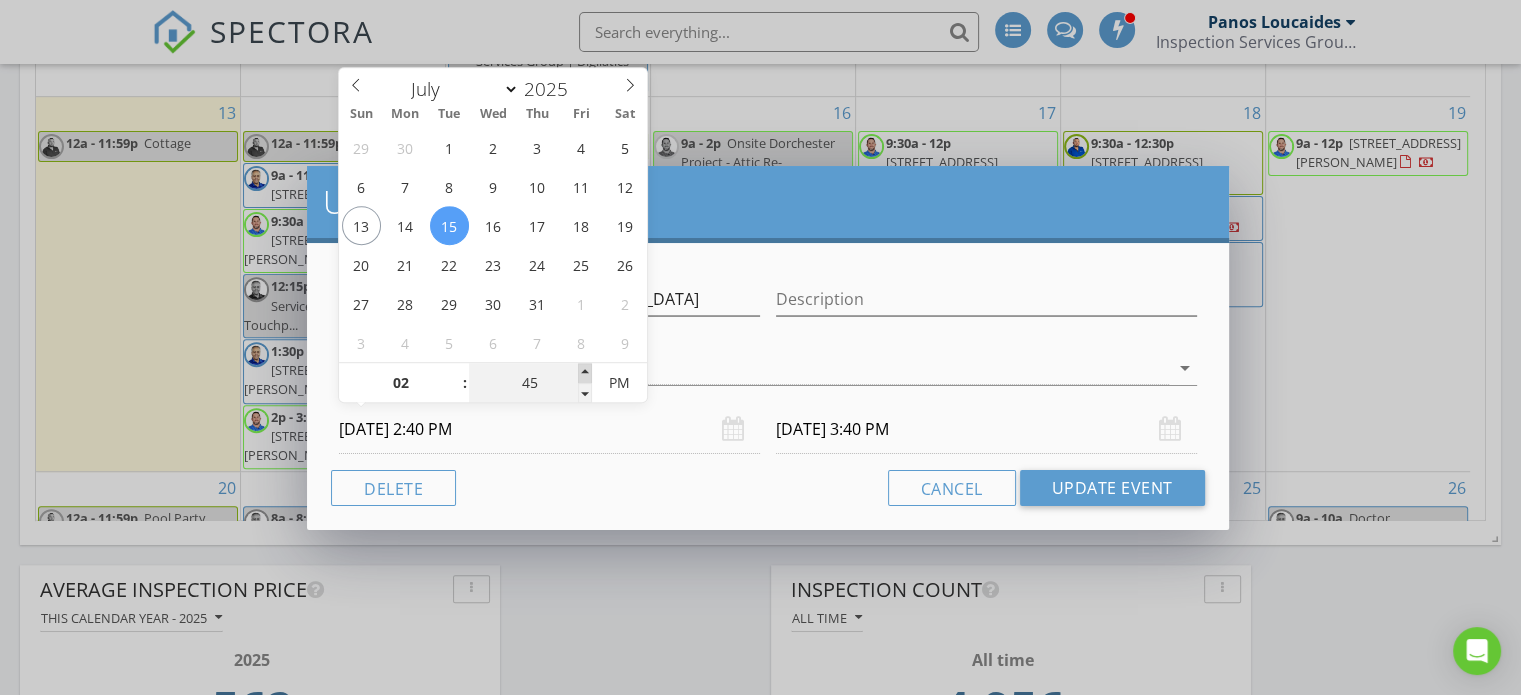 type on "07/15/2025 2:45 PM" 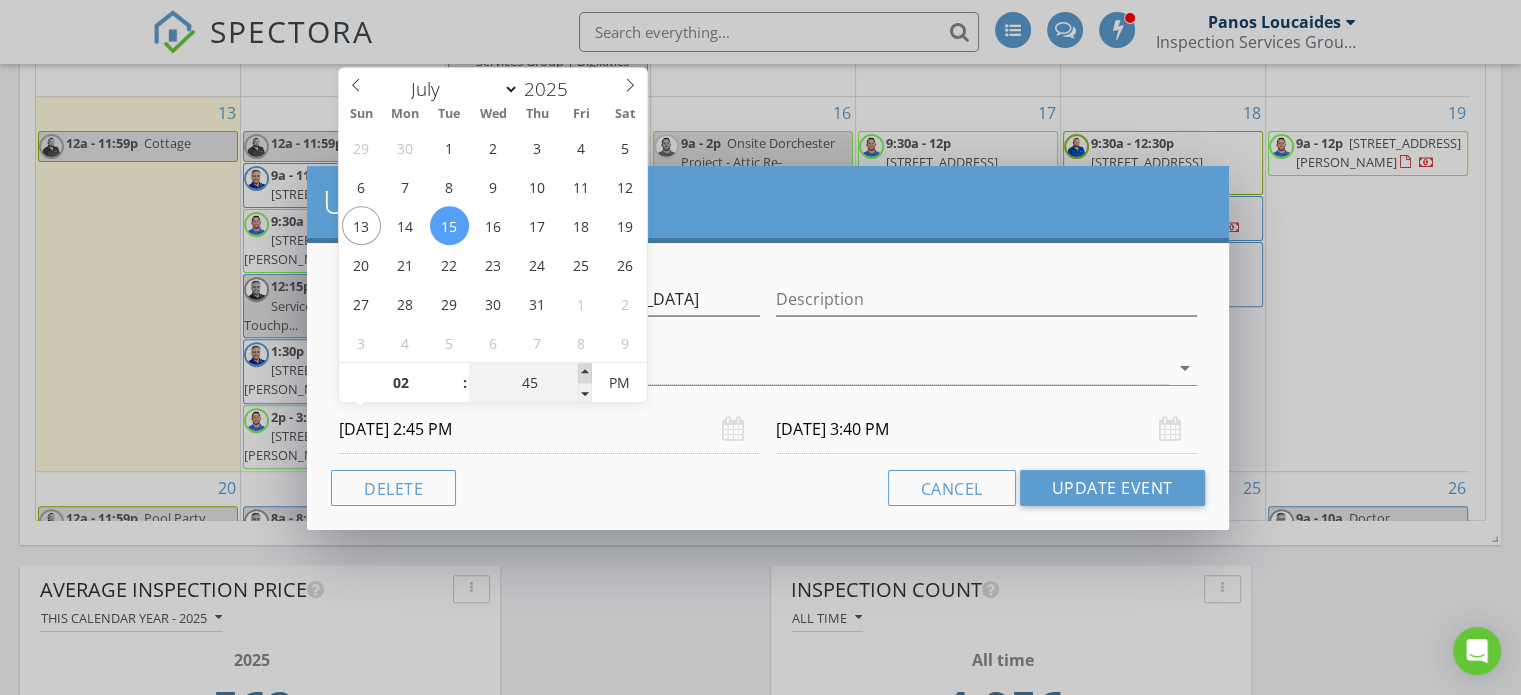 click at bounding box center (585, 373) 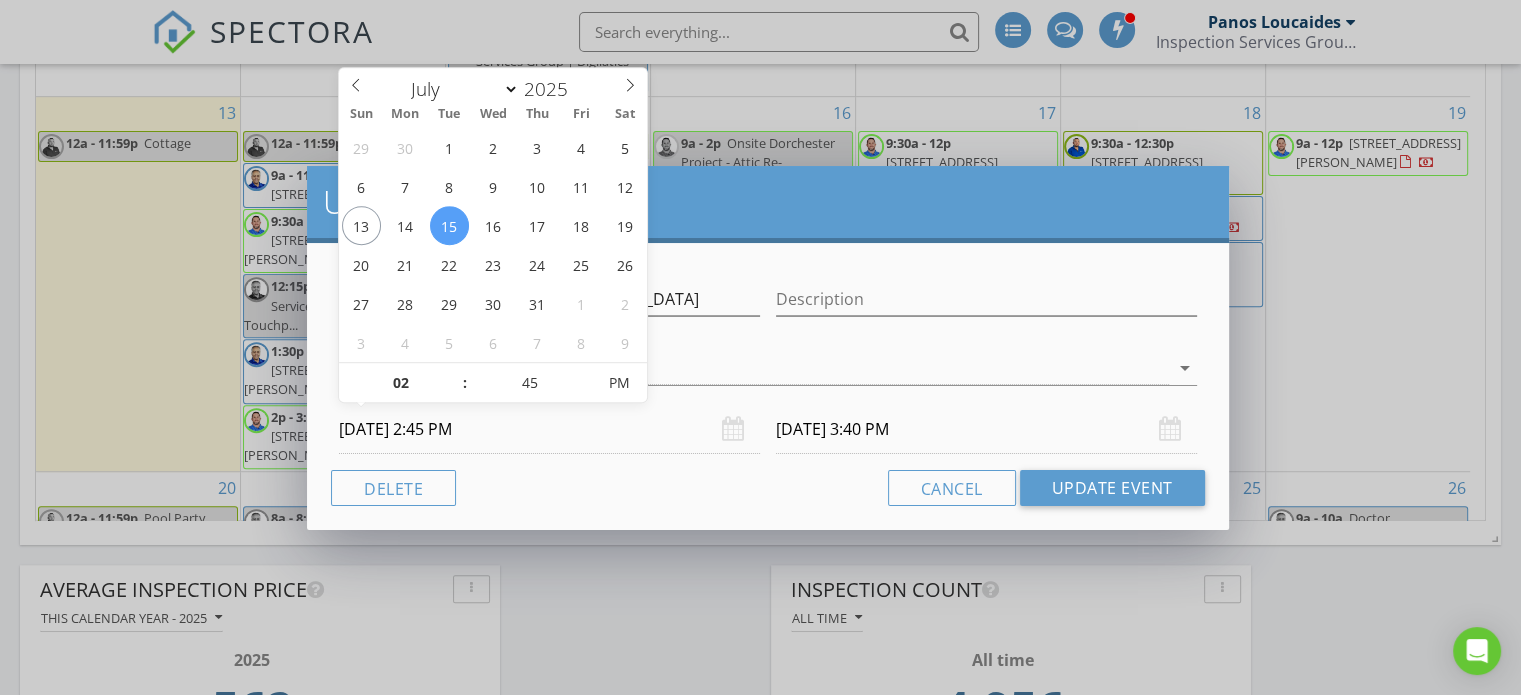 type on "07/15/2025 3:45 PM" 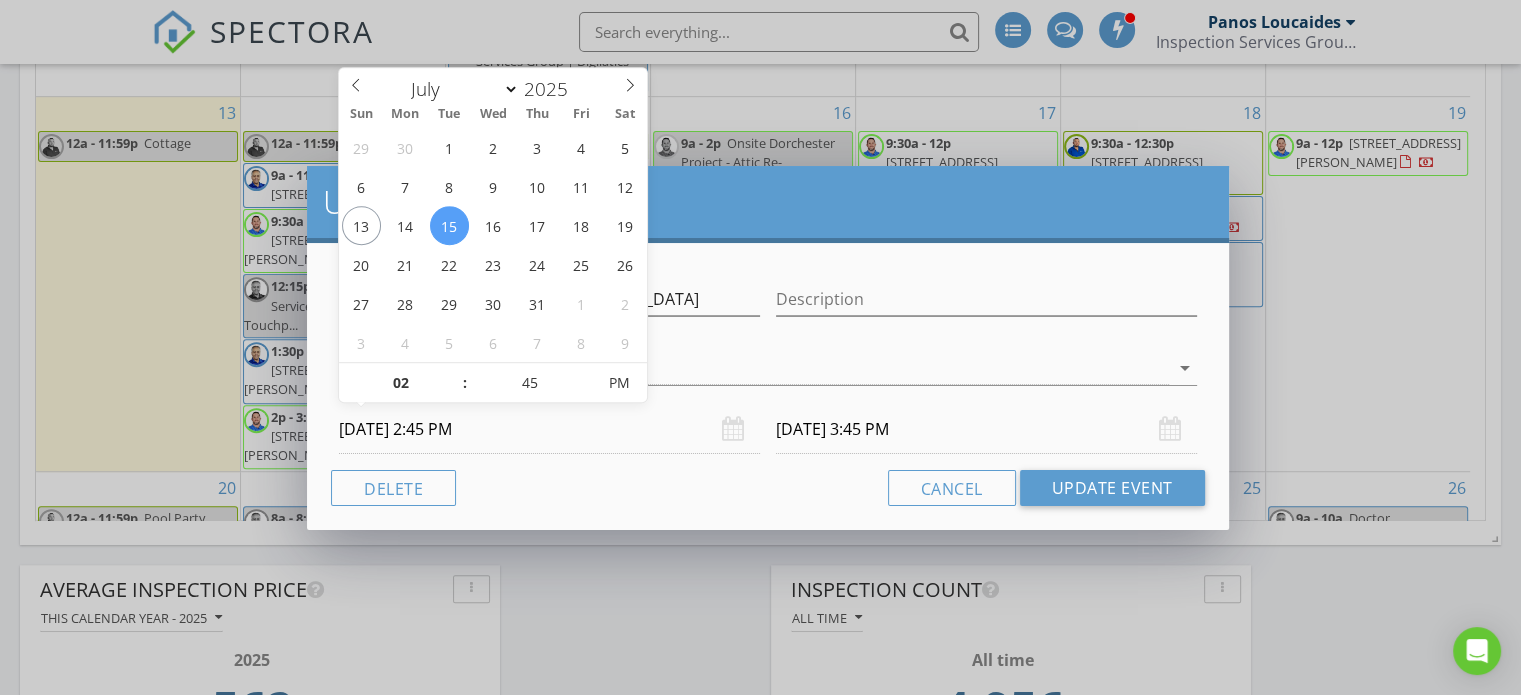 click on "07/15/2025 3:45 PM" at bounding box center (986, 429) 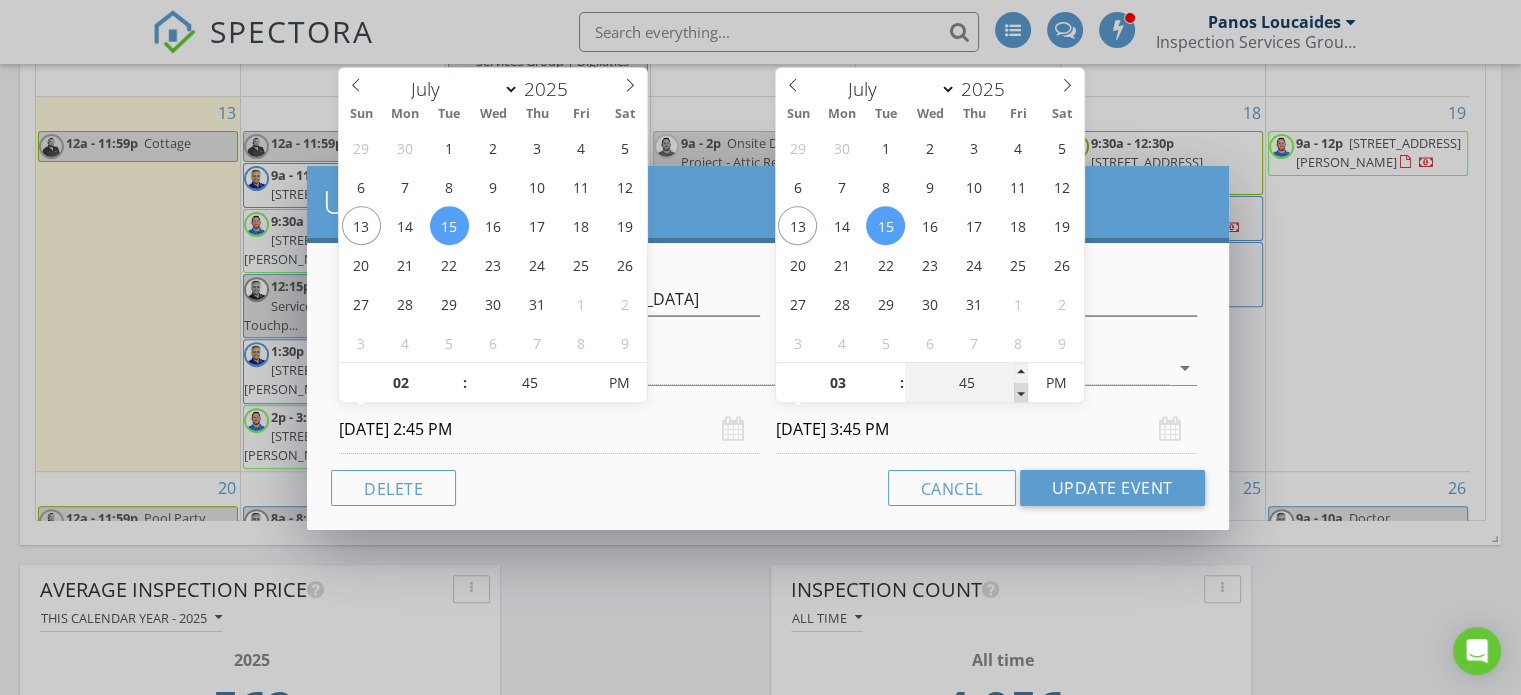 type on "40" 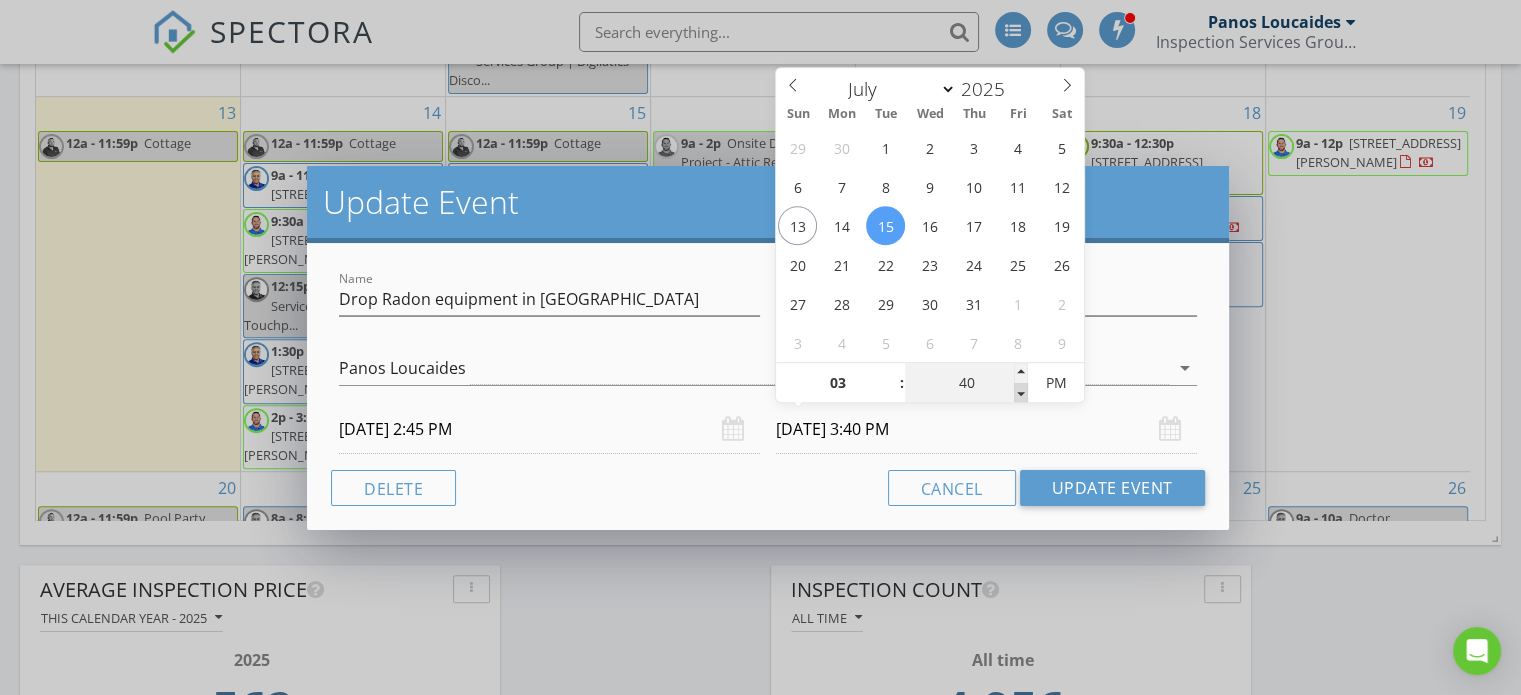 click at bounding box center [1021, 393] 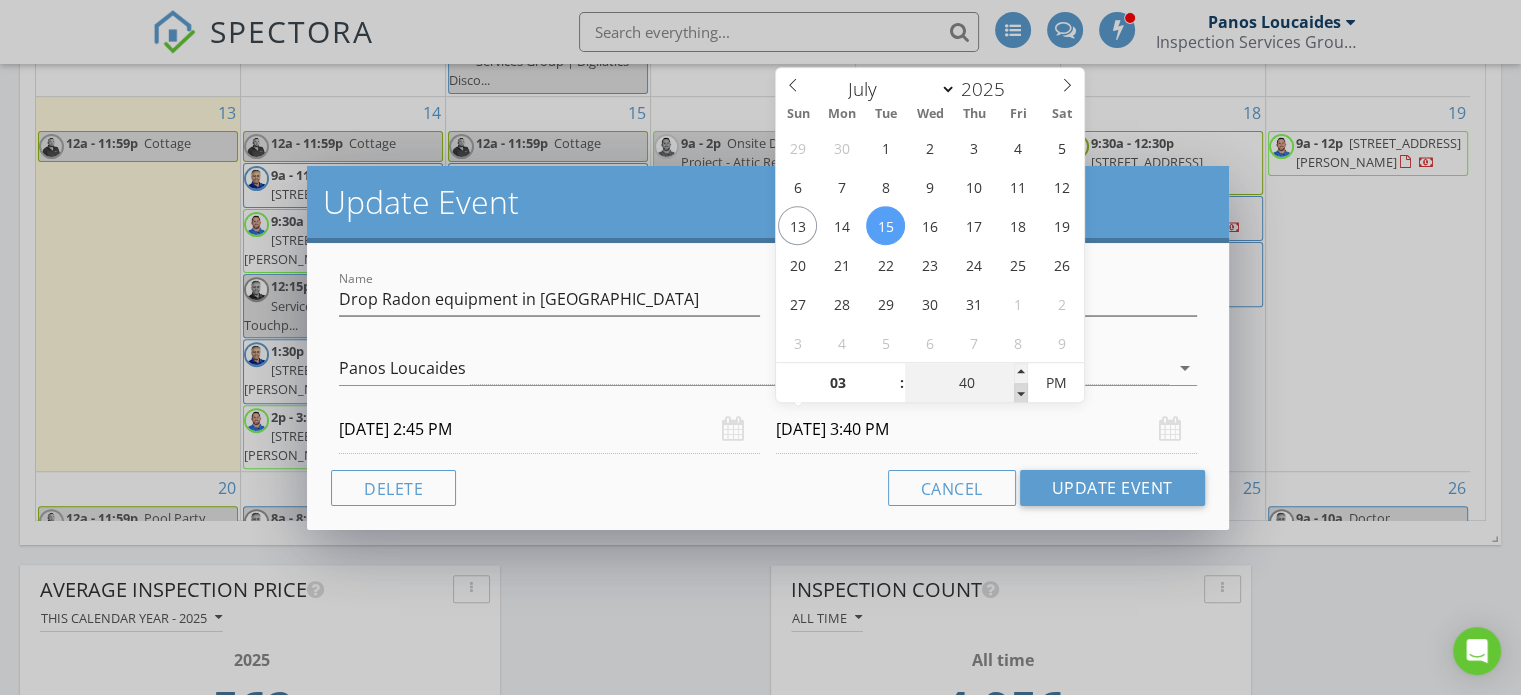 type on "35" 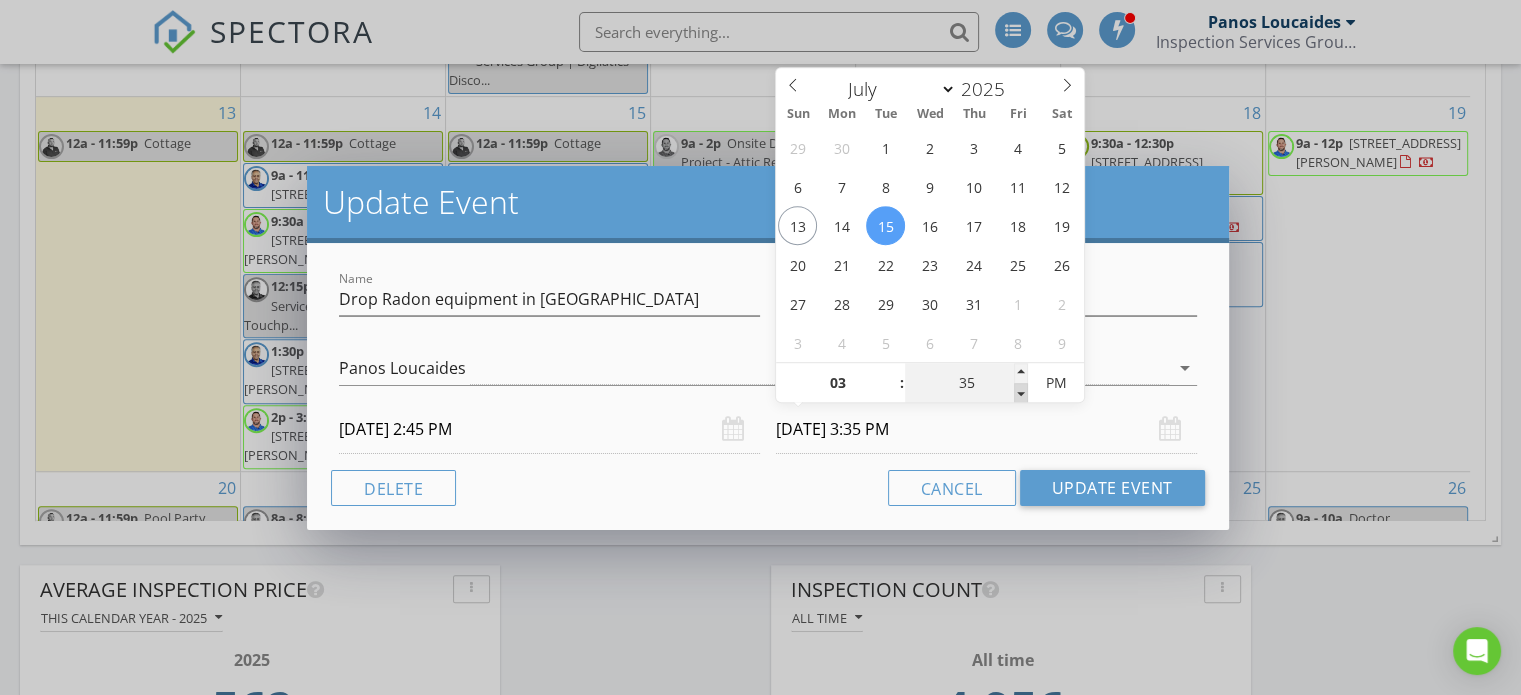 click at bounding box center [1021, 393] 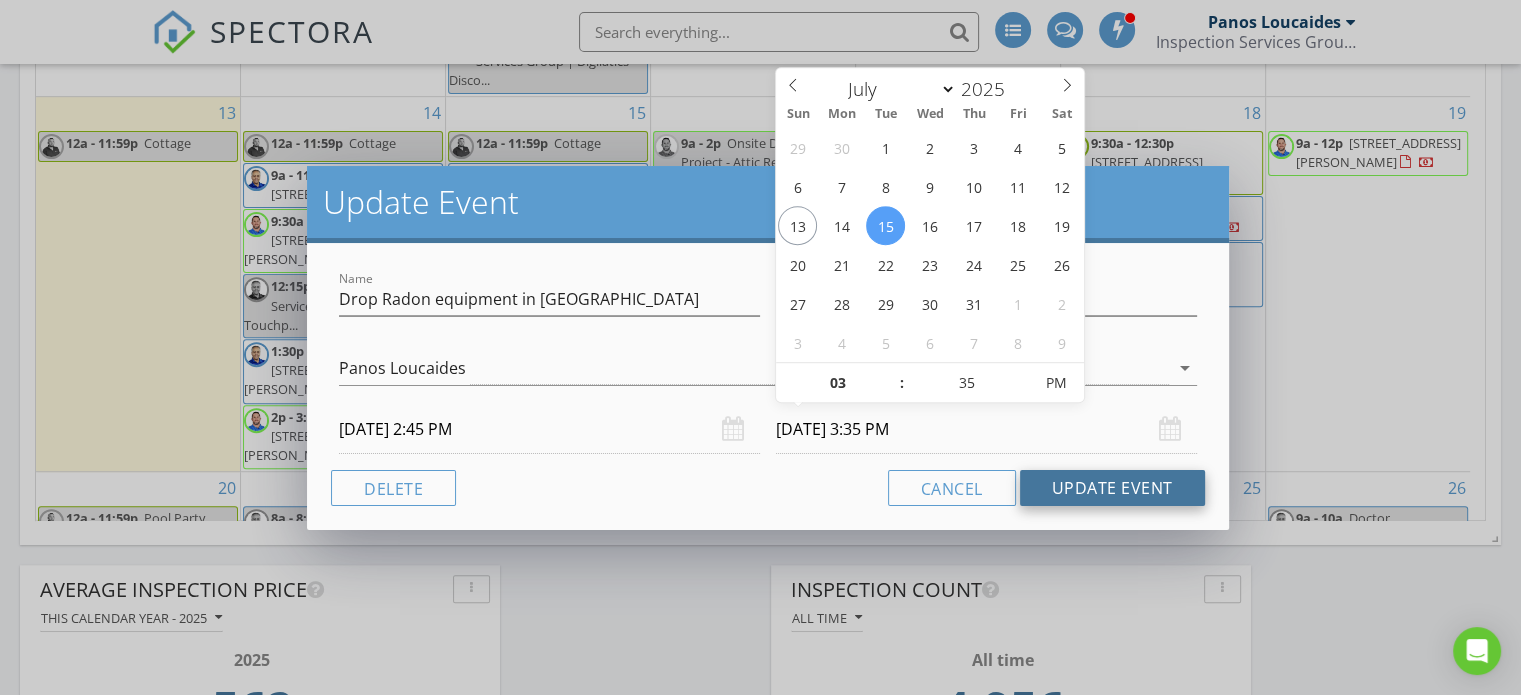 click on "Update Event" at bounding box center (1112, 488) 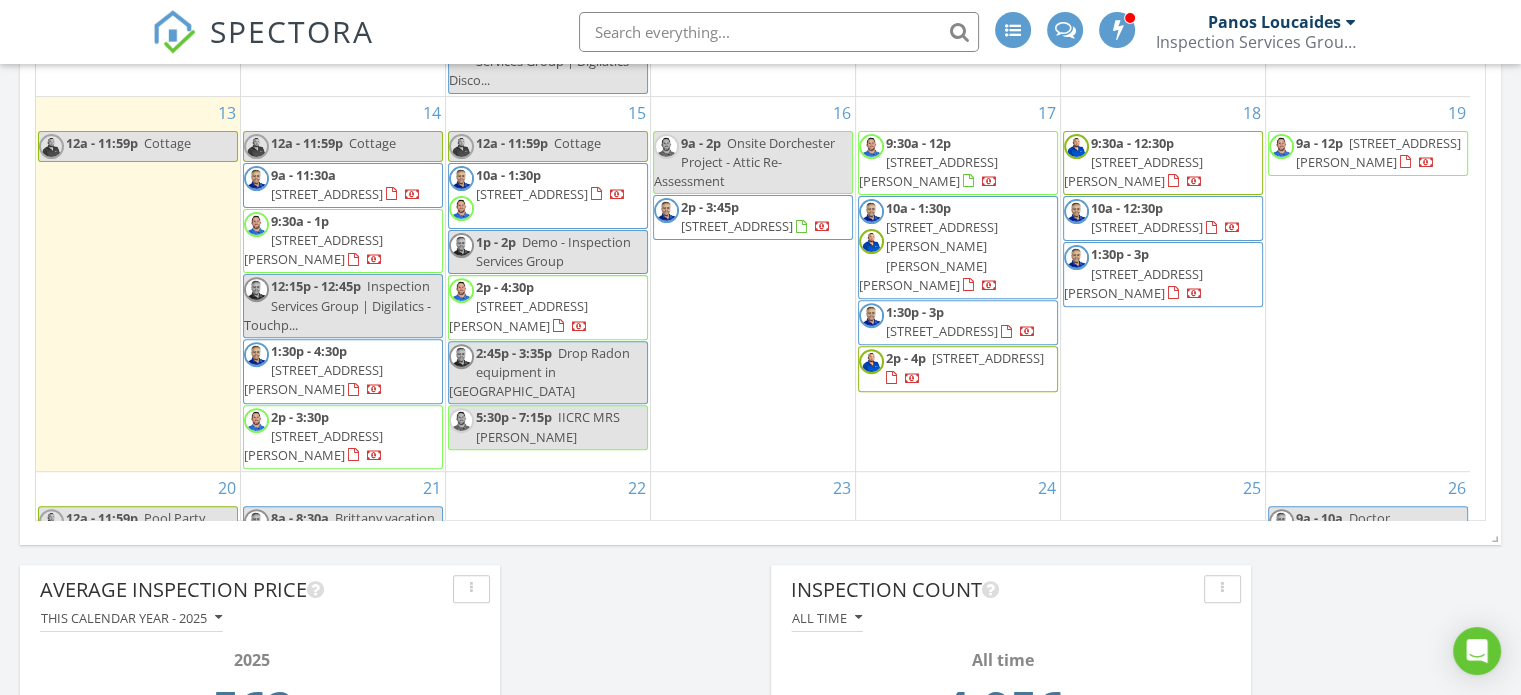 scroll, scrollTop: 0, scrollLeft: 0, axis: both 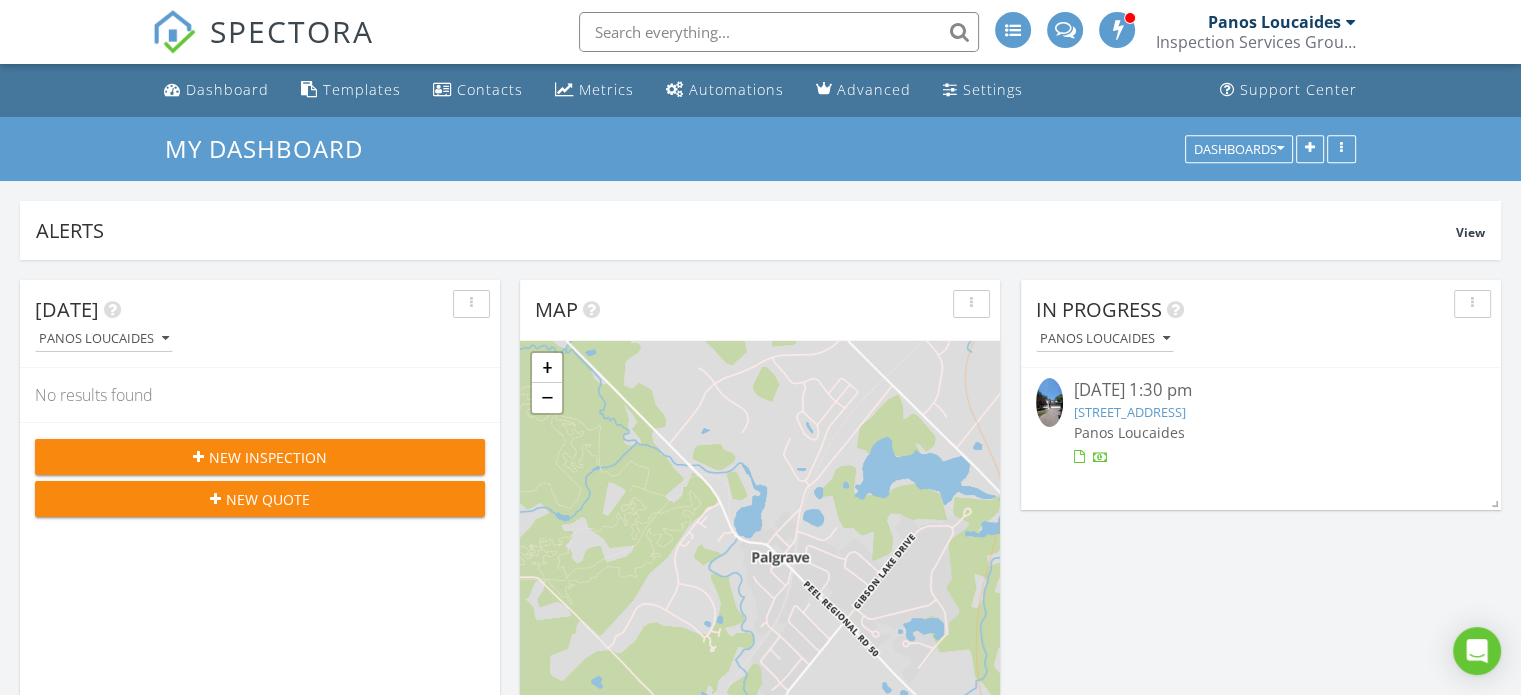 click on "1715 Medallion Ct, Mississauga, ON L5J 4E9" at bounding box center (1129, 412) 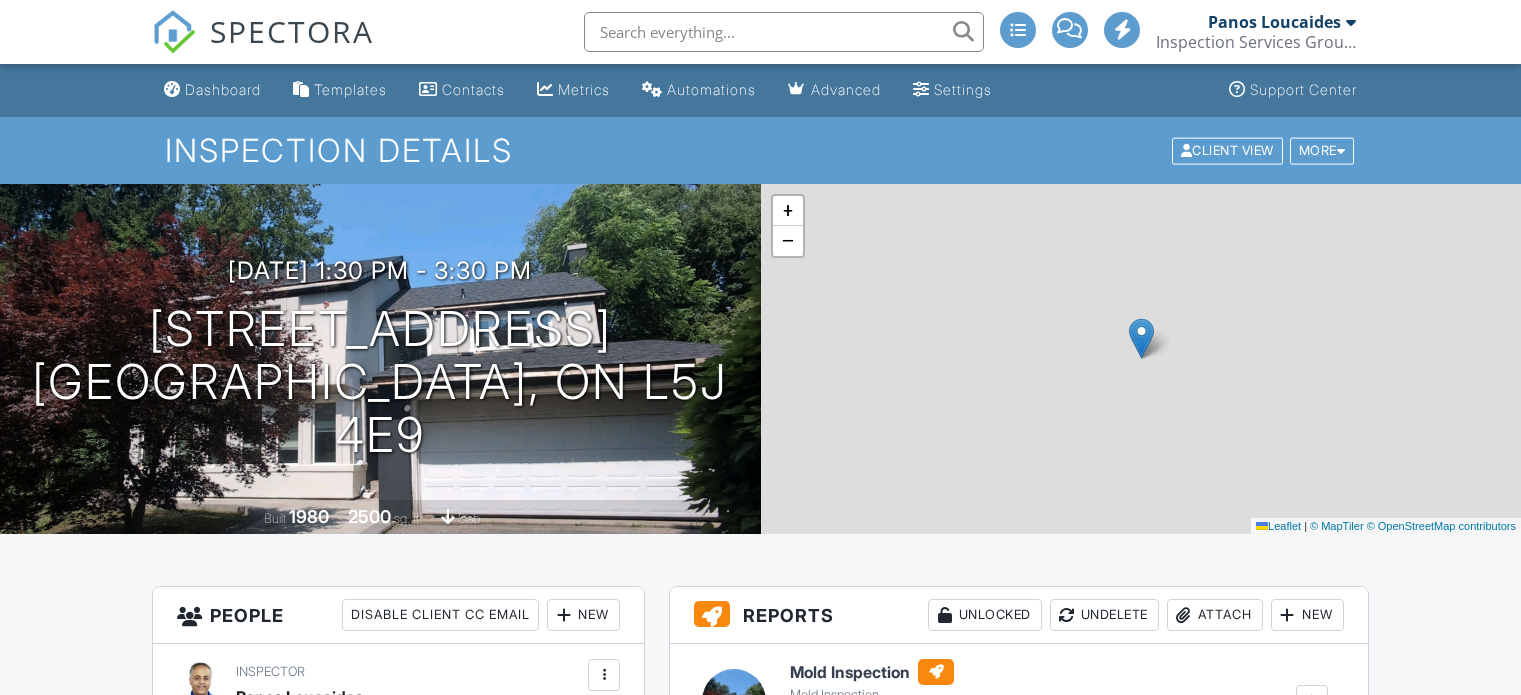 scroll, scrollTop: 0, scrollLeft: 0, axis: both 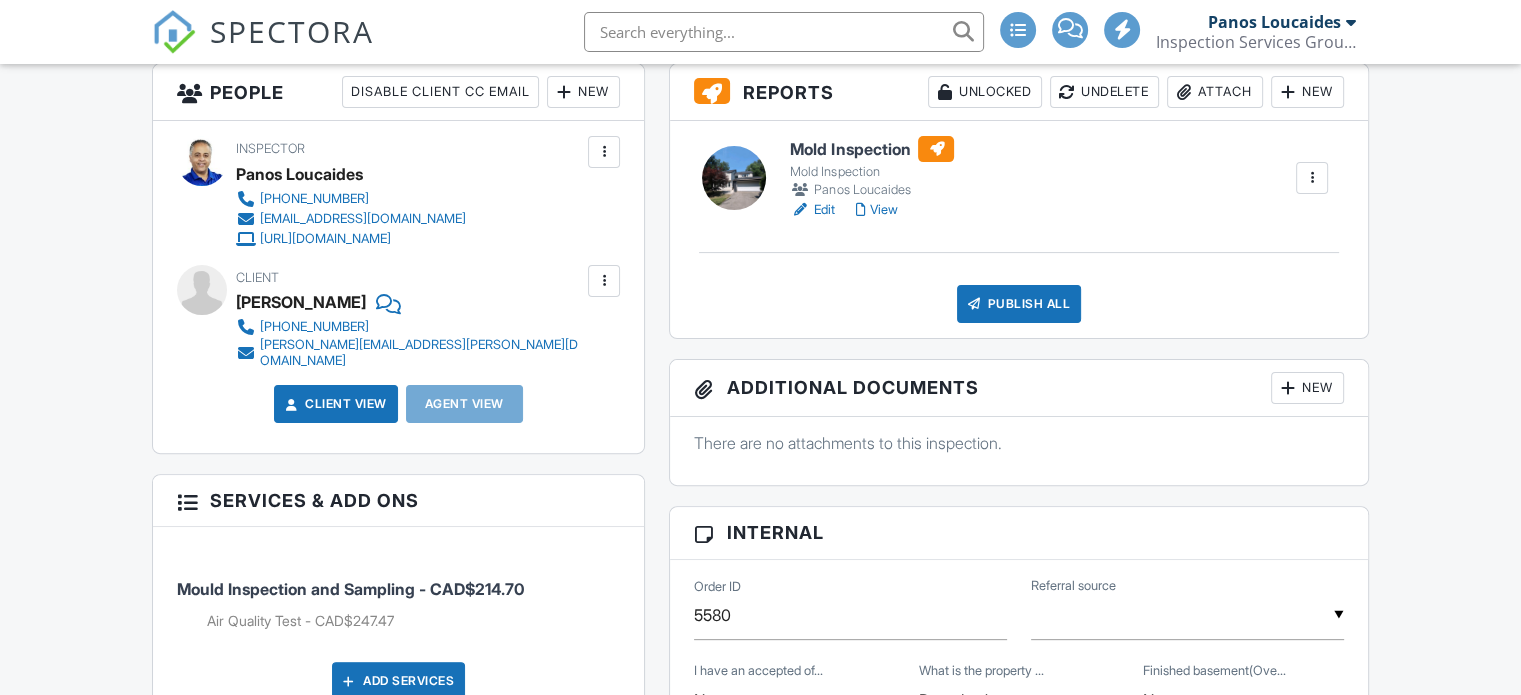click on "SPECTORA
Panos Loucaides
Inspection Services Group Inc
Role:
Inspector
Change Role
Dashboard
New Inspection
Inspections
Calendar
Template Editor
Contacts
Automations
Team
Metrics
Payments
Data Exports
Billing
Conversations
Tasks
Reporting
Advanced
Equipment
Settings
What's New
Sign Out
Change Active Role
Your account has more than one possible role. Please choose how you'd like to view the site:
Company/Agency
City
Role
Dashboard
Templates
Contacts
Metrics
Automations
Advanced
Settings
Support Center
Inspection Details
Client View
More" at bounding box center (760, 1405) 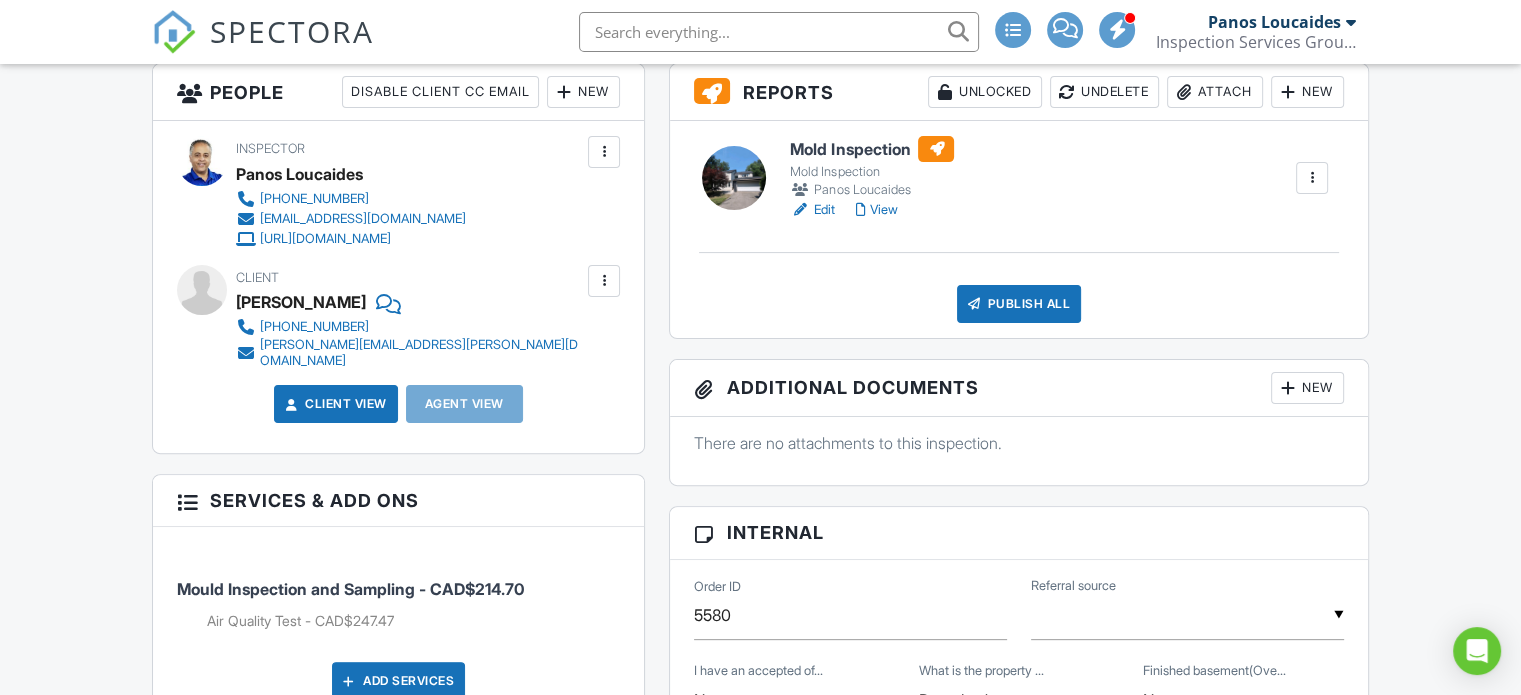 click on "Edit" at bounding box center [812, 210] 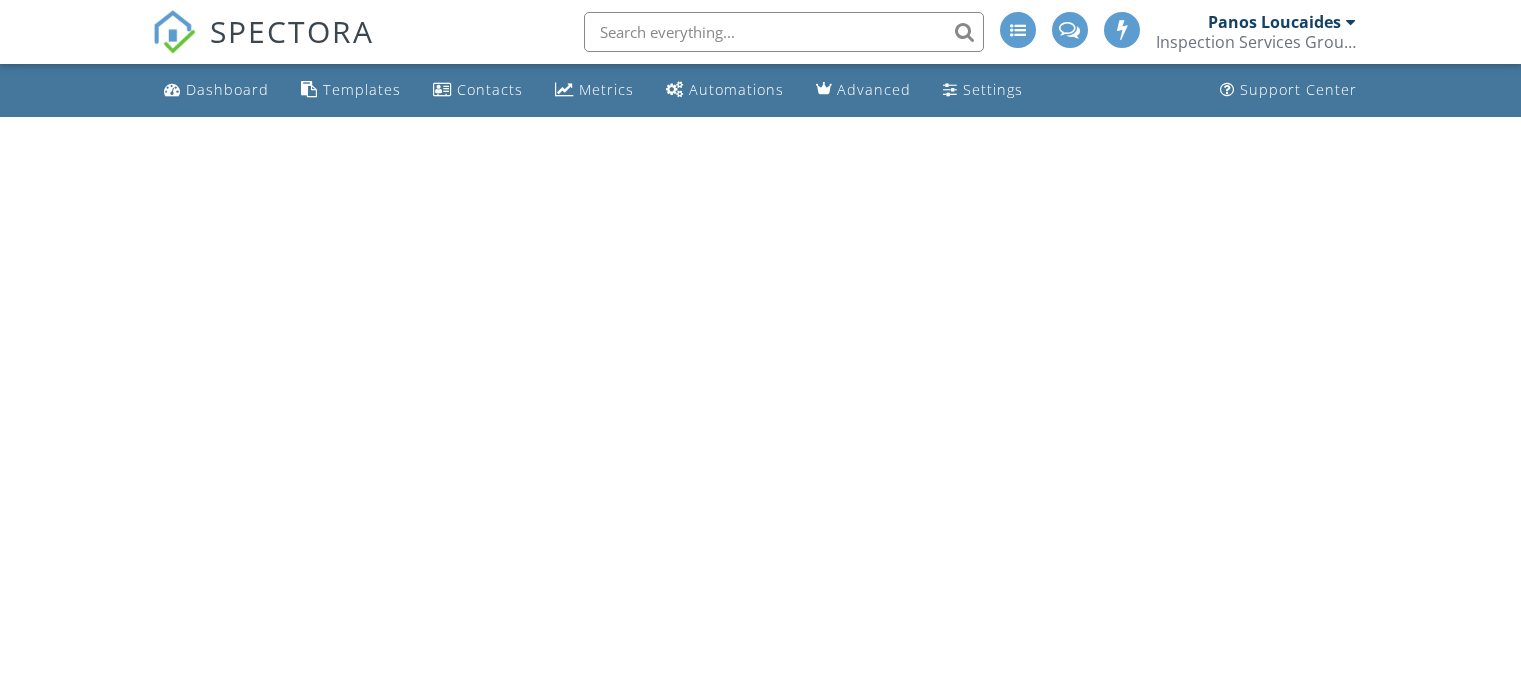 scroll, scrollTop: 0, scrollLeft: 0, axis: both 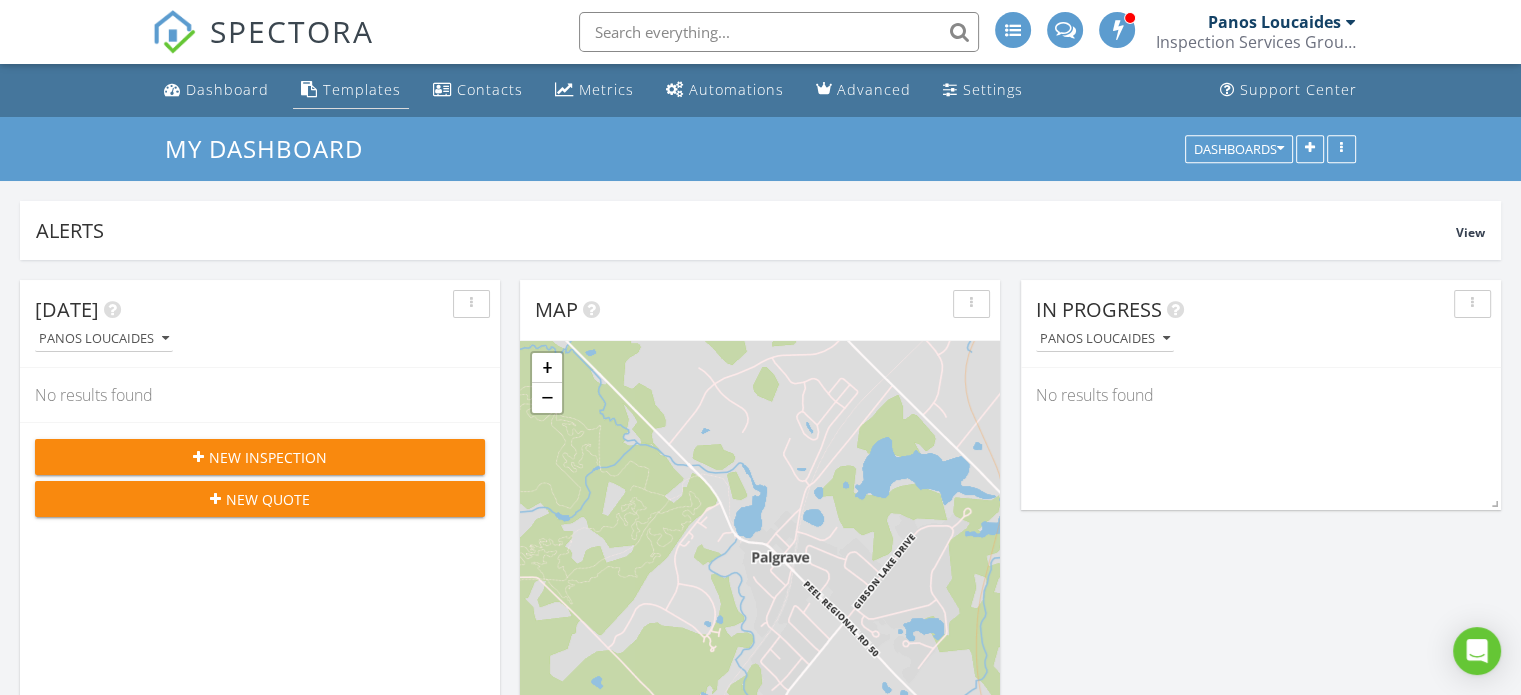 click on "Templates" at bounding box center [362, 89] 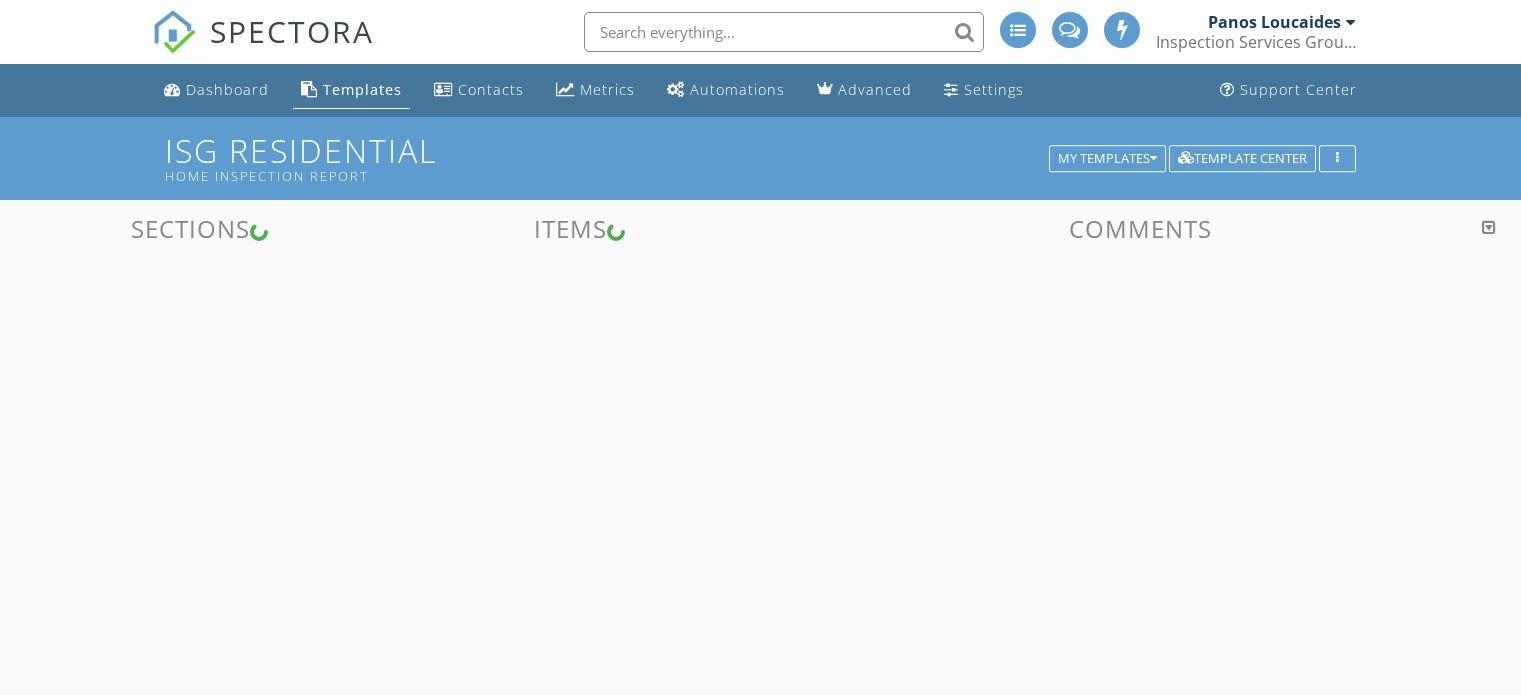 scroll, scrollTop: 0, scrollLeft: 0, axis: both 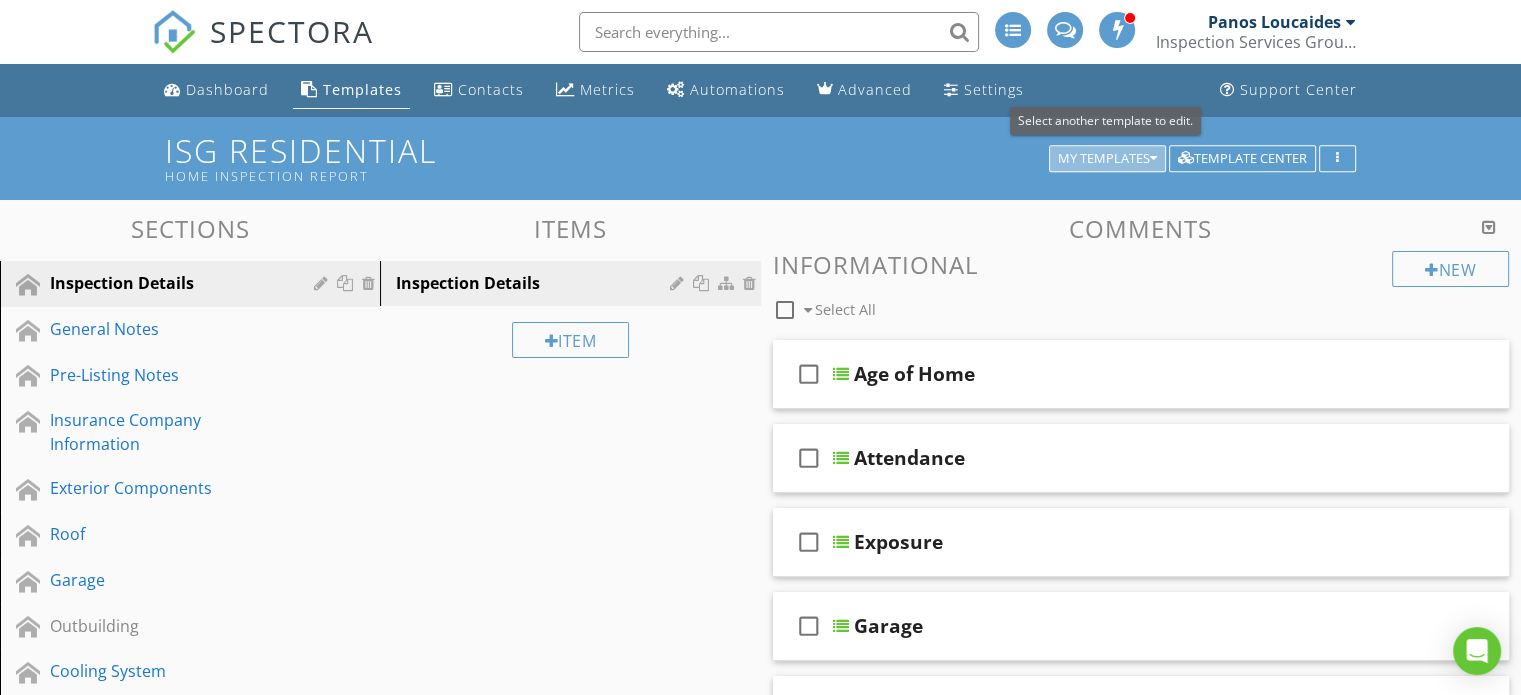 click at bounding box center [1153, 159] 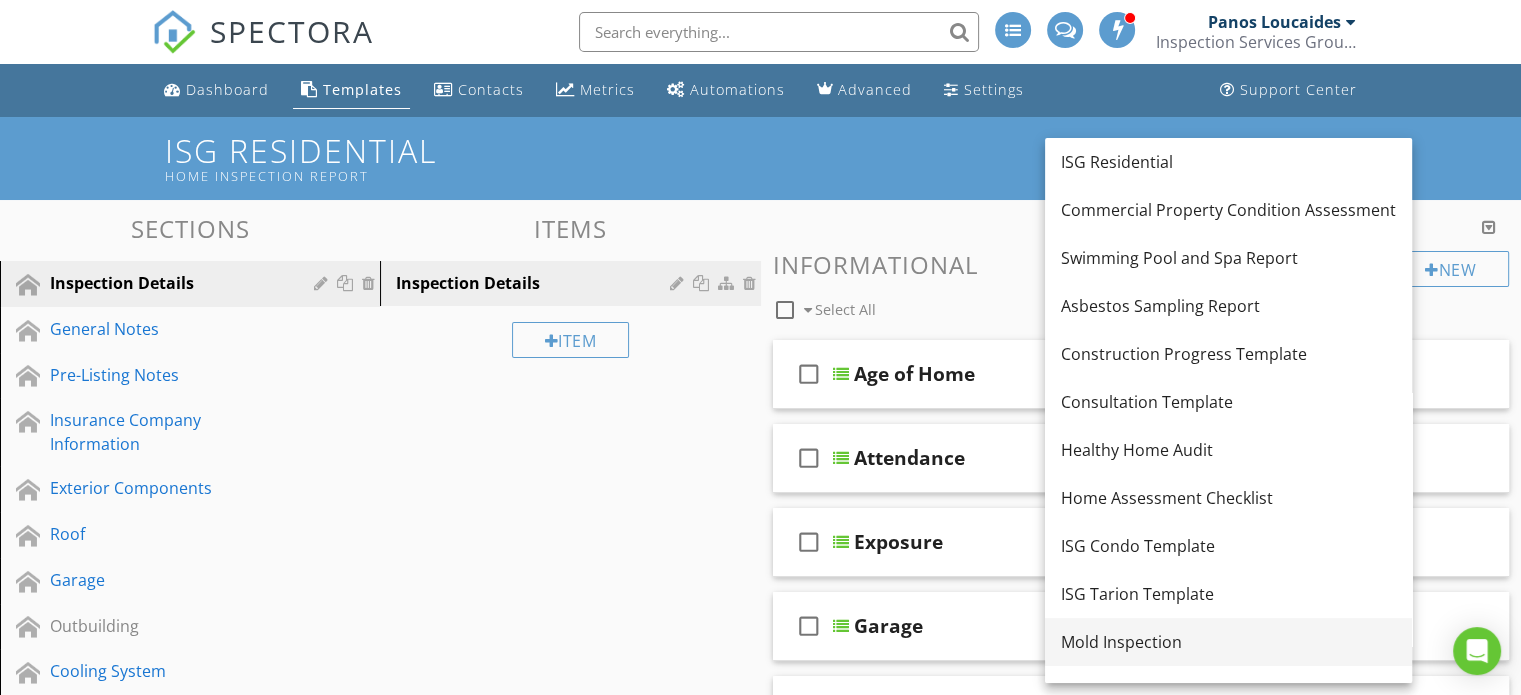 click on "Mold Inspection" at bounding box center [1228, 642] 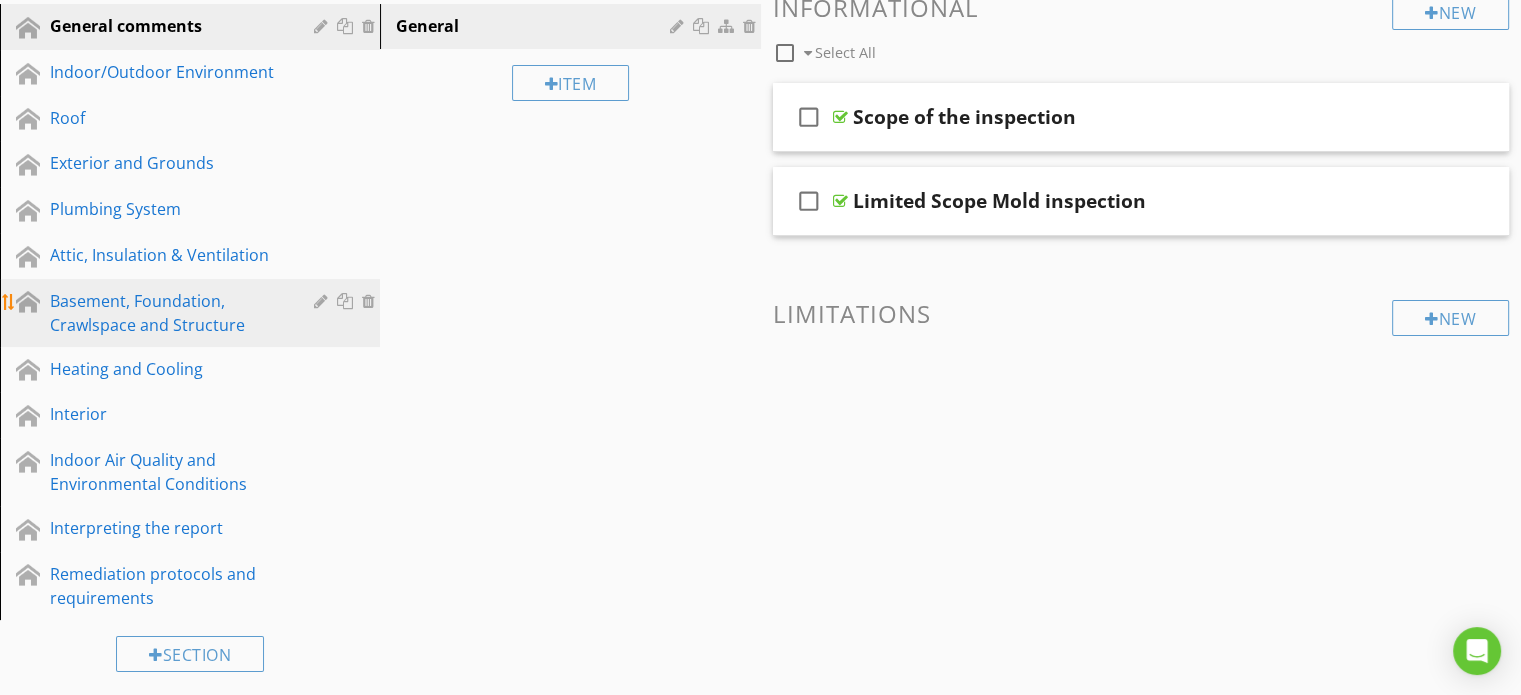 scroll, scrollTop: 300, scrollLeft: 0, axis: vertical 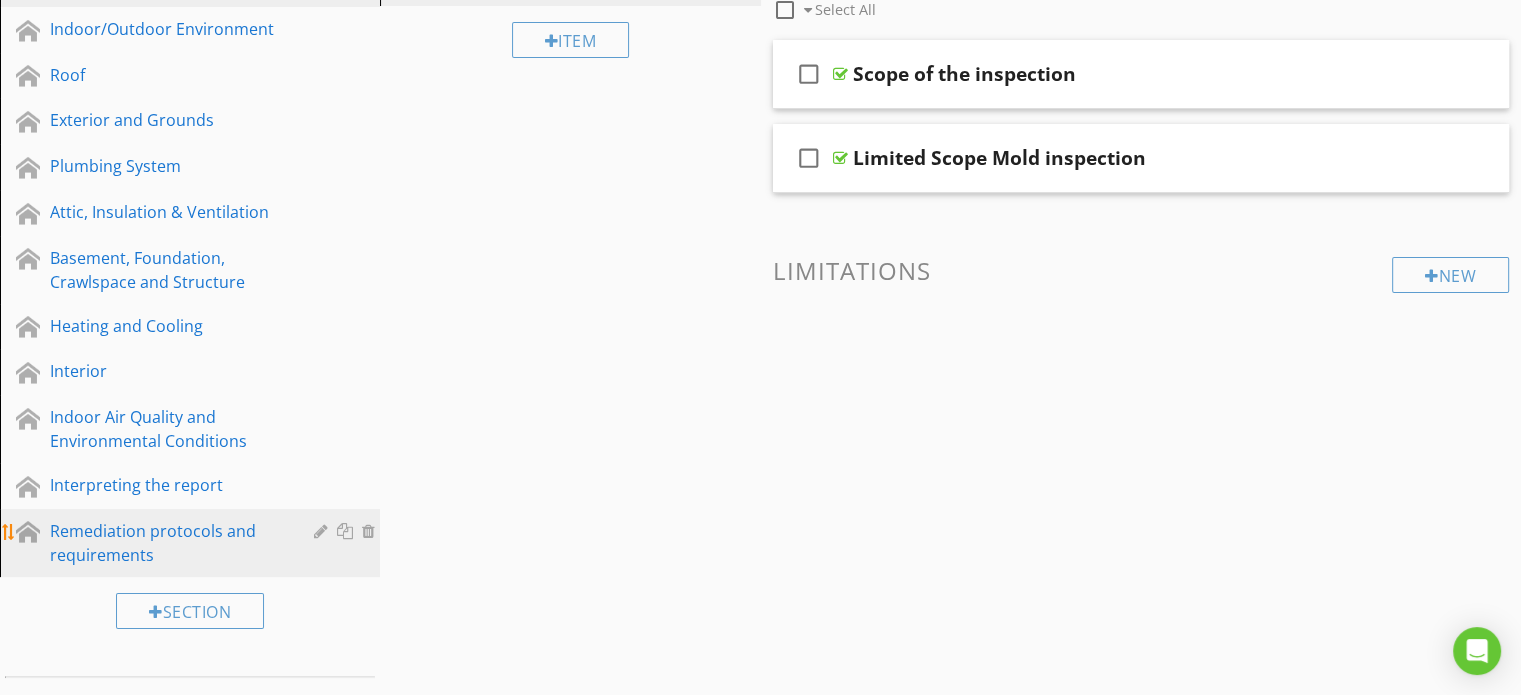 click on "Remediation protocols and requirements" at bounding box center (167, 543) 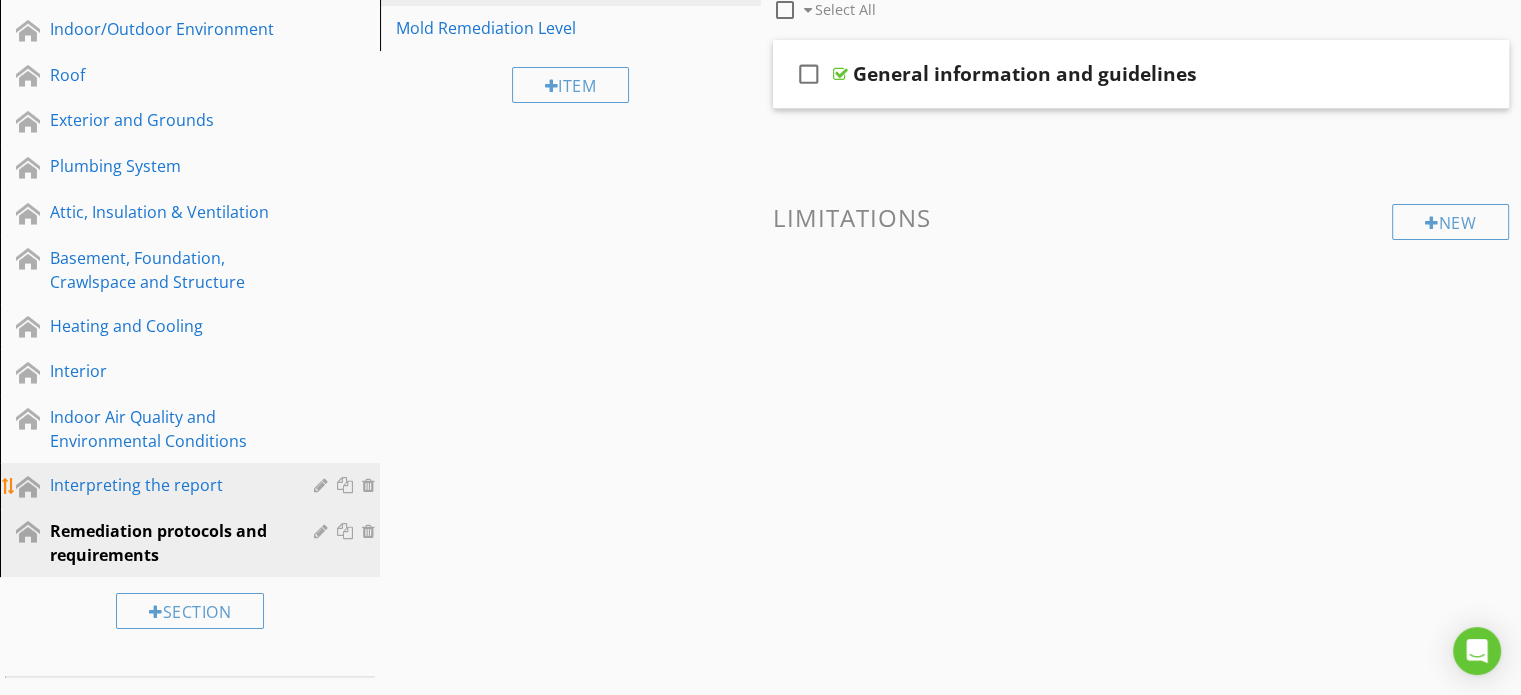 click on "Interpreting the report" at bounding box center (167, 485) 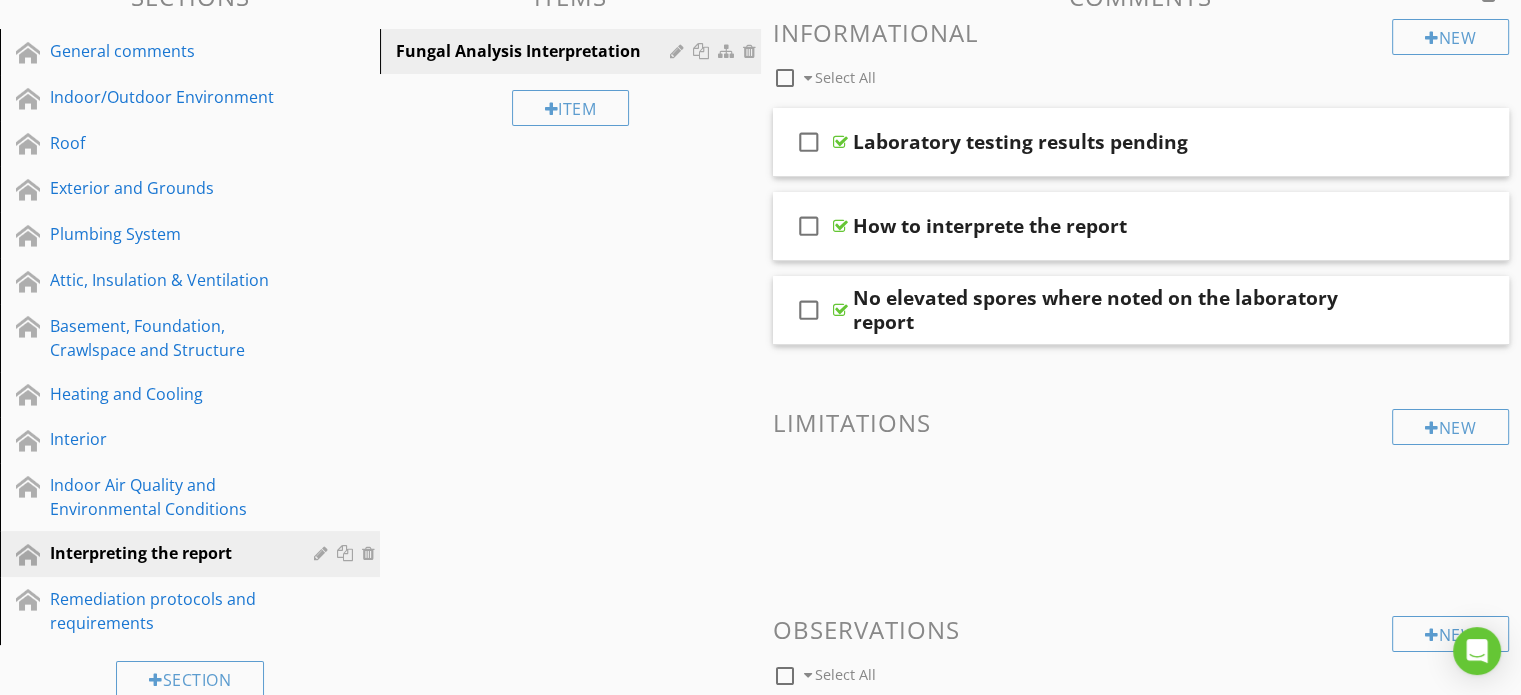 scroll, scrollTop: 257, scrollLeft: 0, axis: vertical 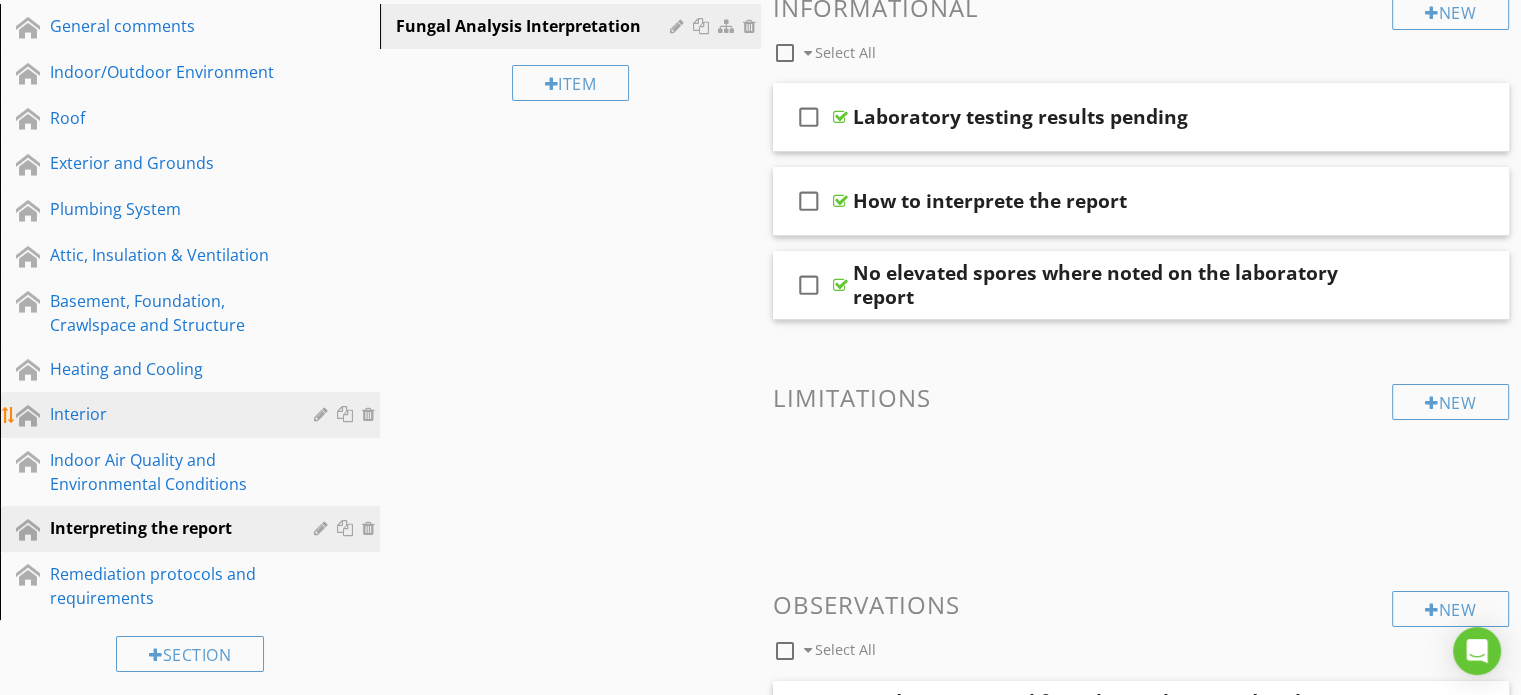 click on "Interior" at bounding box center [167, 414] 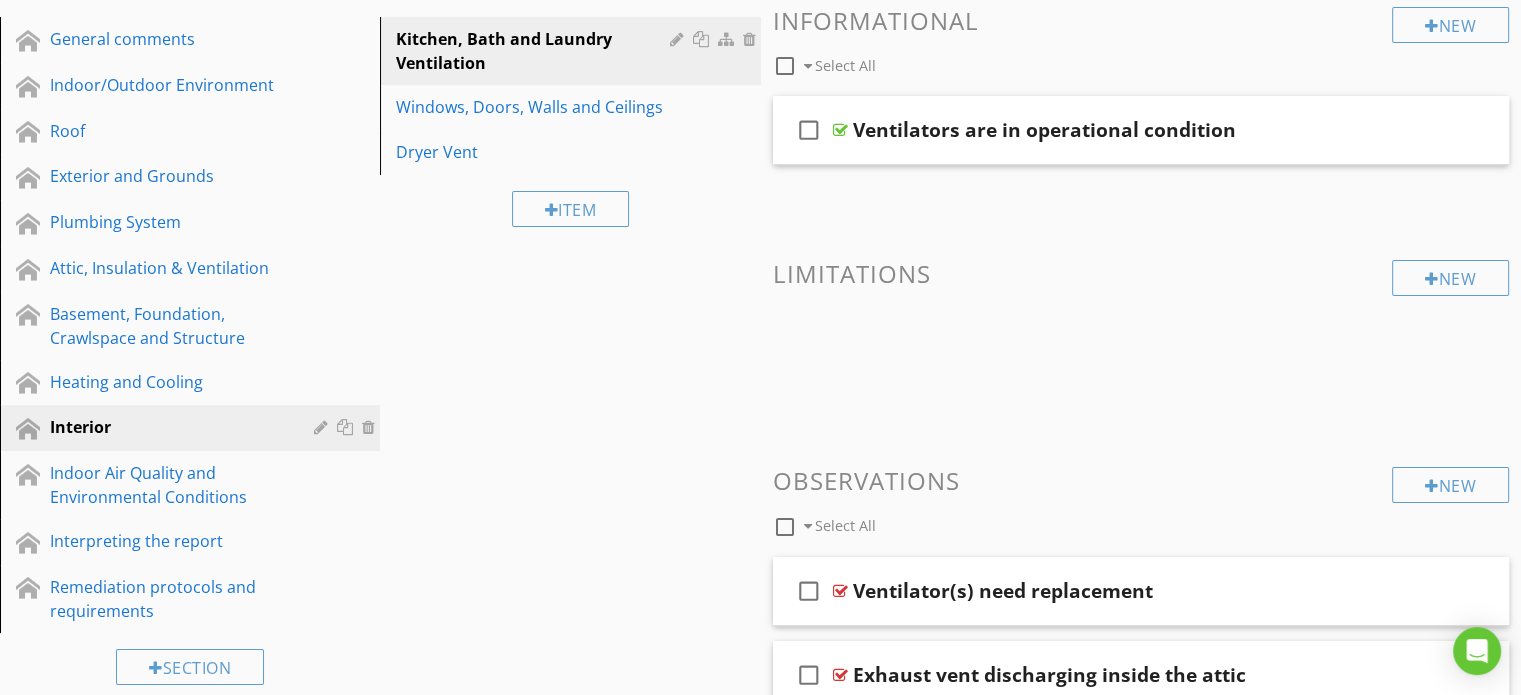 scroll, scrollTop: 222, scrollLeft: 0, axis: vertical 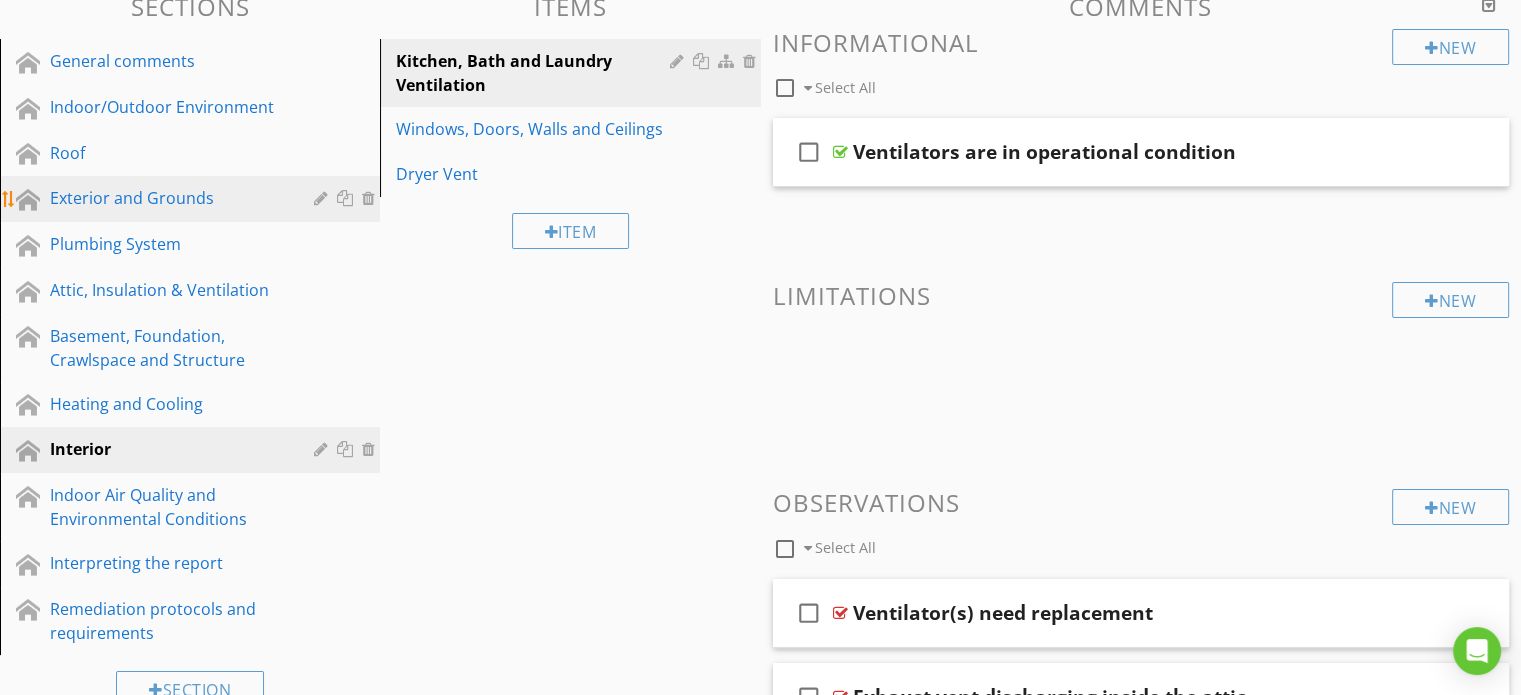 click on "Exterior and Grounds" at bounding box center (167, 198) 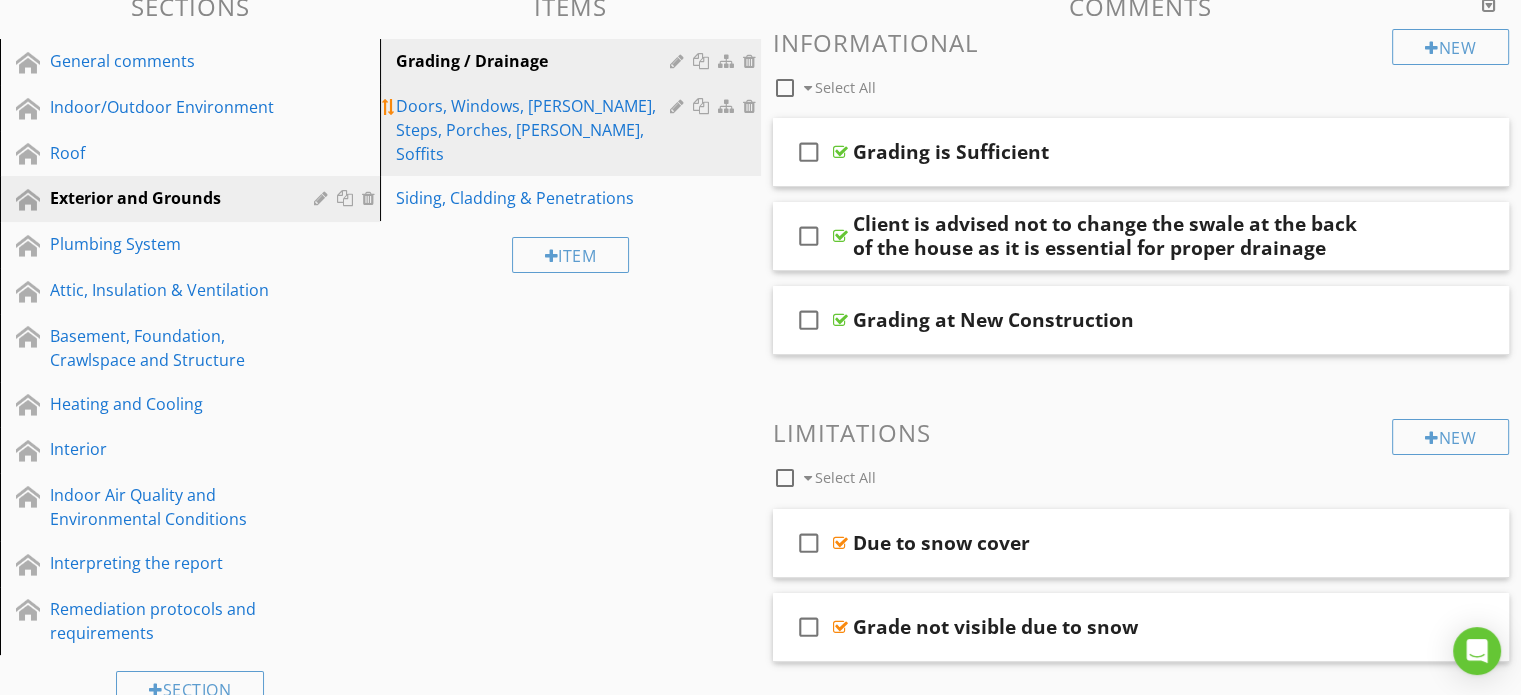 click on "Doors, Windows, [PERSON_NAME], Steps, Porches, [PERSON_NAME], Soffits" at bounding box center (535, 130) 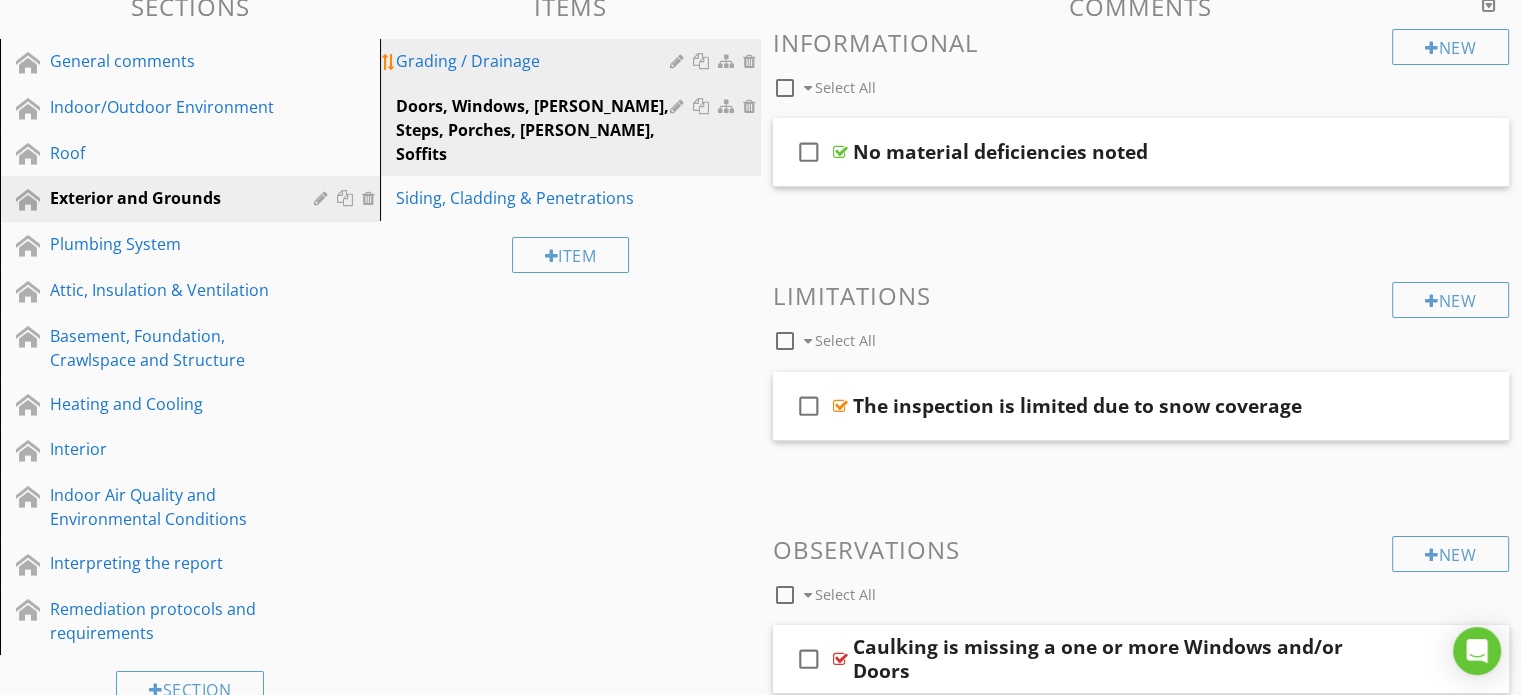 click on "Grading / Drainage" at bounding box center [535, 61] 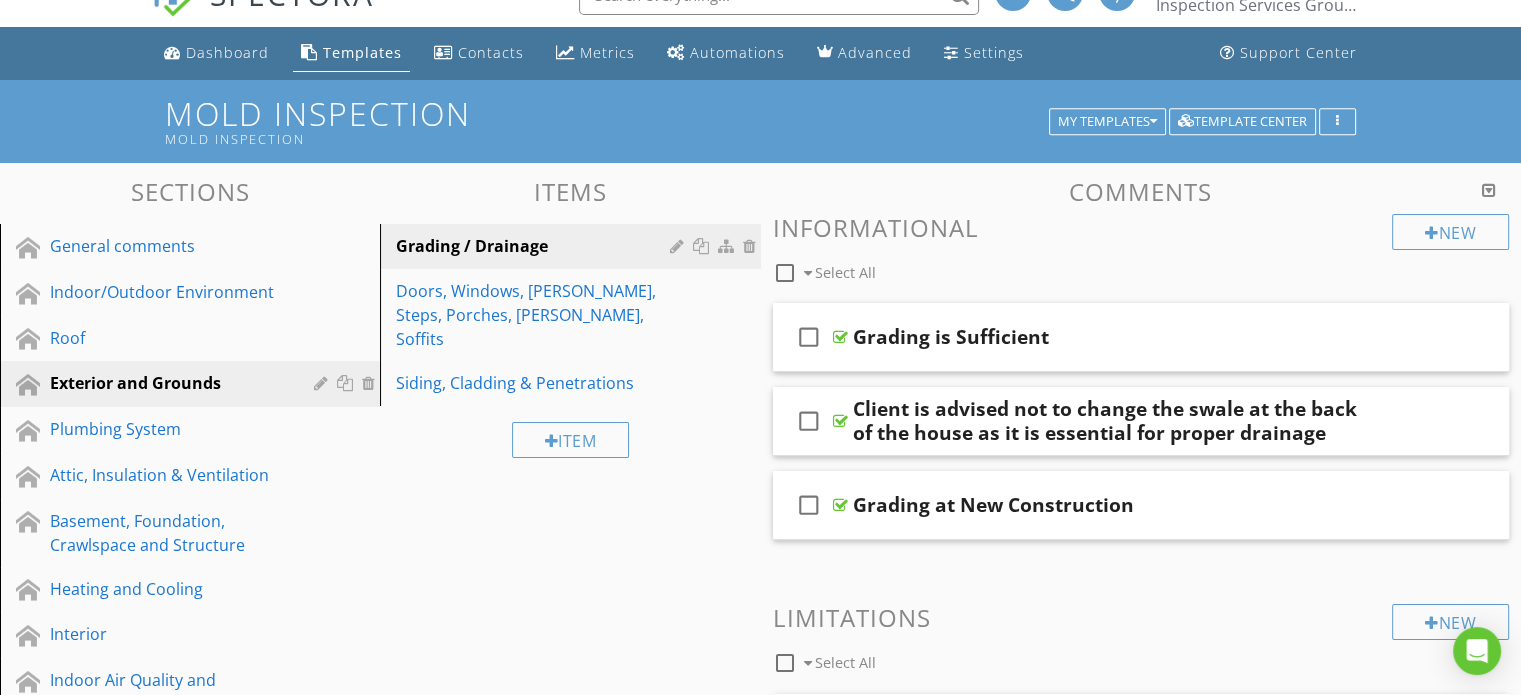 scroll, scrollTop: 59, scrollLeft: 0, axis: vertical 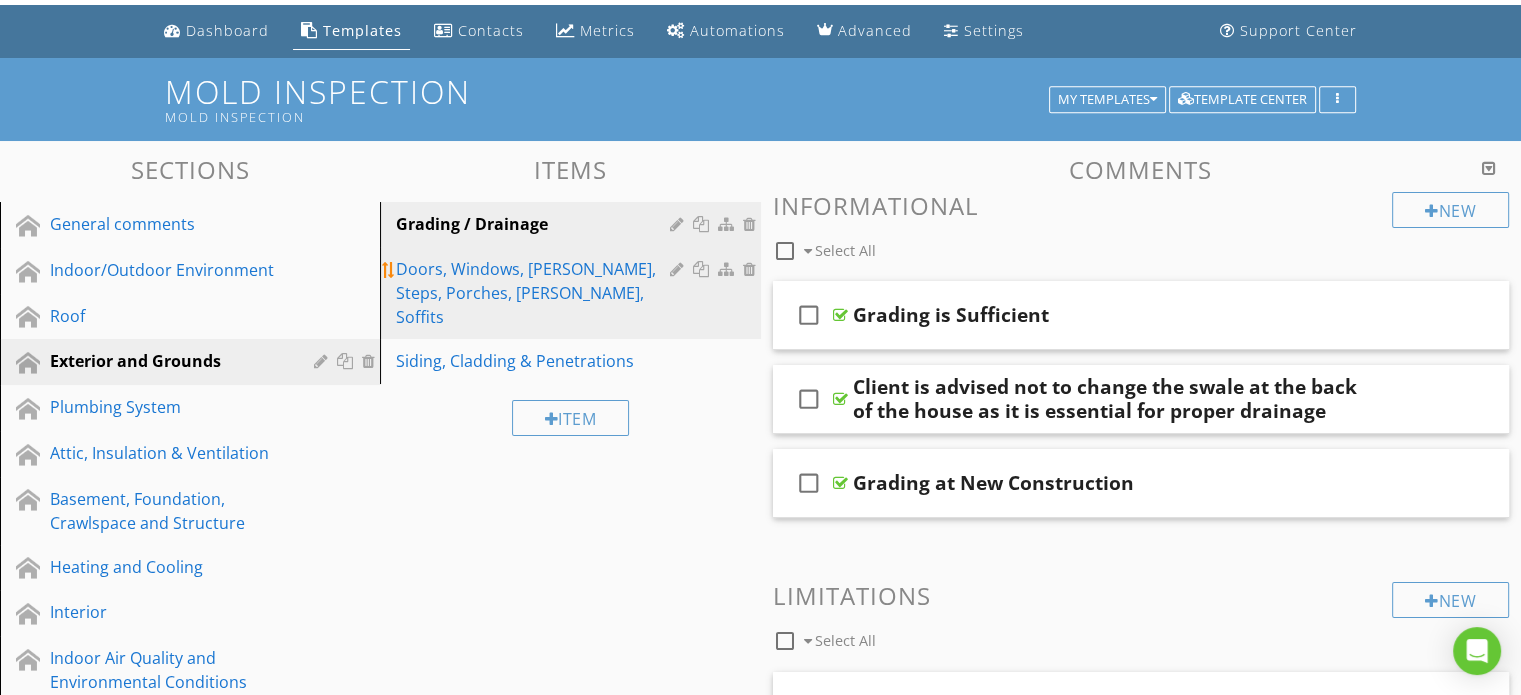 click on "Doors, Windows, [PERSON_NAME], Steps, Porches, [PERSON_NAME], Soffits" at bounding box center [535, 293] 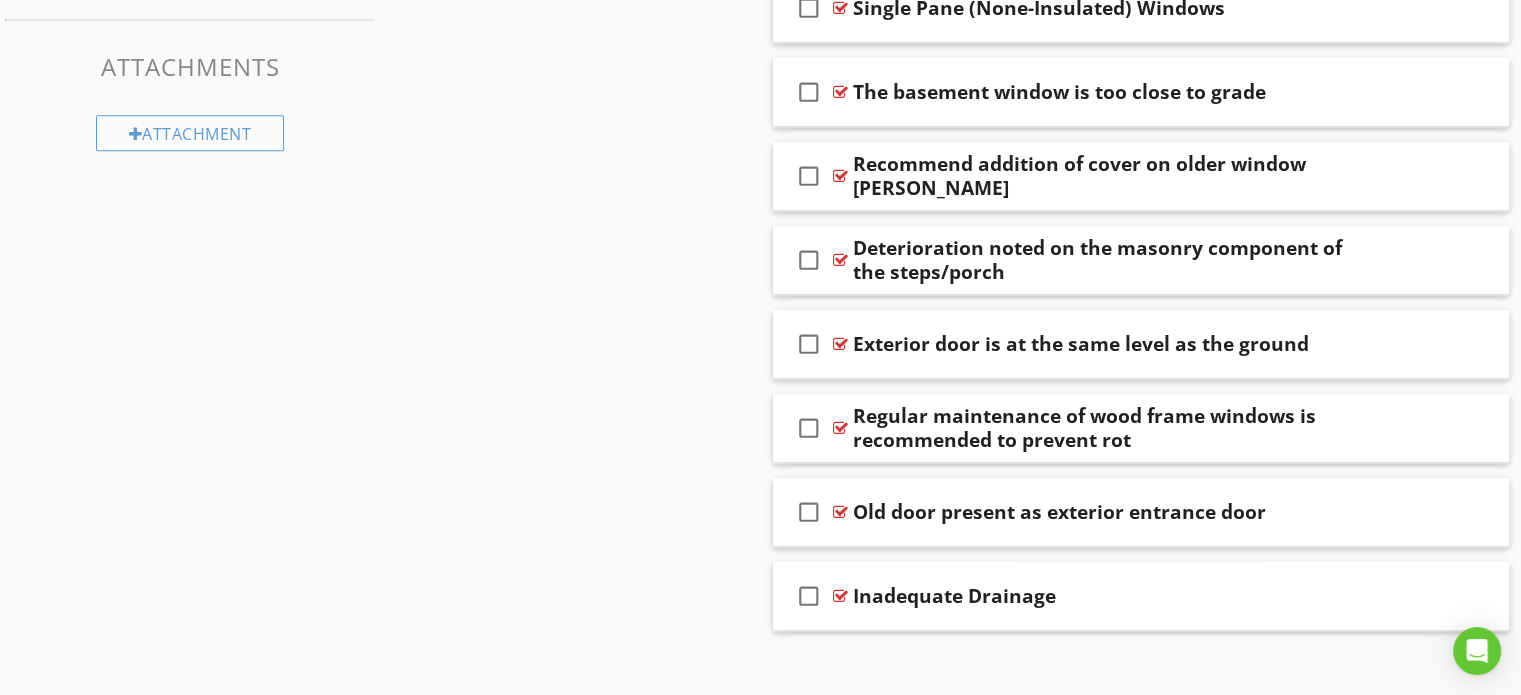 scroll, scrollTop: 975, scrollLeft: 0, axis: vertical 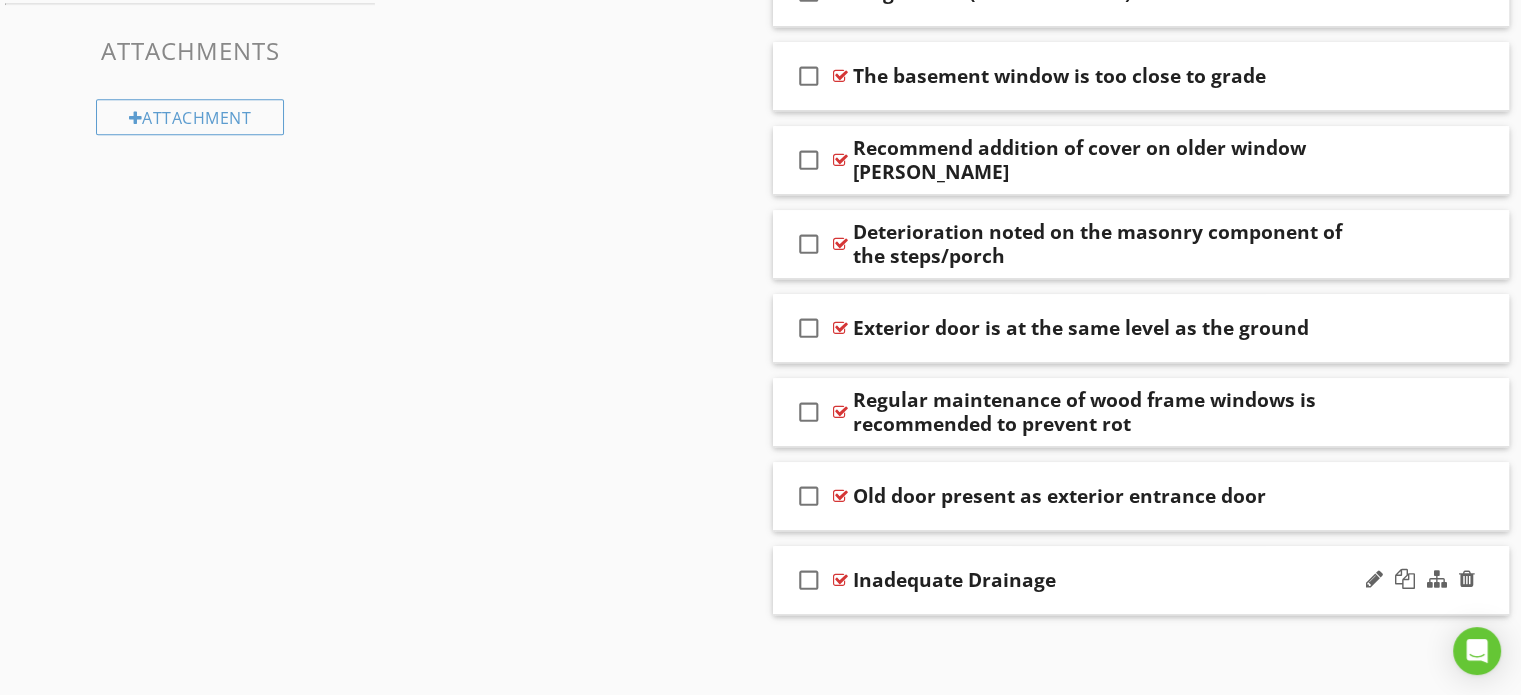 click at bounding box center (840, 580) 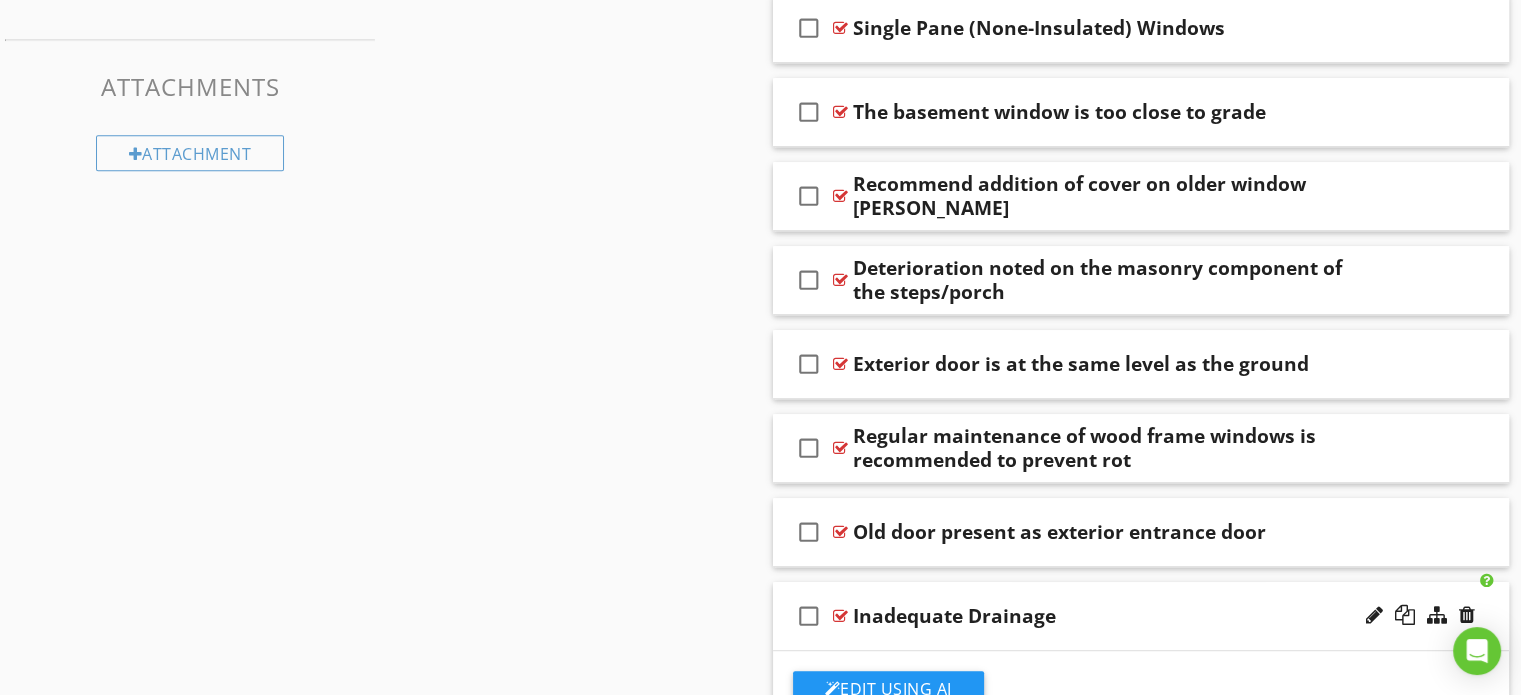 scroll, scrollTop: 1073, scrollLeft: 0, axis: vertical 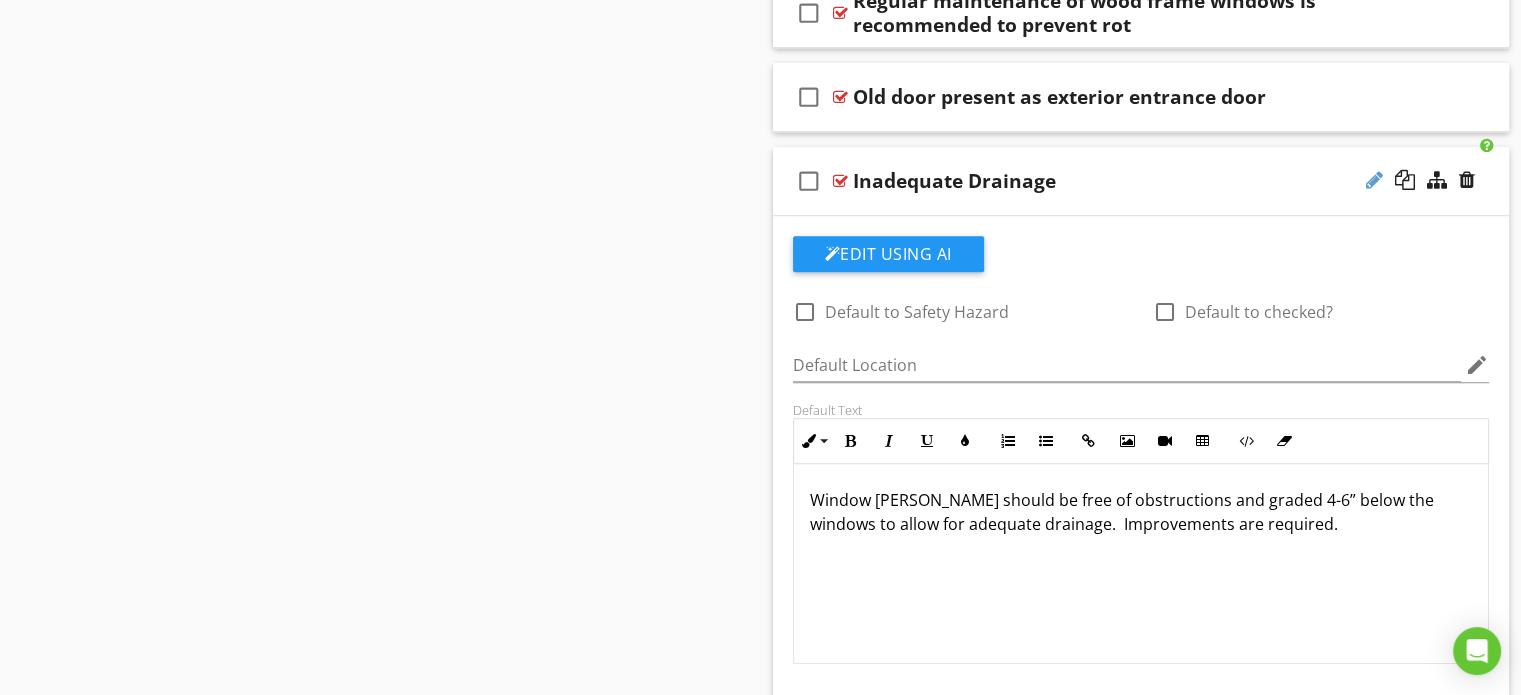click at bounding box center (1374, 180) 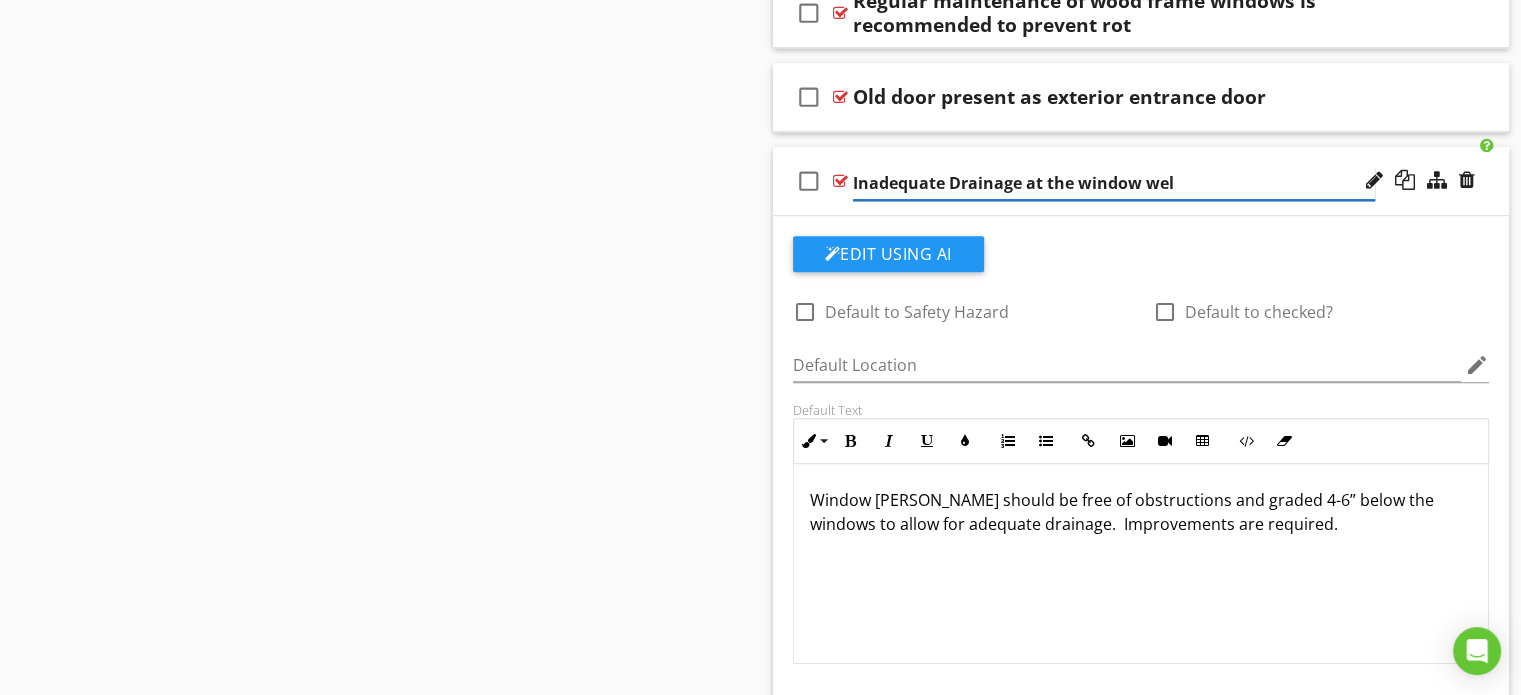 type on "Inadequate Drainage at the window well" 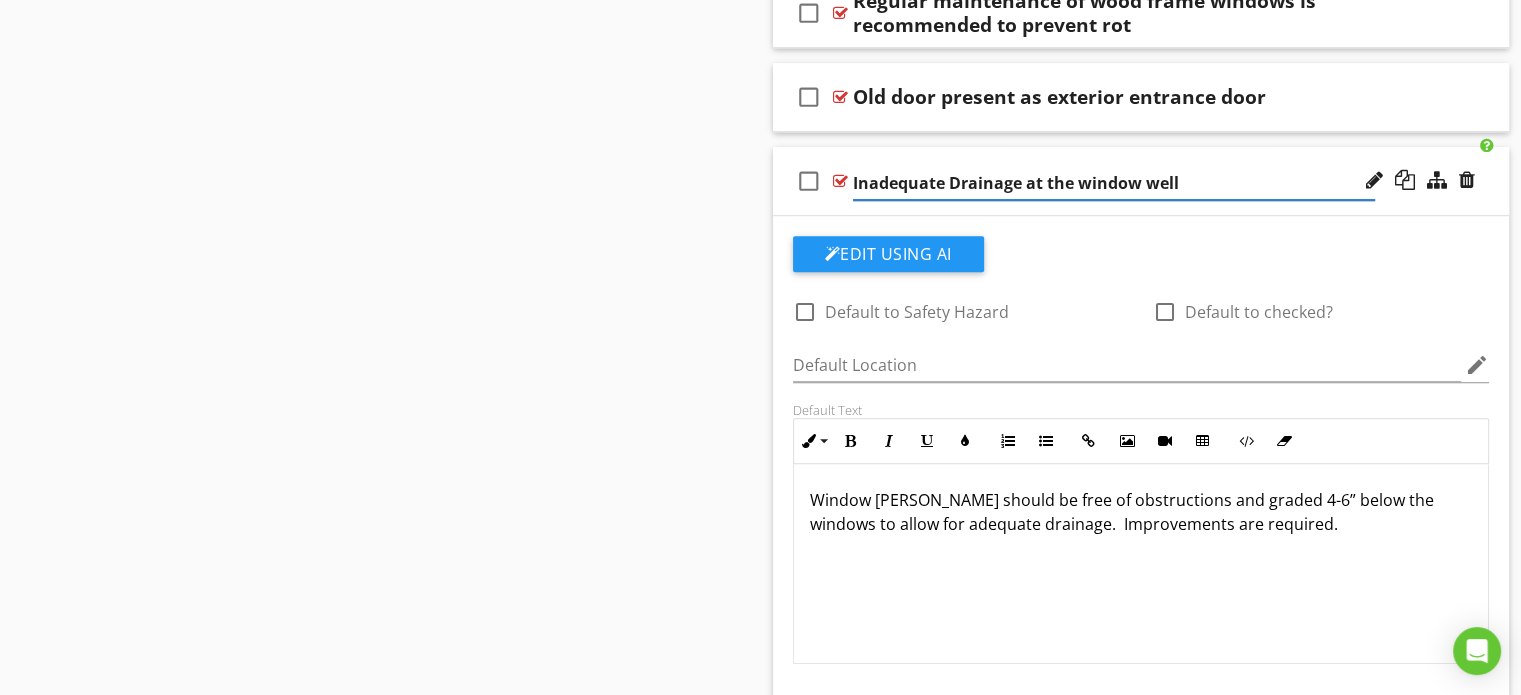 click on "Window [PERSON_NAME] should be free of obstructions and graded 4-6” below the windows to allow for adequate drainage.  Improvements are required." at bounding box center [1141, 512] 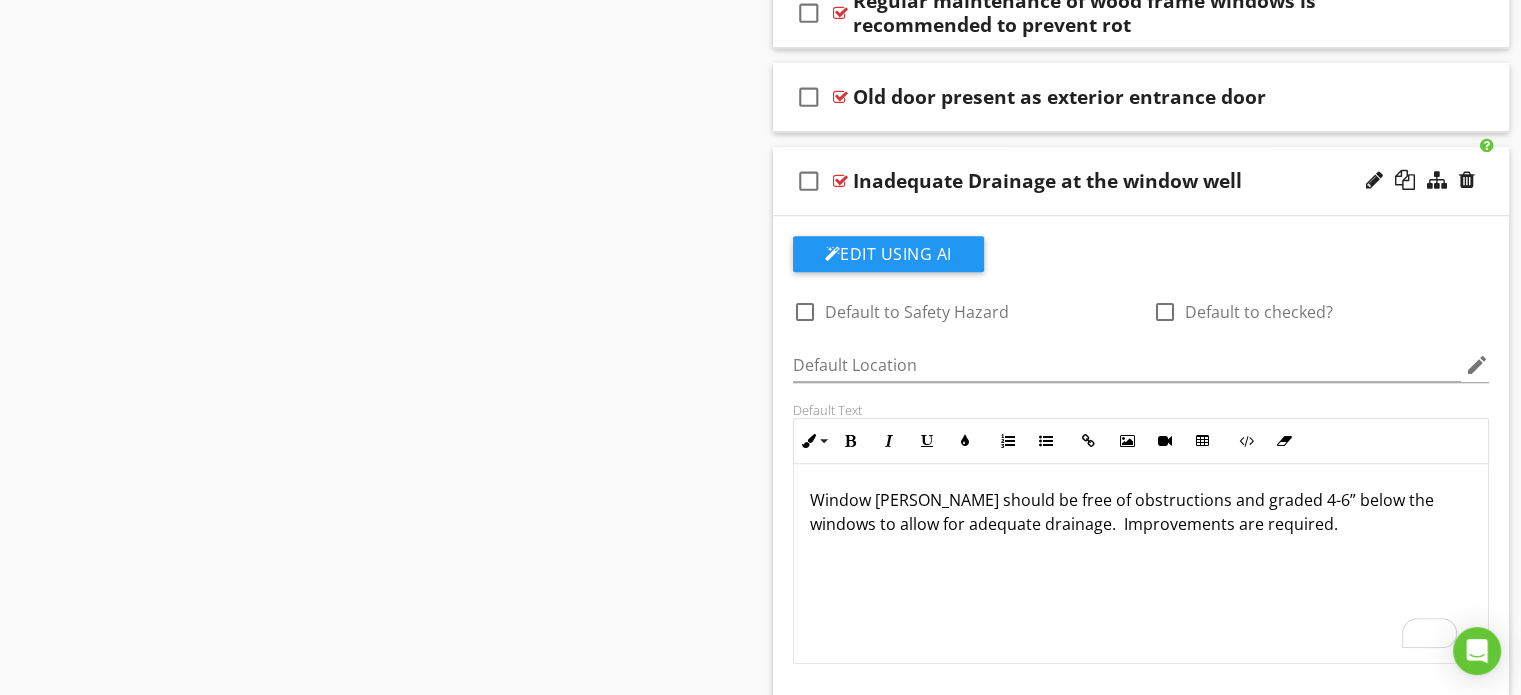 click at bounding box center (840, 181) 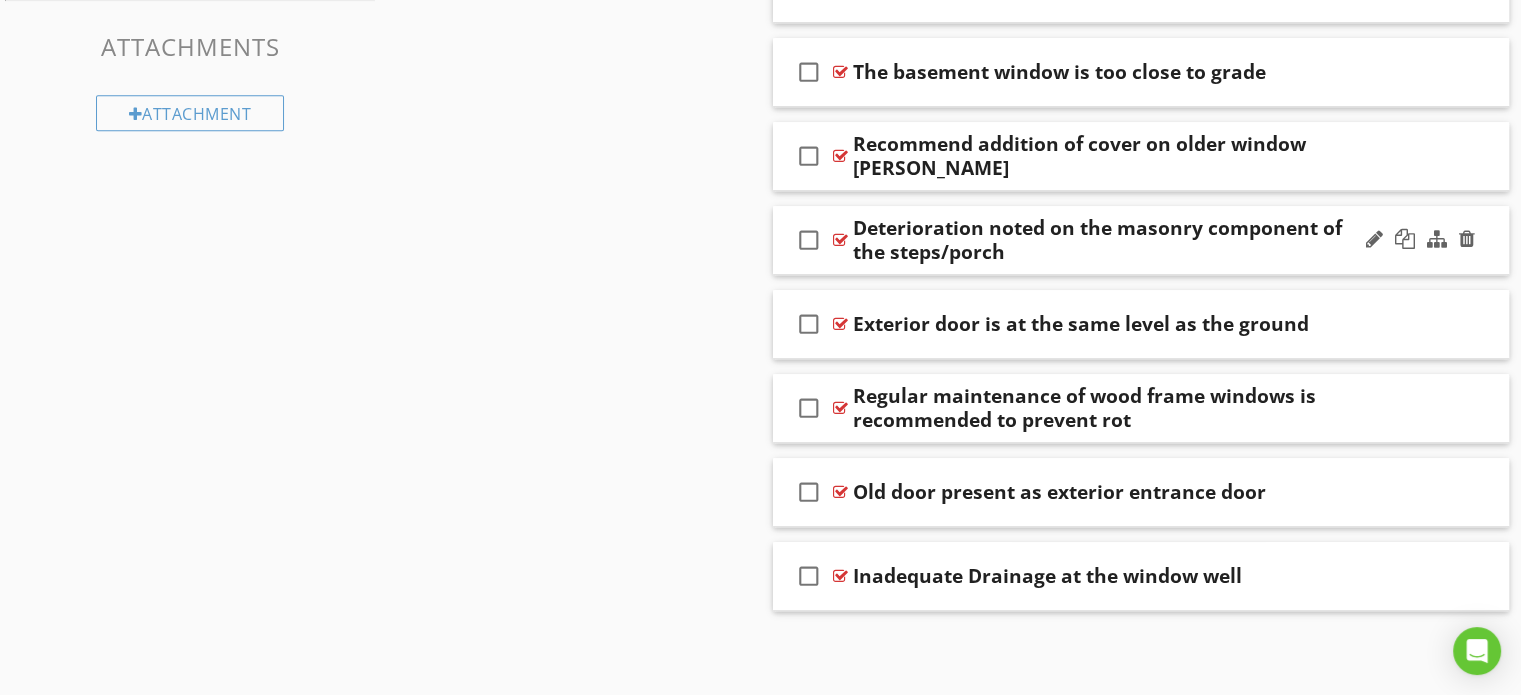scroll, scrollTop: 975, scrollLeft: 0, axis: vertical 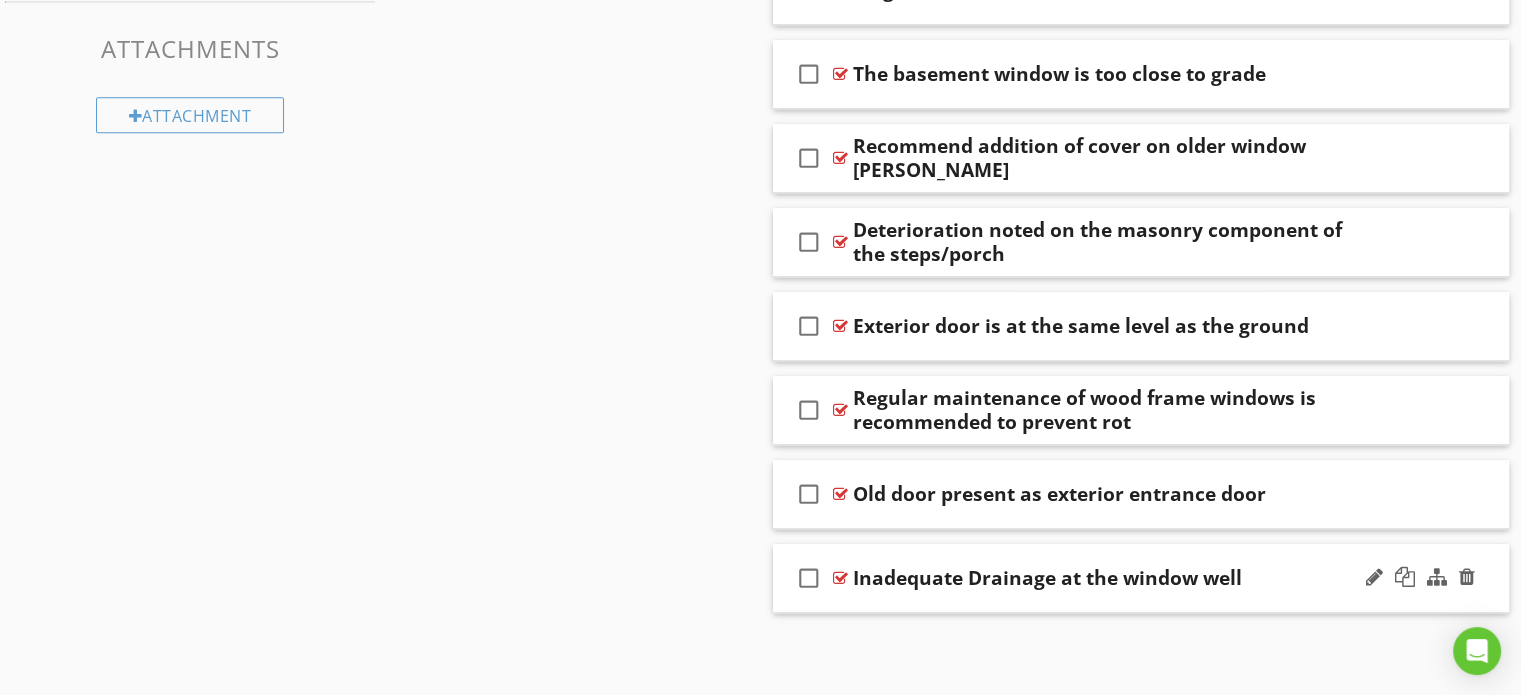 type 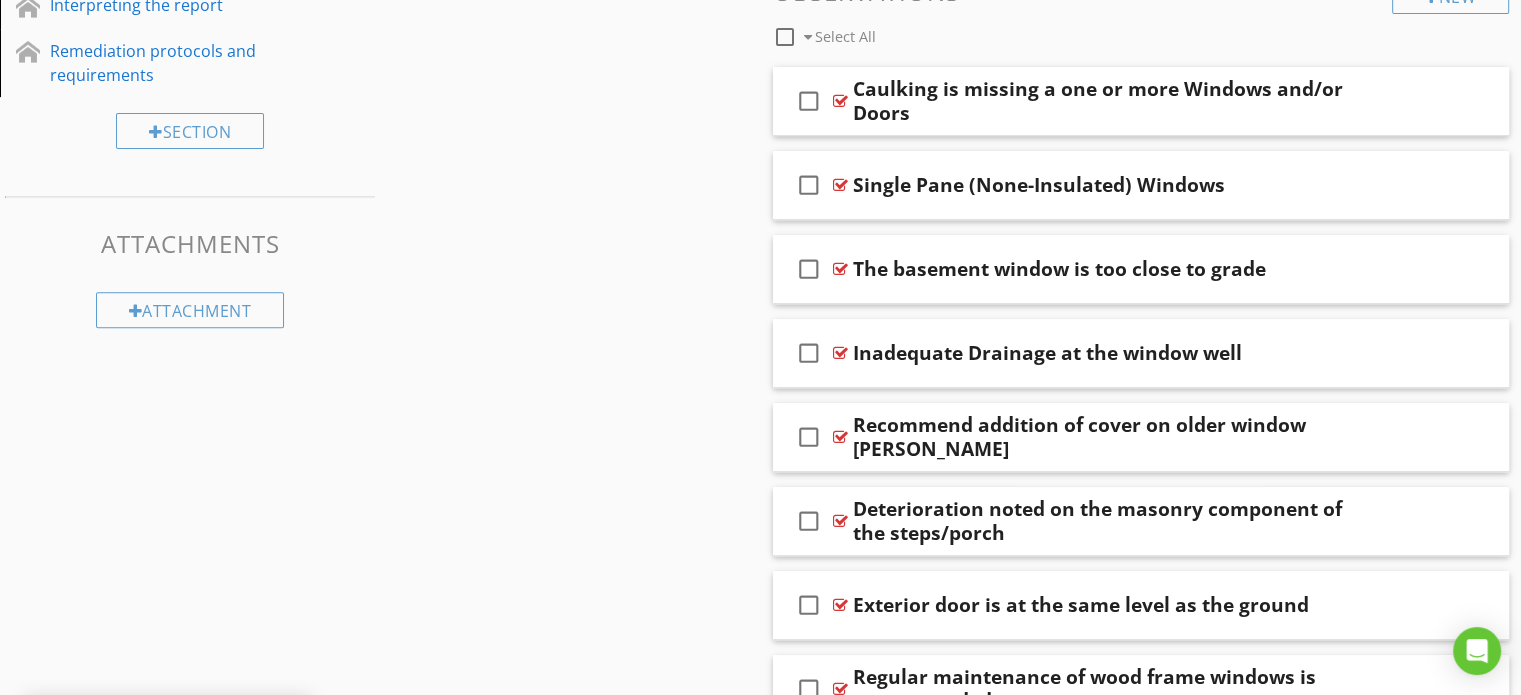 scroll, scrollTop: 778, scrollLeft: 0, axis: vertical 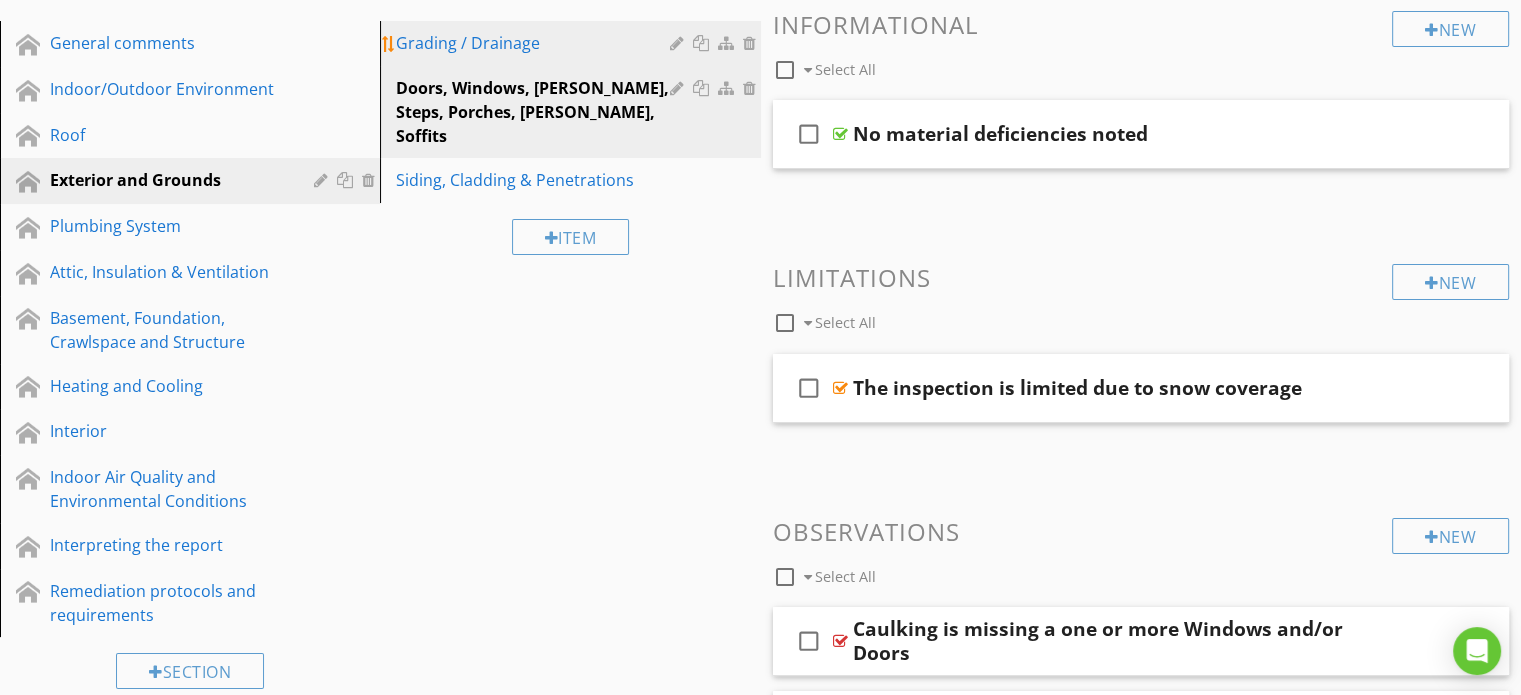 click on "Grading / Drainage" at bounding box center [535, 43] 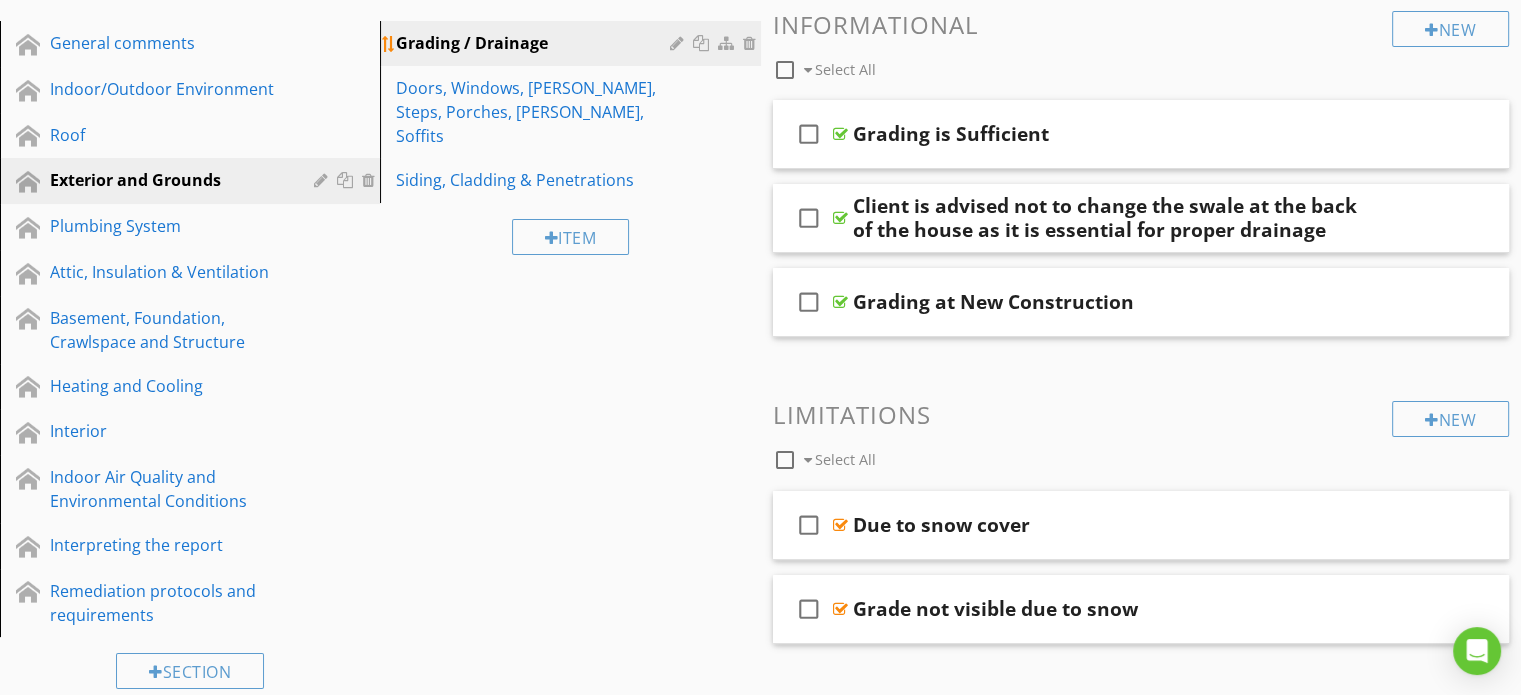 click at bounding box center (679, 43) 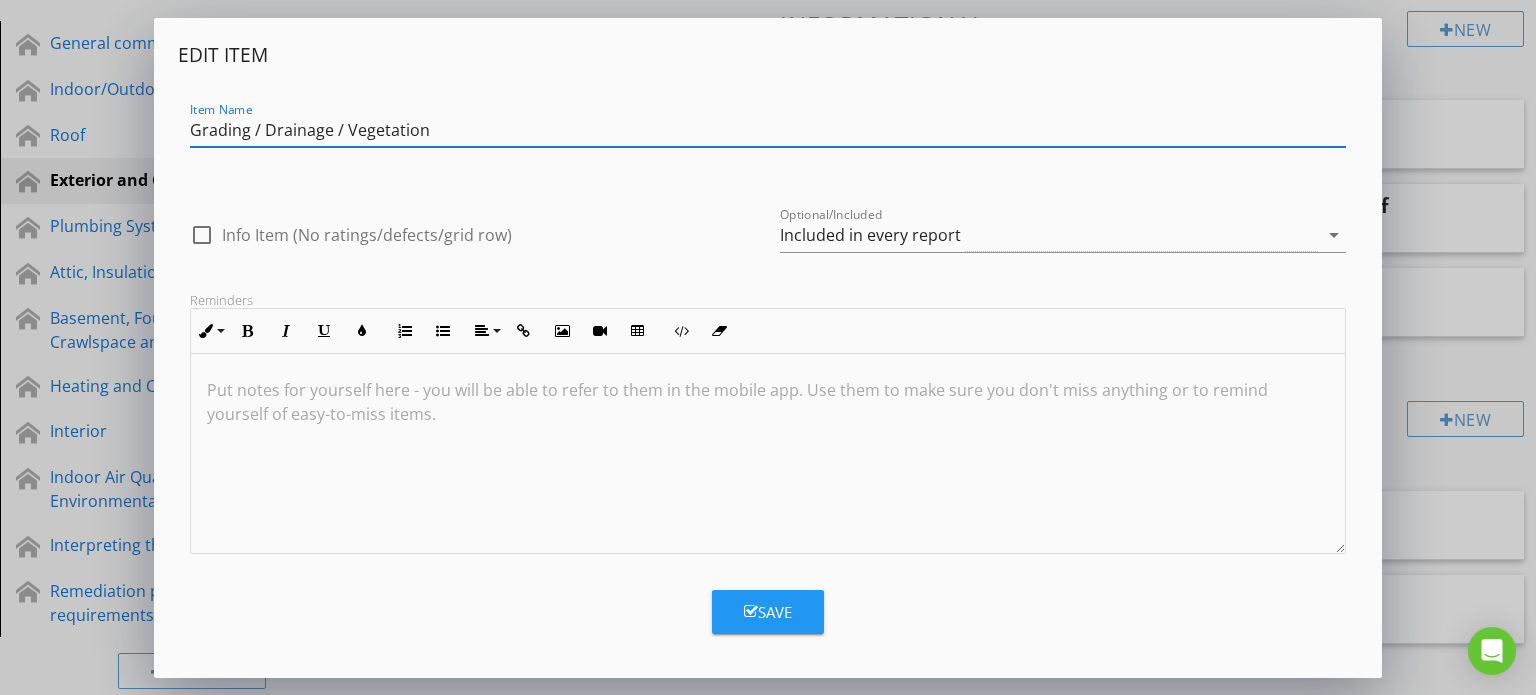 type on "Grading / Drainage / Vegetation" 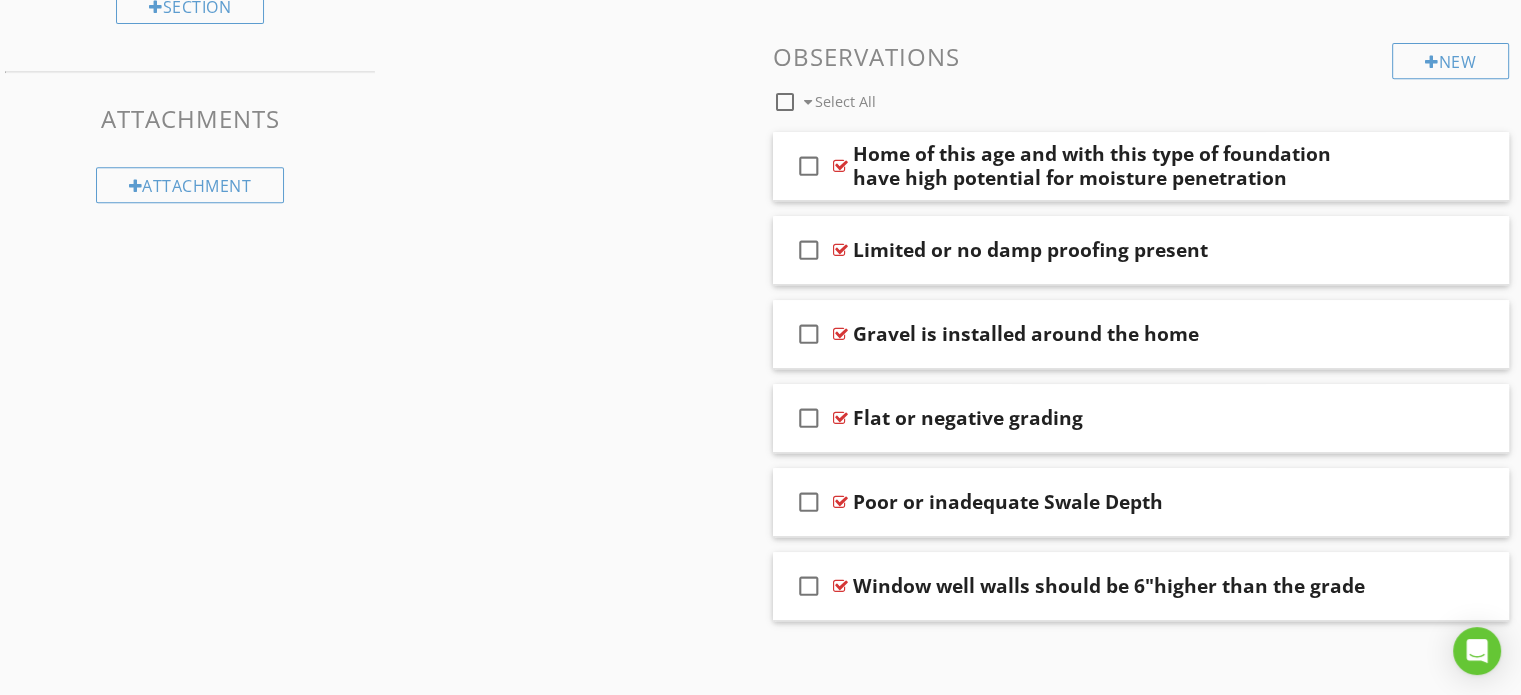 scroll, scrollTop: 912, scrollLeft: 0, axis: vertical 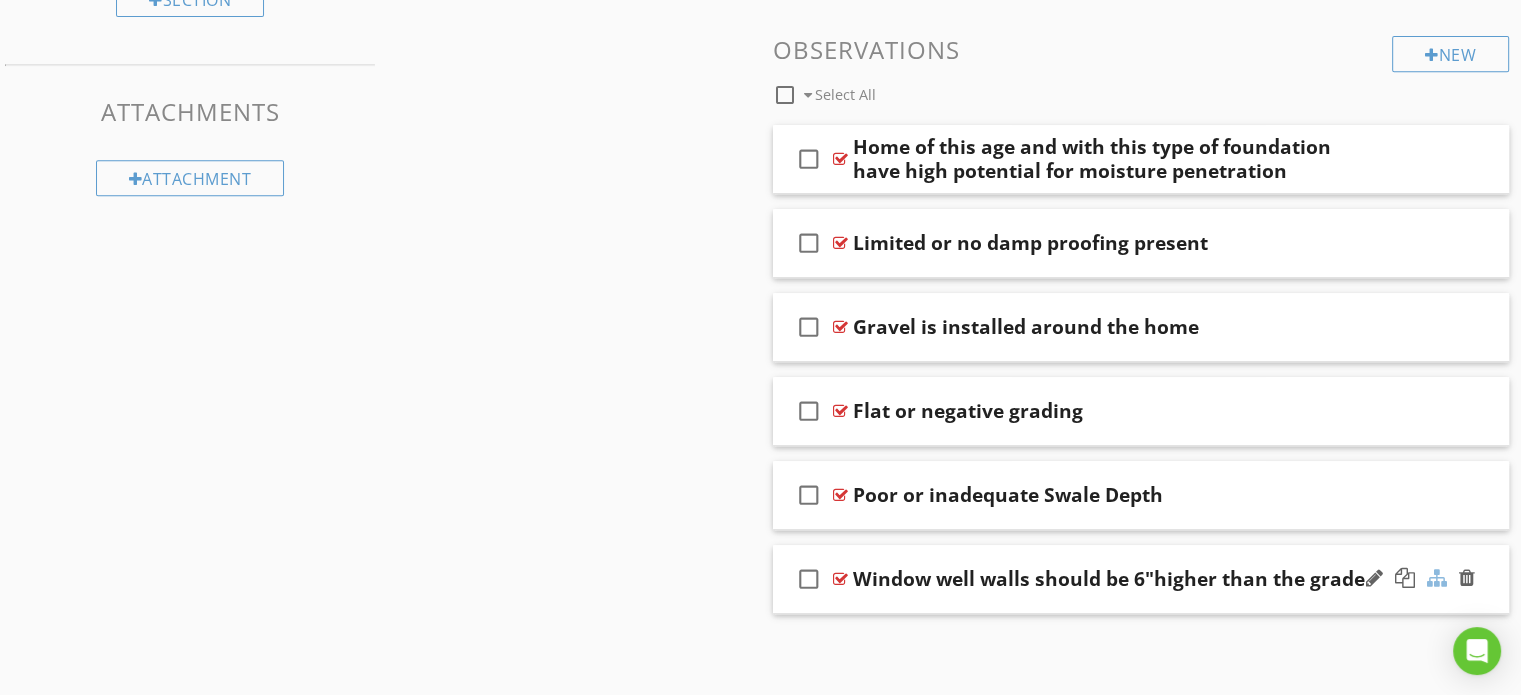 click at bounding box center (1437, 578) 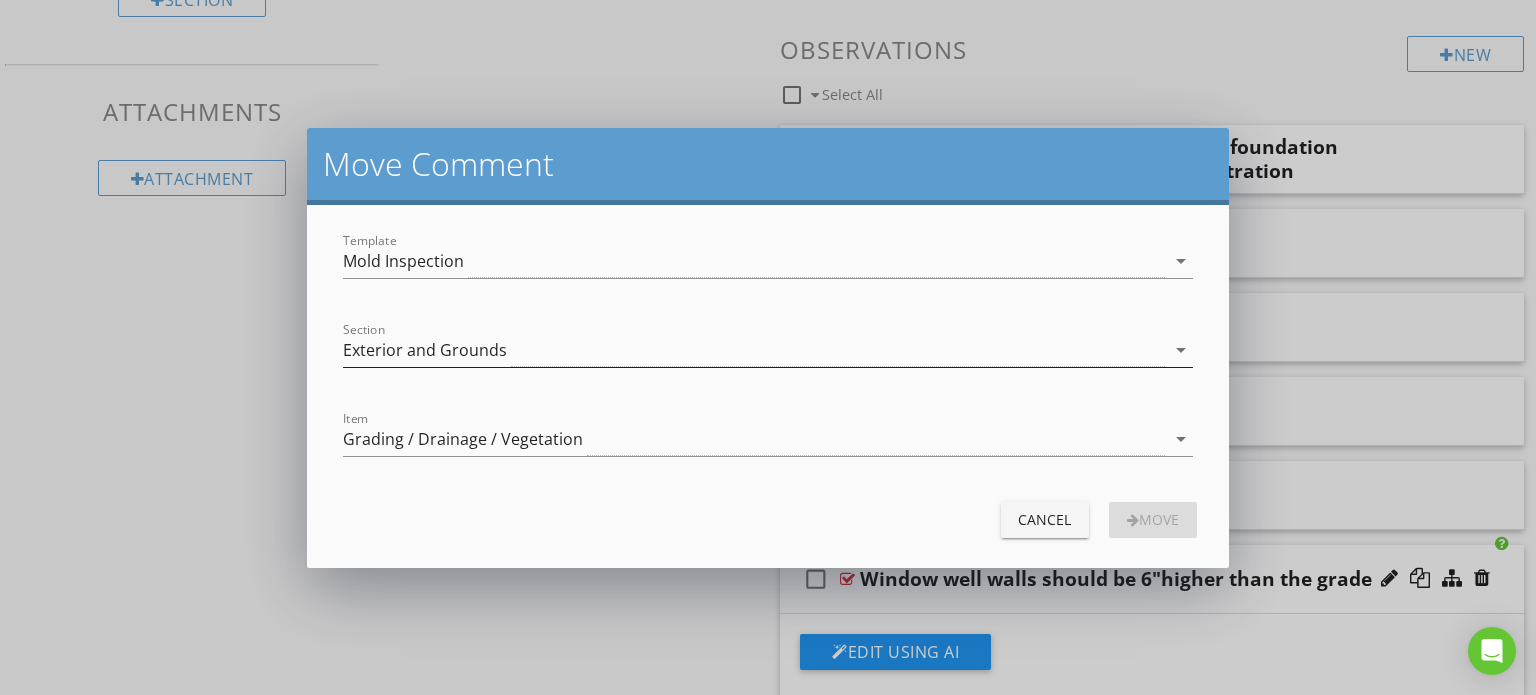 click on "Exterior and Grounds" at bounding box center [425, 350] 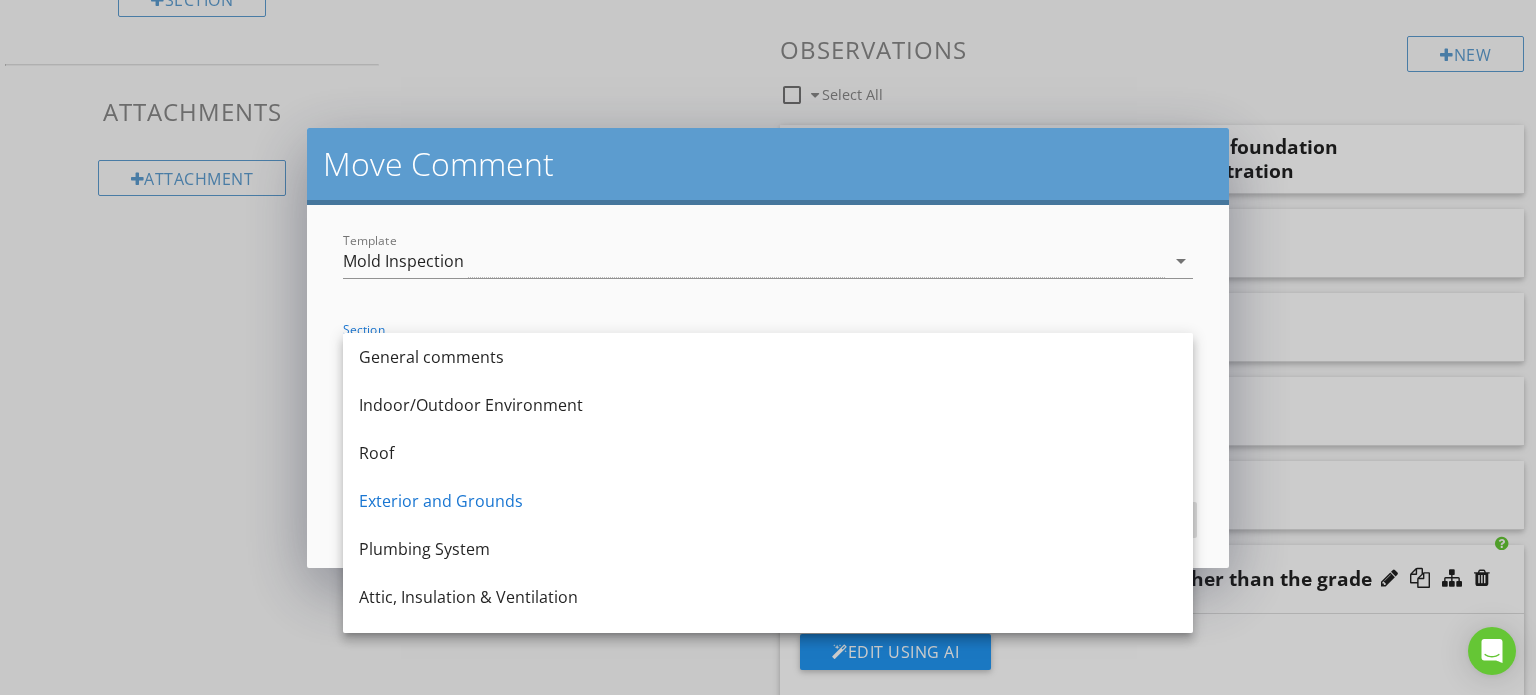 drag, startPoint x: 456, startPoint y: 493, endPoint x: 464, endPoint y: 482, distance: 13.601471 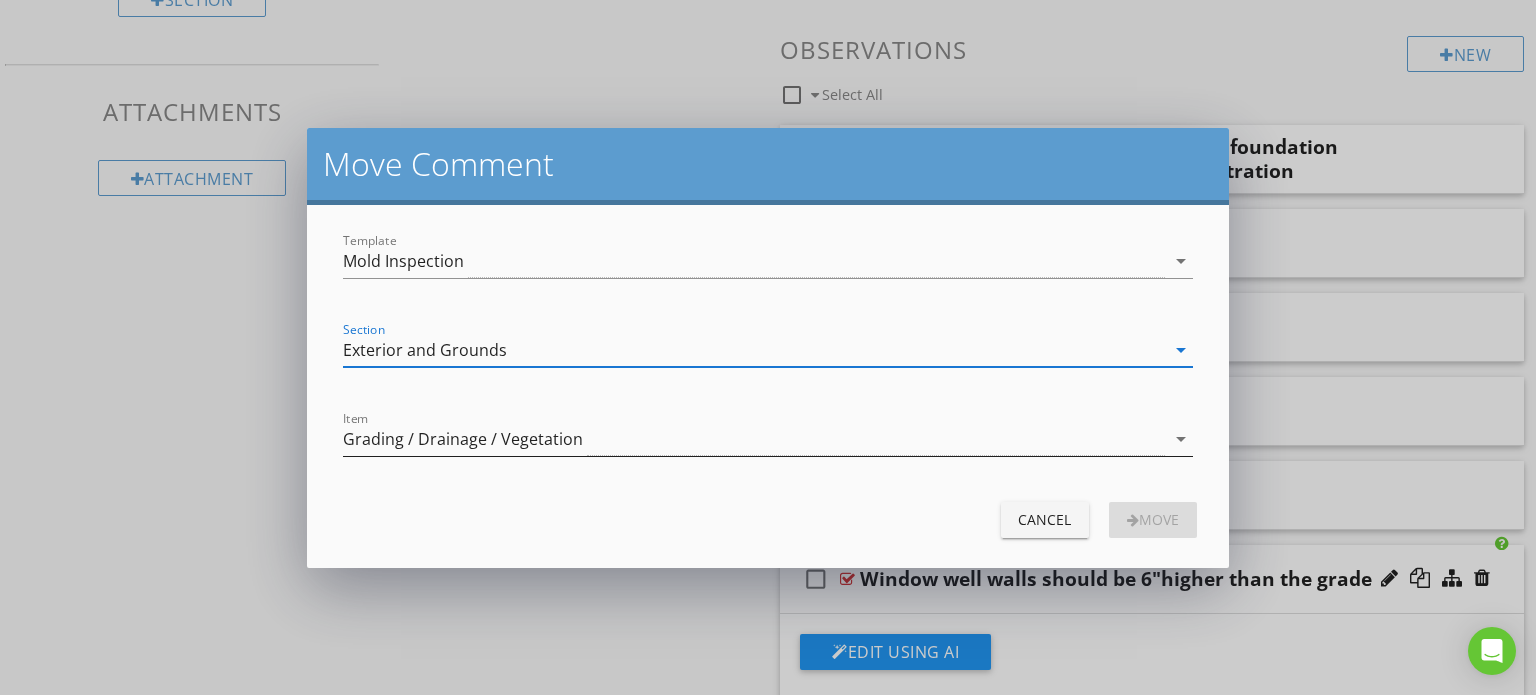 click on "Grading / Drainage / Vegetation" at bounding box center (463, 439) 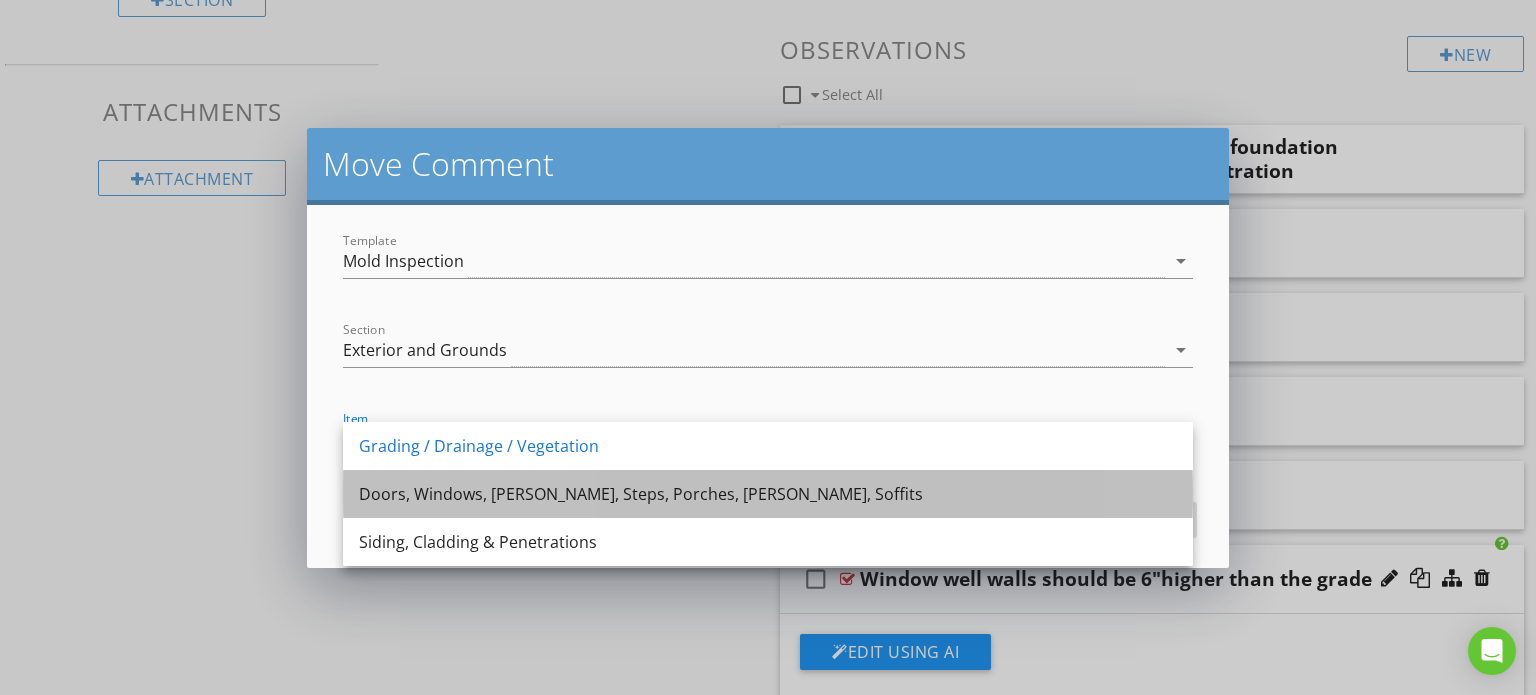 click on "Doors, Windows, Stoops, Steps, Porches, Eaves, Soffits" at bounding box center [768, 494] 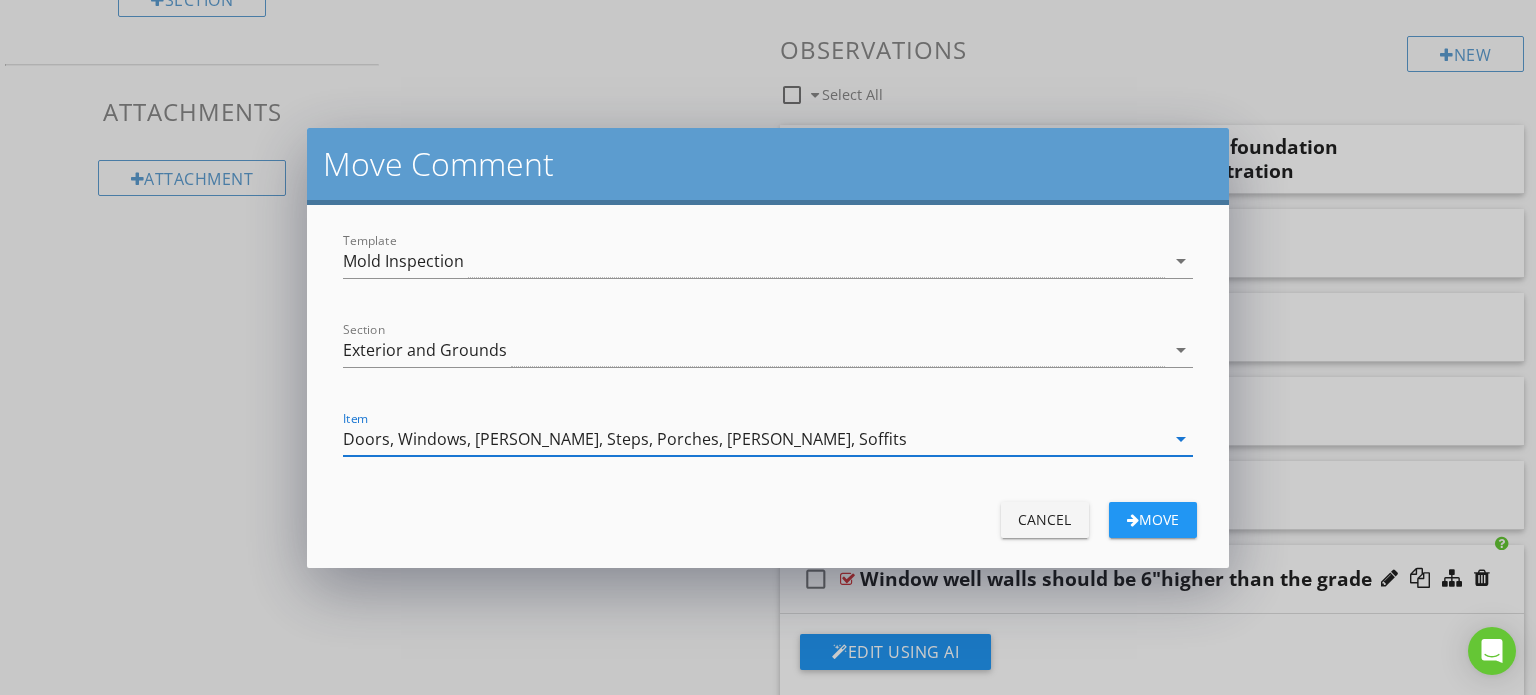 click on "Move" at bounding box center (1153, 519) 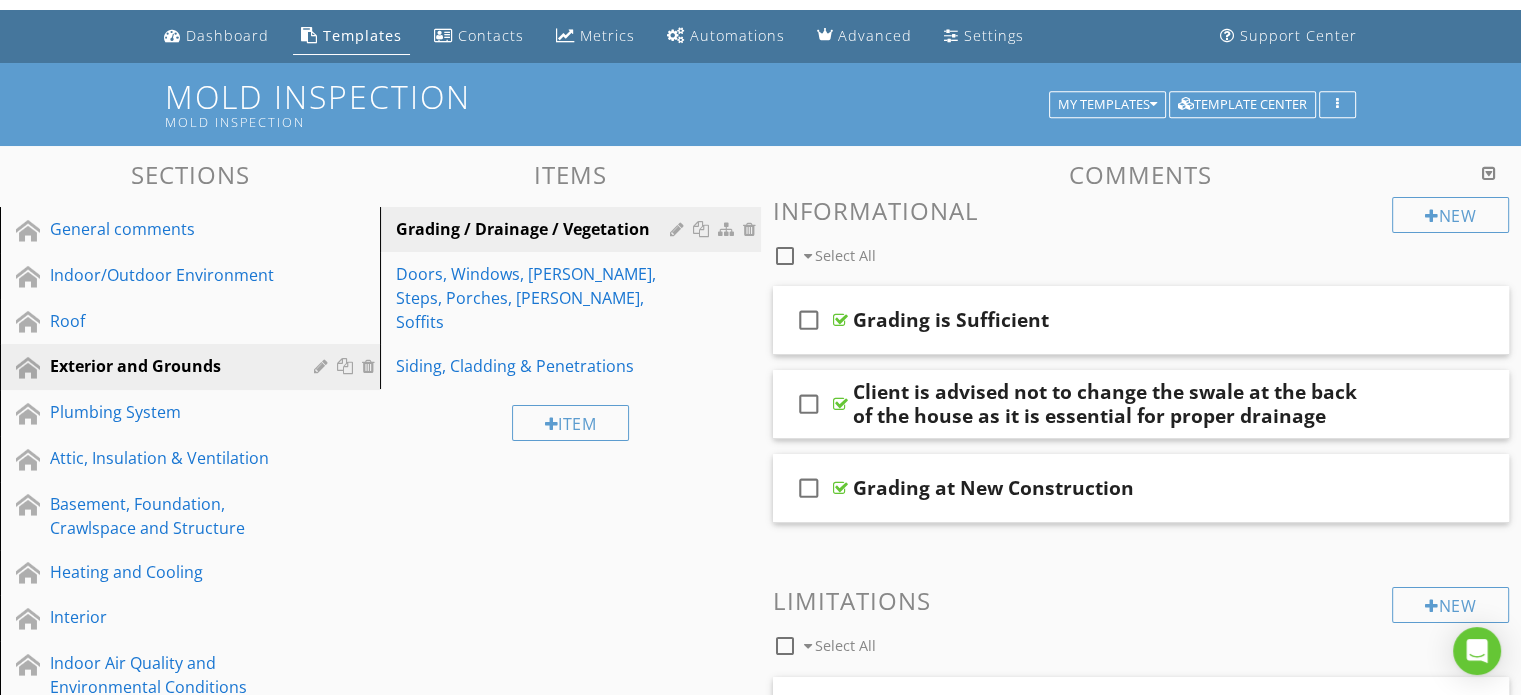 scroll, scrollTop: 0, scrollLeft: 0, axis: both 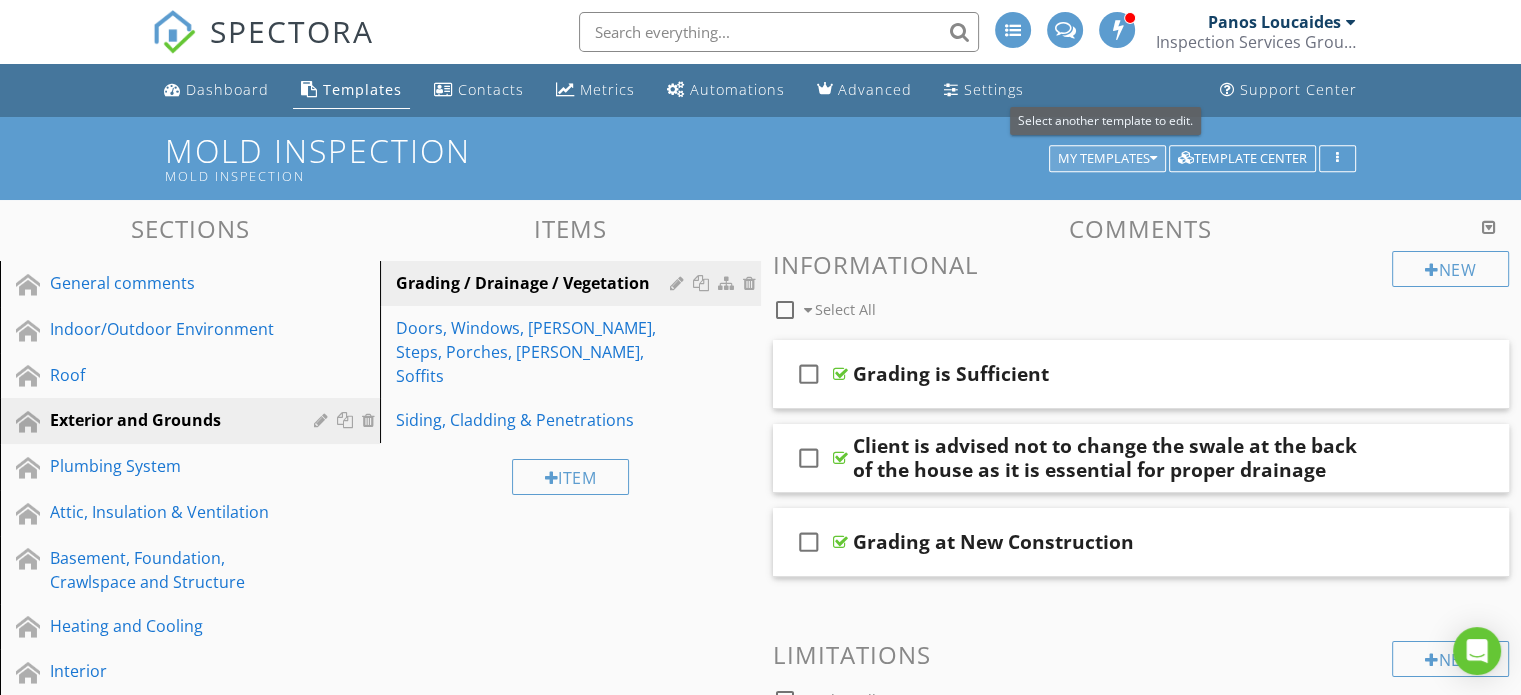 click at bounding box center (1153, 159) 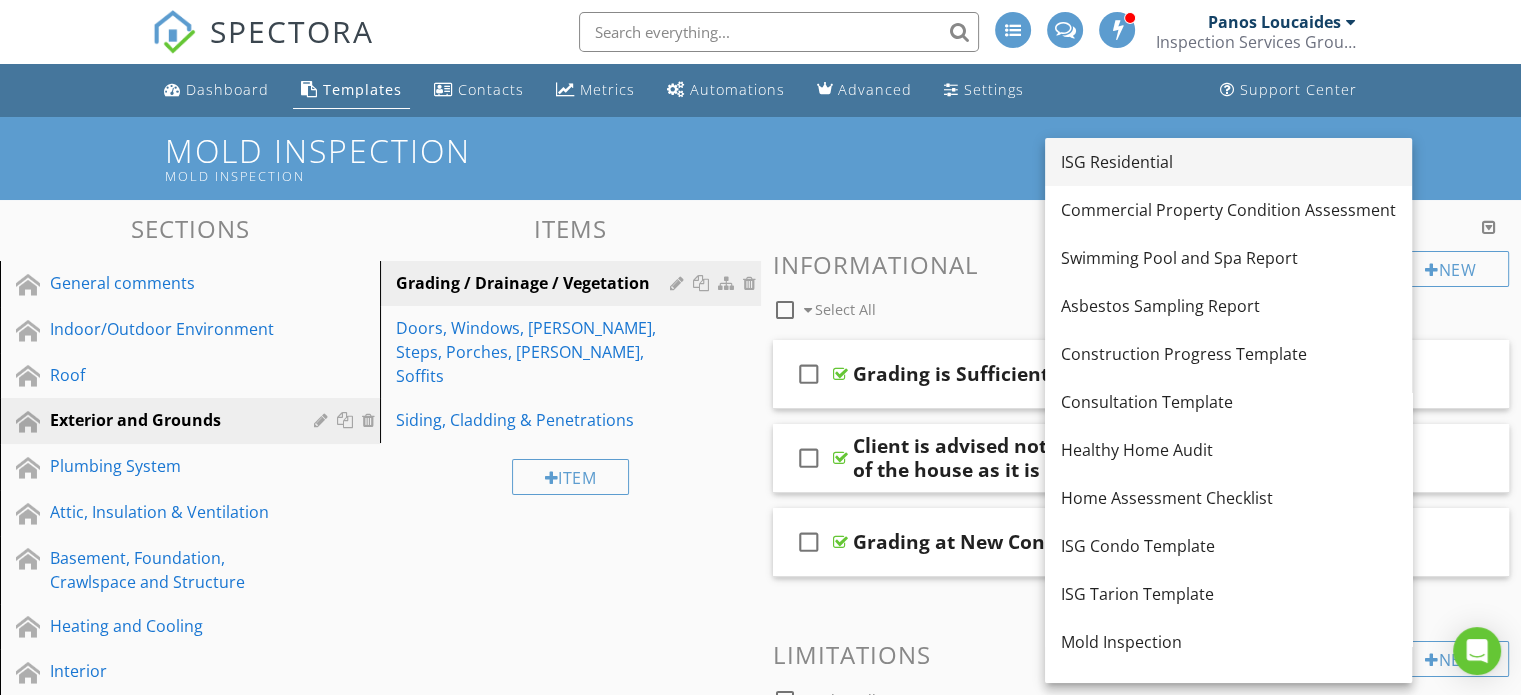 click on "ISG Residential" at bounding box center (1228, 162) 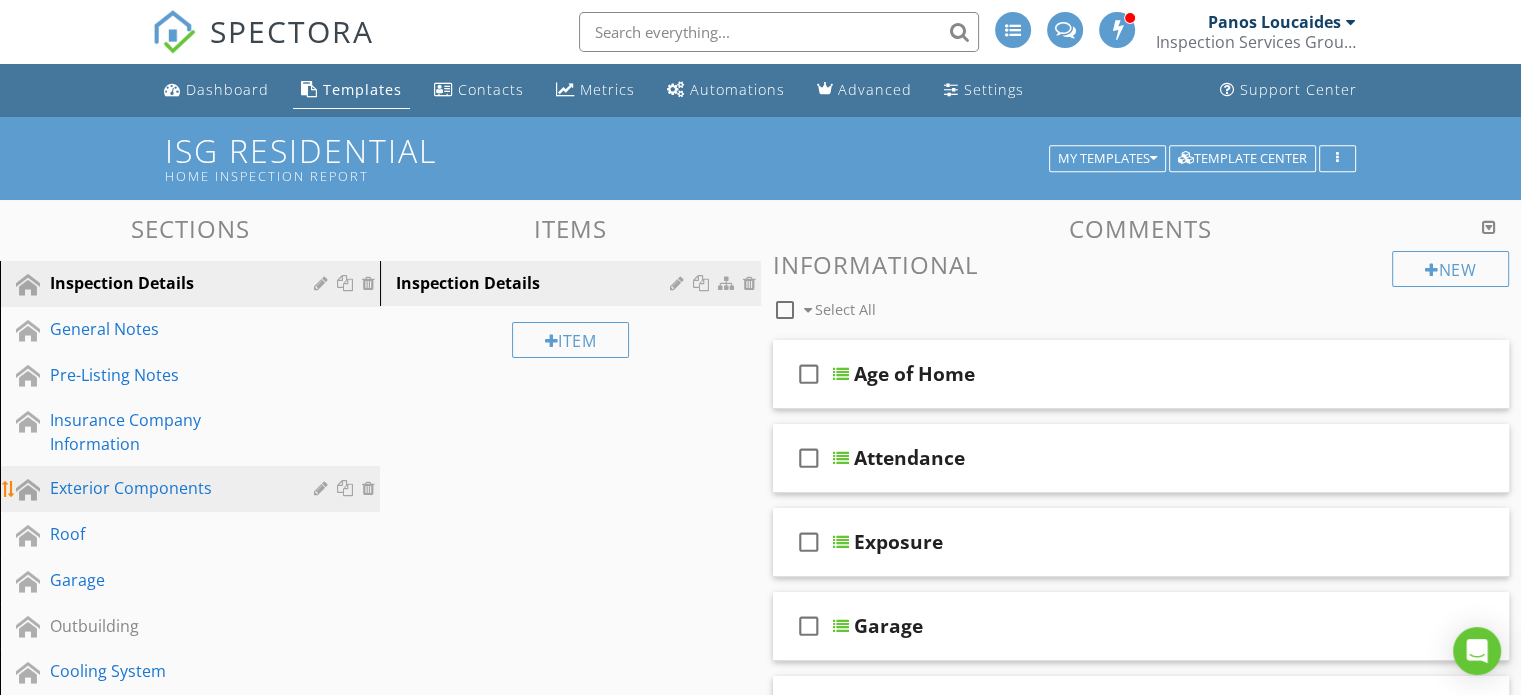 click on "Exterior Components" at bounding box center (167, 488) 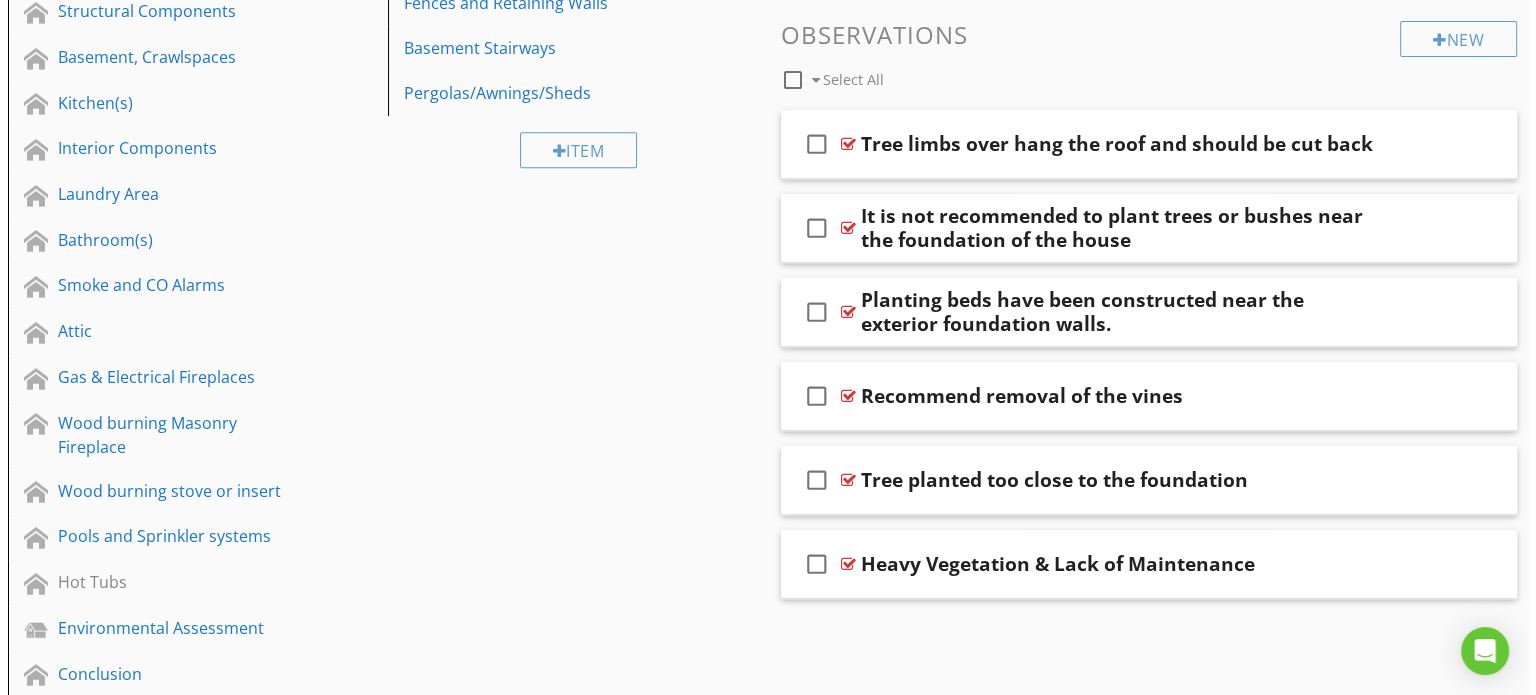 scroll, scrollTop: 847, scrollLeft: 0, axis: vertical 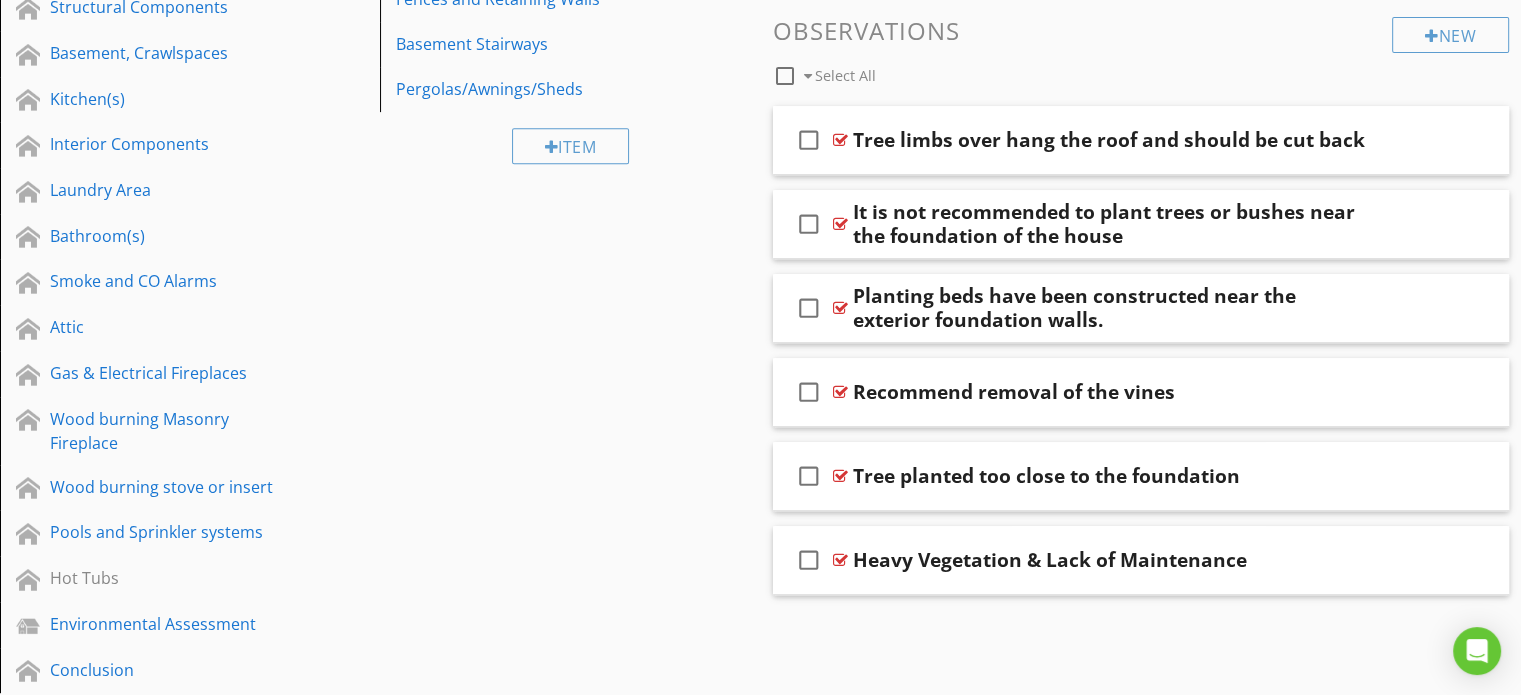 click at bounding box center (785, 76) 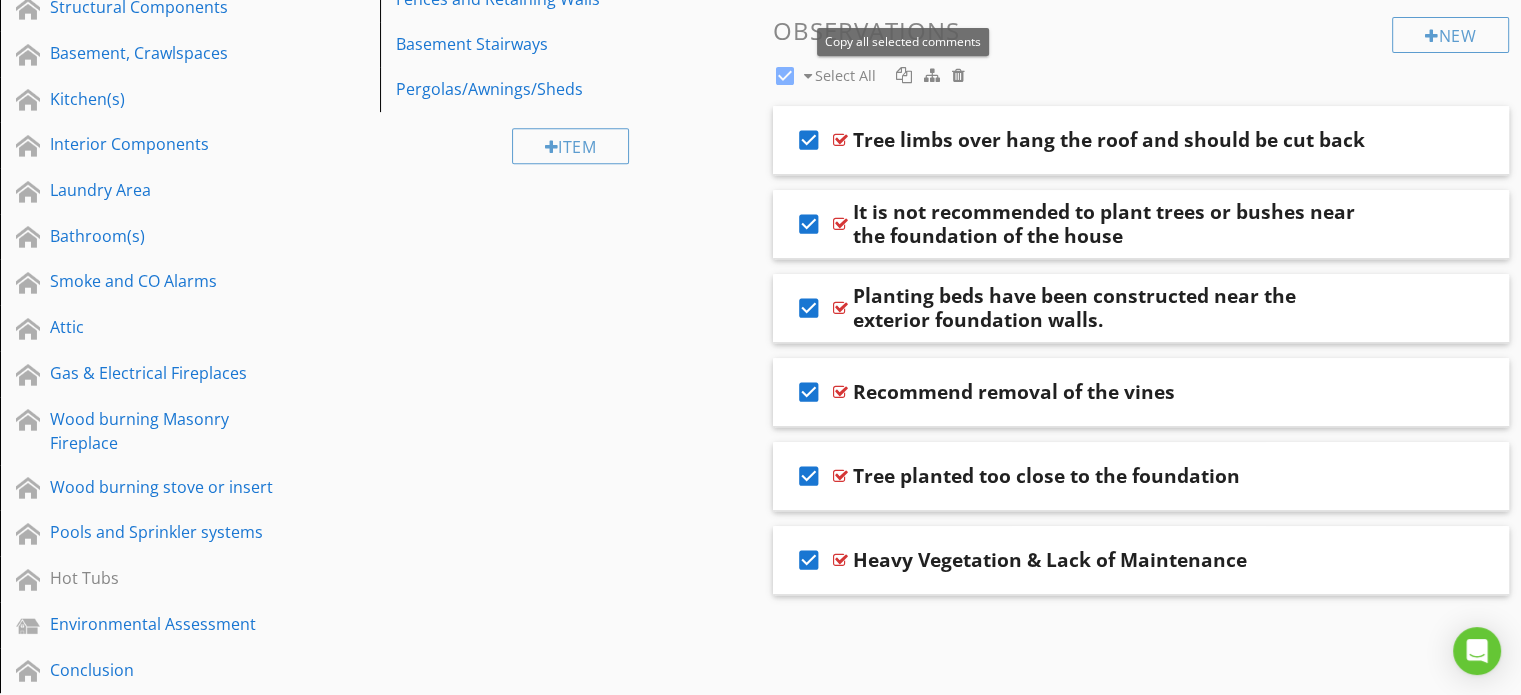 click at bounding box center (904, 75) 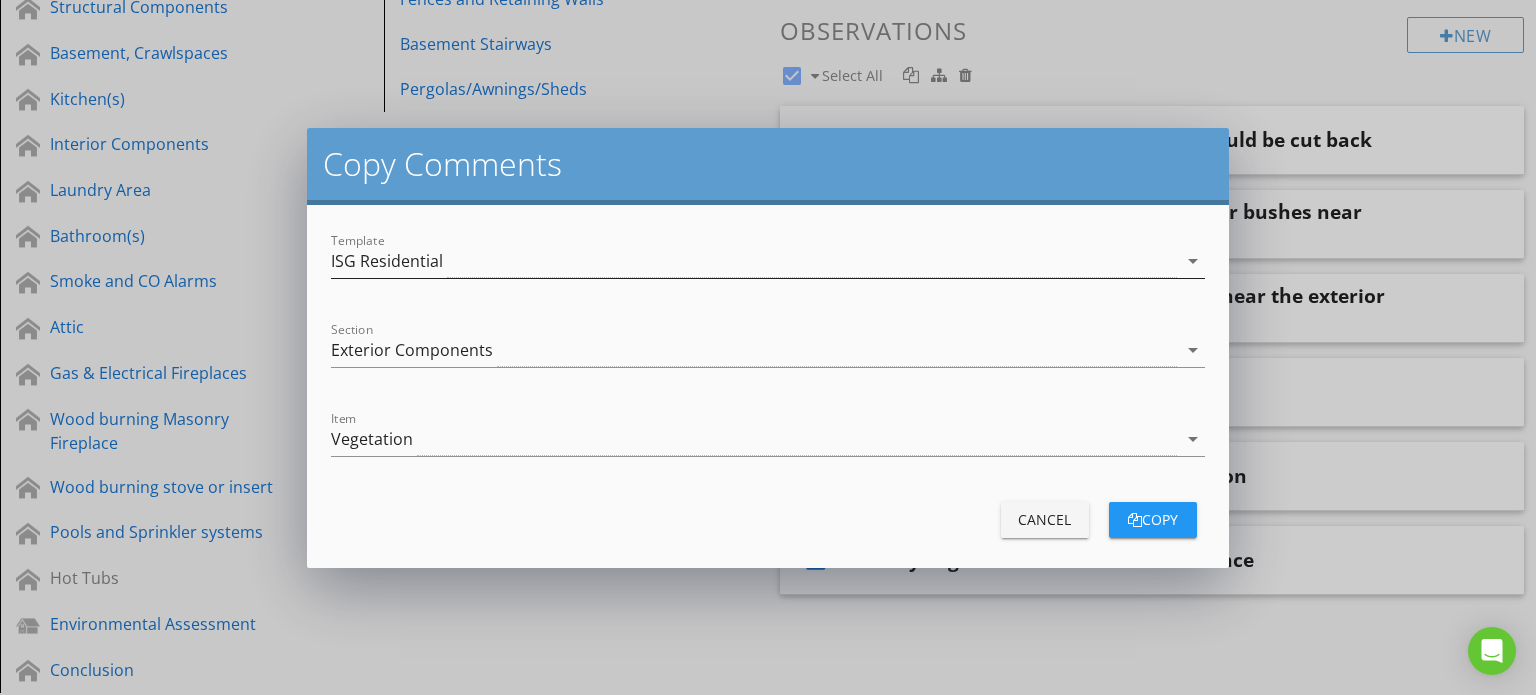 click on "ISG Residential" at bounding box center (754, 261) 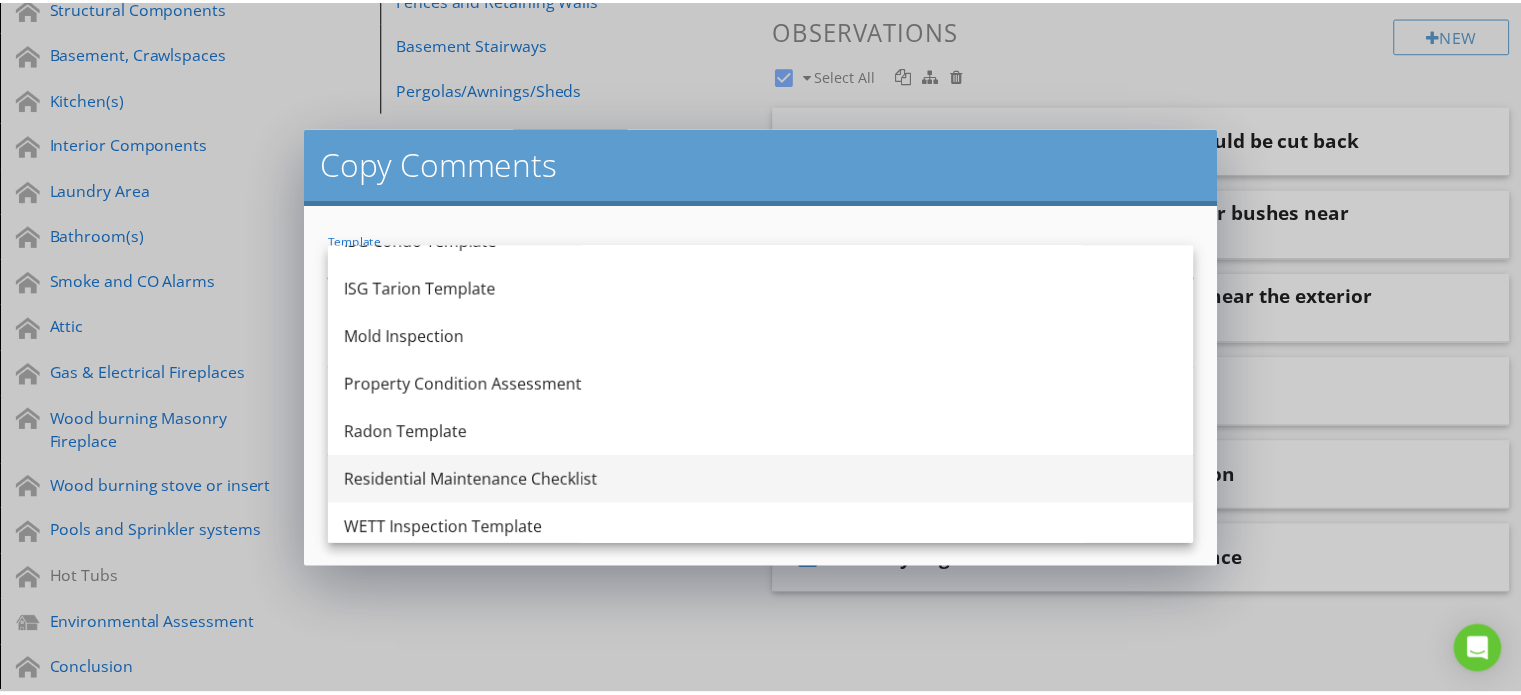 scroll, scrollTop: 418, scrollLeft: 0, axis: vertical 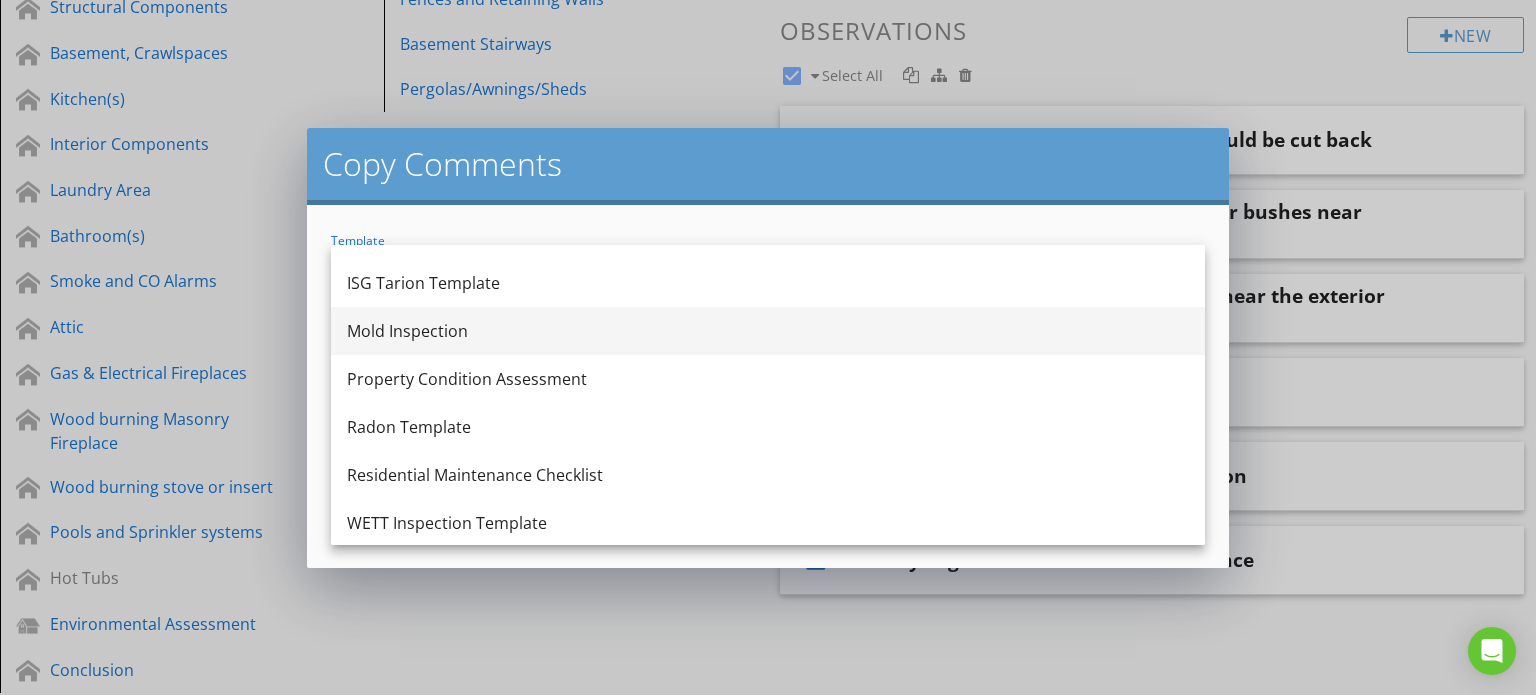 click on "Mold Inspection" at bounding box center [768, 331] 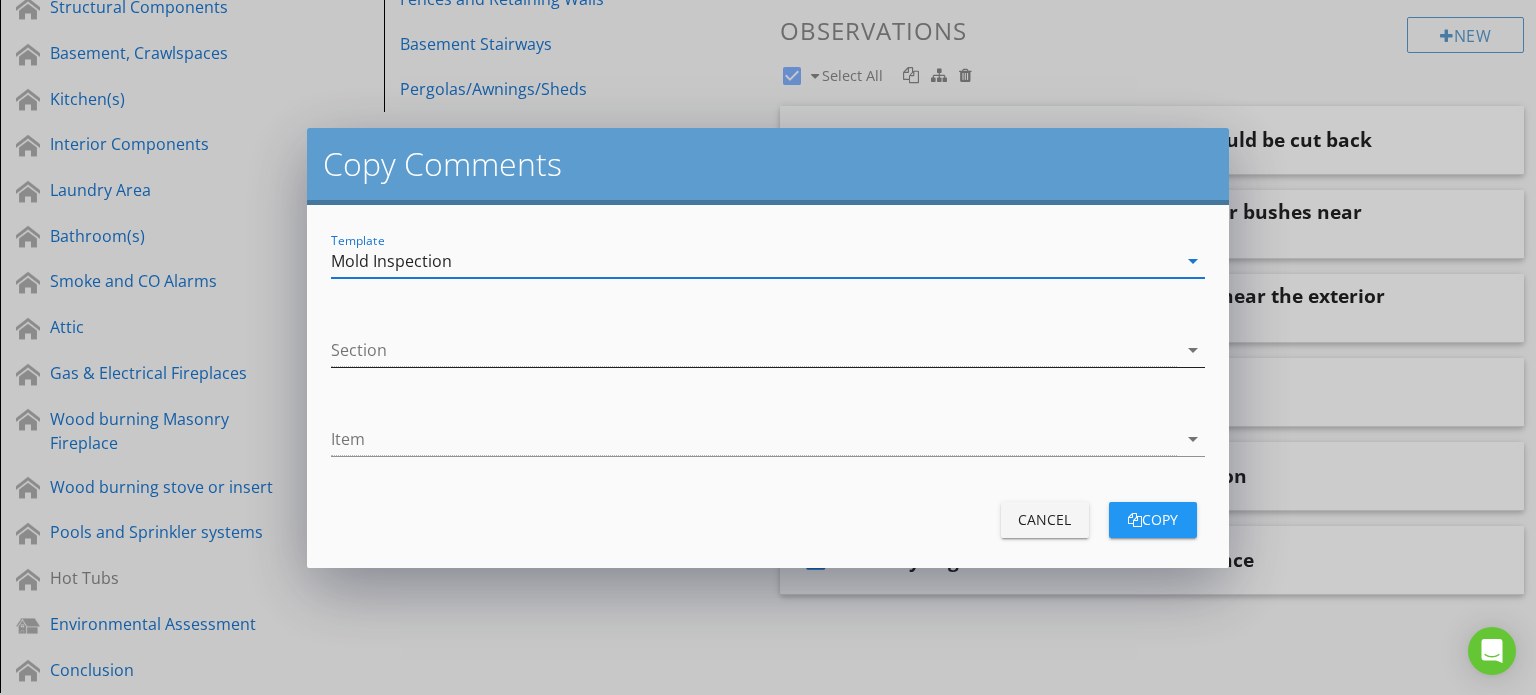 click at bounding box center [754, 350] 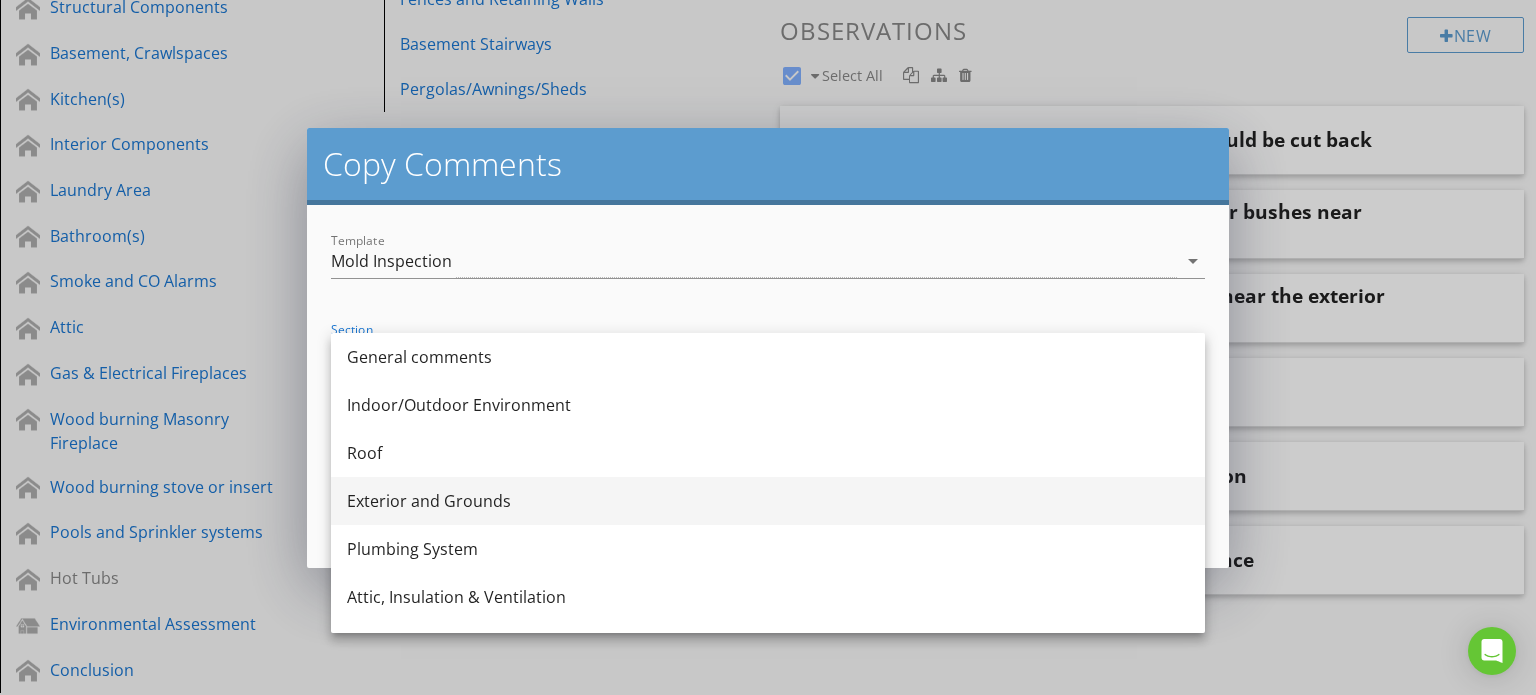 click on "Exterior and Grounds" at bounding box center (768, 501) 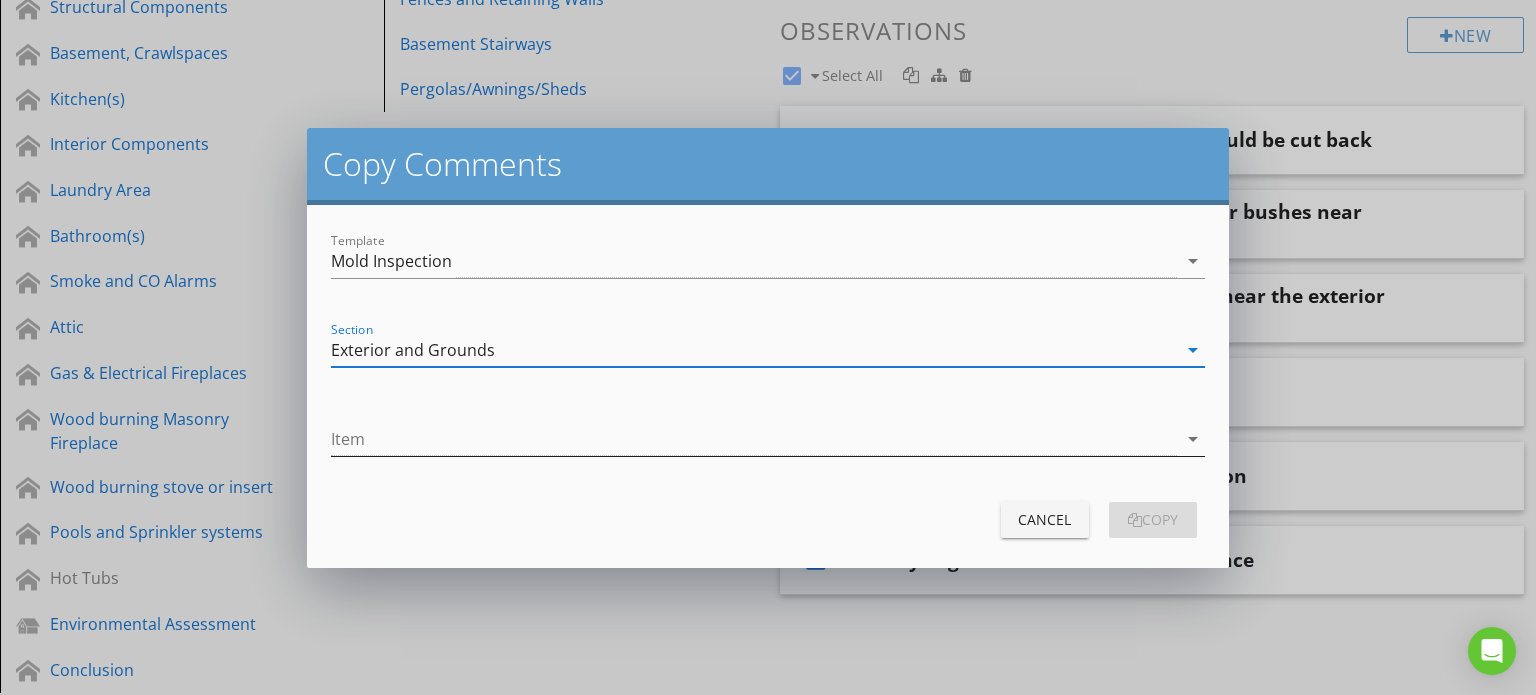 click at bounding box center (754, 439) 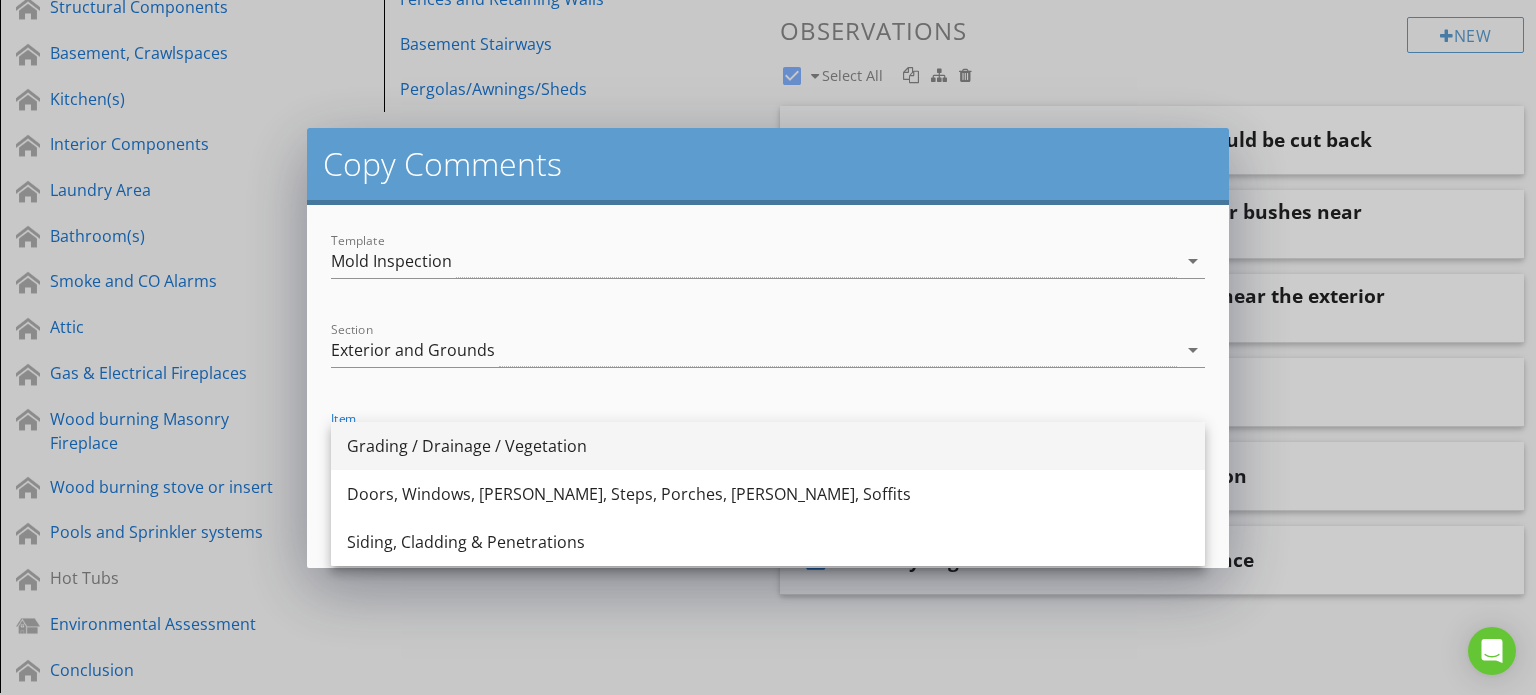 click on "Grading / Drainage / Vegetation" at bounding box center [768, 446] 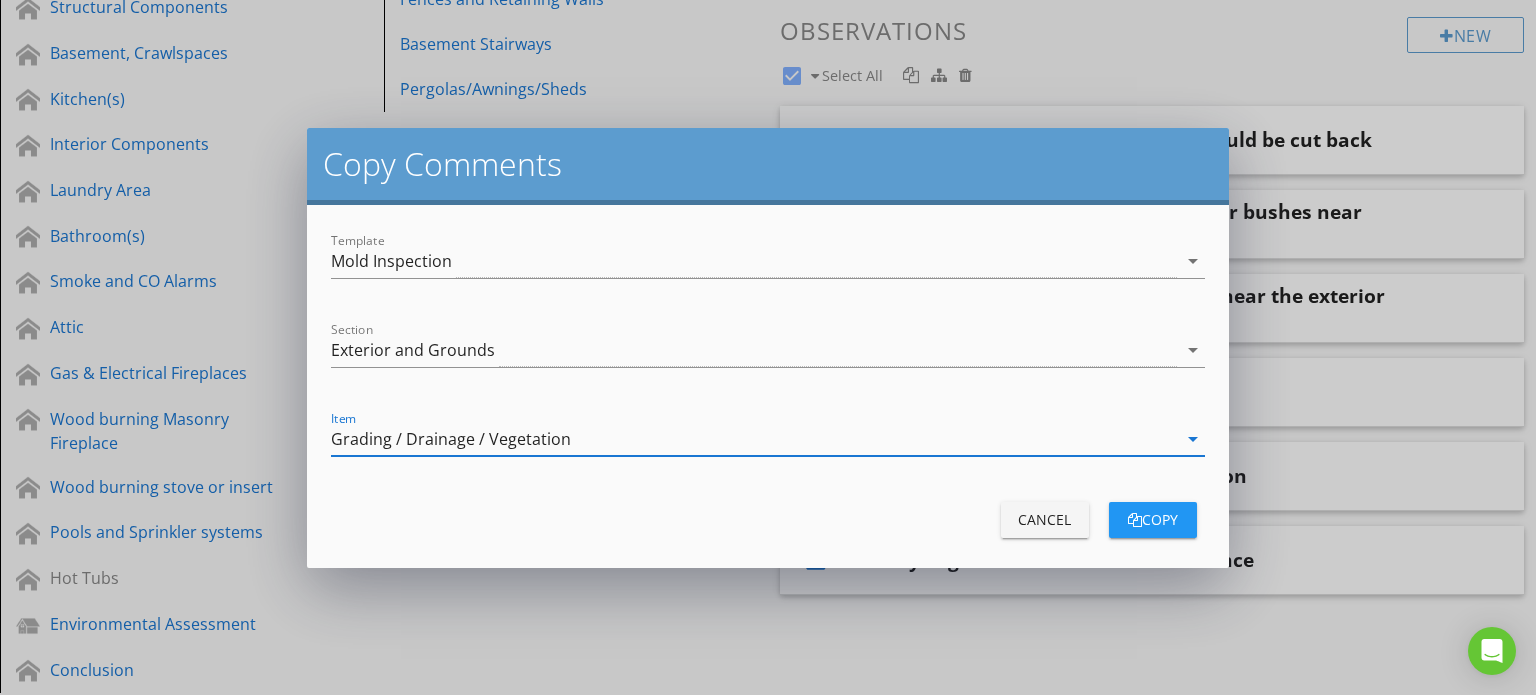 click at bounding box center [1135, 520] 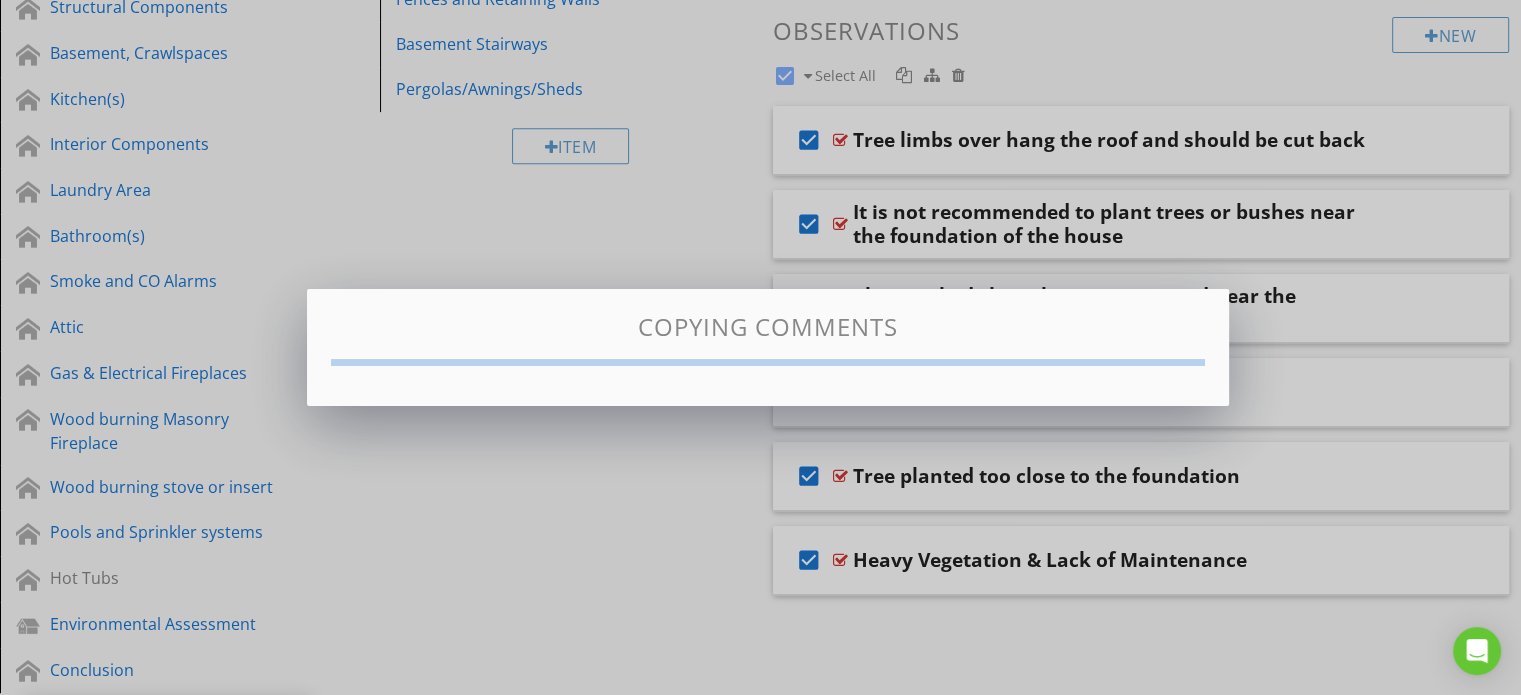 checkbox on "false" 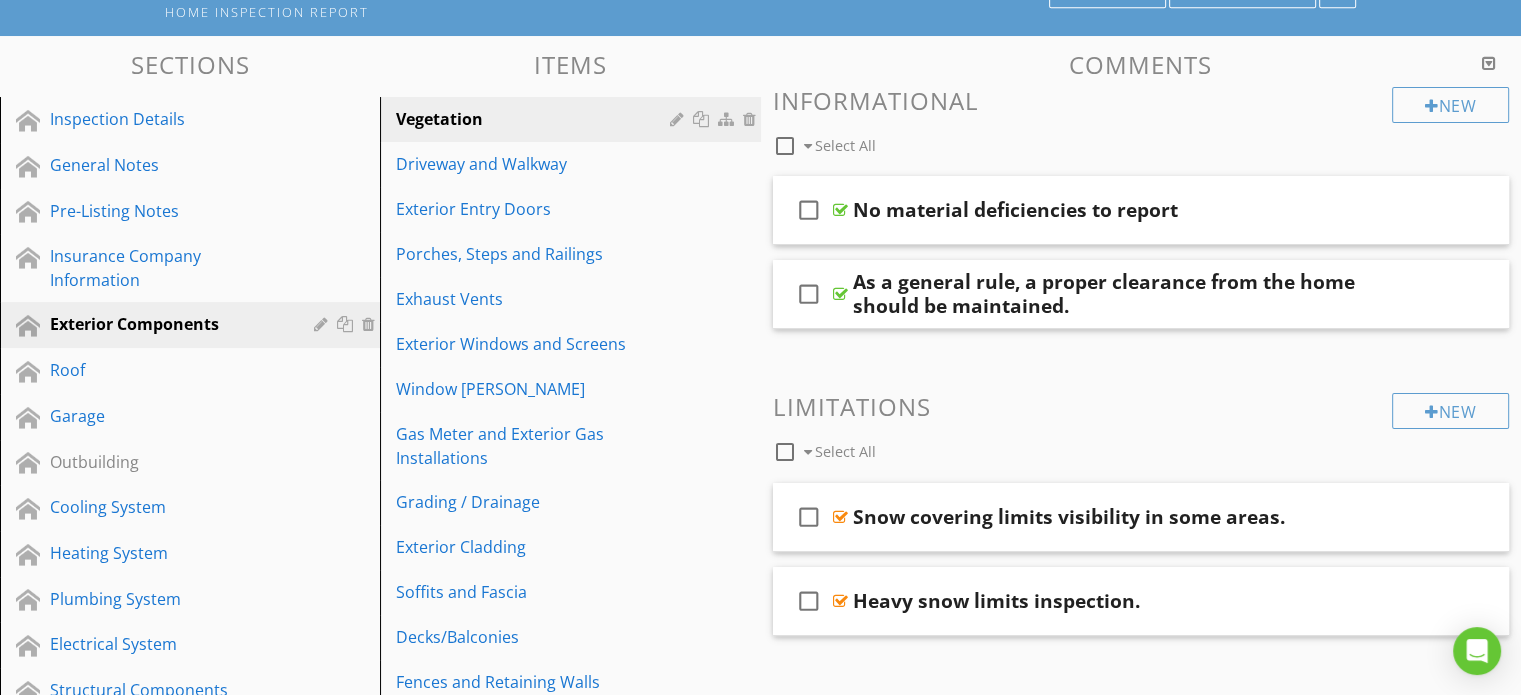 scroll, scrollTop: 0, scrollLeft: 0, axis: both 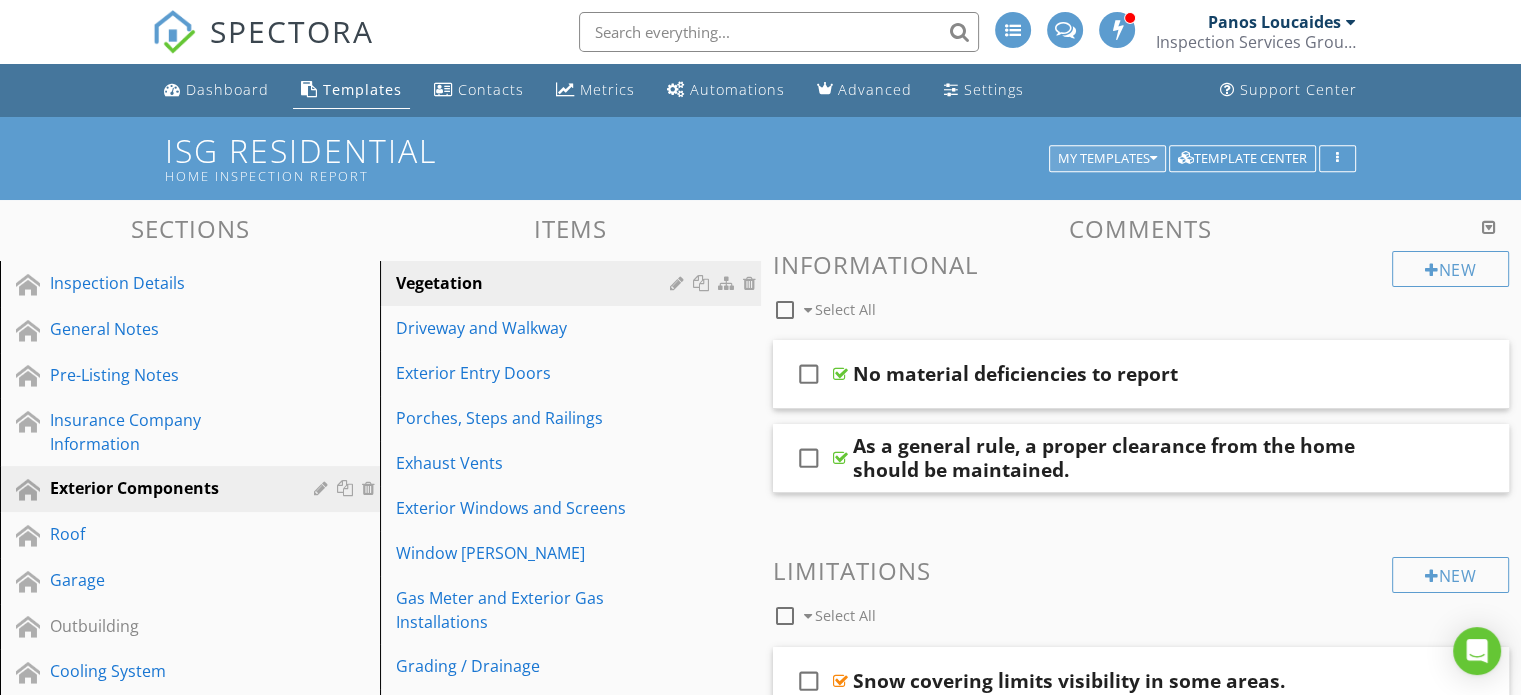 click at bounding box center [1153, 159] 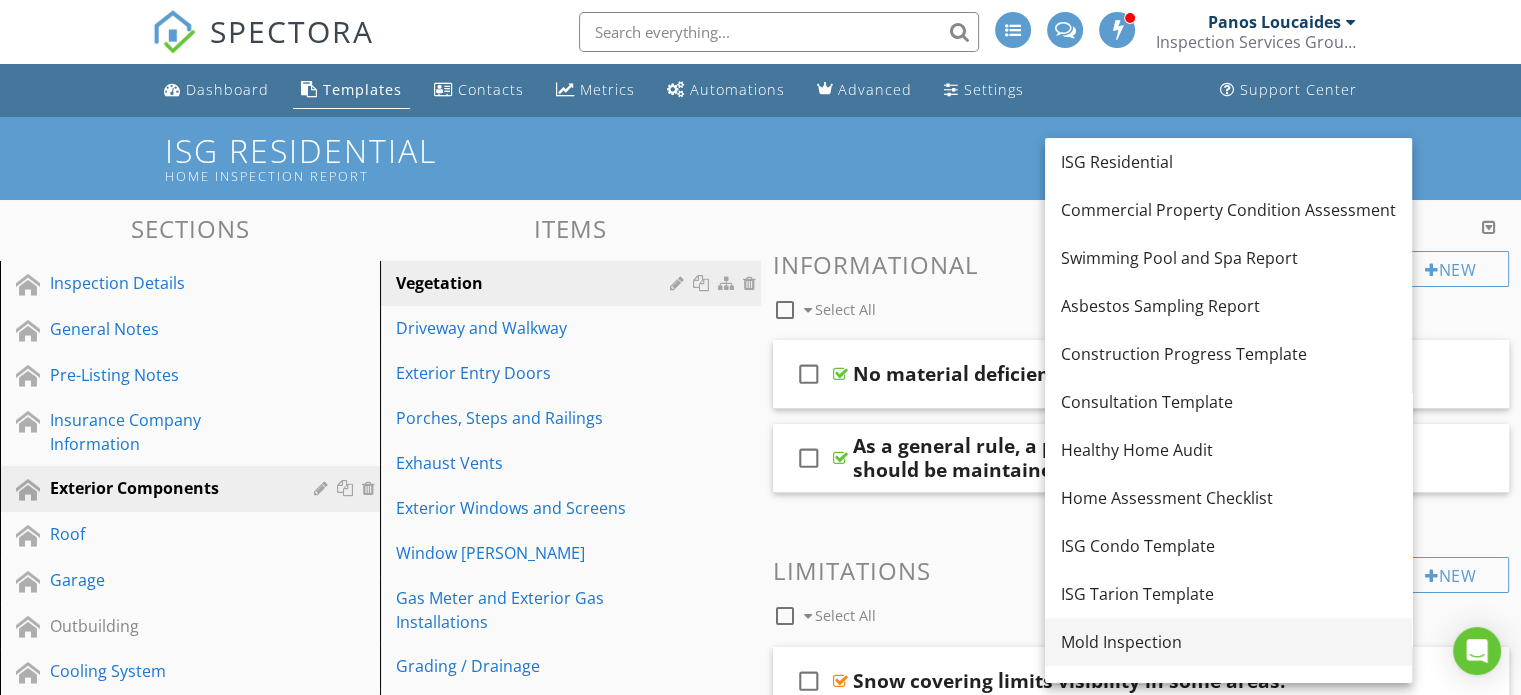 click on "Mold Inspection" at bounding box center (1228, 642) 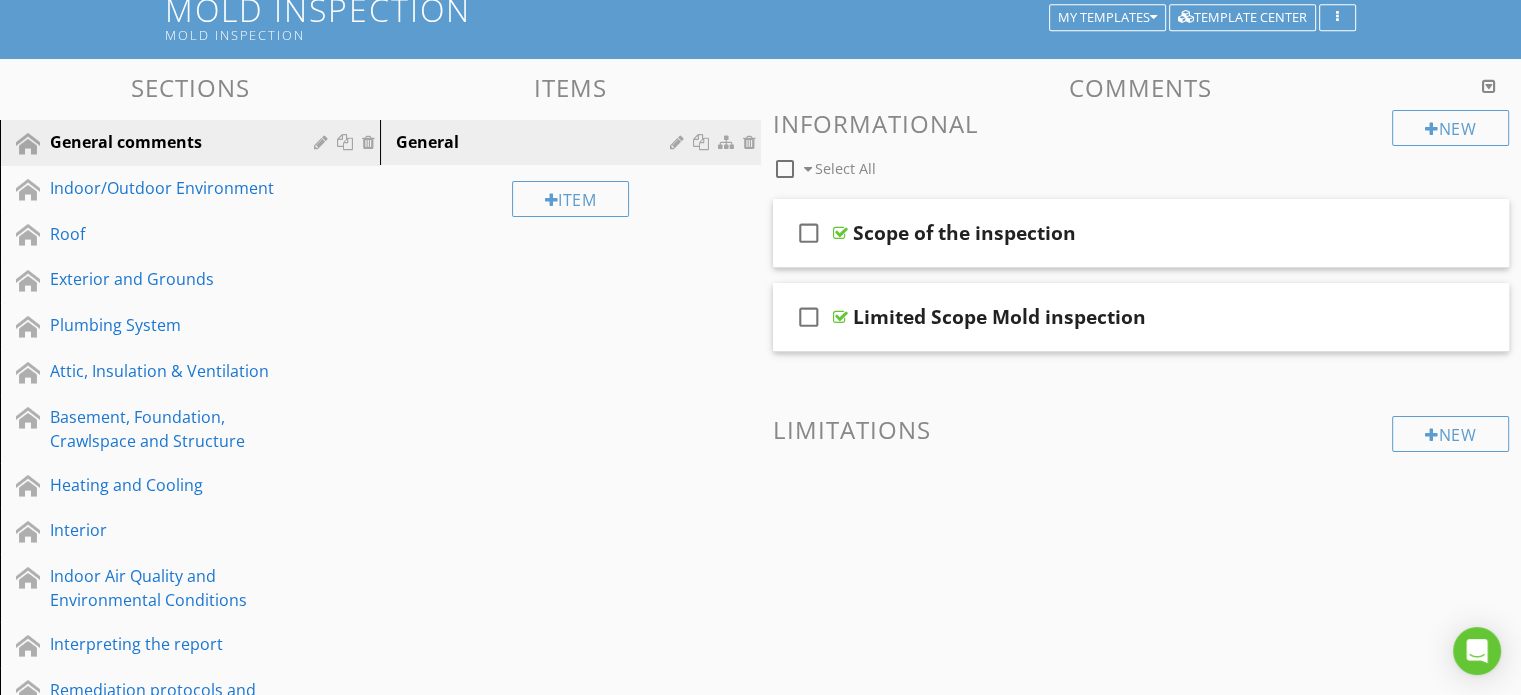 scroll, scrollTop: 160, scrollLeft: 0, axis: vertical 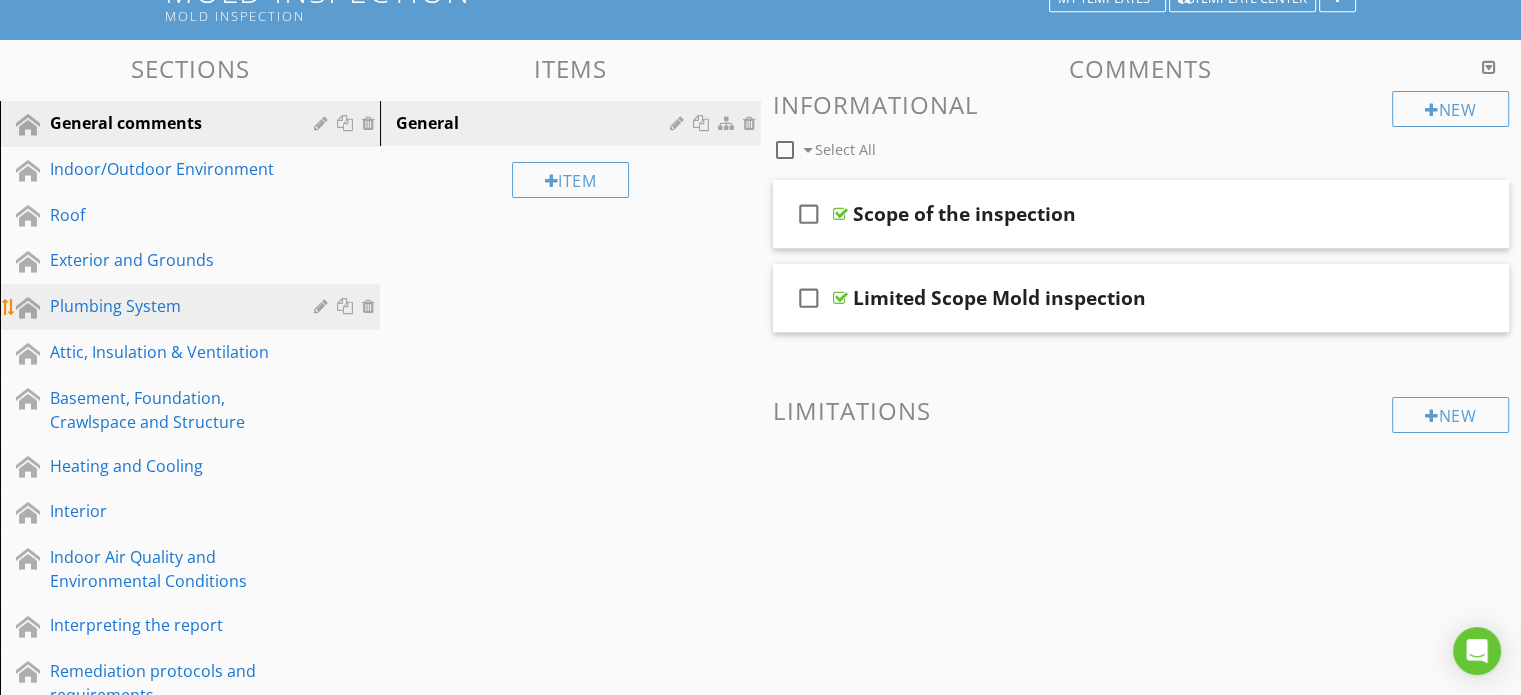 click on "Plumbing System" at bounding box center [193, 307] 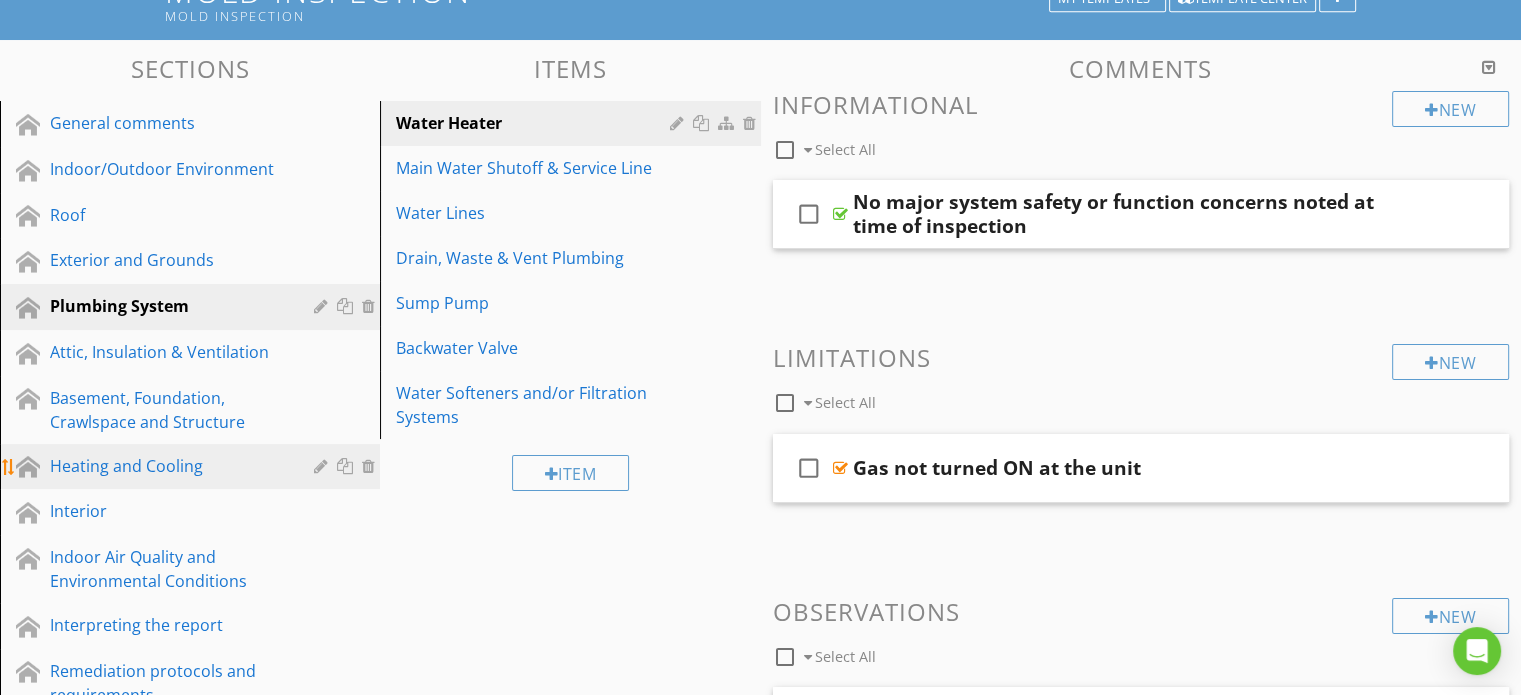 click on "Heating and Cooling" at bounding box center [167, 466] 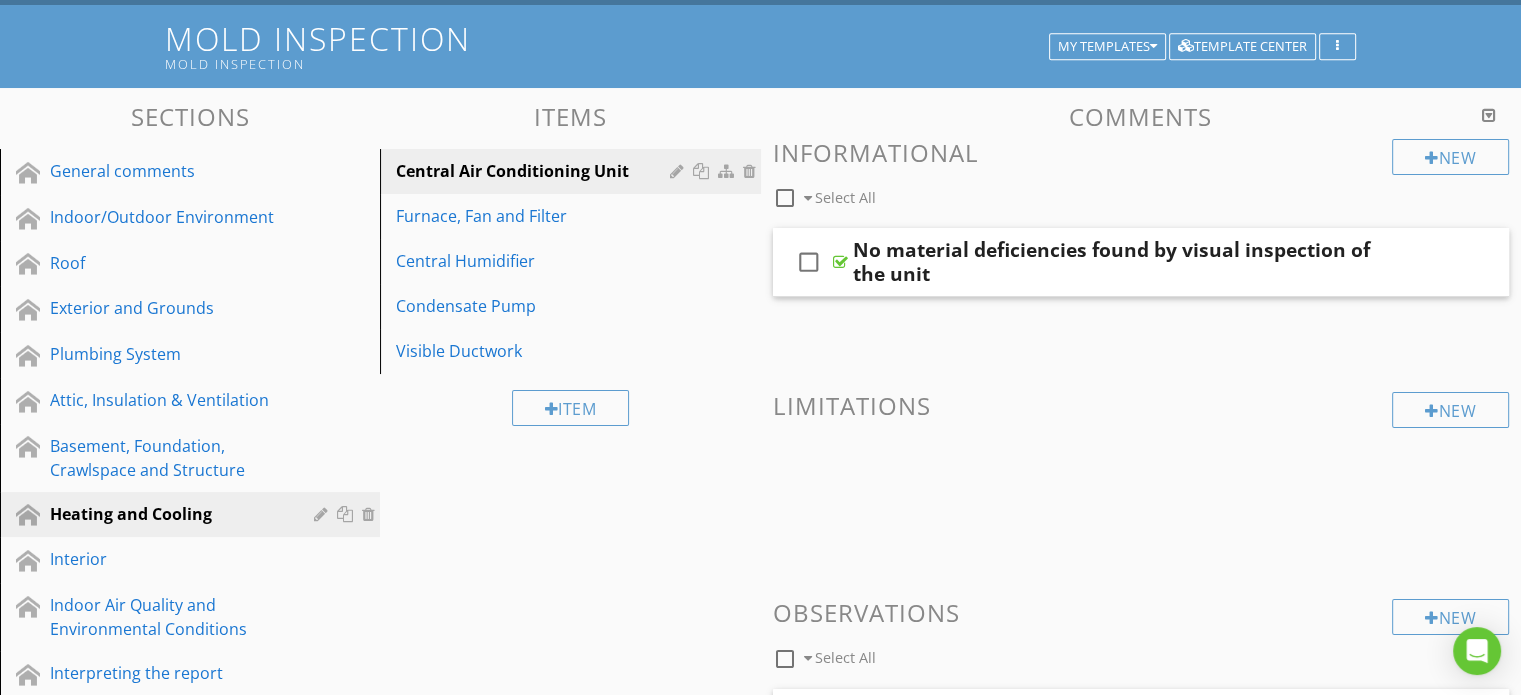 scroll, scrollTop: 0, scrollLeft: 0, axis: both 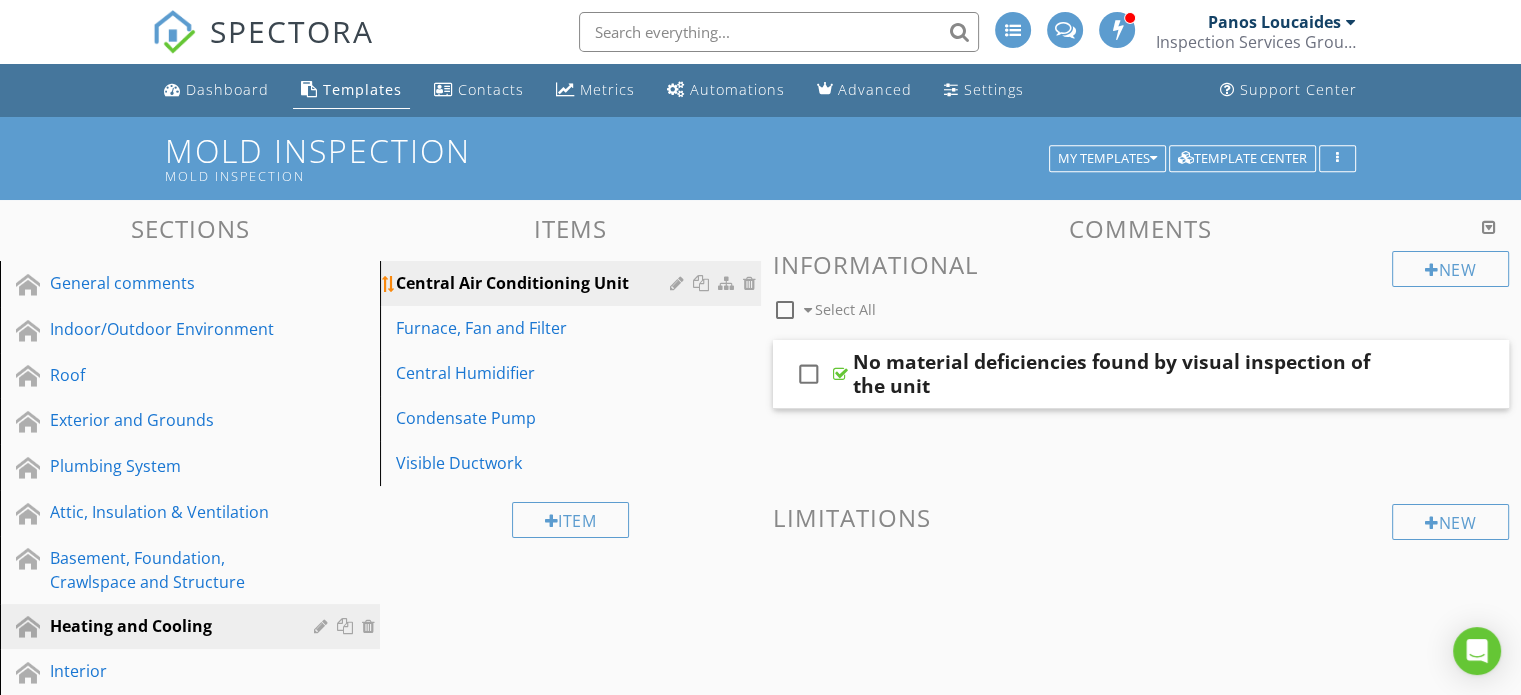 click at bounding box center (752, 283) 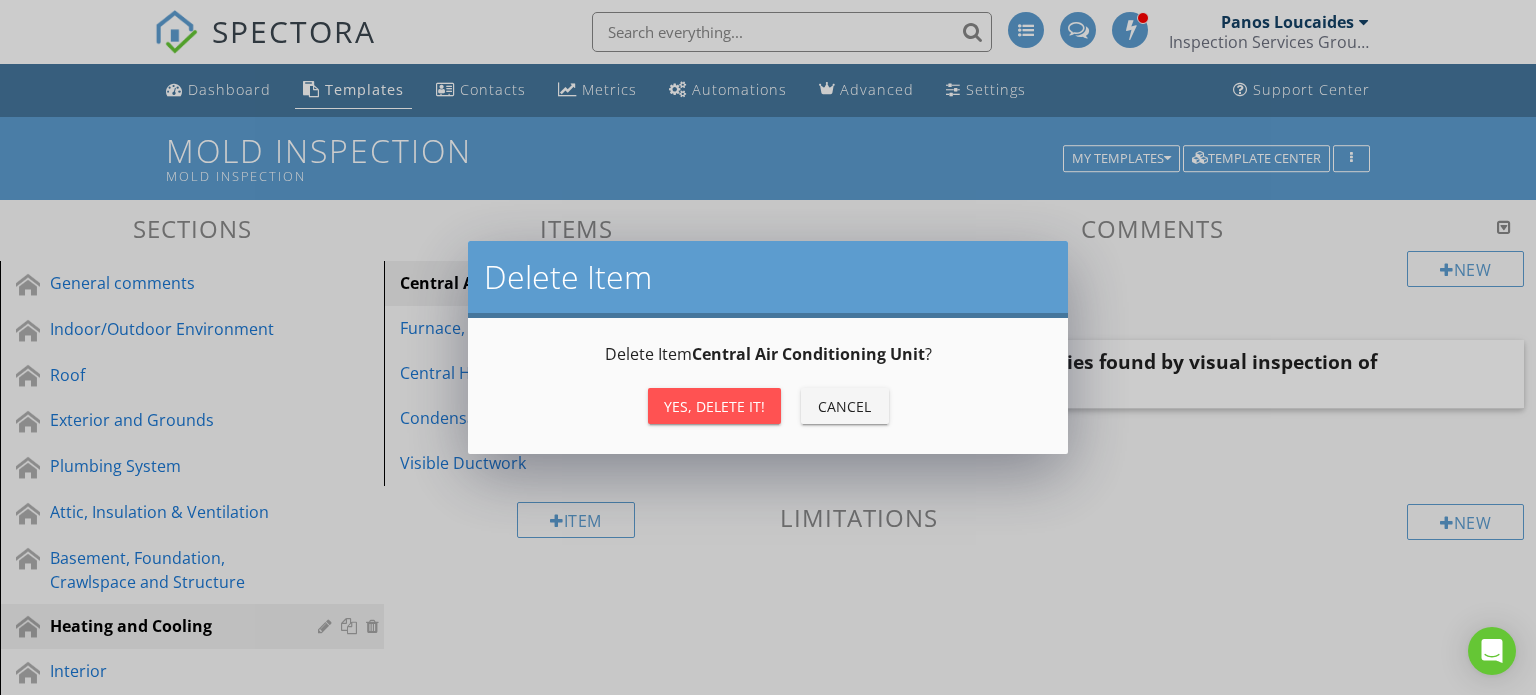 click on "Yes, Delete it!" at bounding box center (714, 406) 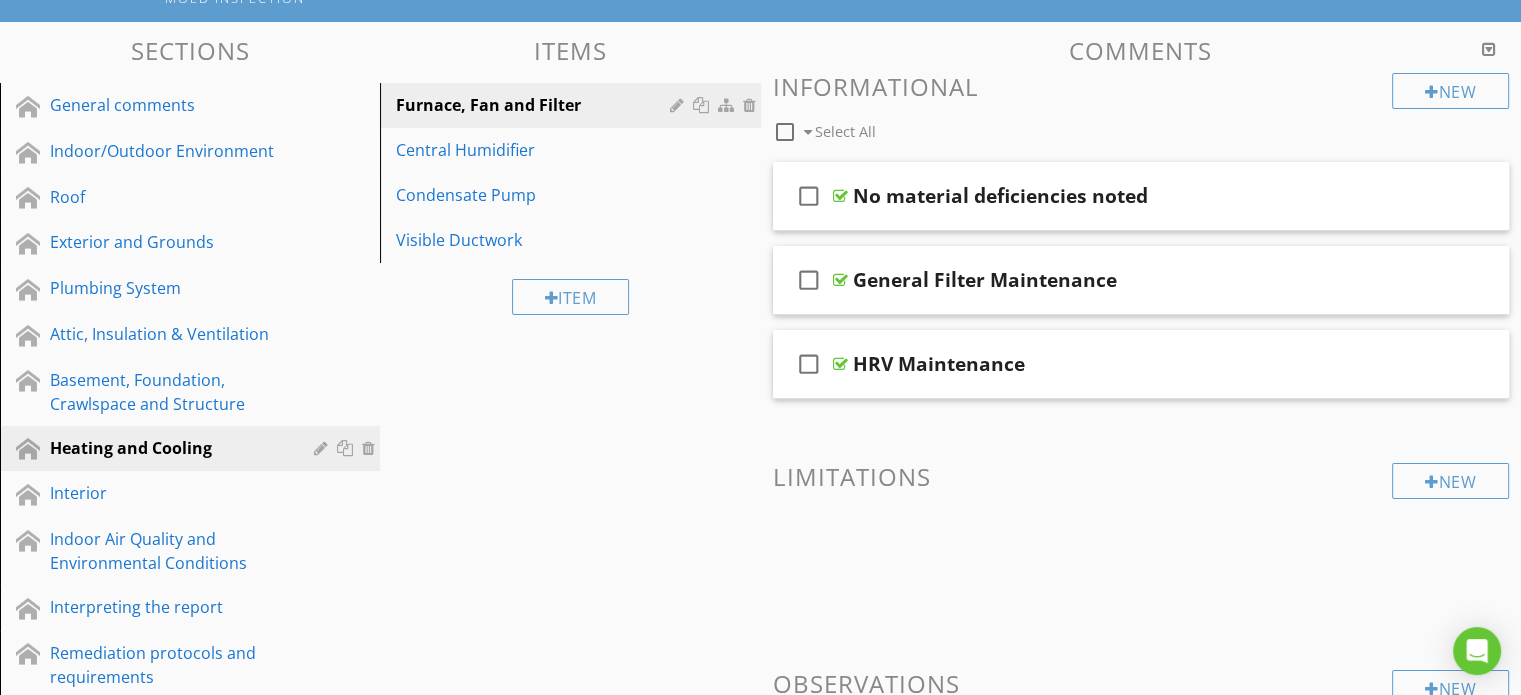 scroll, scrollTop: 212, scrollLeft: 0, axis: vertical 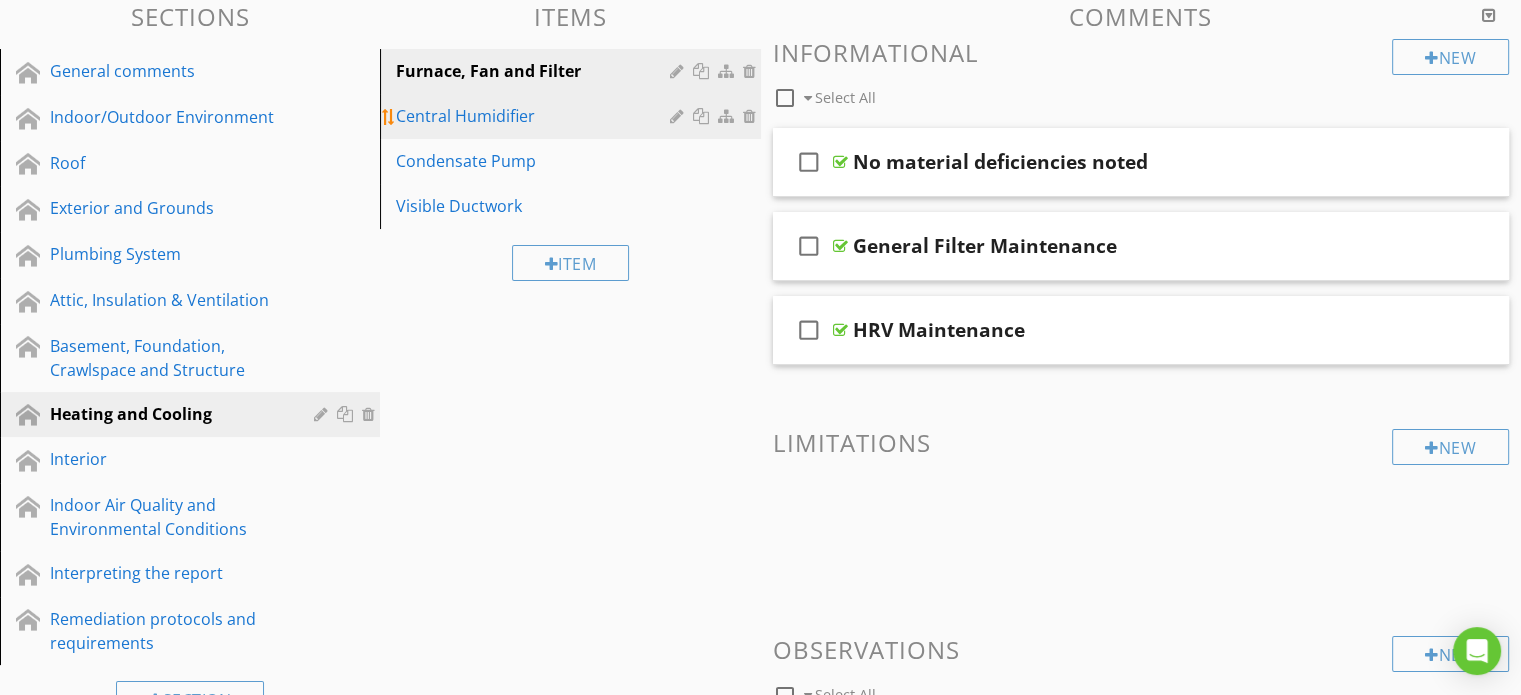 click on "Central Humidifier" at bounding box center (535, 116) 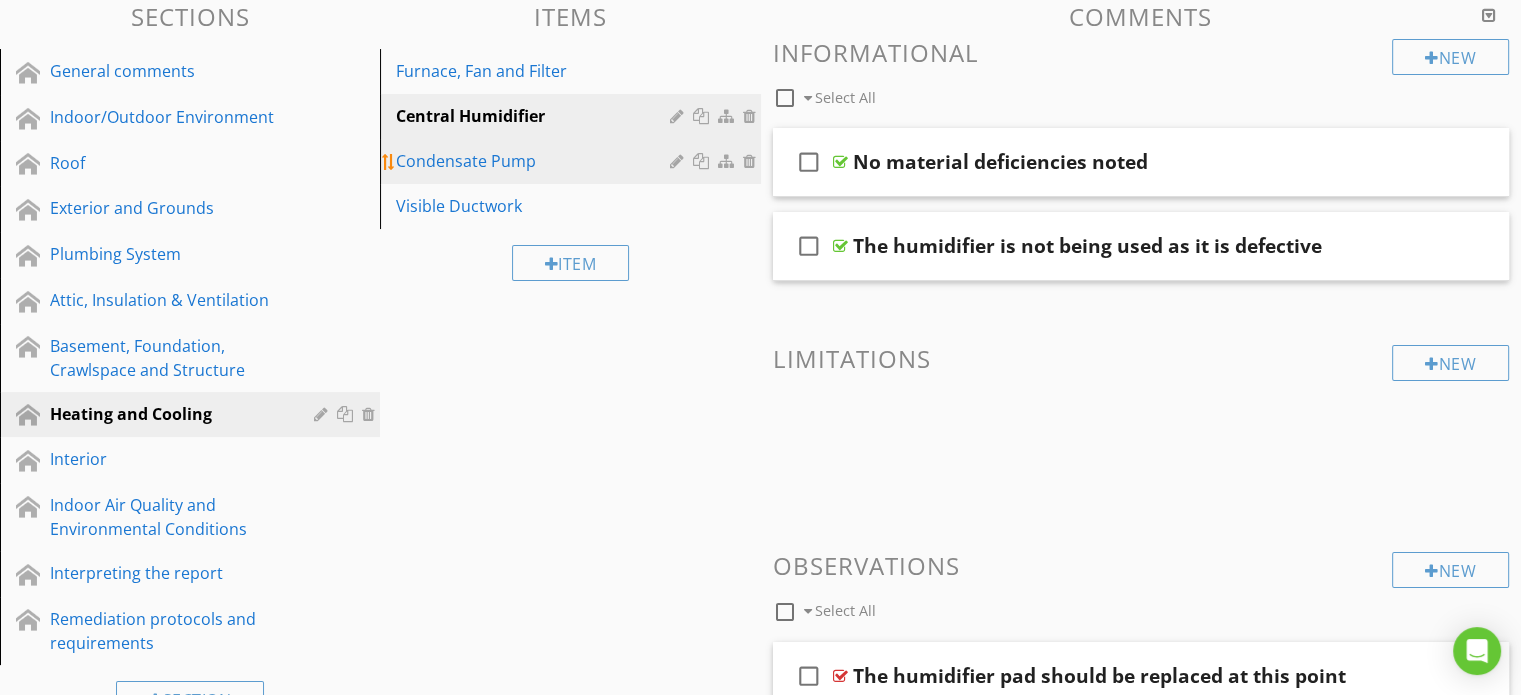 click on "Condensate Pump" at bounding box center (535, 161) 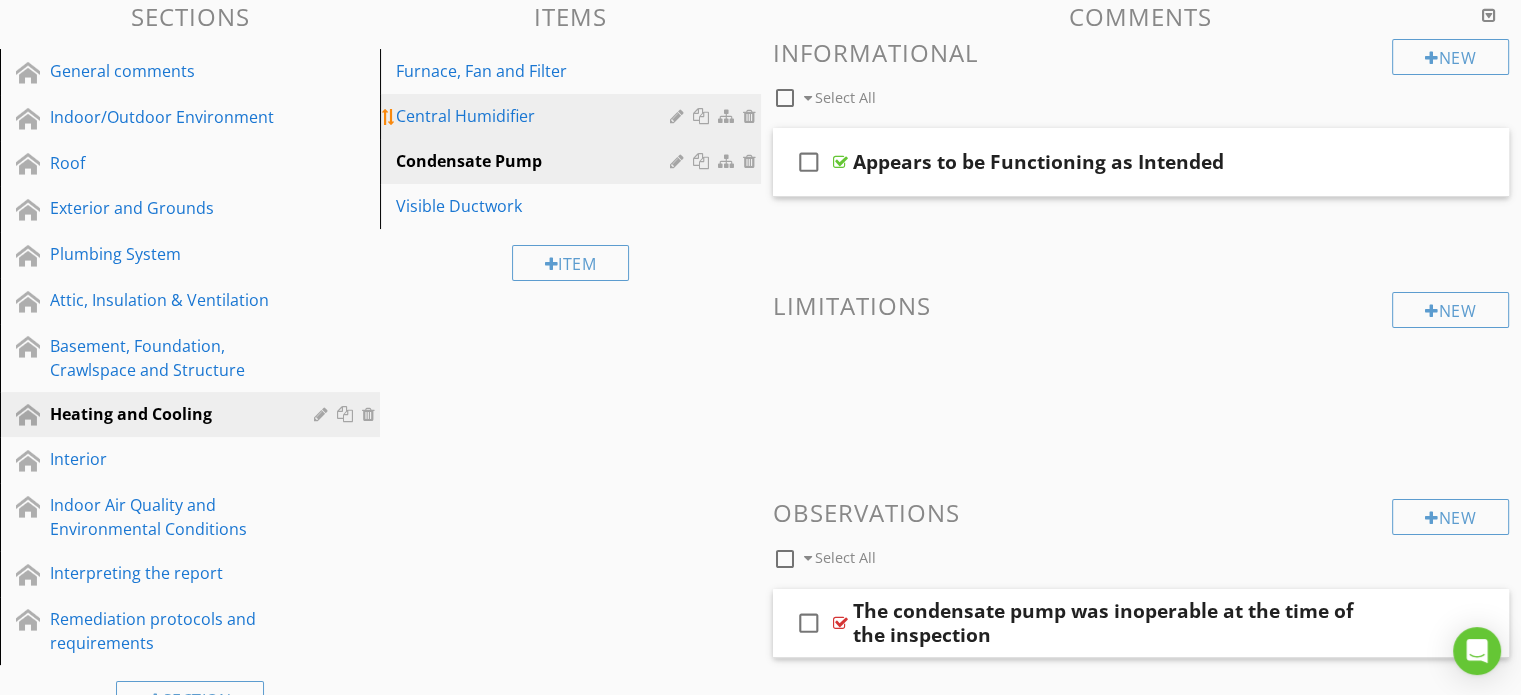 click on "Central Humidifier" at bounding box center [535, 116] 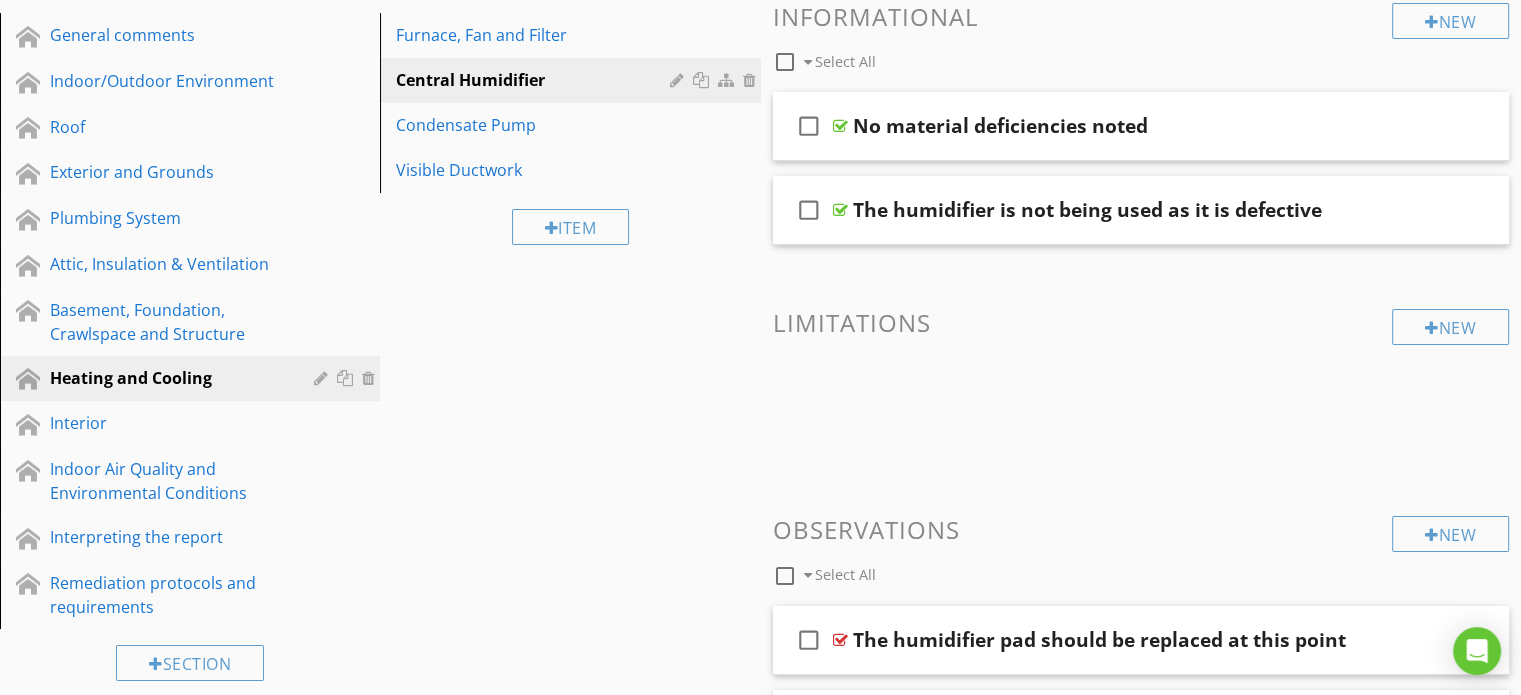 scroll, scrollTop: 443, scrollLeft: 0, axis: vertical 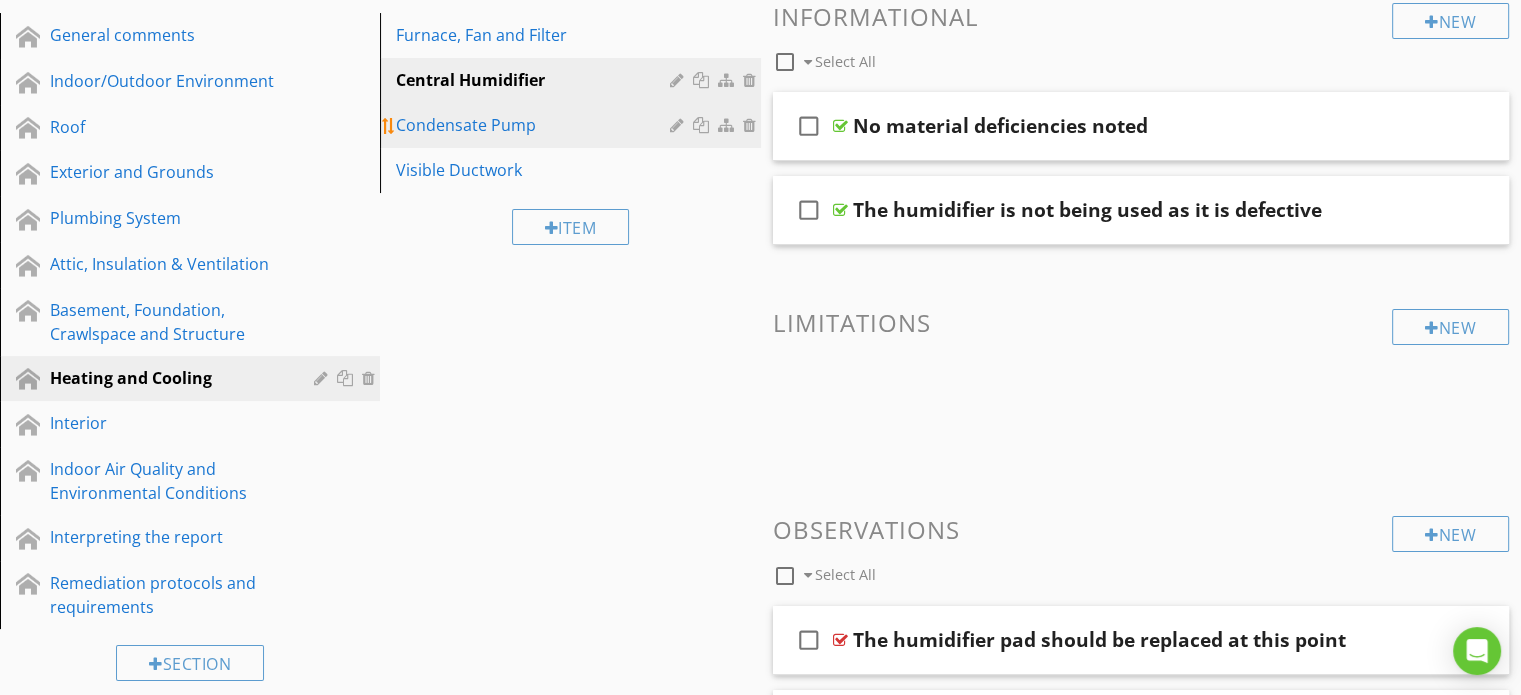 click on "Condensate Pump" at bounding box center (535, 125) 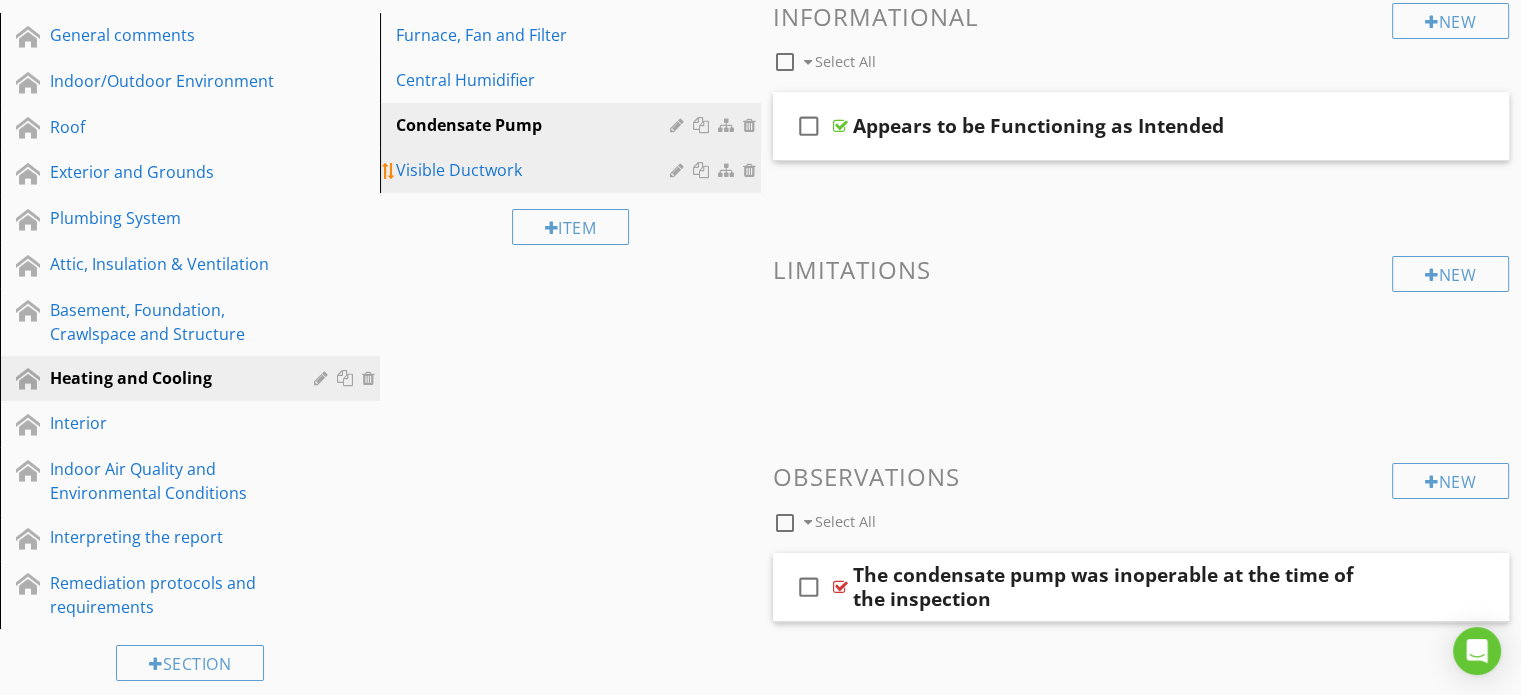 click on "Visible Ductwork" at bounding box center [535, 170] 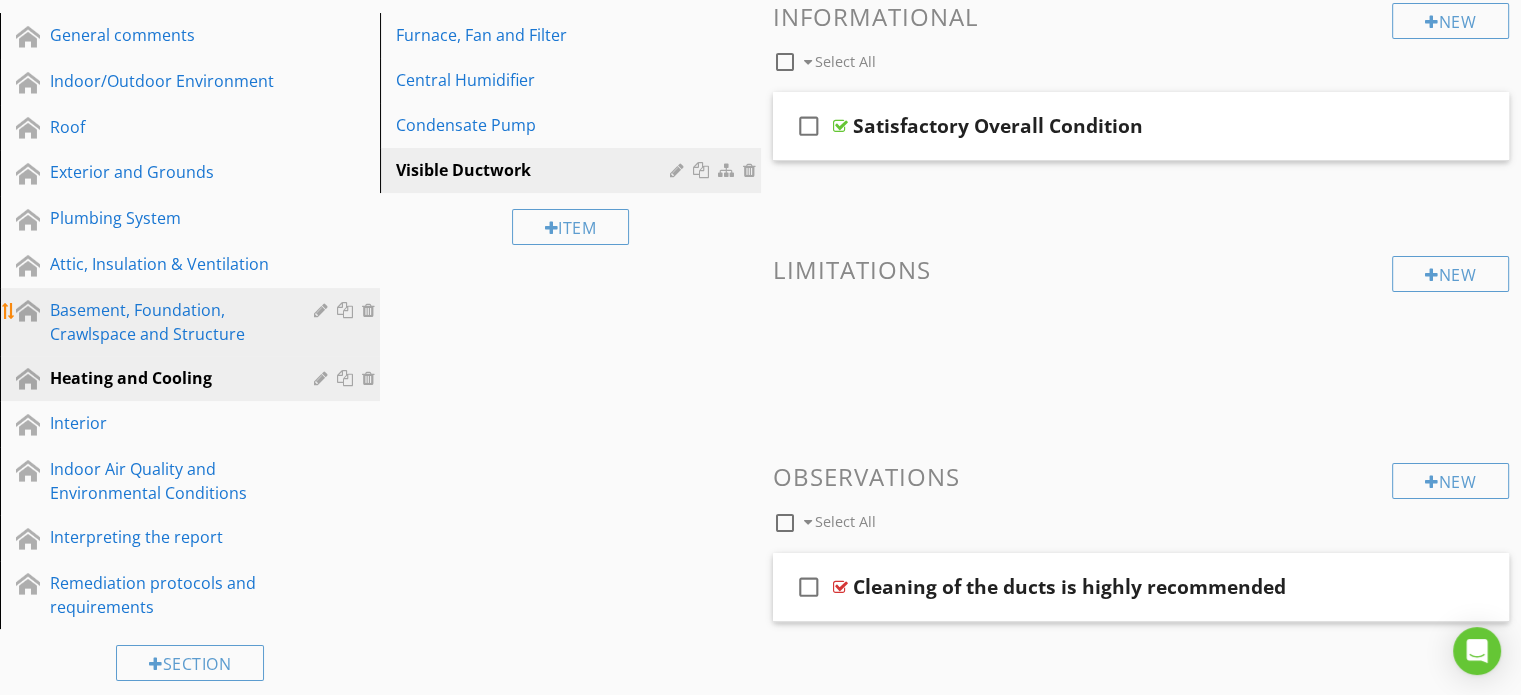 click on "Basement, Foundation, Crawlspace and Structure" at bounding box center (167, 322) 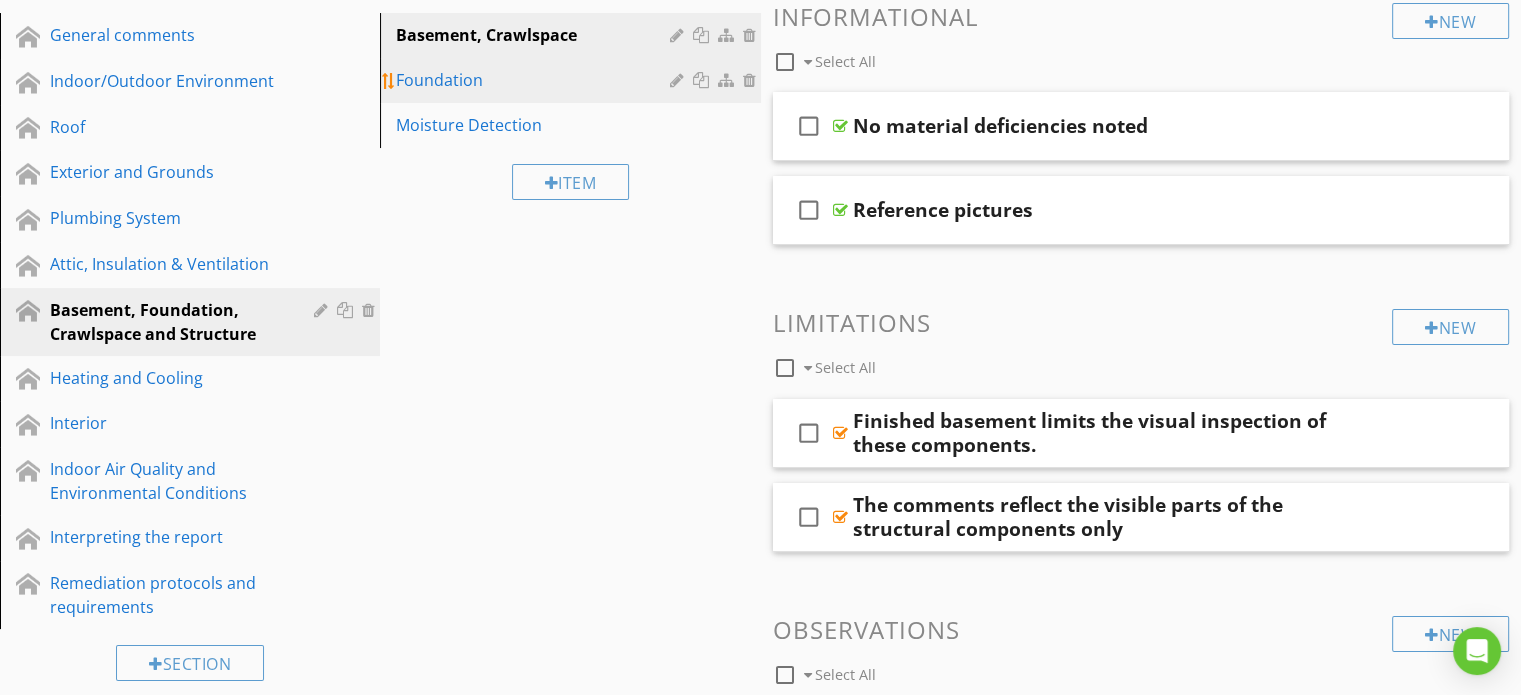 type 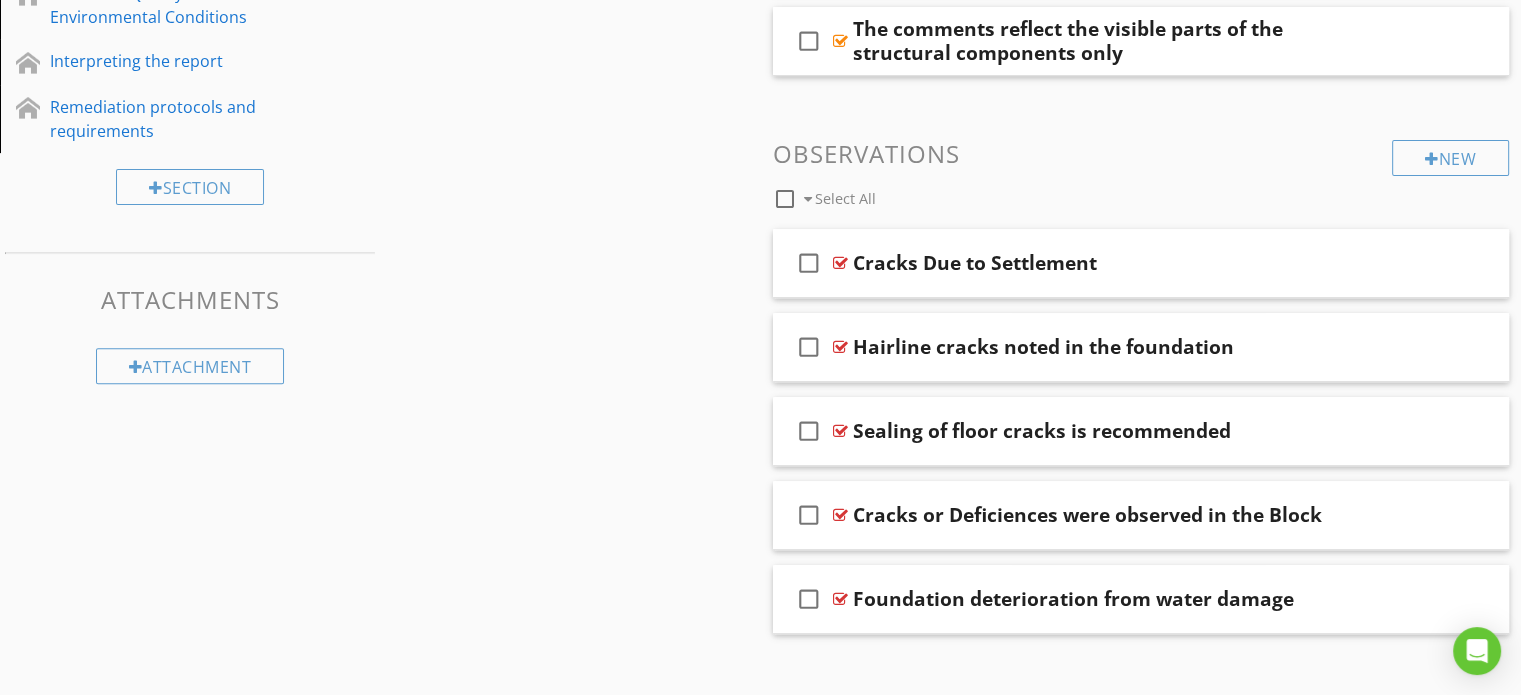 scroll, scrollTop: 744, scrollLeft: 0, axis: vertical 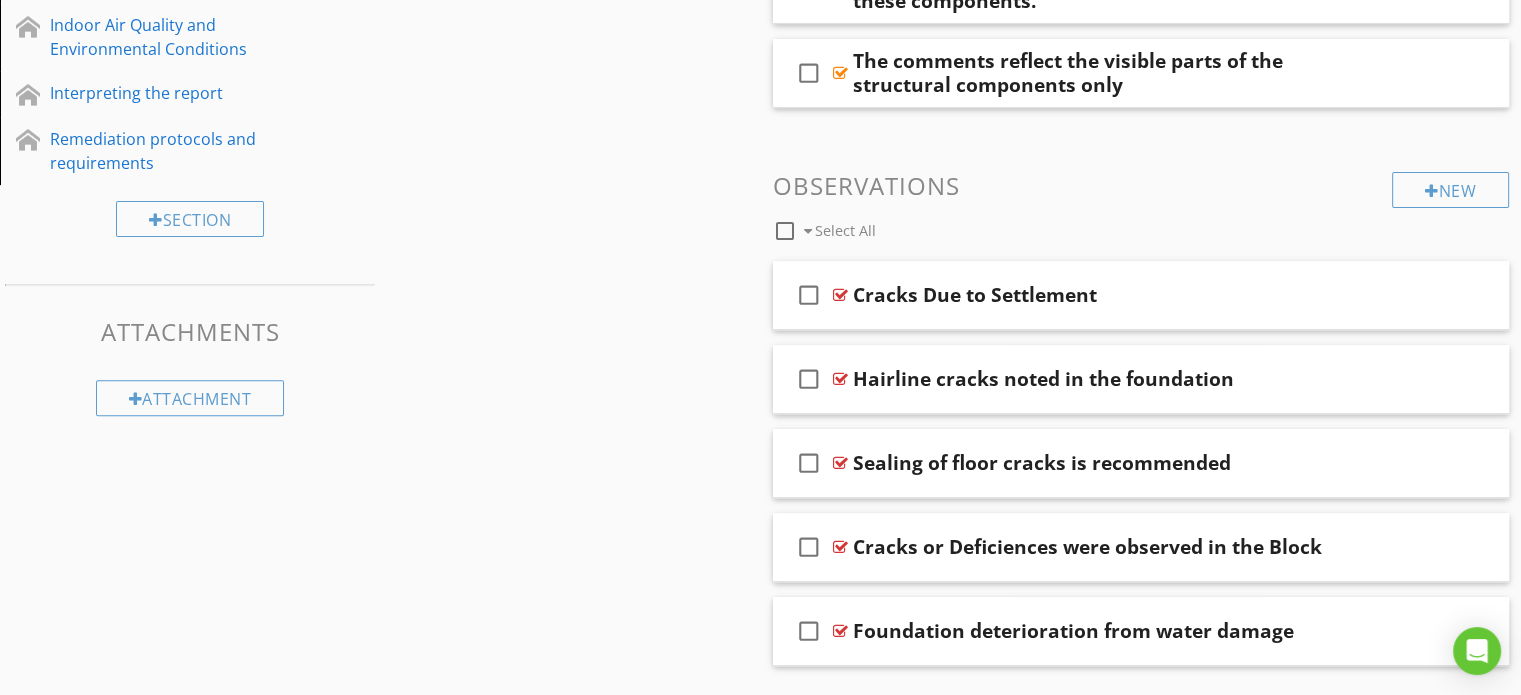 click at bounding box center [785, 231] 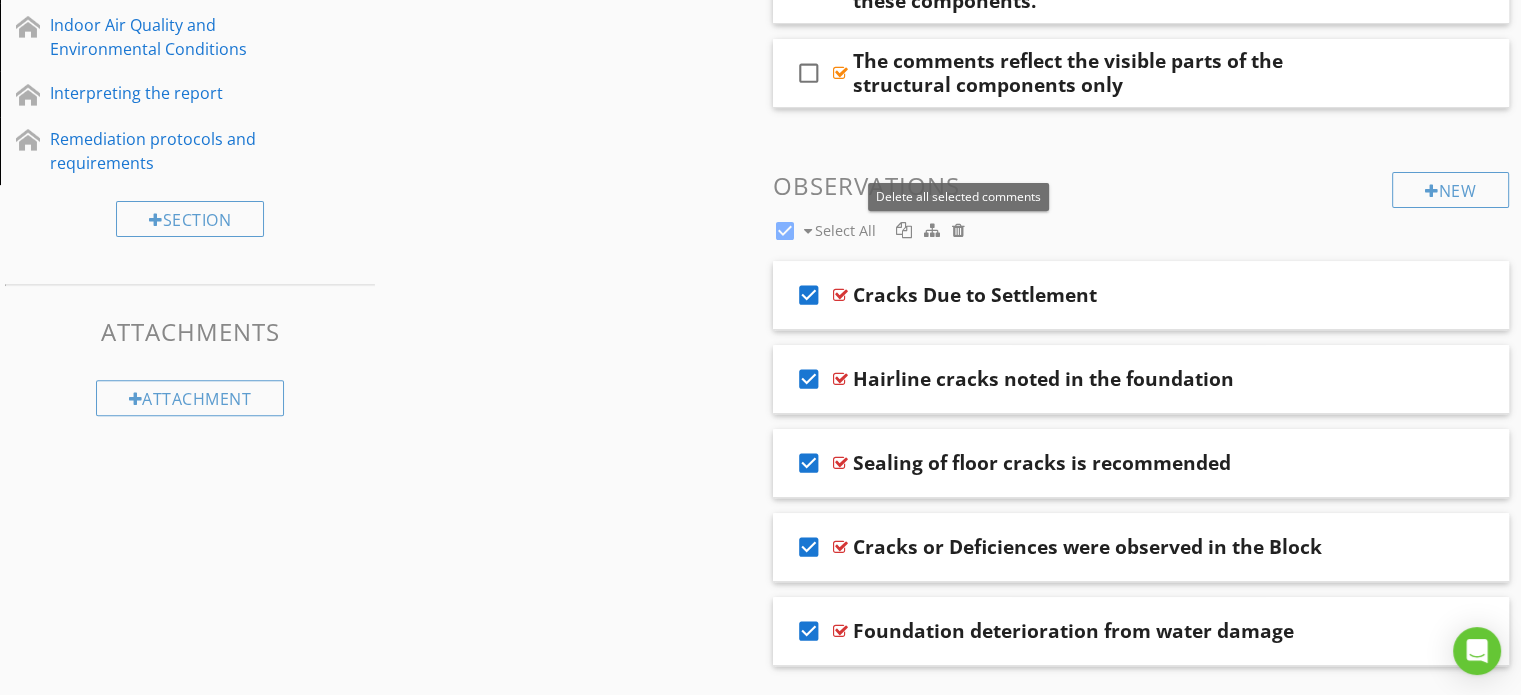 click at bounding box center (958, 230) 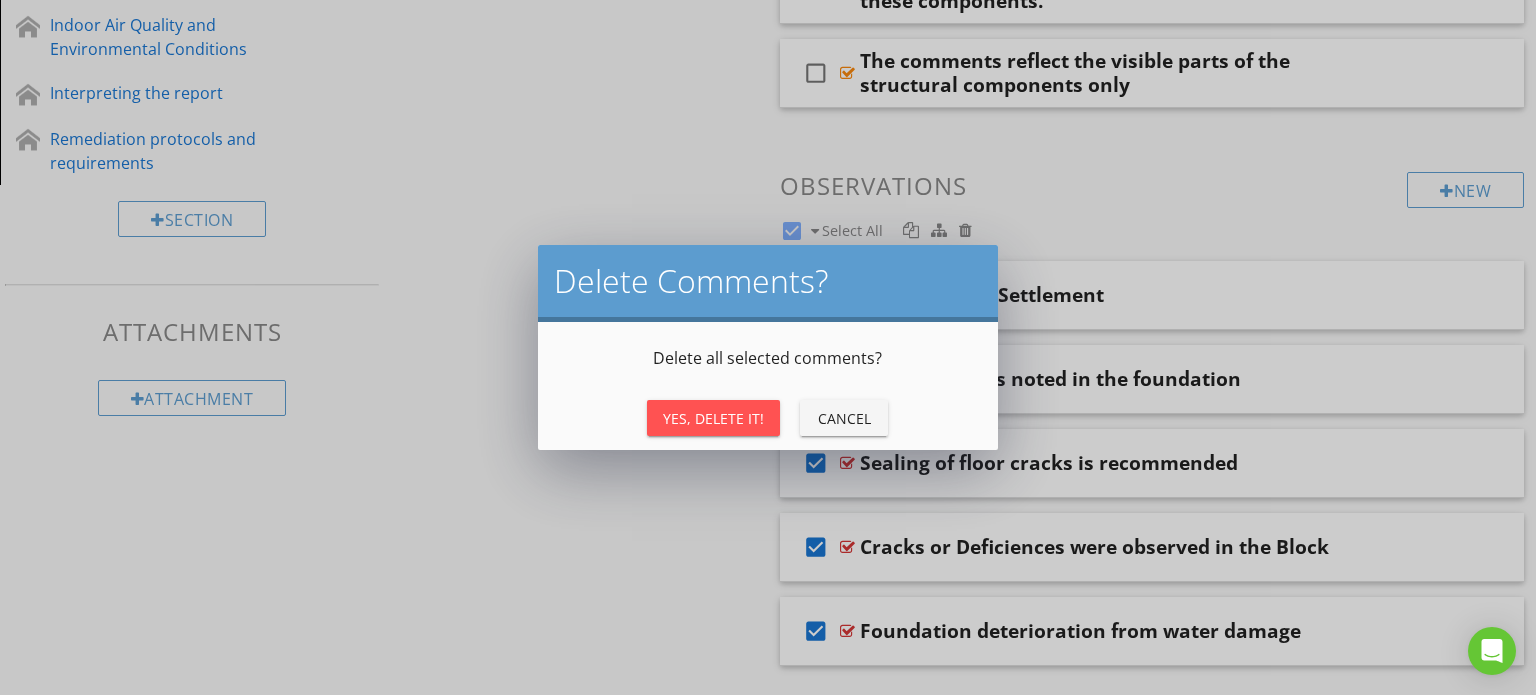 click on "Yes, Delete It!" at bounding box center (713, 418) 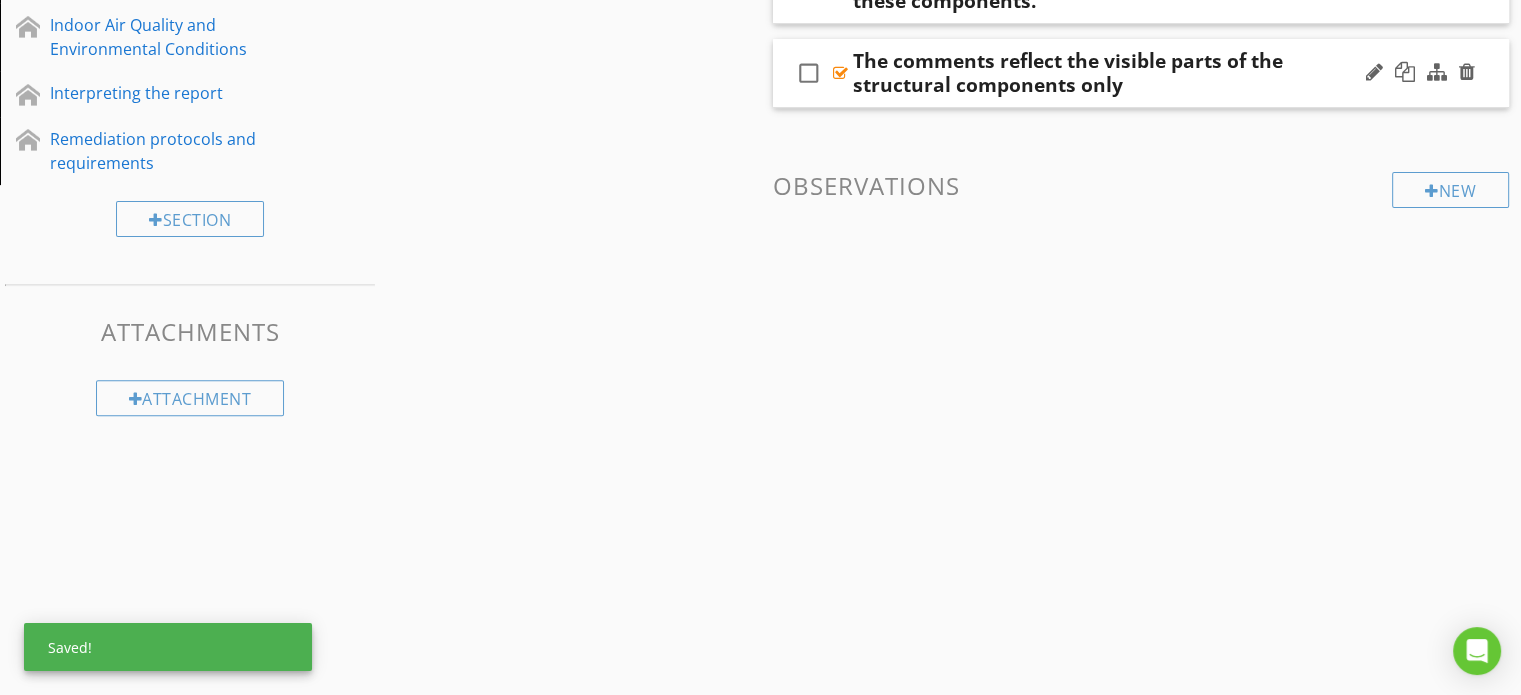 scroll, scrollTop: 443, scrollLeft: 0, axis: vertical 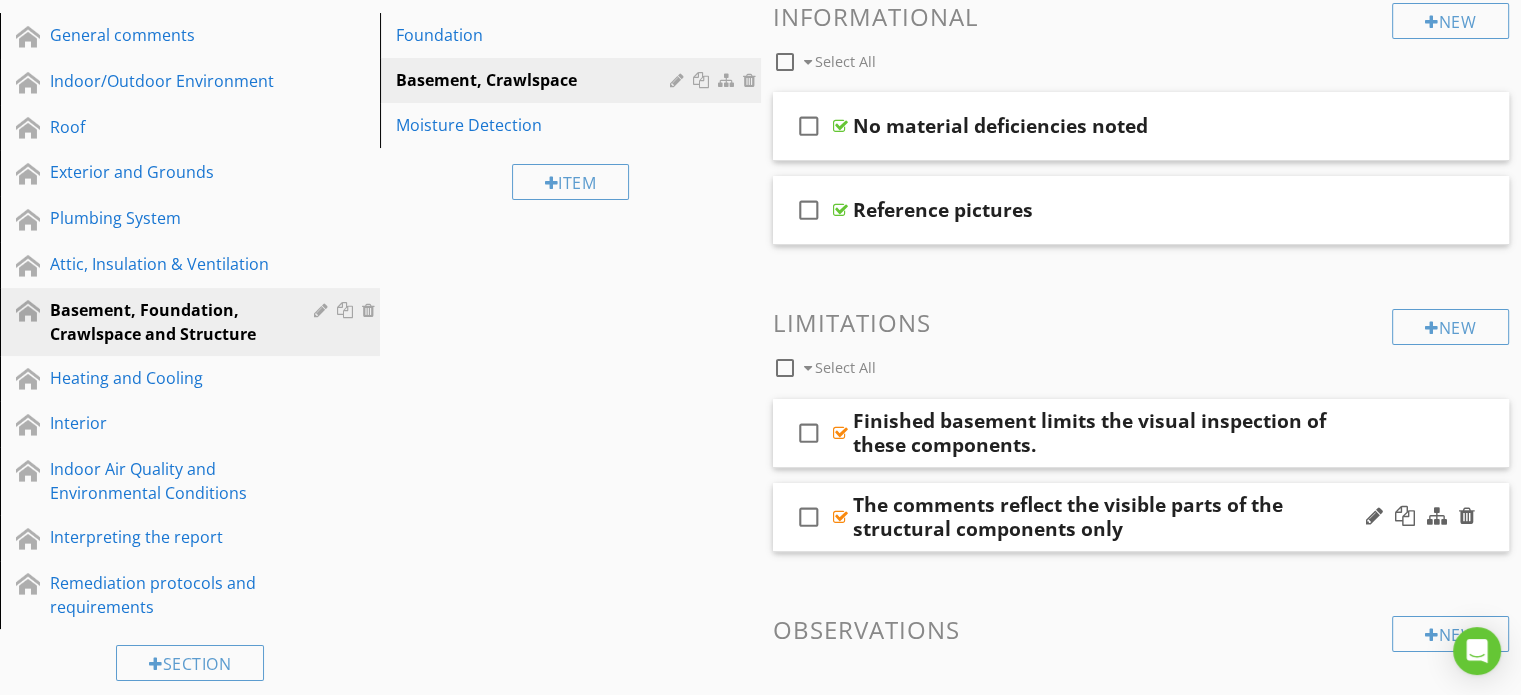 click at bounding box center [840, 517] 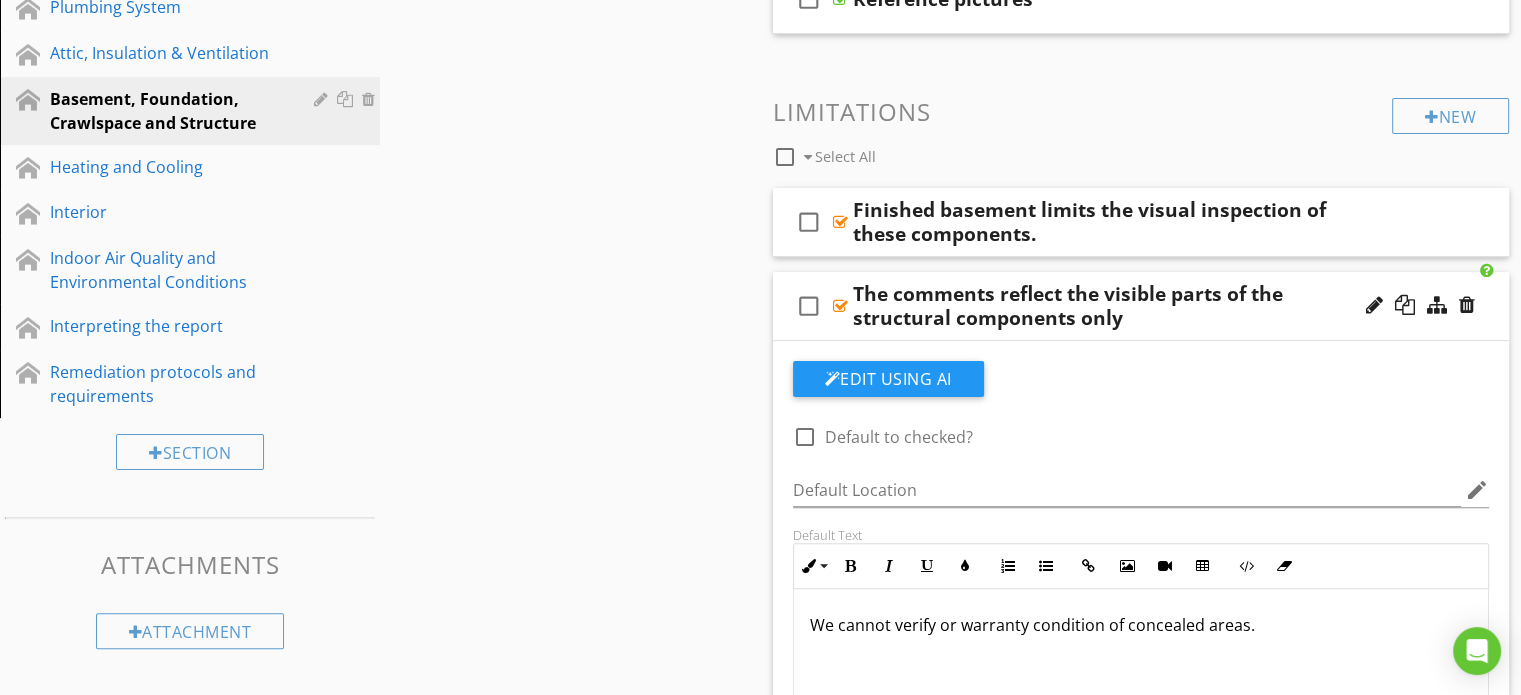 scroll, scrollTop: 448, scrollLeft: 0, axis: vertical 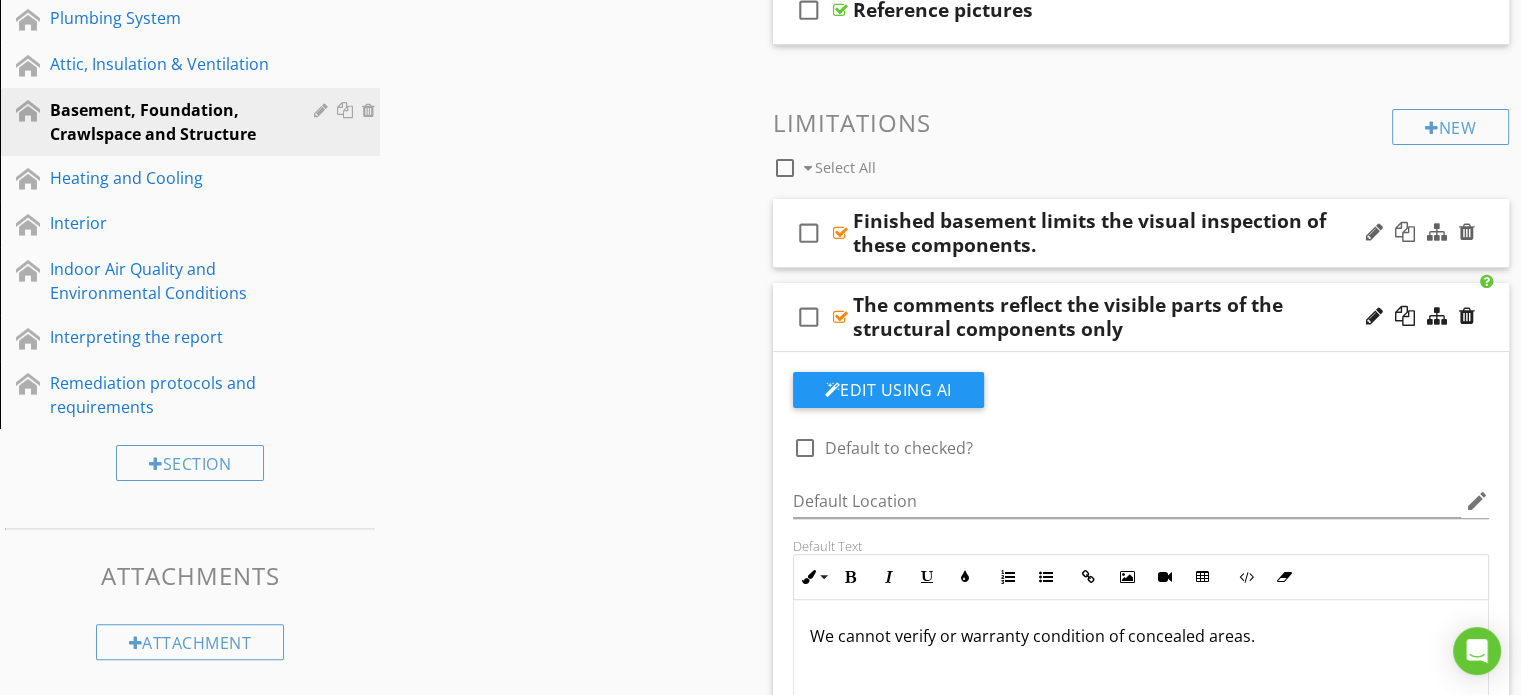 click at bounding box center (840, 233) 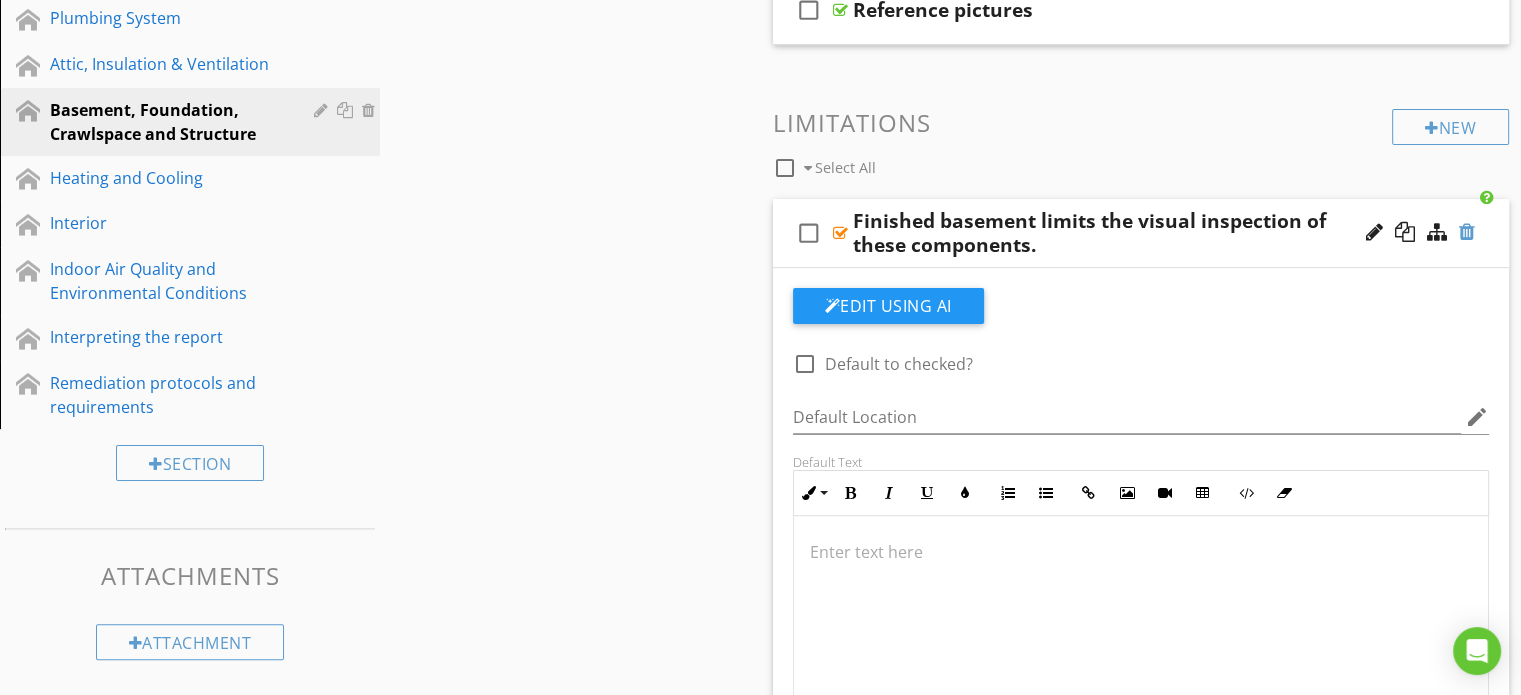 click at bounding box center [1467, 232] 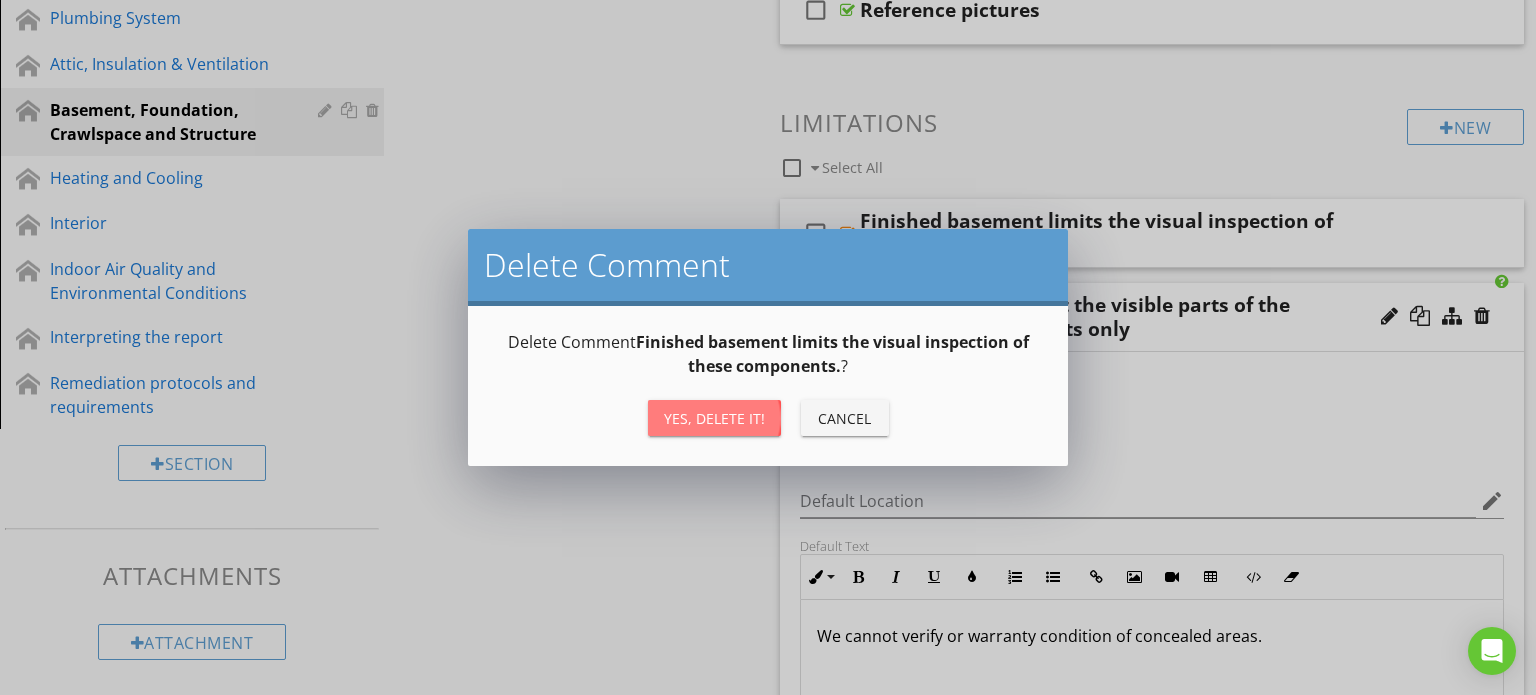 click on "Yes, Delete it!" at bounding box center (714, 418) 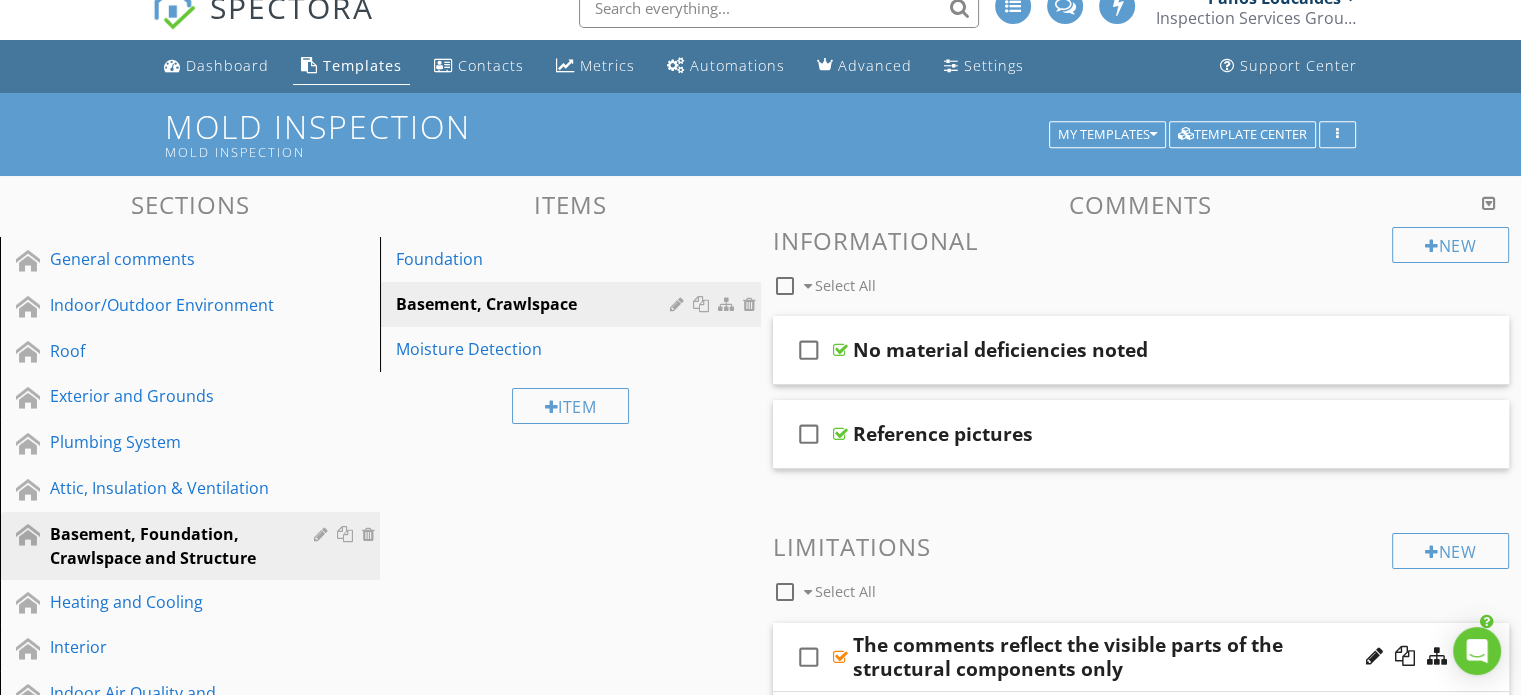 scroll, scrollTop: 0, scrollLeft: 0, axis: both 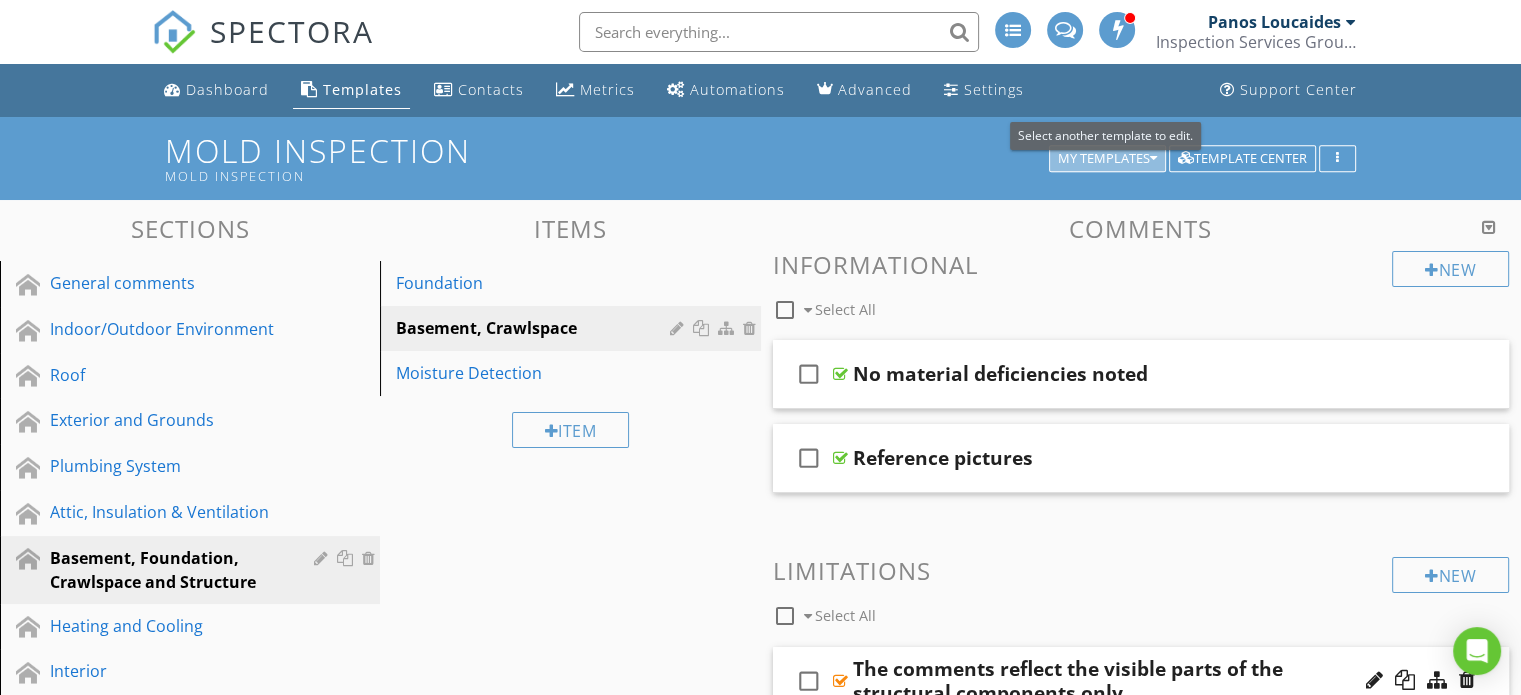 click on "My Templates" at bounding box center [1107, 159] 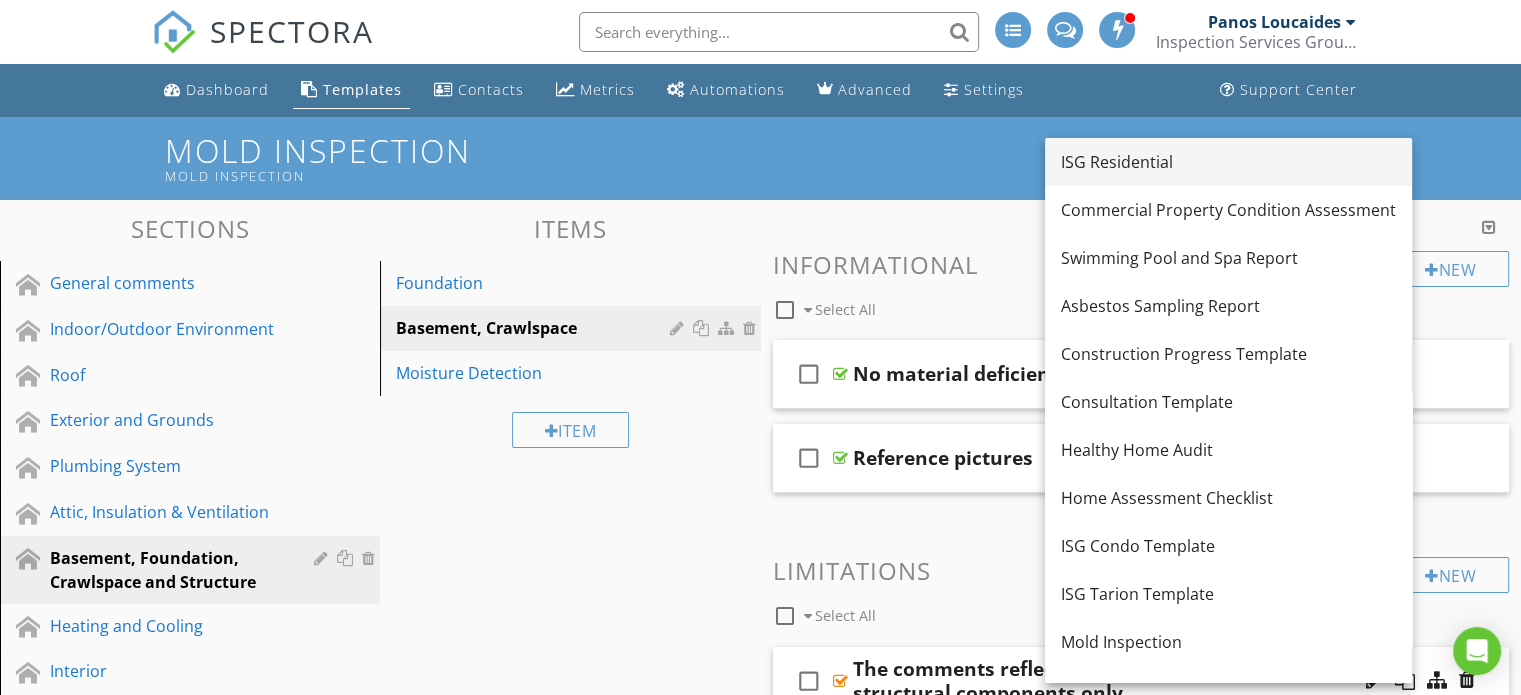 click on "ISG Residential" at bounding box center (1228, 162) 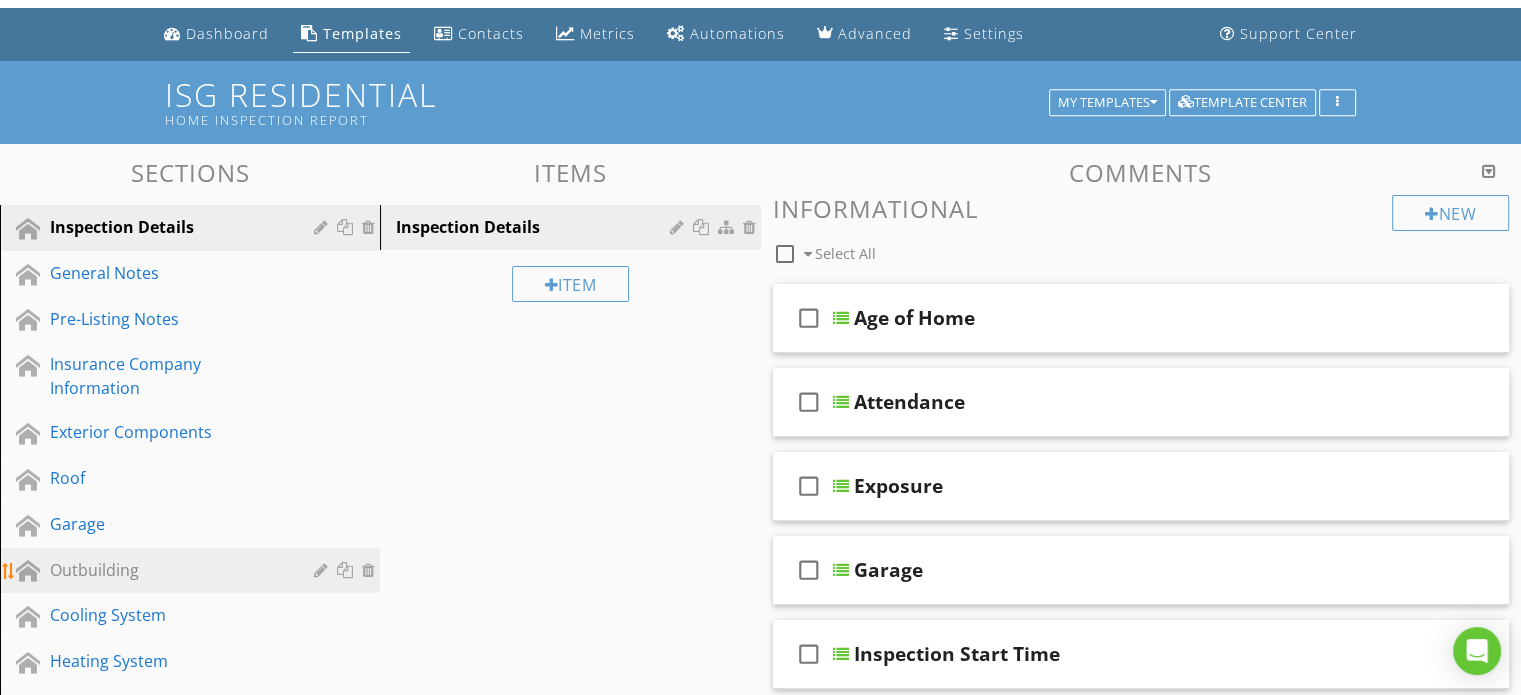 scroll, scrollTop: 0, scrollLeft: 0, axis: both 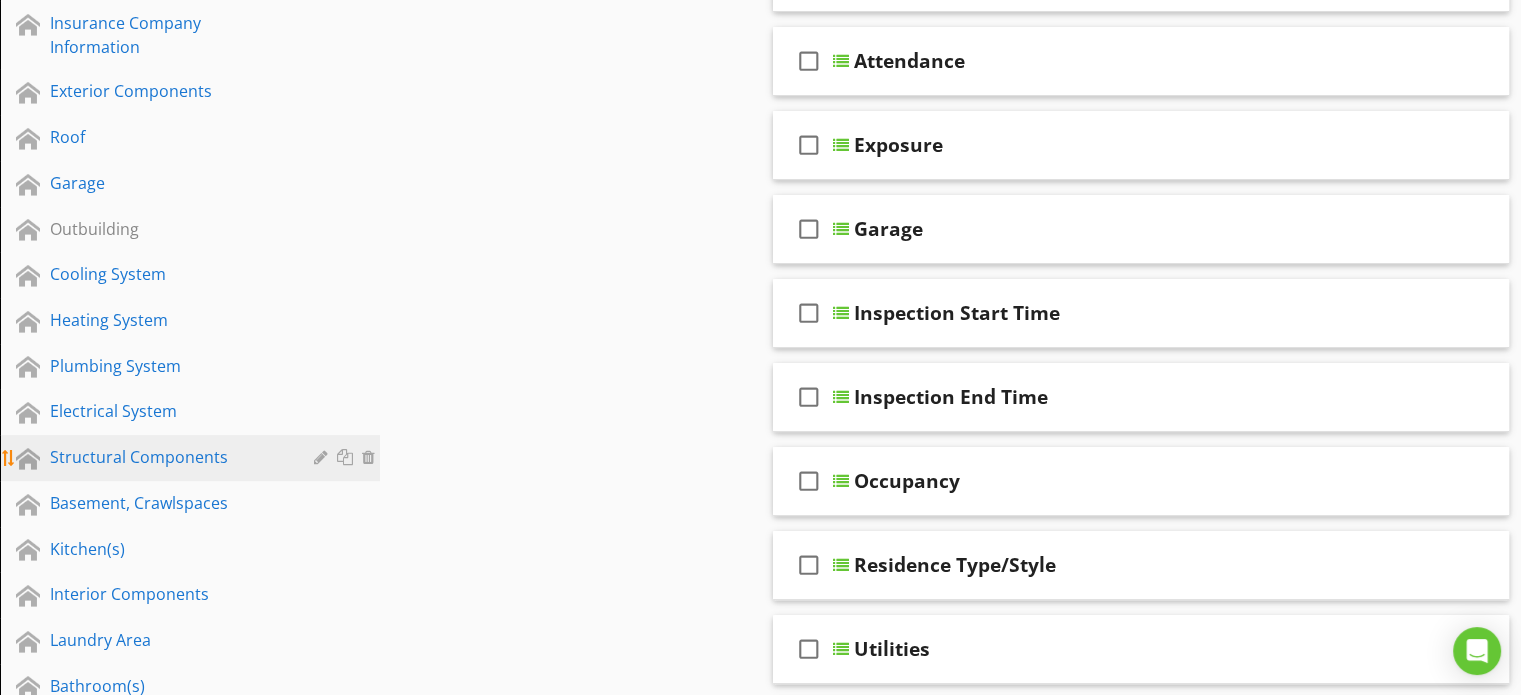 click on "Structural Components" at bounding box center [167, 457] 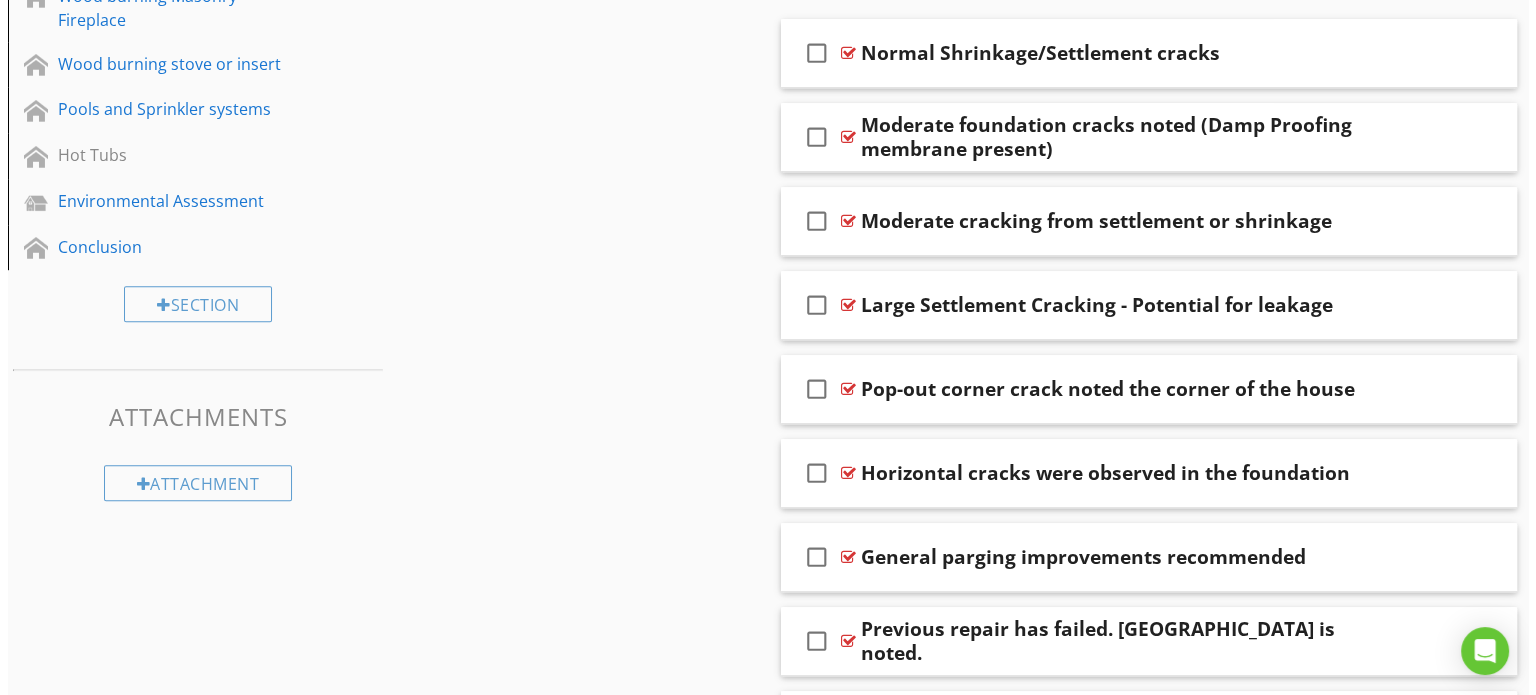 scroll, scrollTop: 985, scrollLeft: 0, axis: vertical 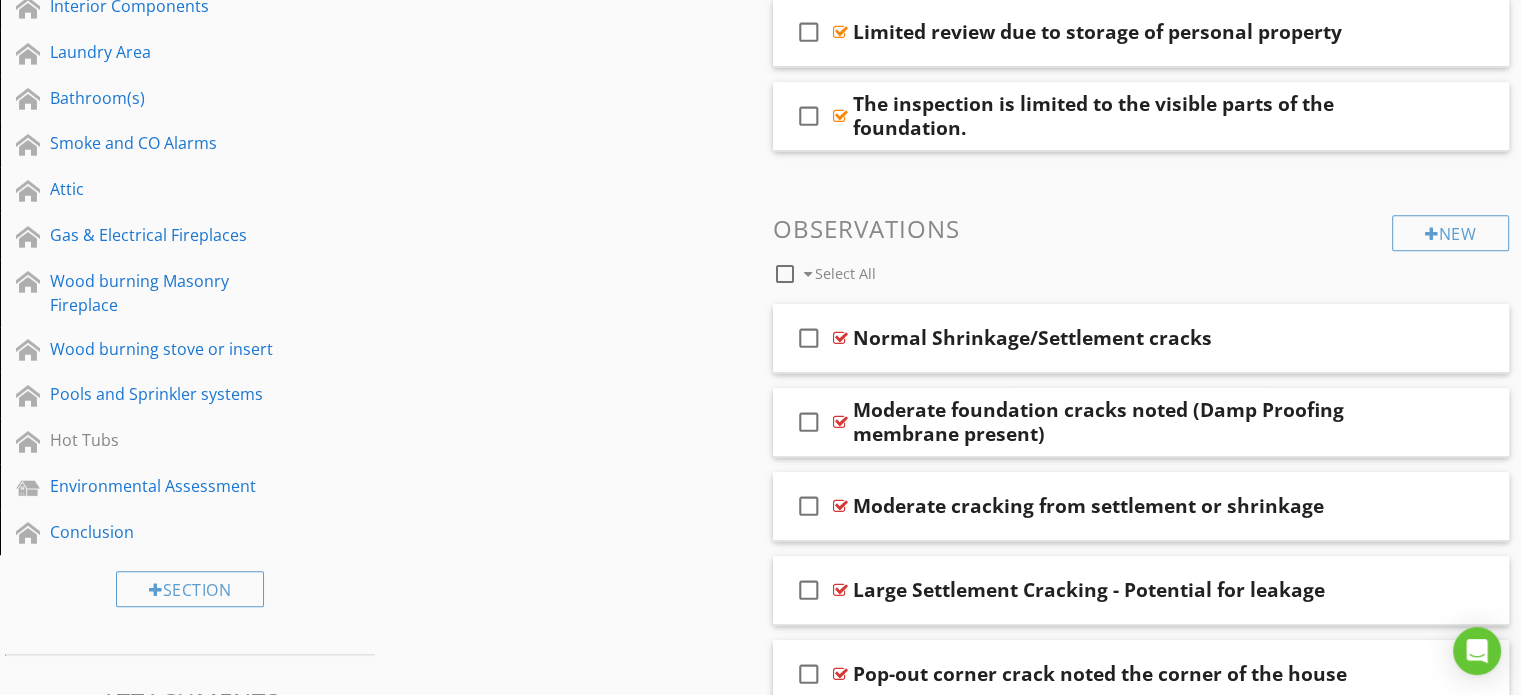click at bounding box center [785, 274] 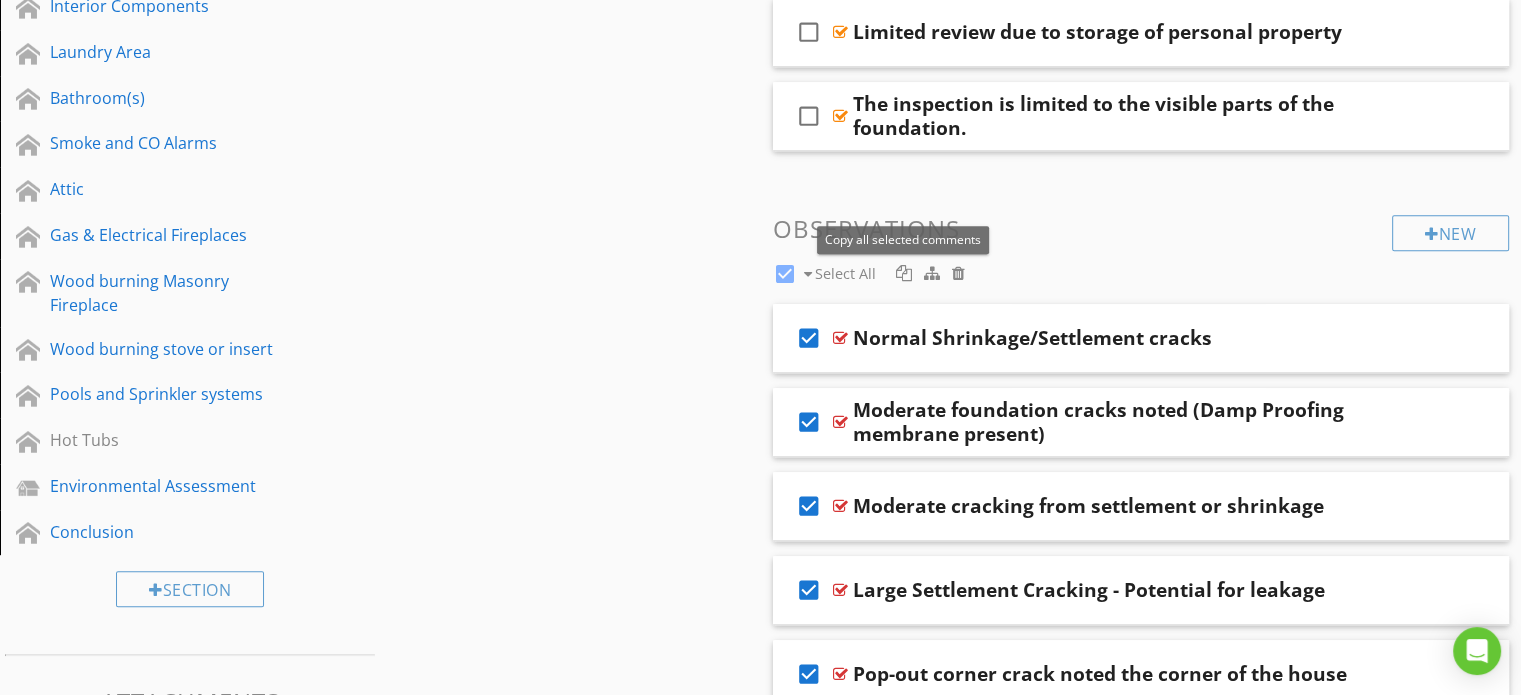 click at bounding box center [904, 273] 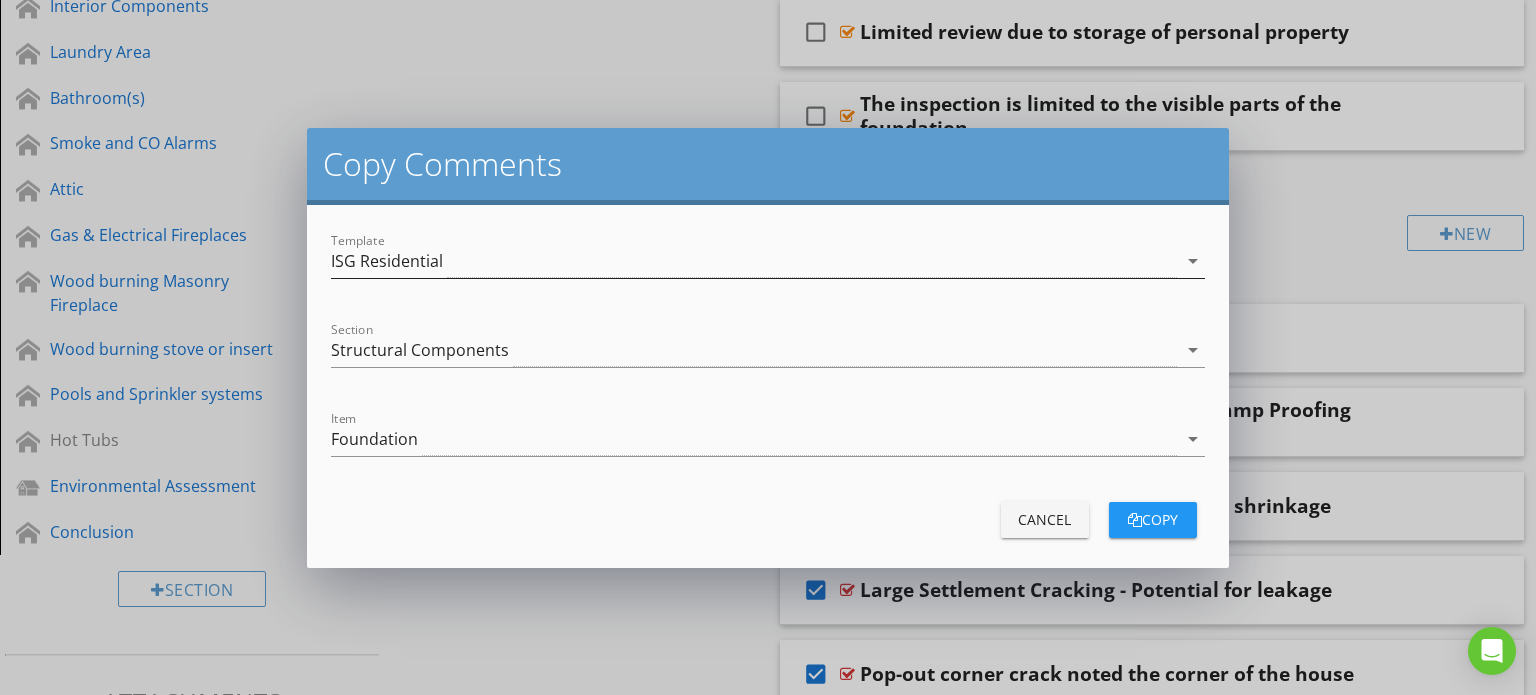 click on "ISG Residential" at bounding box center [754, 261] 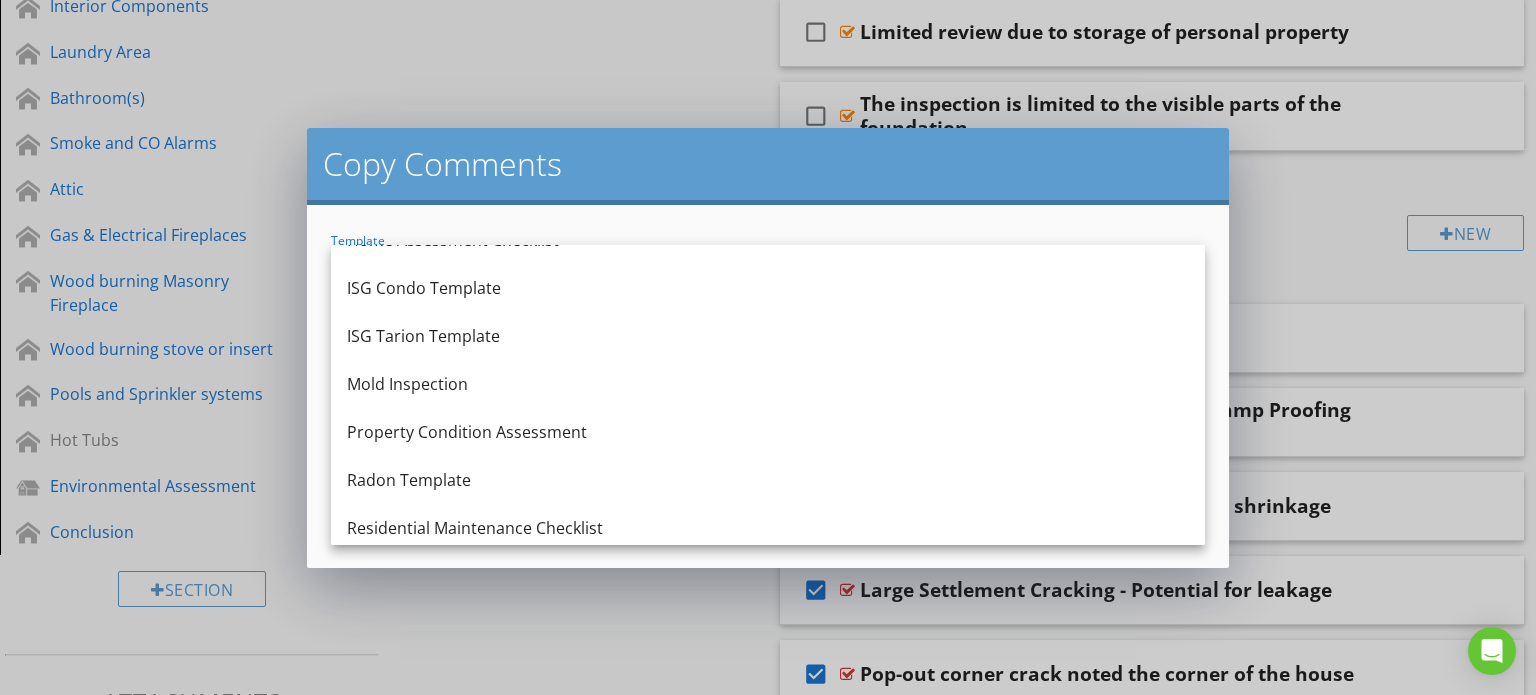 scroll, scrollTop: 380, scrollLeft: 0, axis: vertical 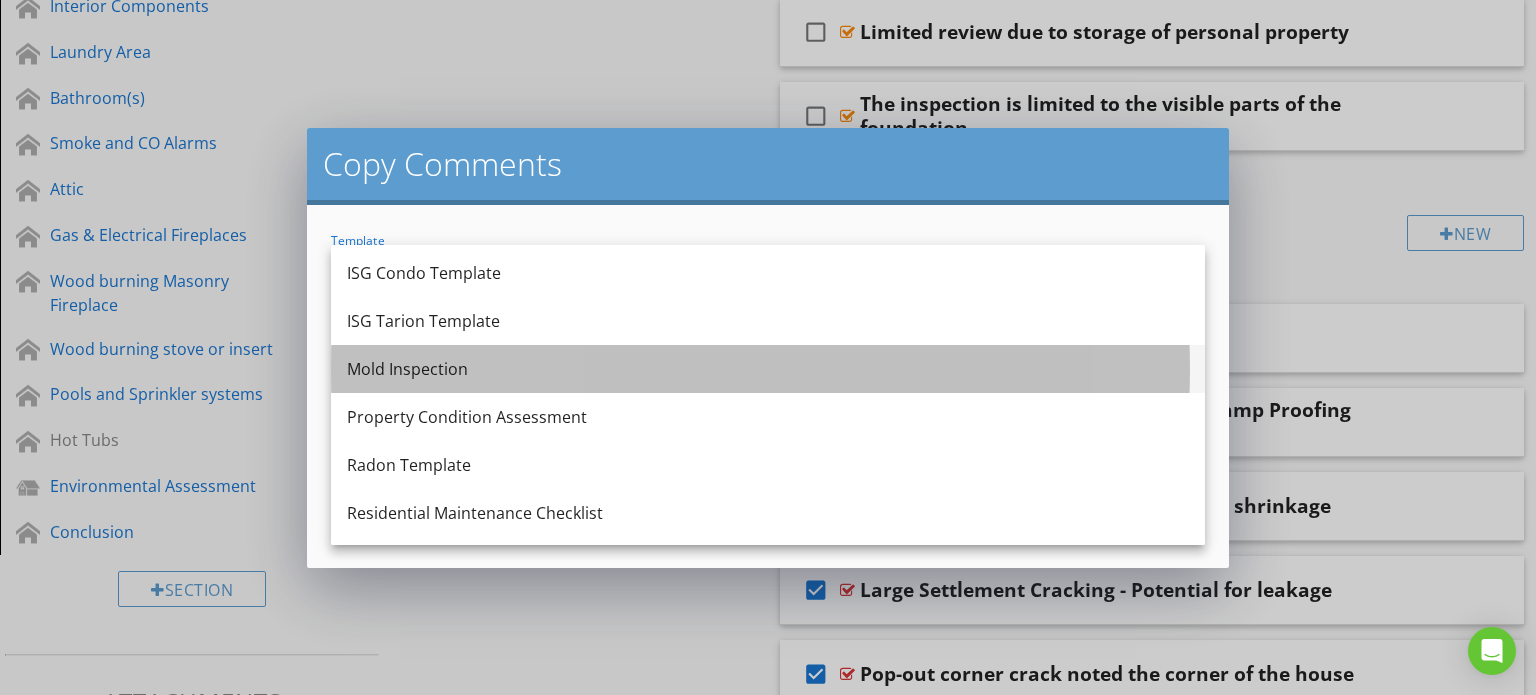 click on "Mold Inspection" at bounding box center (768, 369) 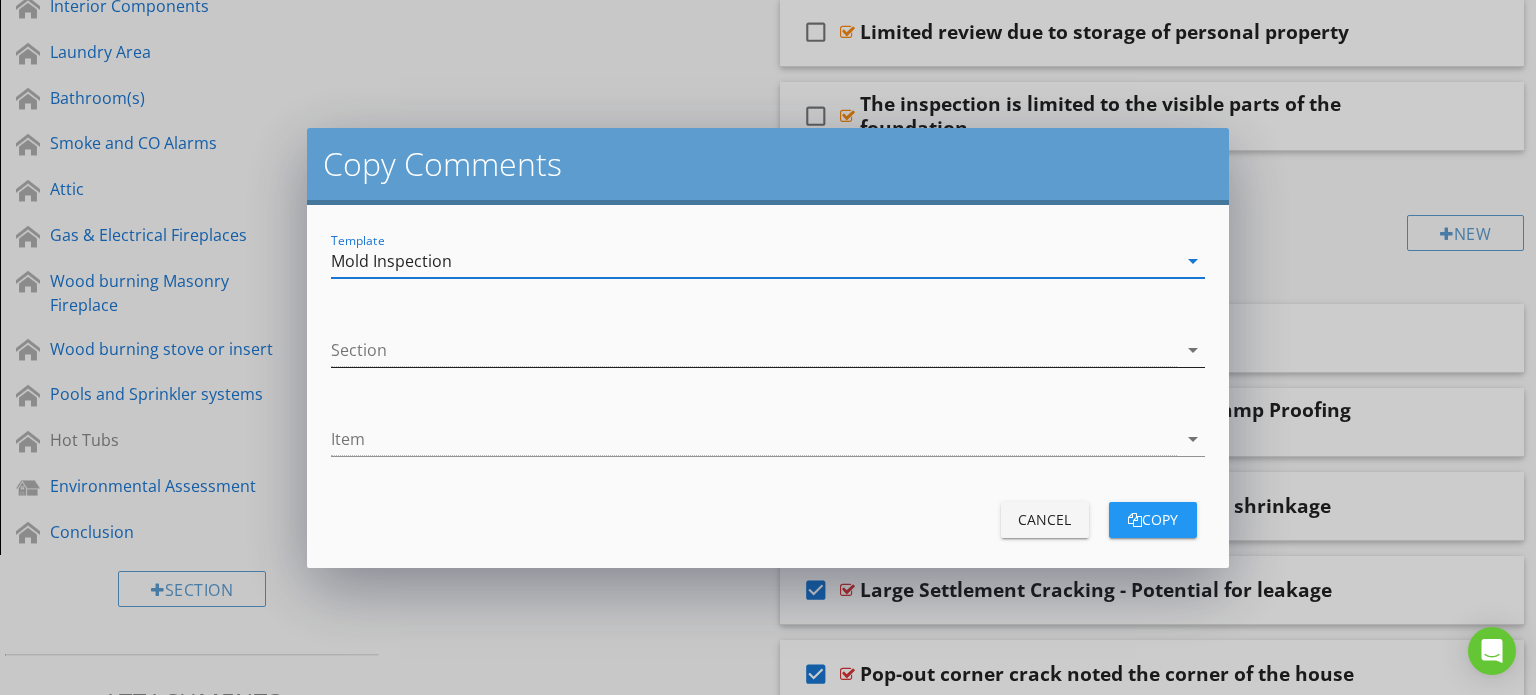 click at bounding box center (754, 350) 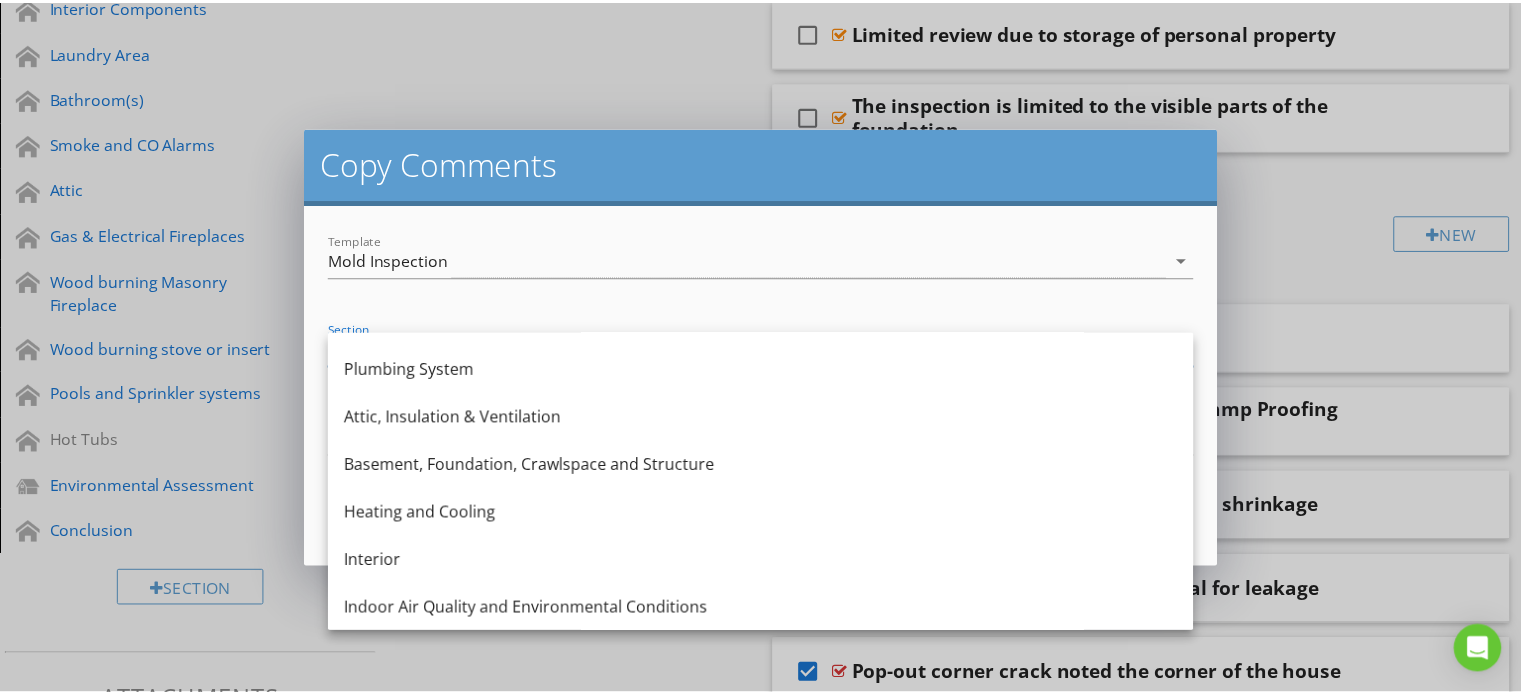scroll, scrollTop: 259, scrollLeft: 0, axis: vertical 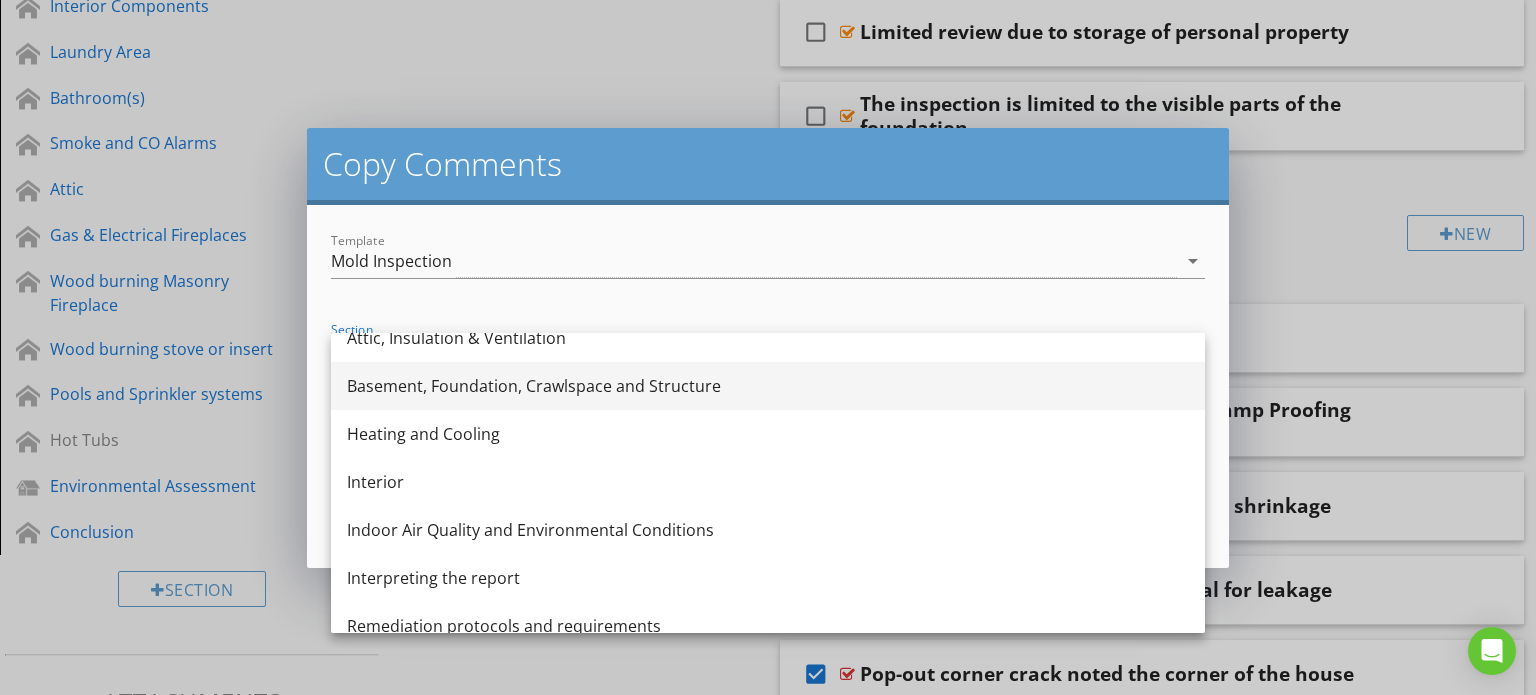 click on "Basement, Foundation, Crawlspace and Structure" at bounding box center (768, 386) 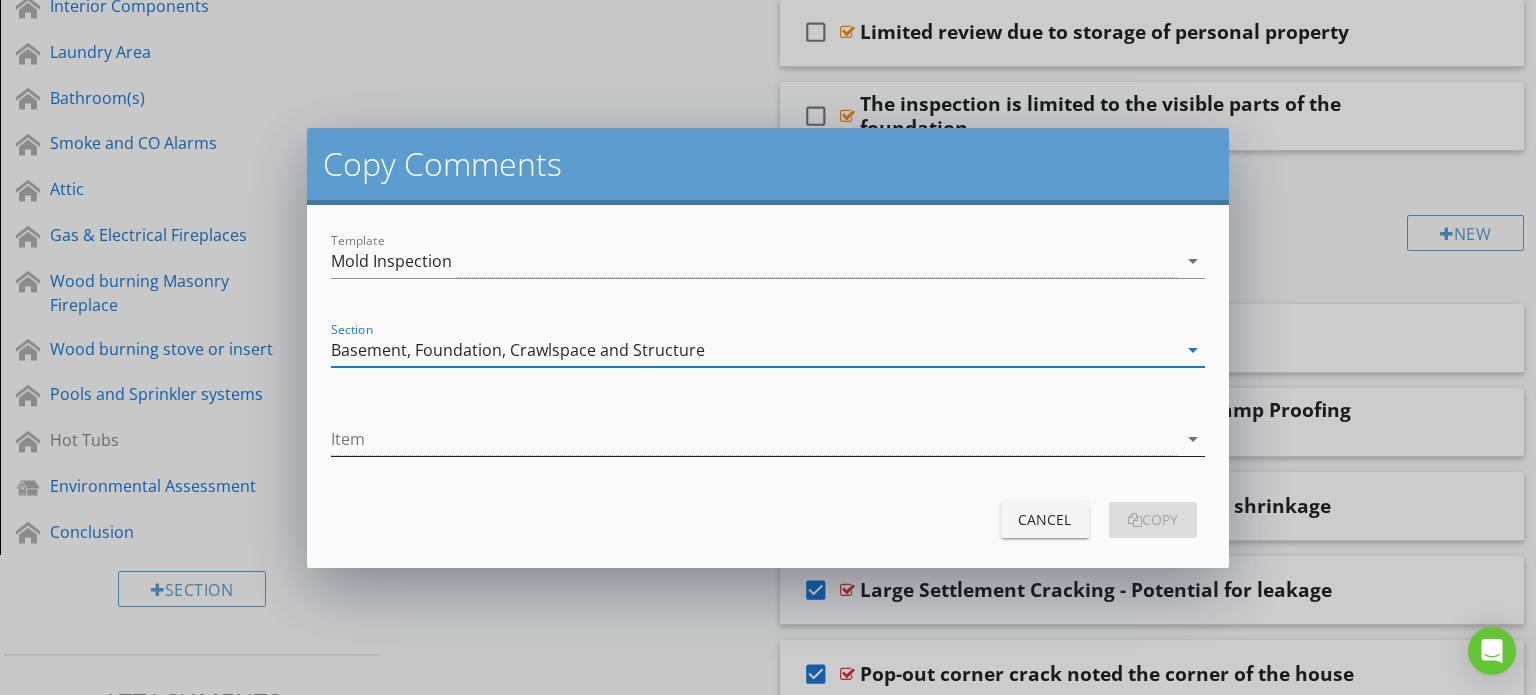 click at bounding box center [754, 439] 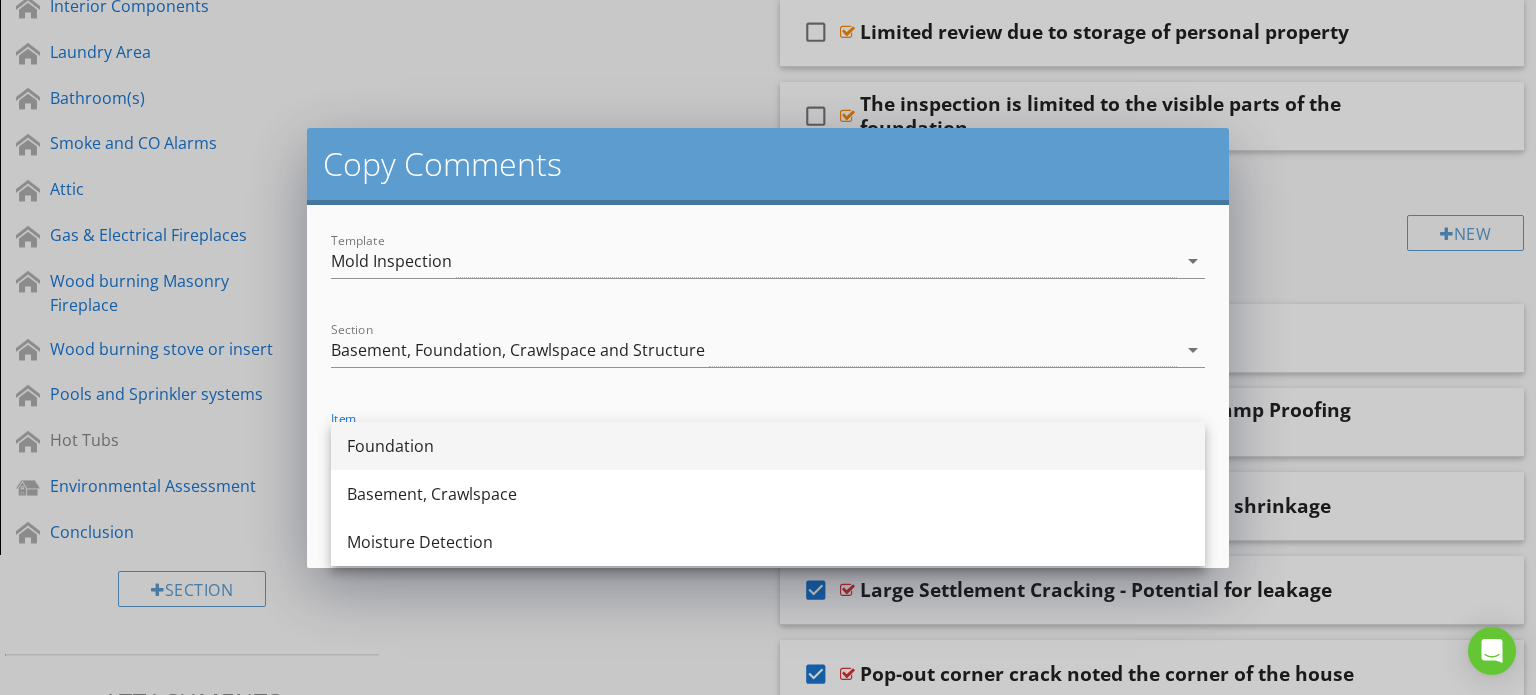 click on "Foundation" at bounding box center (768, 446) 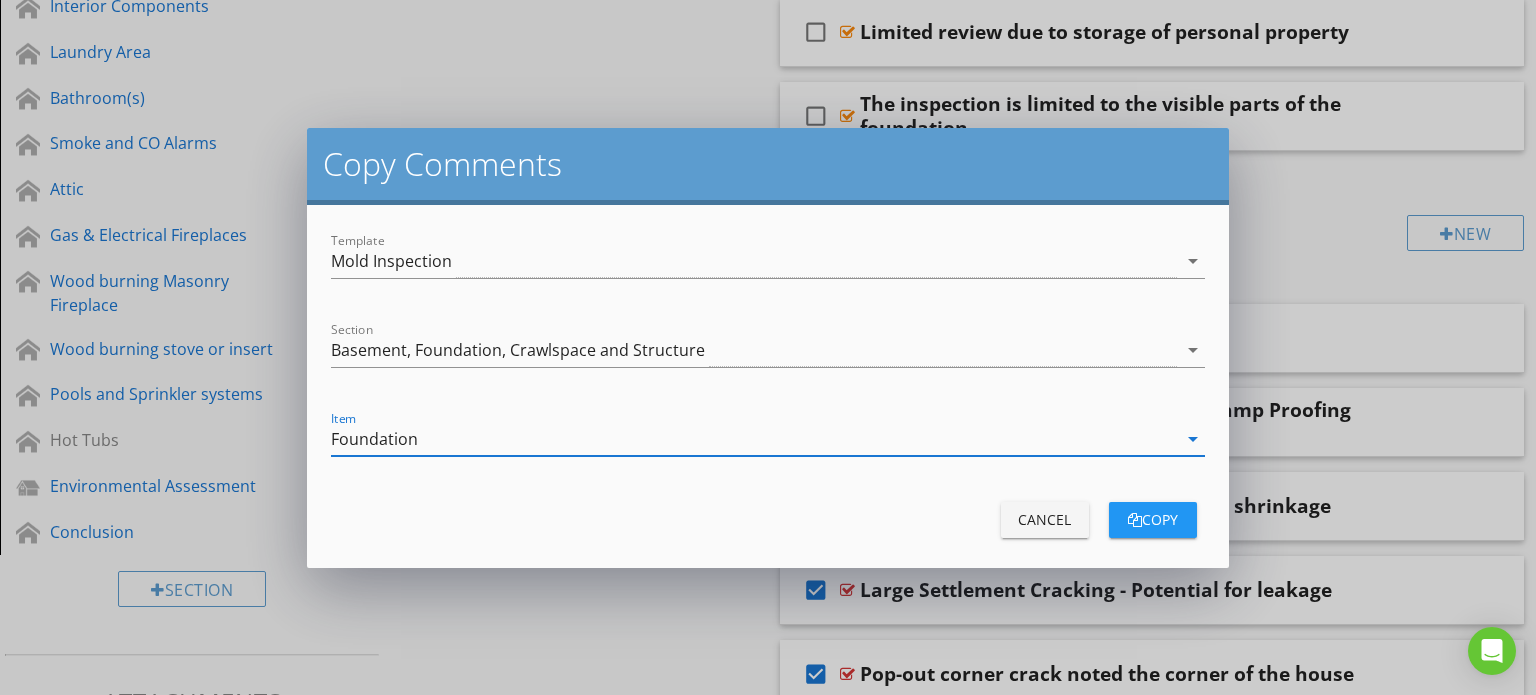 click on "copy" at bounding box center [1153, 519] 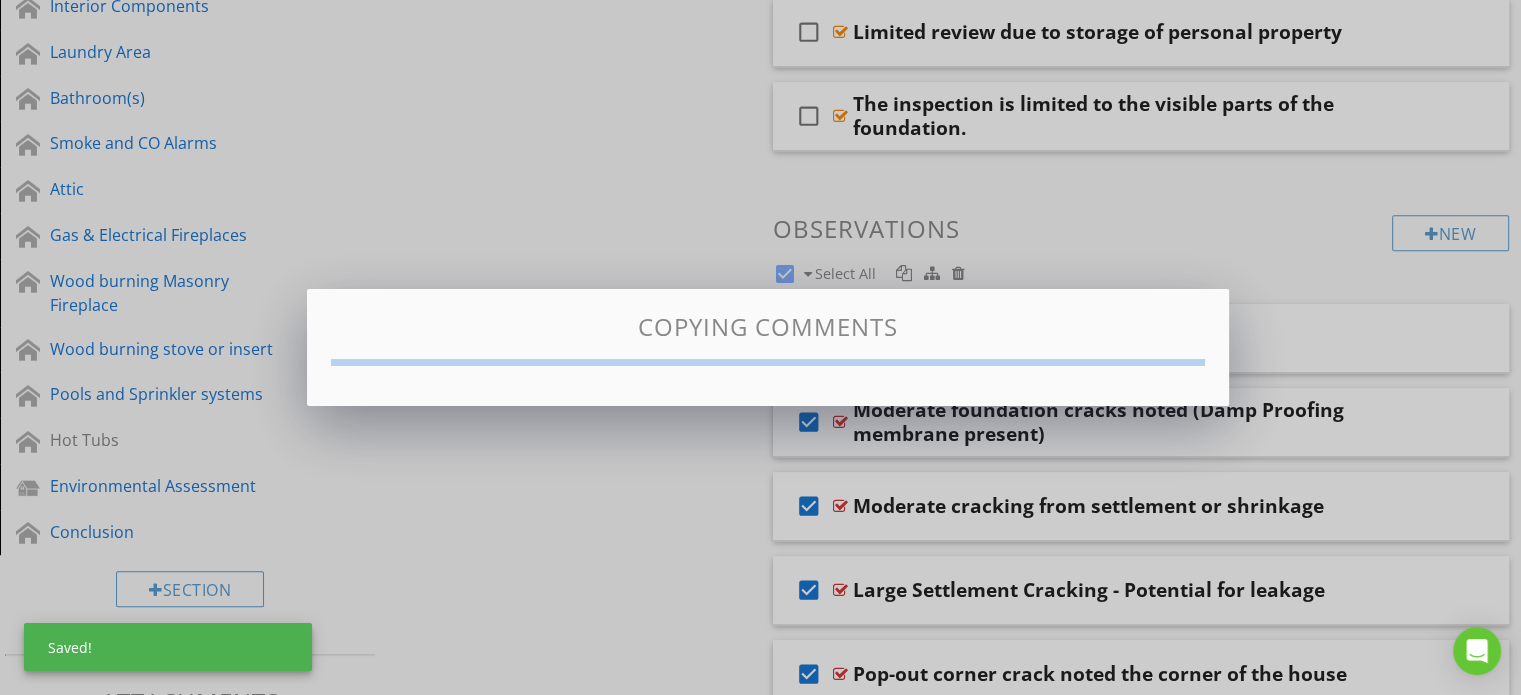checkbox on "false" 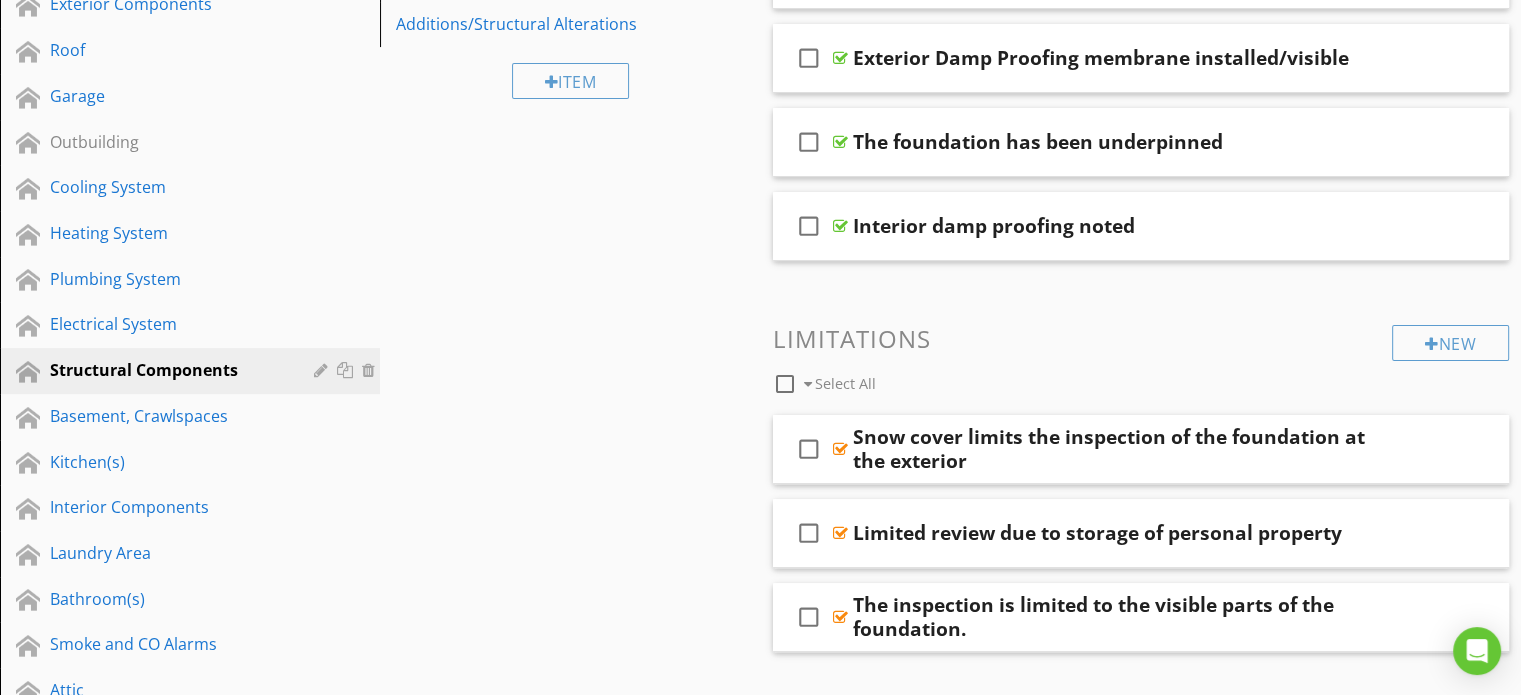 scroll, scrollTop: 0, scrollLeft: 0, axis: both 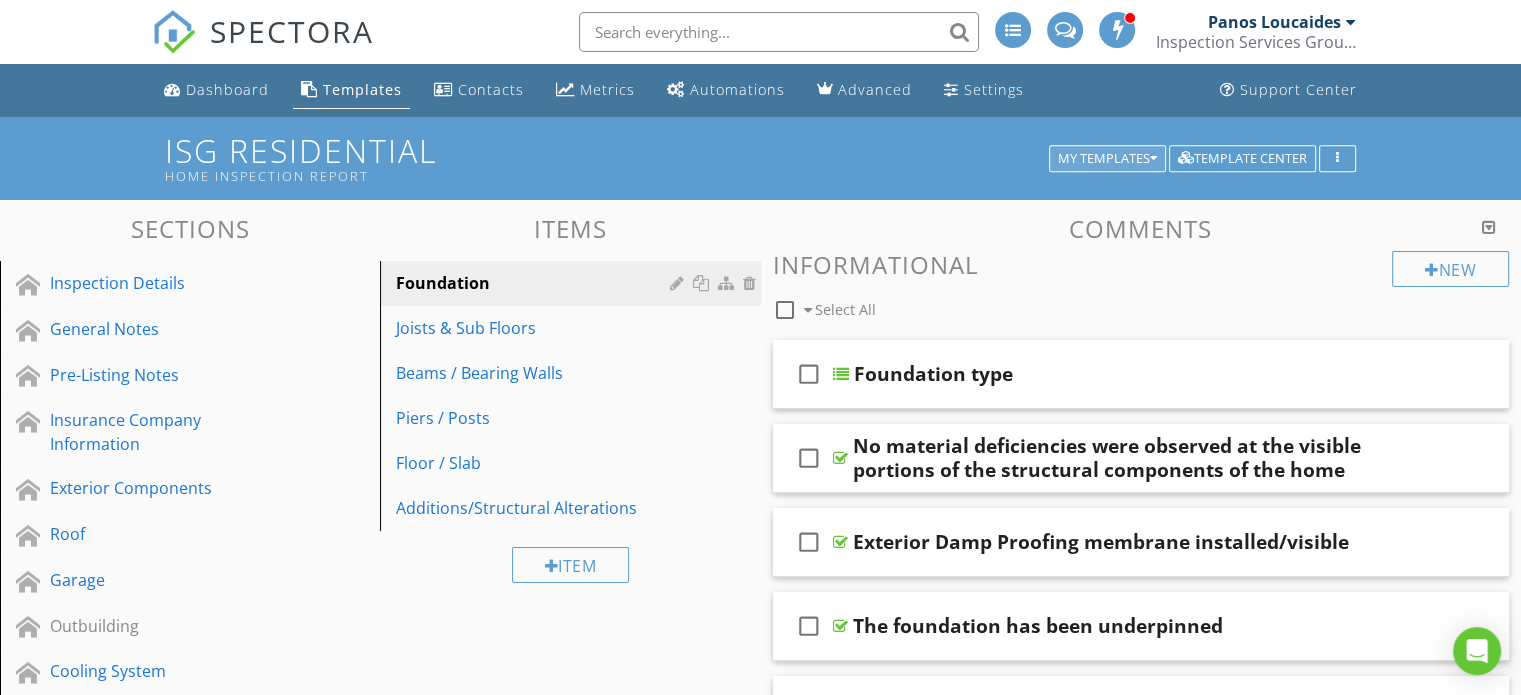 click on "My Templates" at bounding box center (1107, 159) 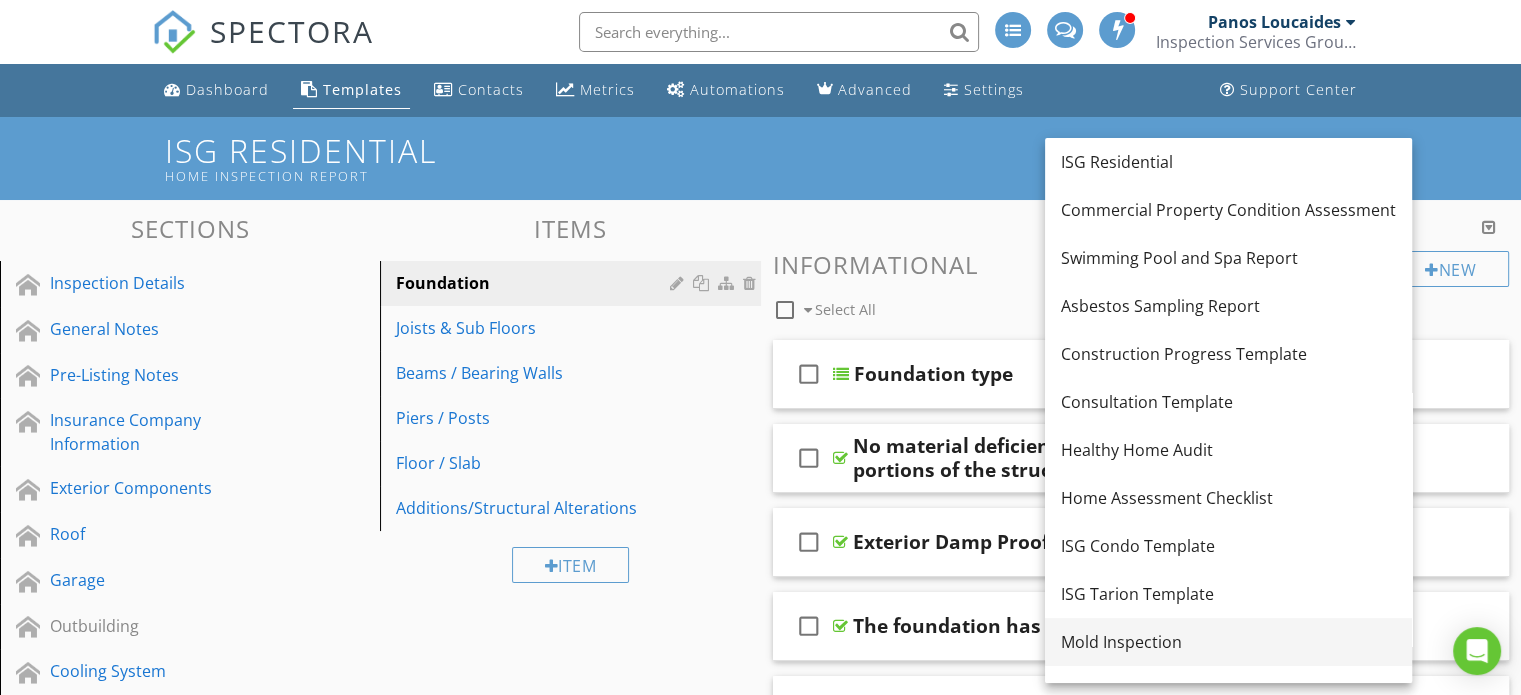 click on "Mold Inspection" at bounding box center [1228, 642] 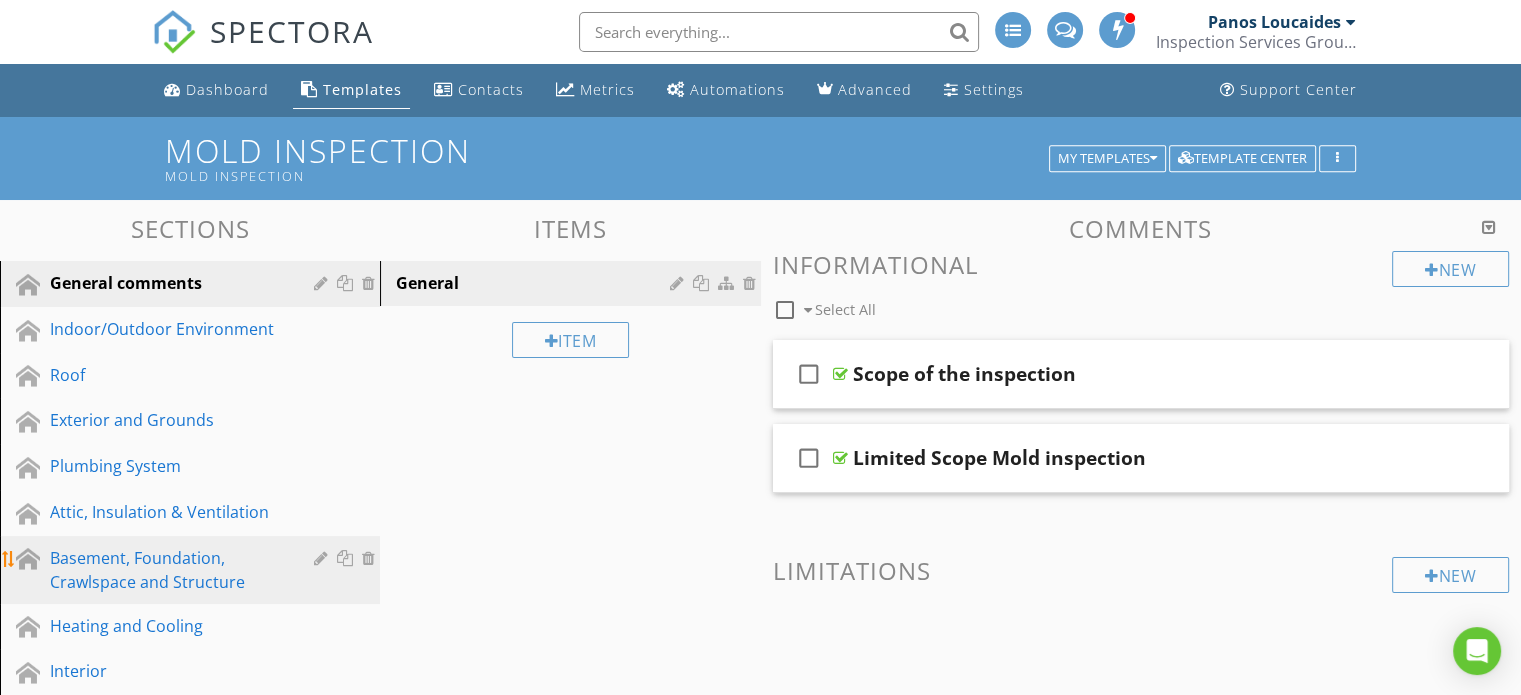 click on "Basement, Foundation, Crawlspace and Structure" at bounding box center (167, 570) 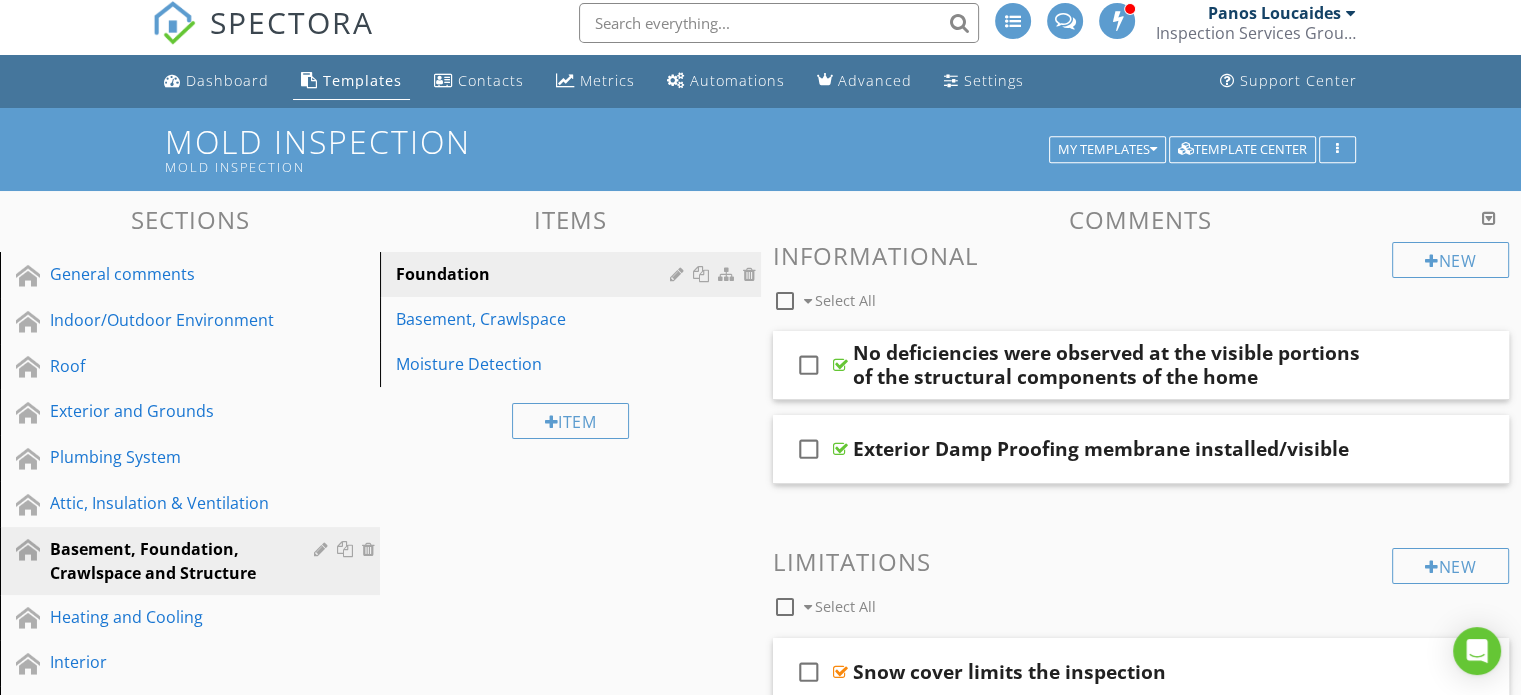 scroll, scrollTop: 0, scrollLeft: 0, axis: both 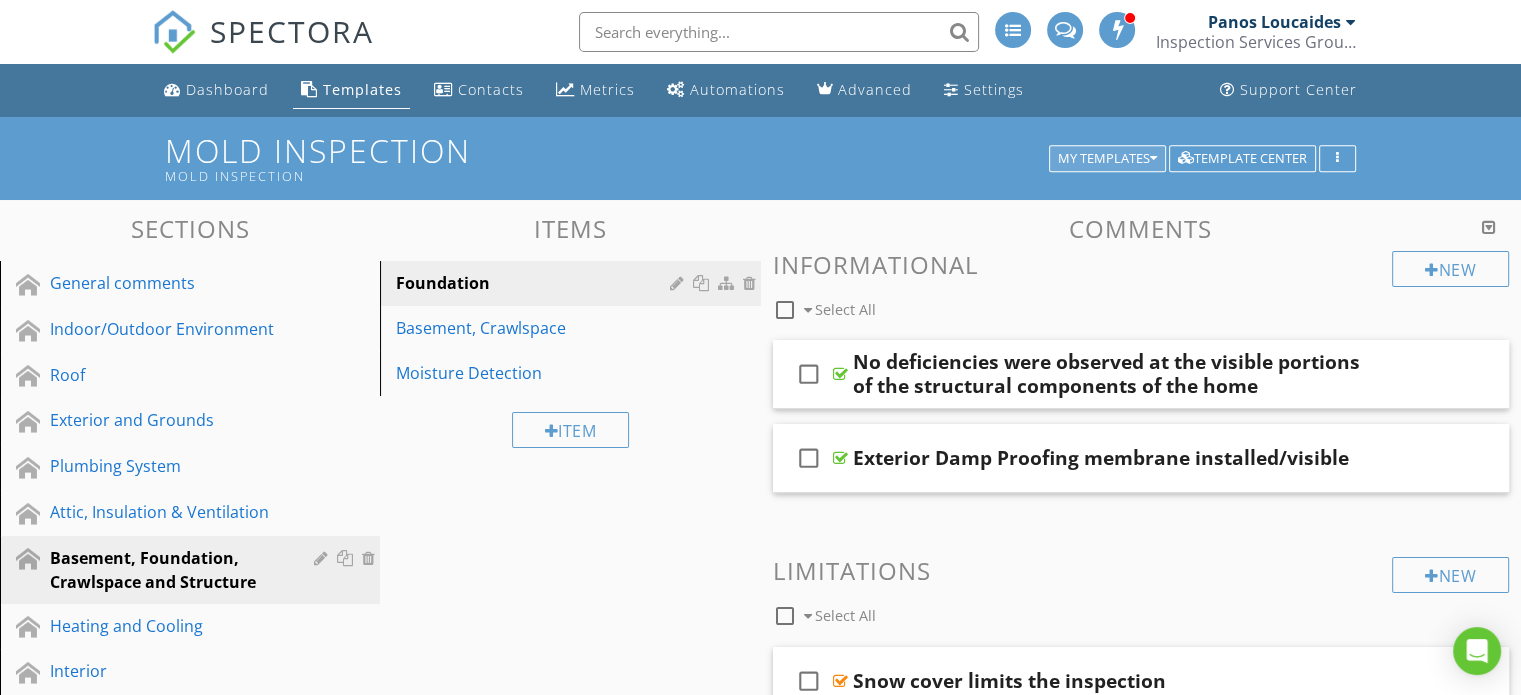 click on "My Templates" at bounding box center [1107, 159] 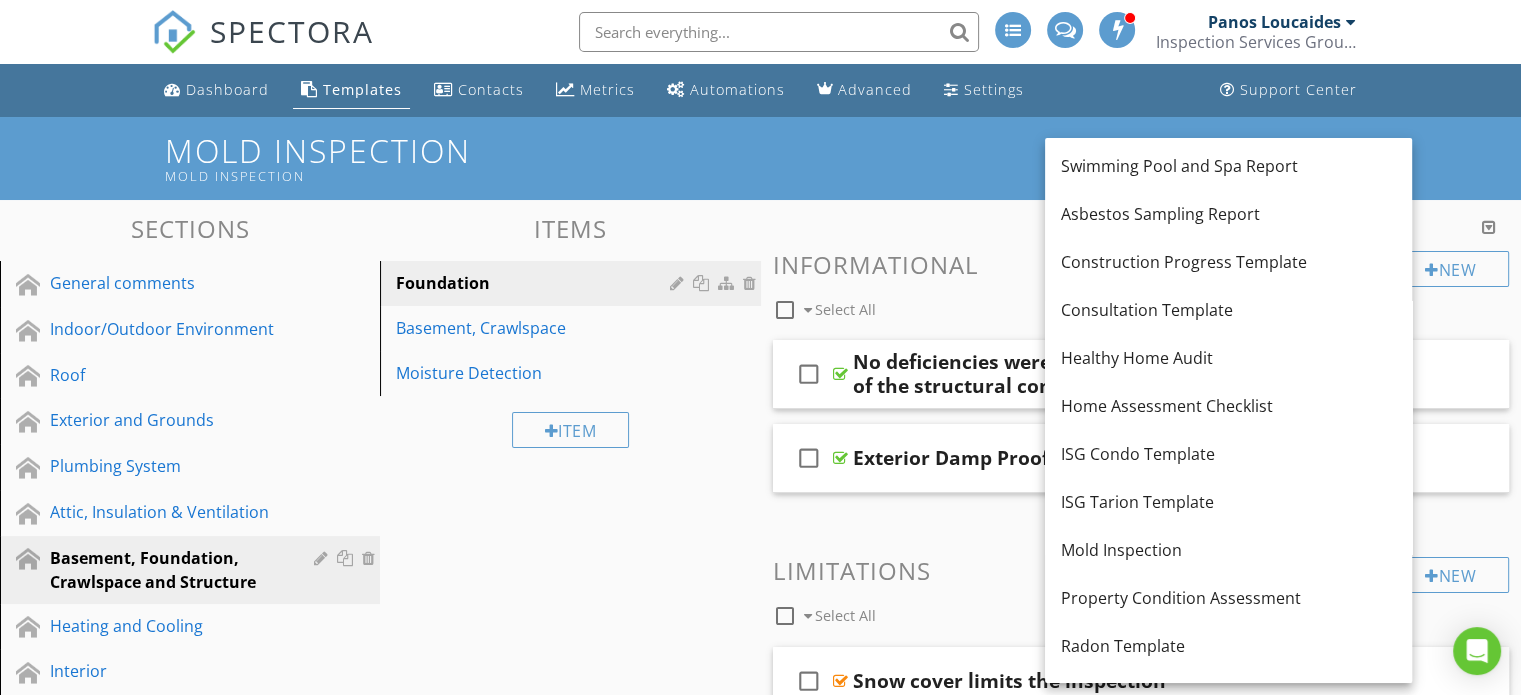 scroll, scrollTop: 0, scrollLeft: 0, axis: both 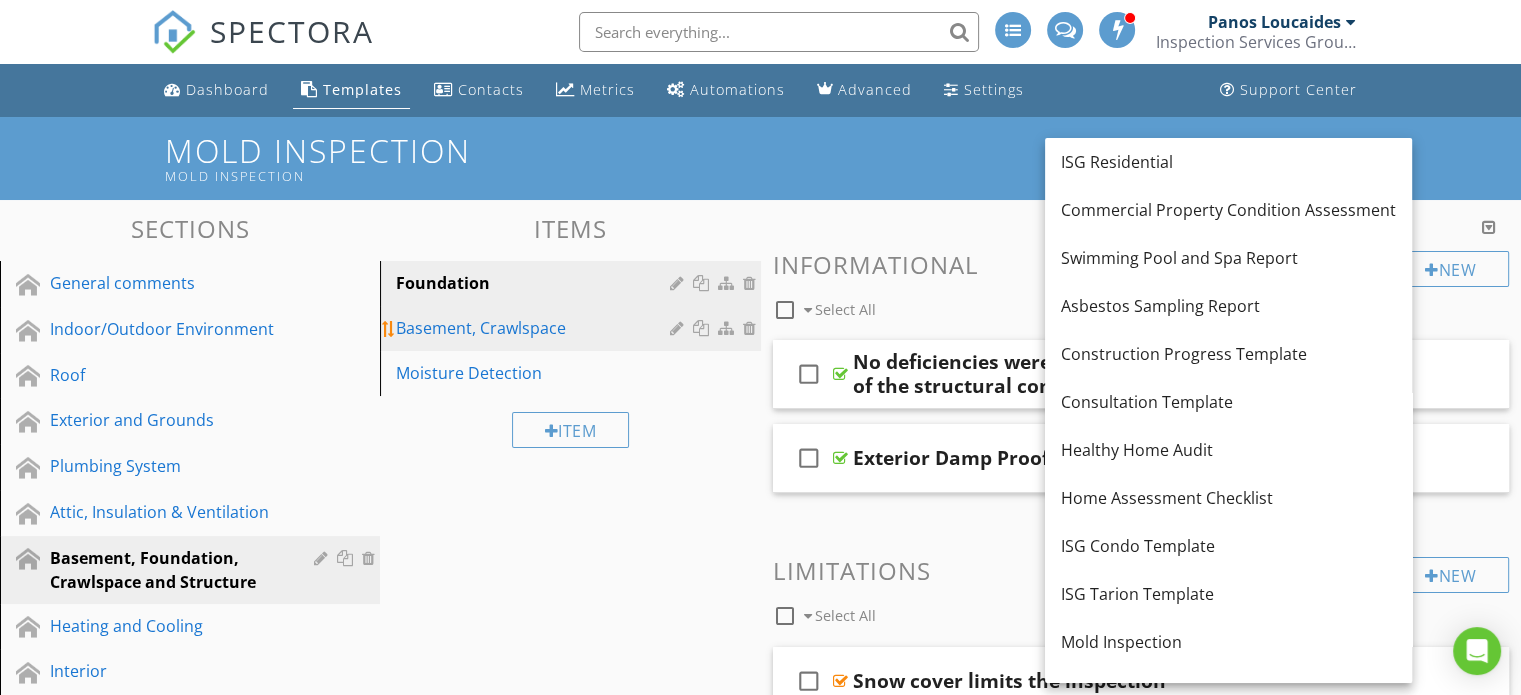 click on "Basement, Crawlspace" at bounding box center (535, 328) 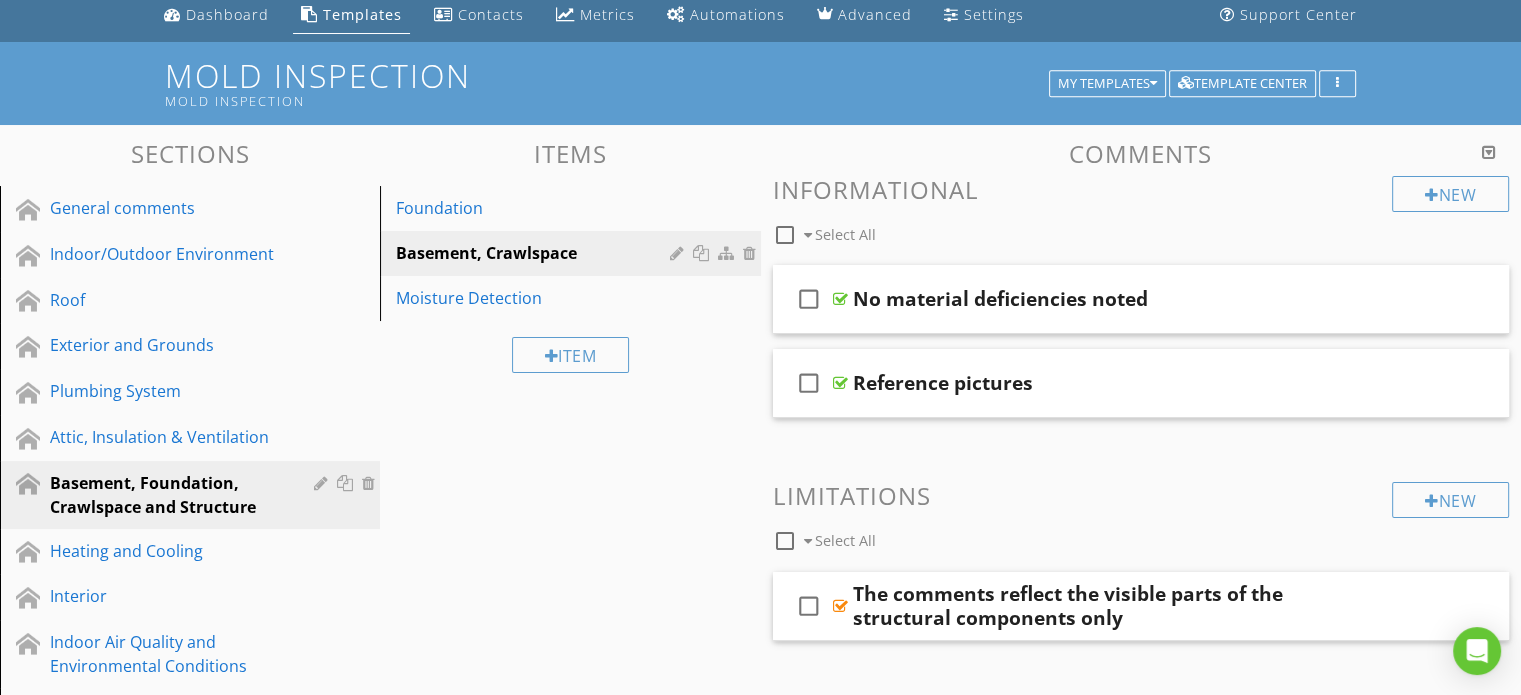 scroll, scrollTop: 67, scrollLeft: 0, axis: vertical 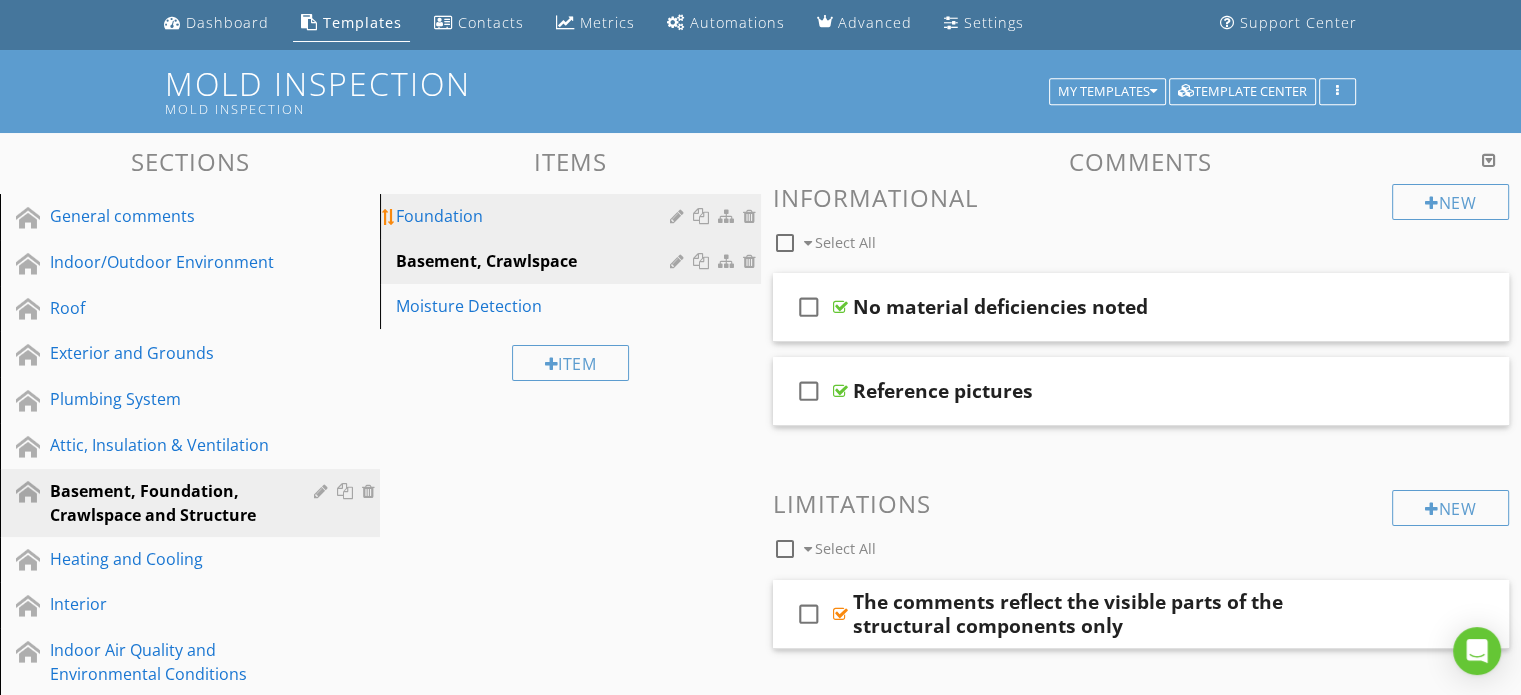 click on "Foundation" at bounding box center [535, 216] 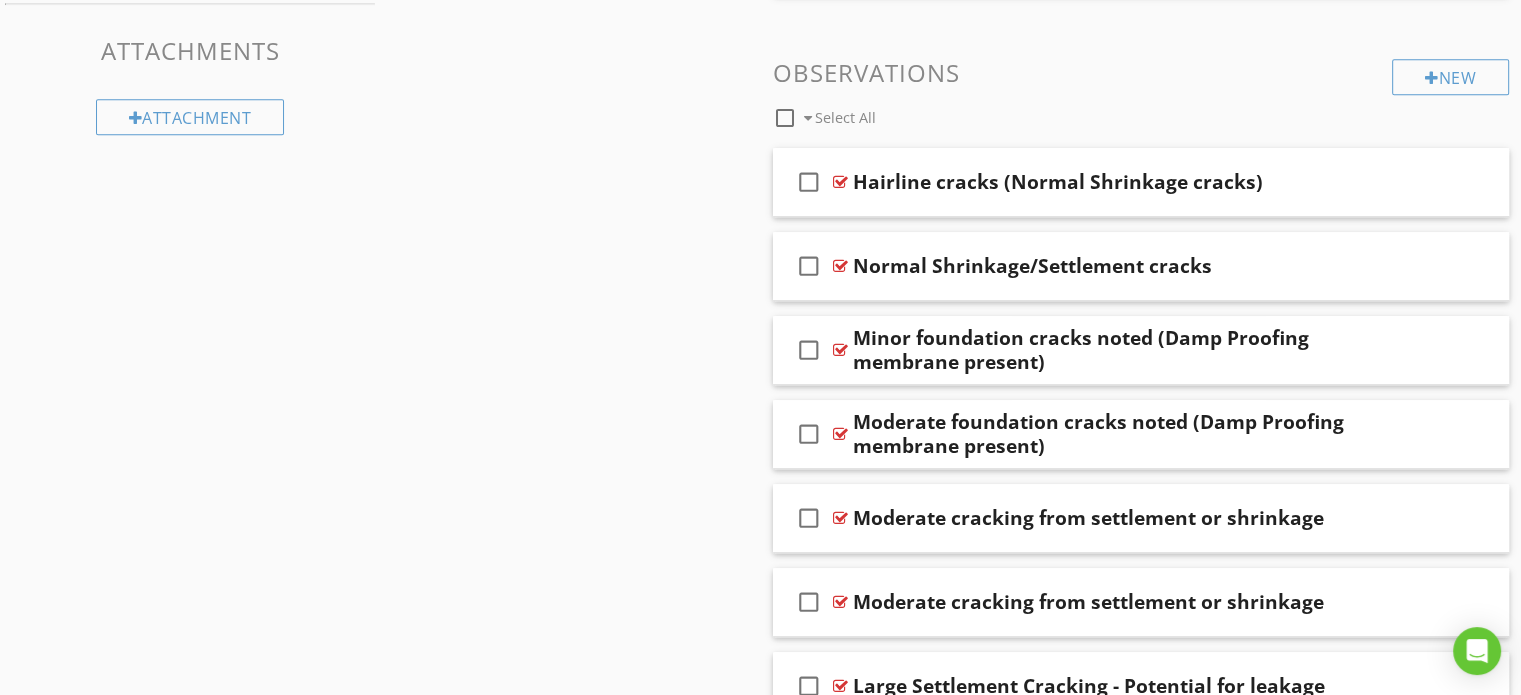 scroll, scrollTop: 986, scrollLeft: 0, axis: vertical 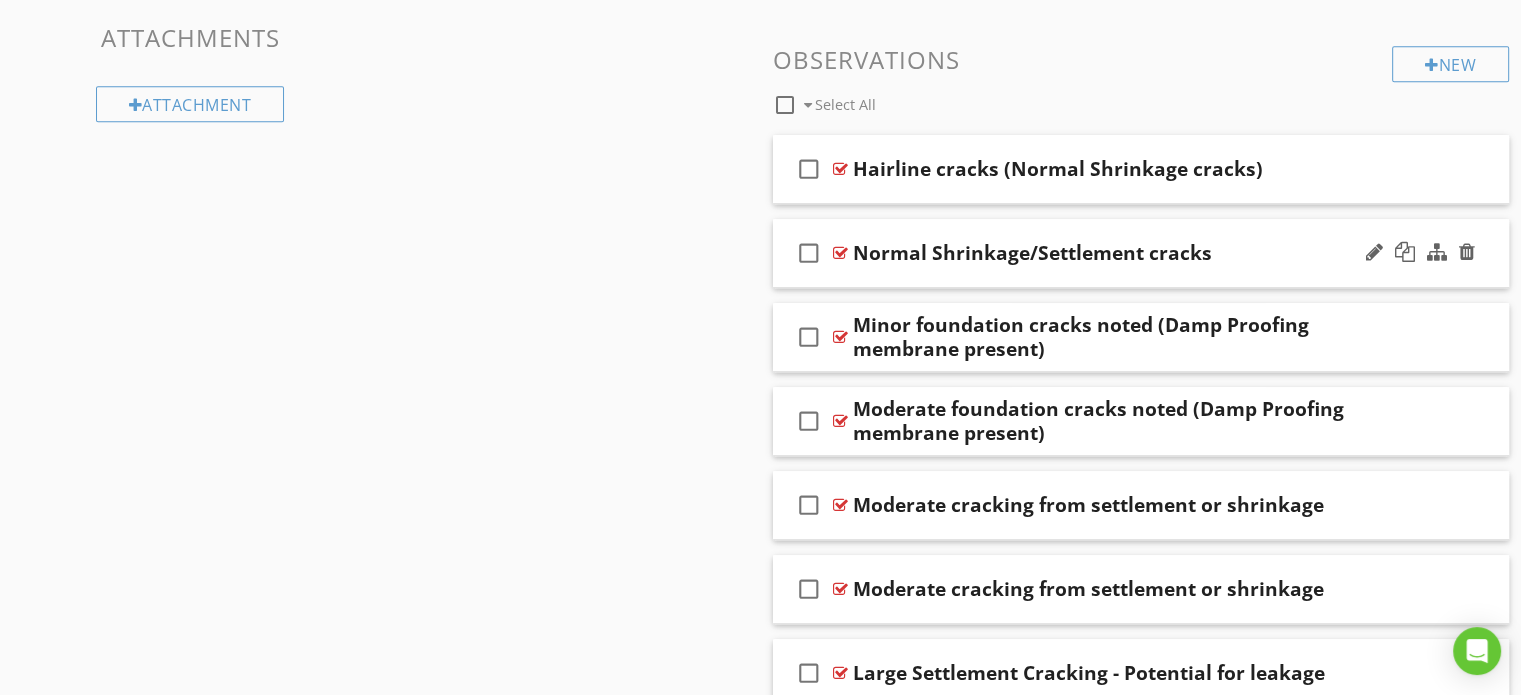 click at bounding box center [840, 253] 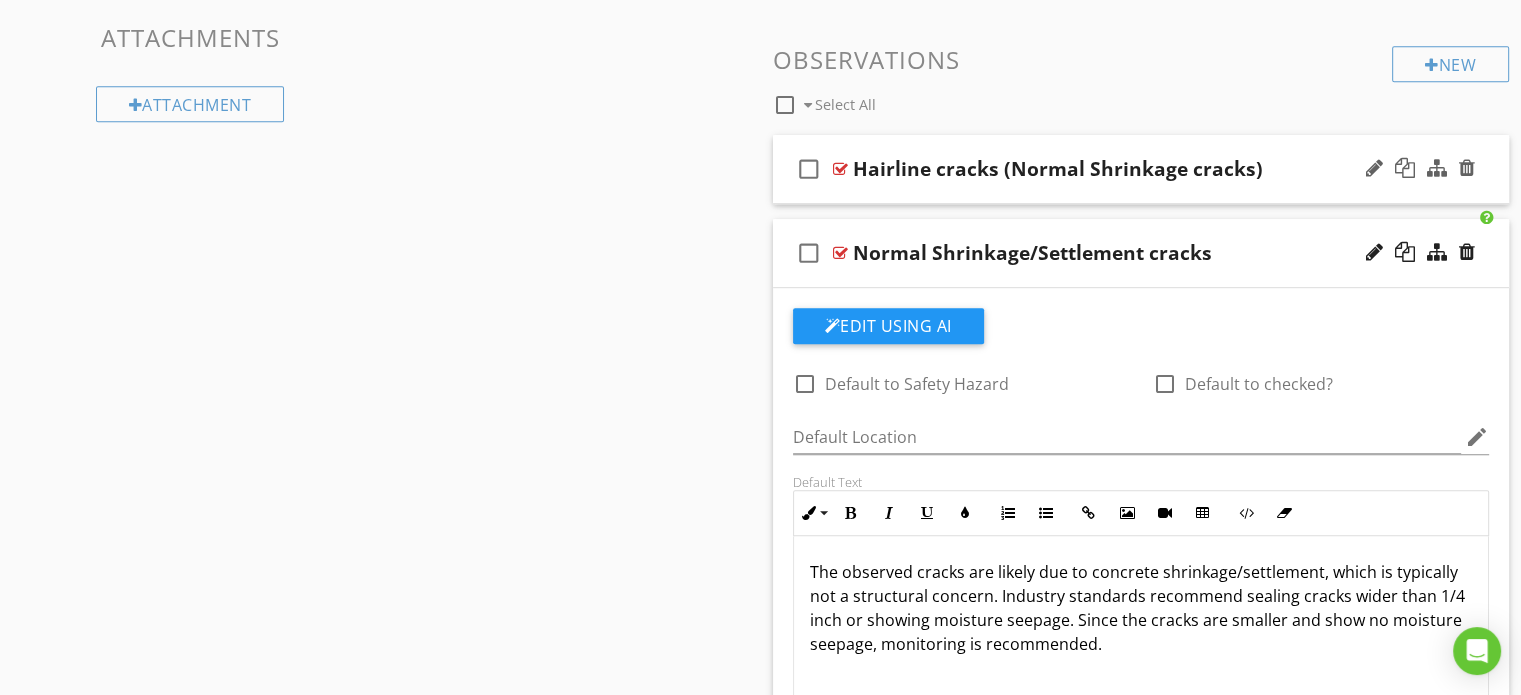 click at bounding box center [840, 169] 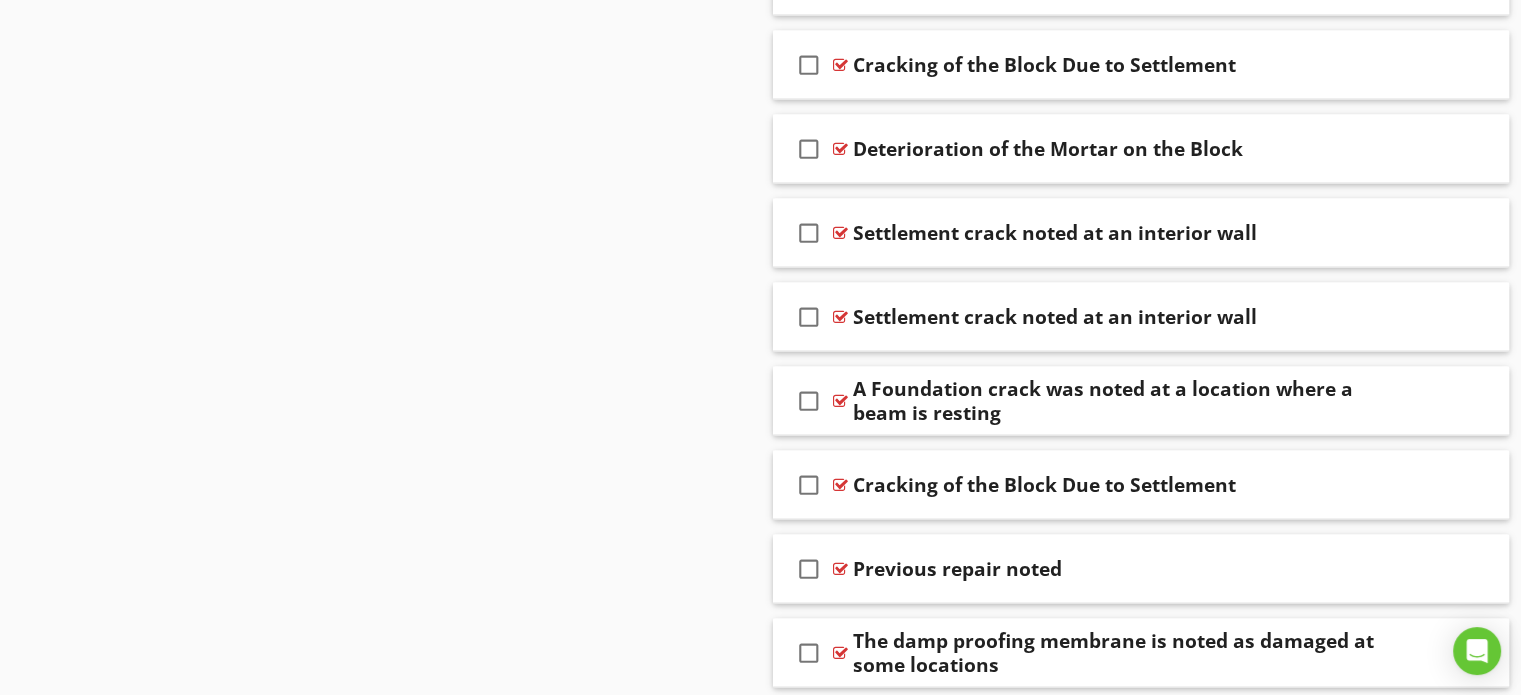 scroll, scrollTop: 3952, scrollLeft: 0, axis: vertical 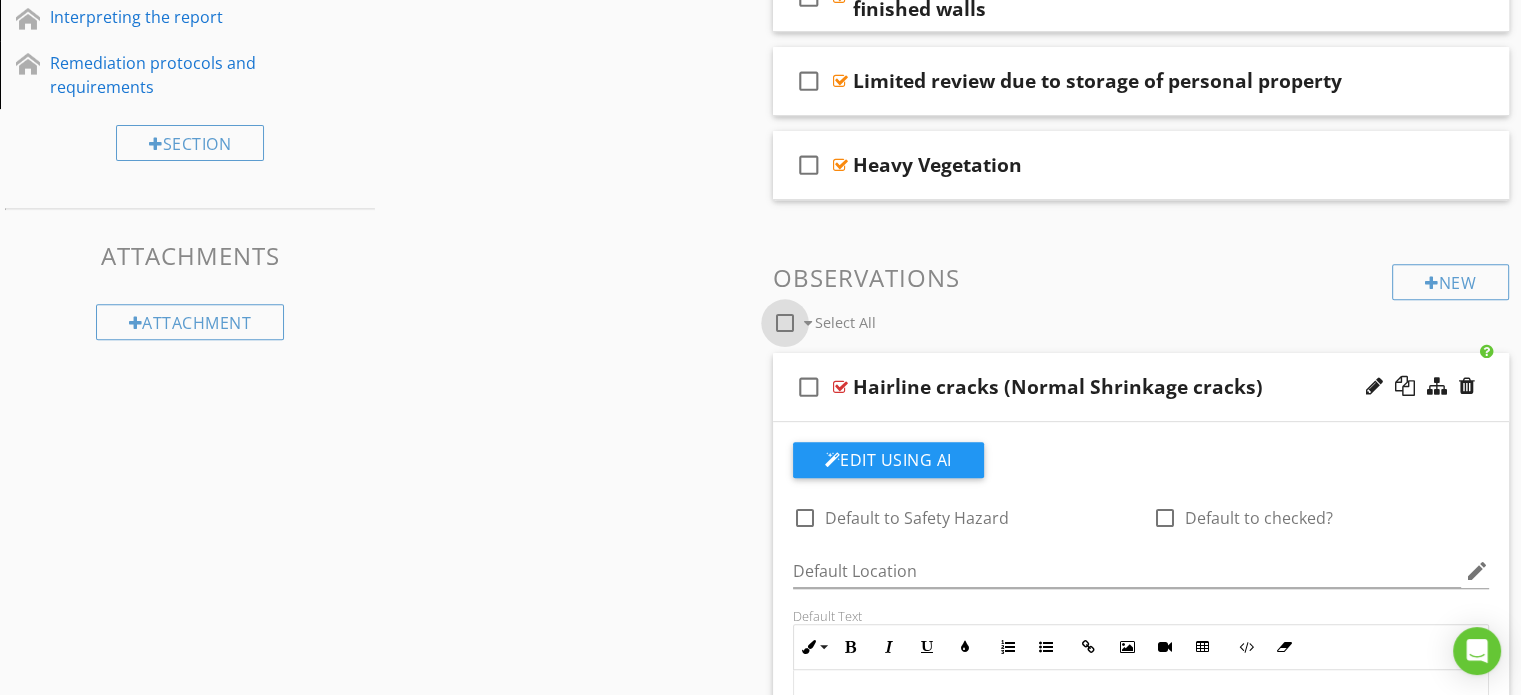 click at bounding box center (785, 323) 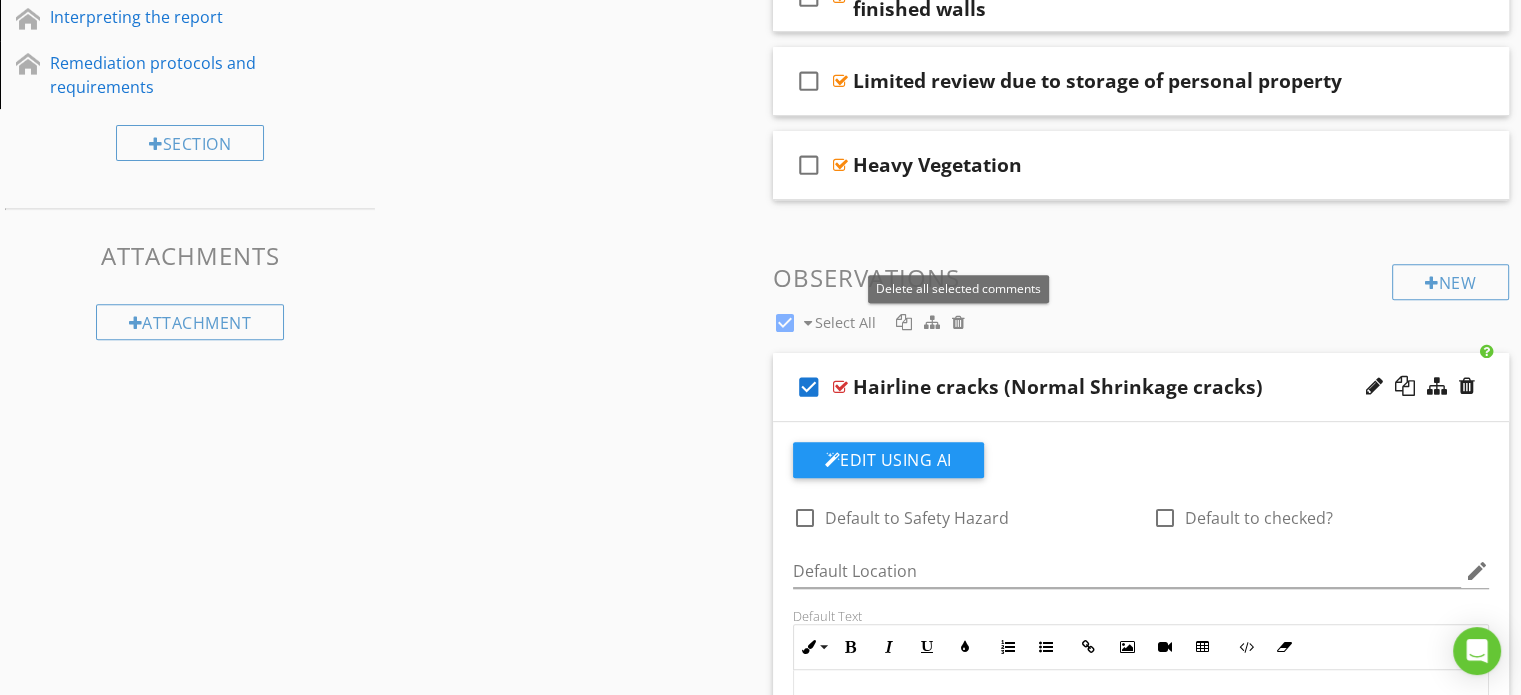 click at bounding box center (958, 322) 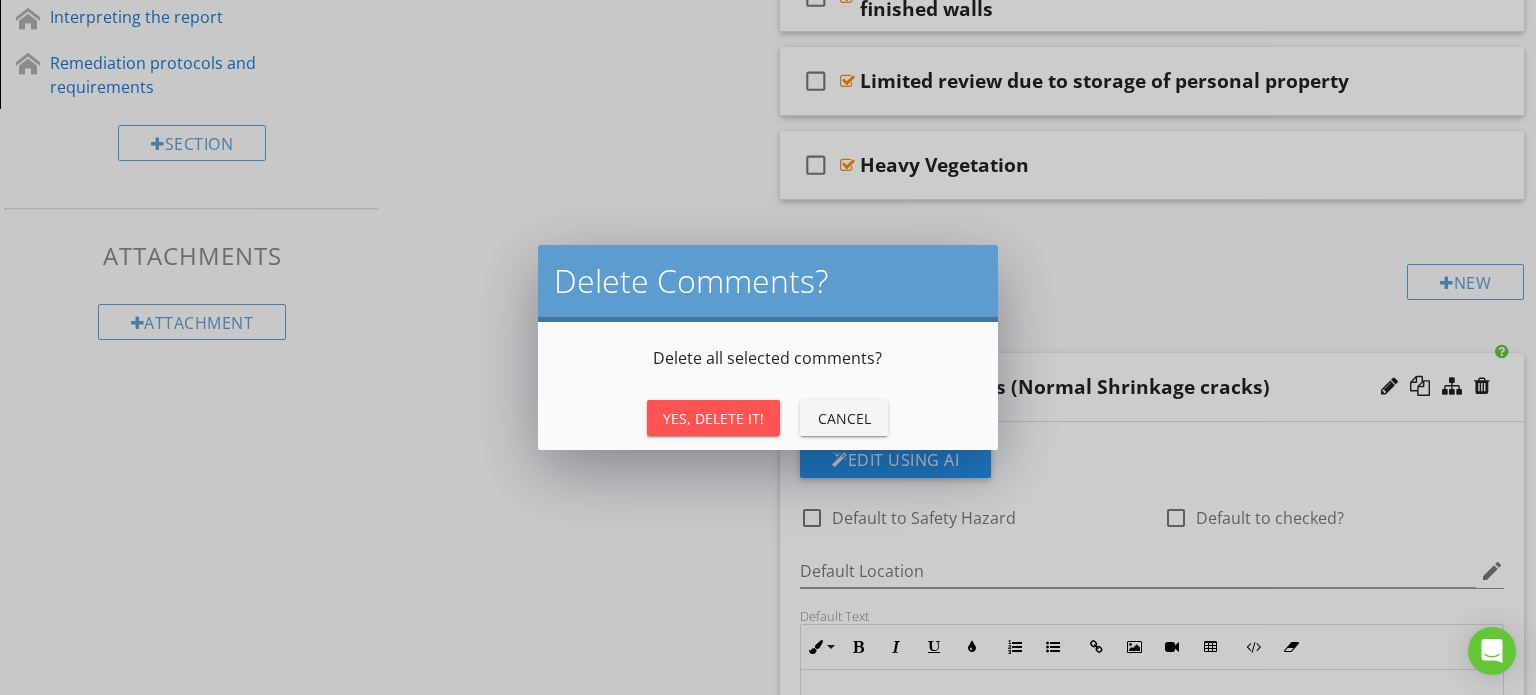 click on "Yes, Delete It!" at bounding box center [713, 418] 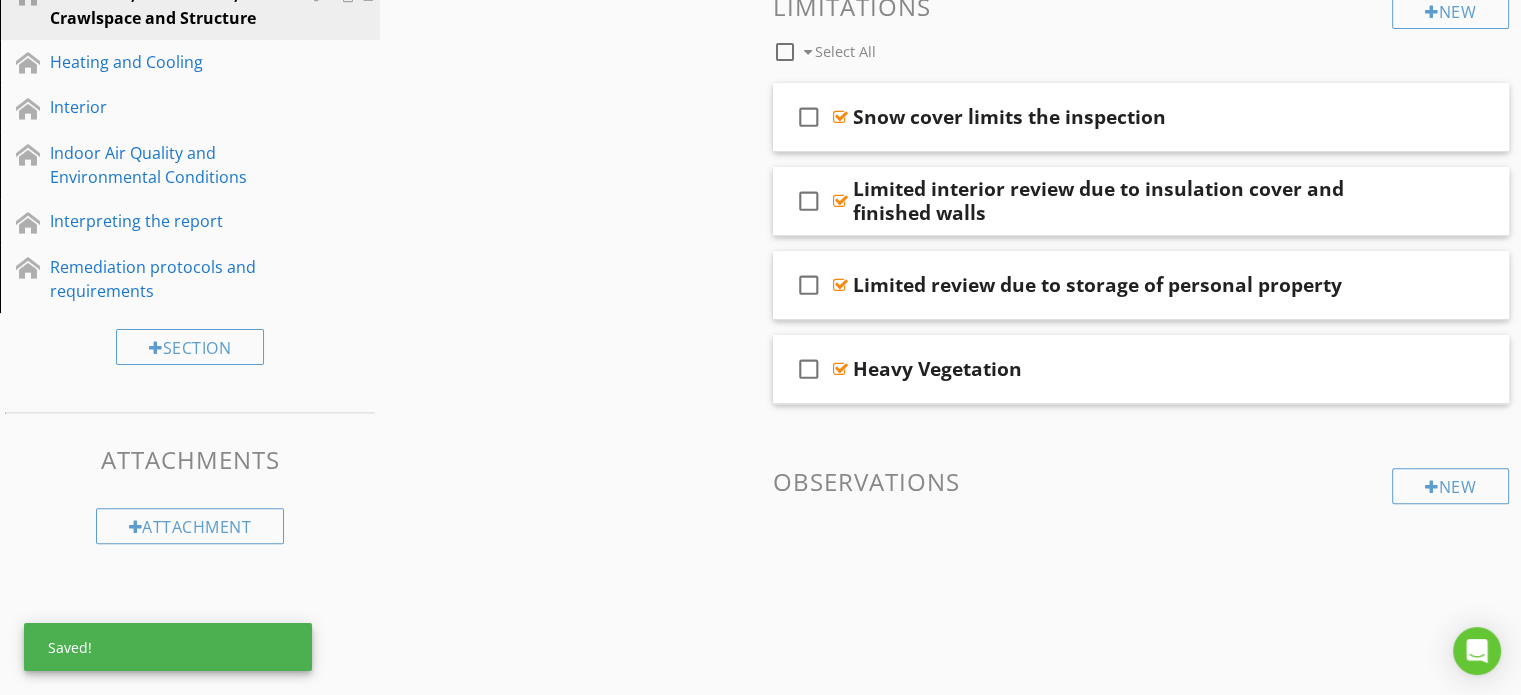 scroll, scrollTop: 562, scrollLeft: 0, axis: vertical 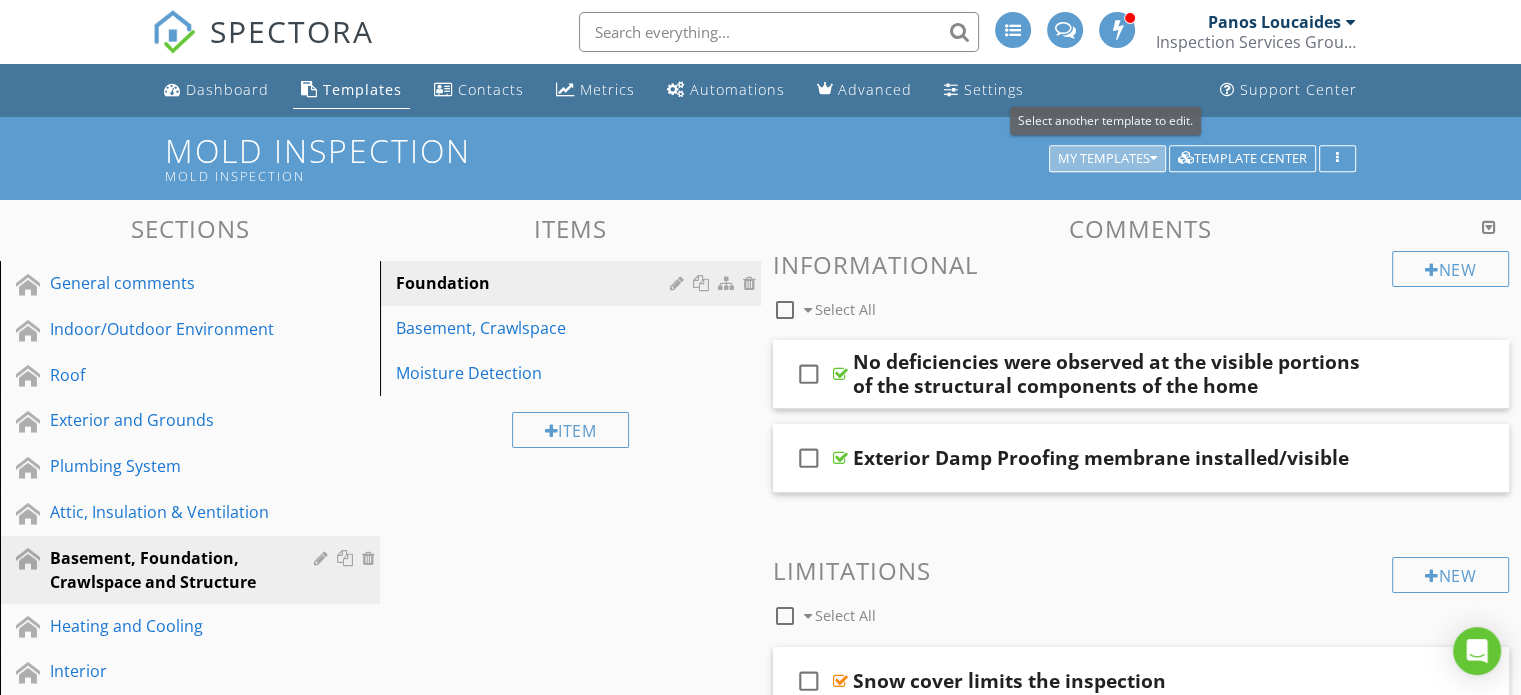 click at bounding box center (1153, 159) 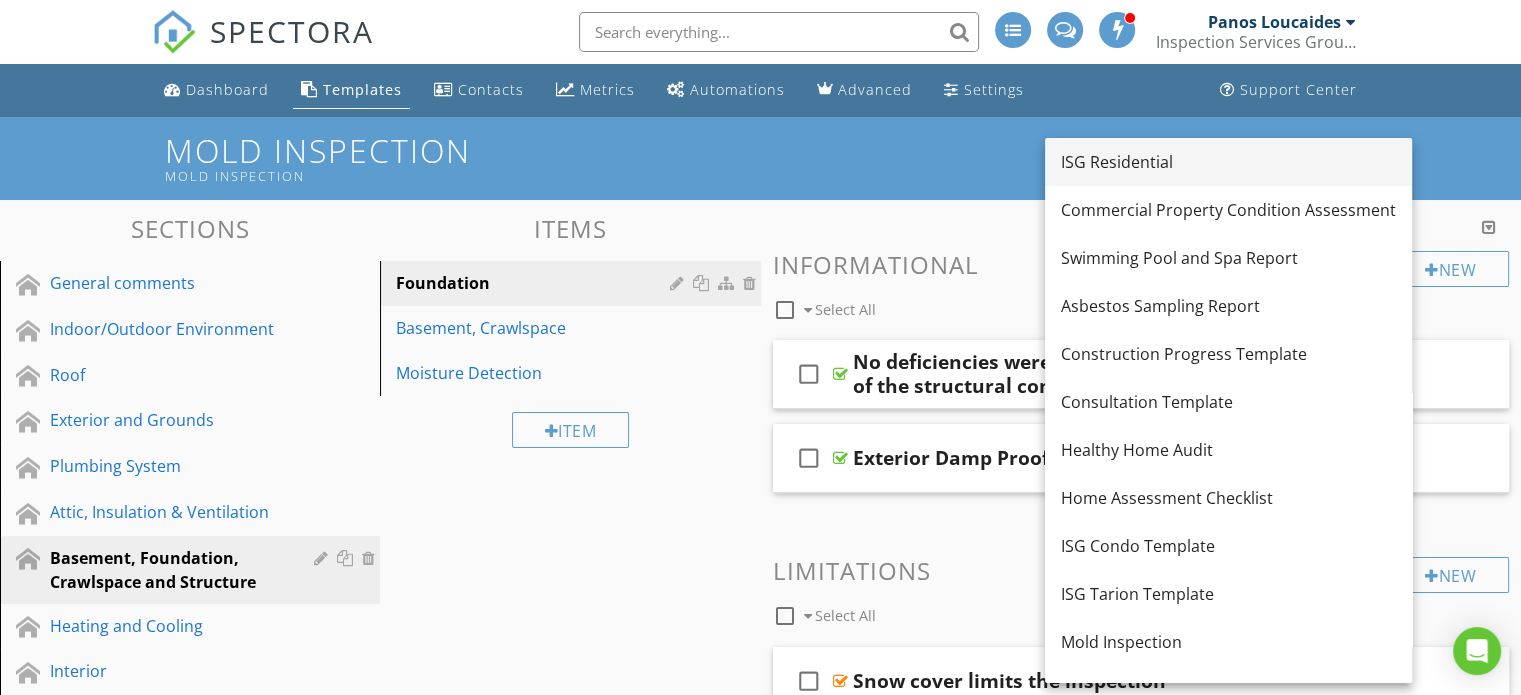 click on "ISG Residential" at bounding box center [1228, 162] 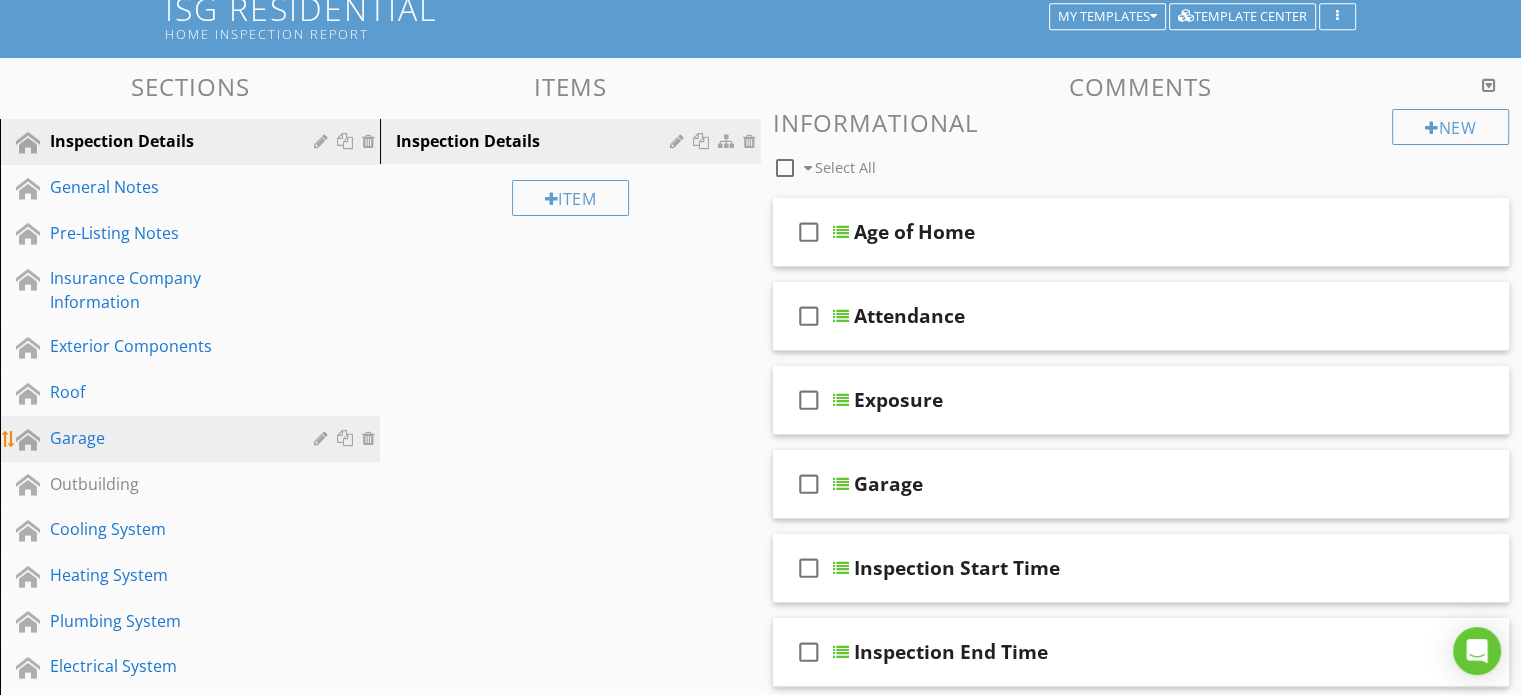 scroll, scrollTop: 300, scrollLeft: 0, axis: vertical 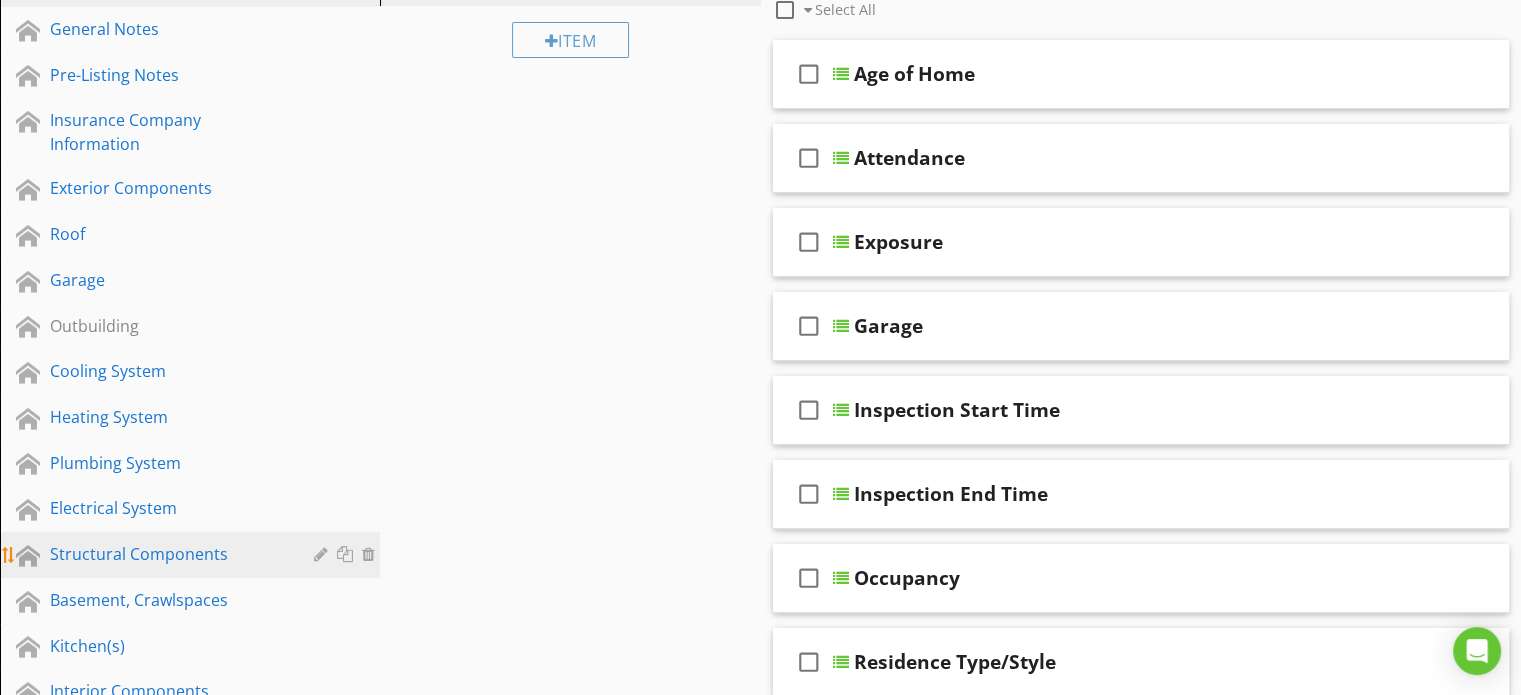 click on "Structural Components" at bounding box center [167, 554] 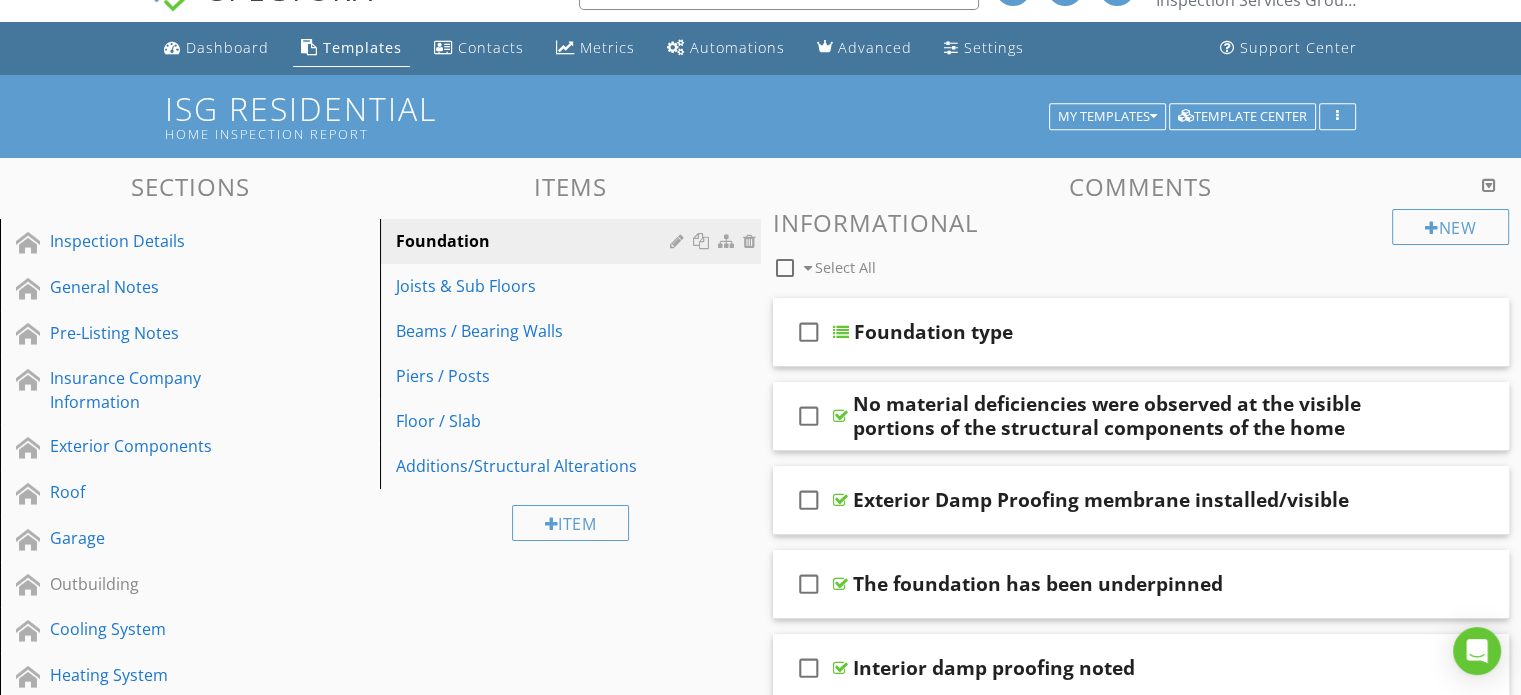 scroll, scrollTop: 0, scrollLeft: 0, axis: both 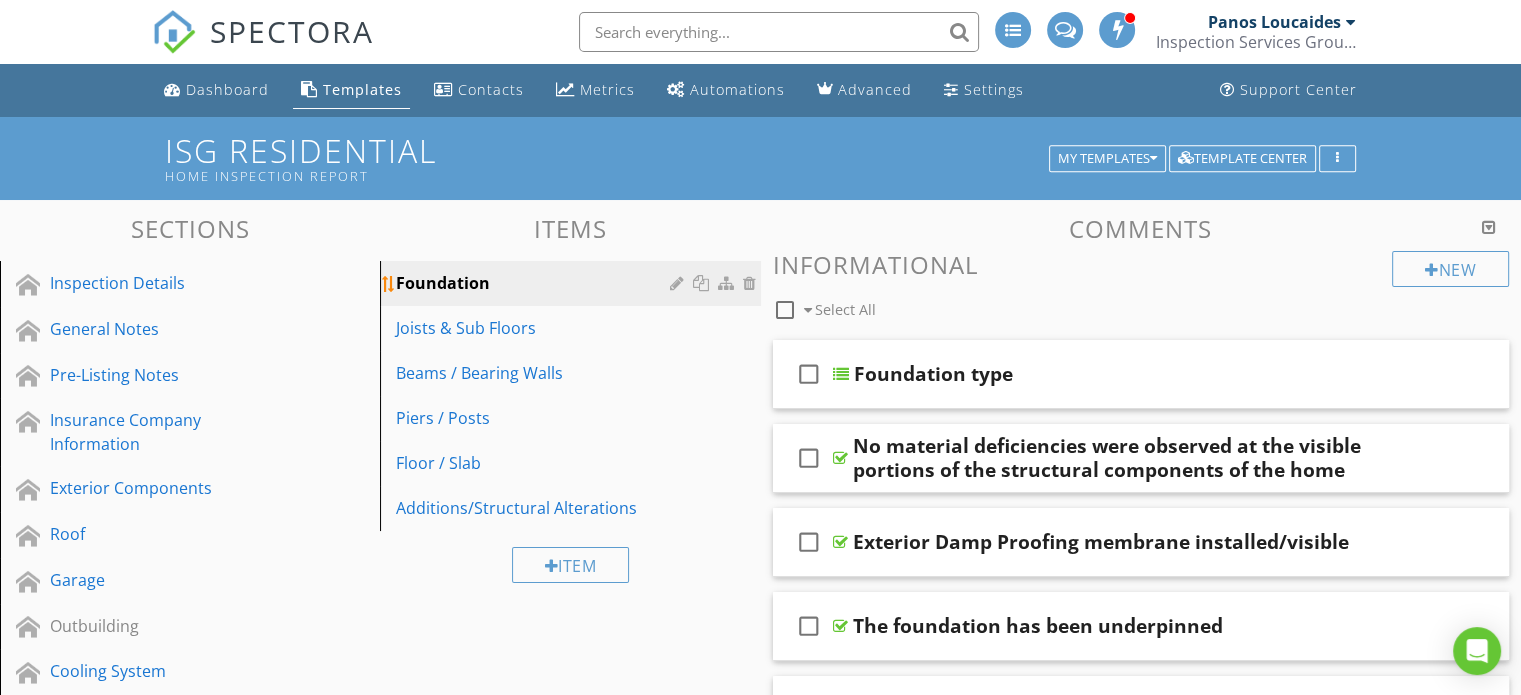 click on "Foundation" at bounding box center [535, 283] 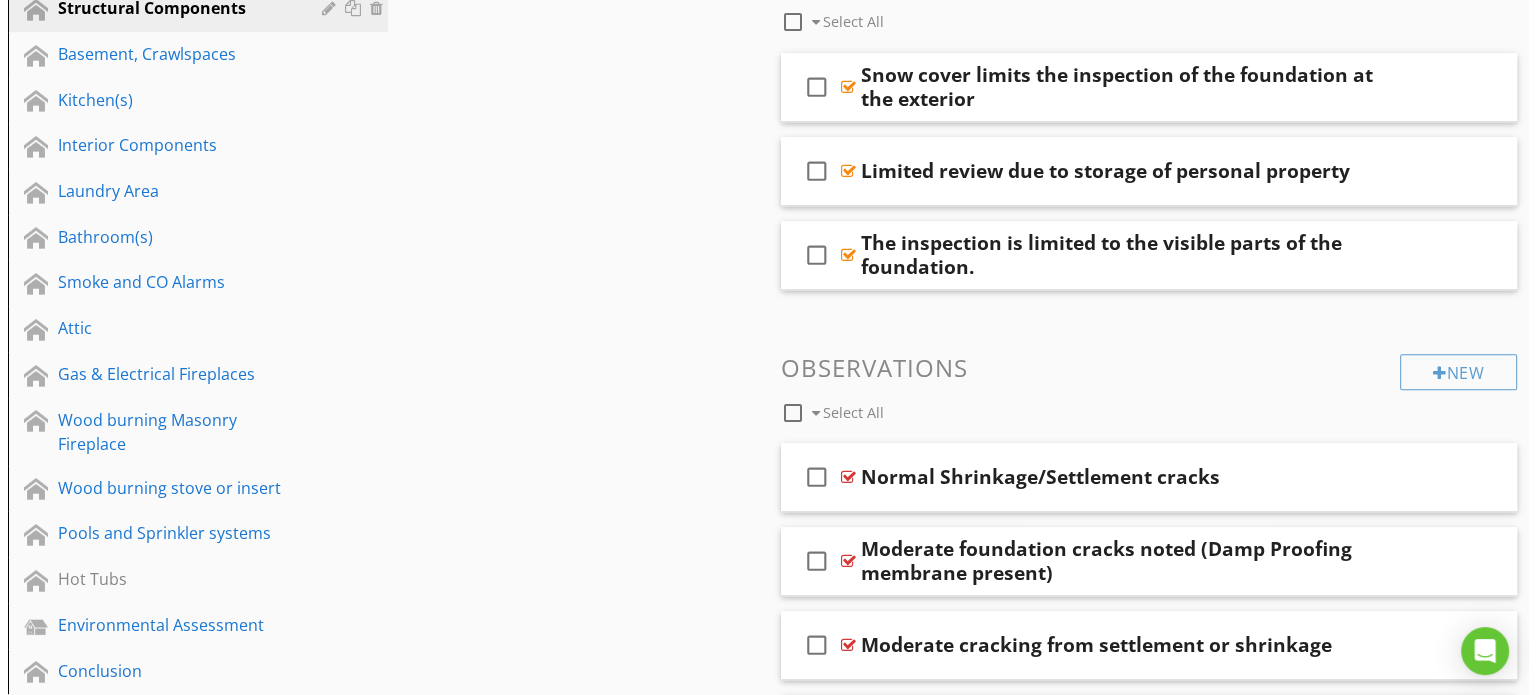 scroll, scrollTop: 971, scrollLeft: 0, axis: vertical 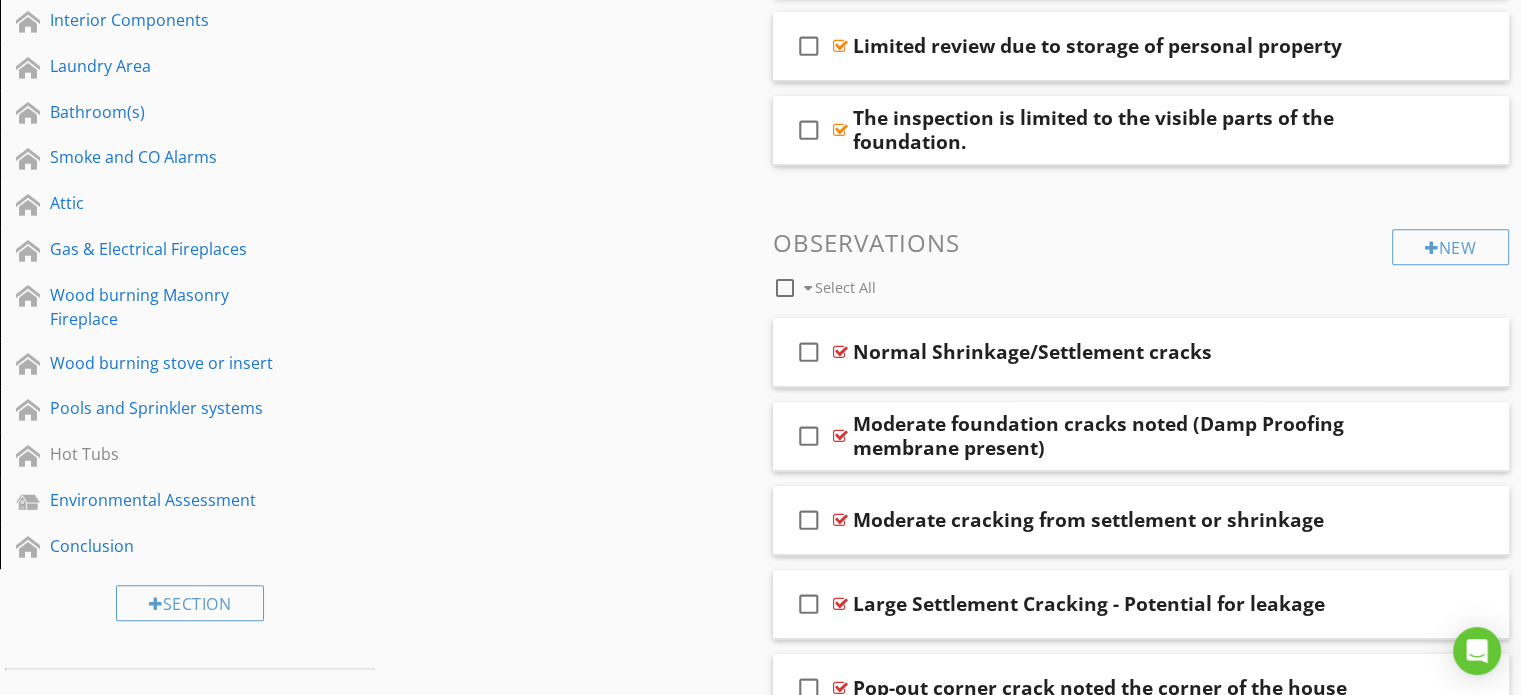 click at bounding box center (785, 288) 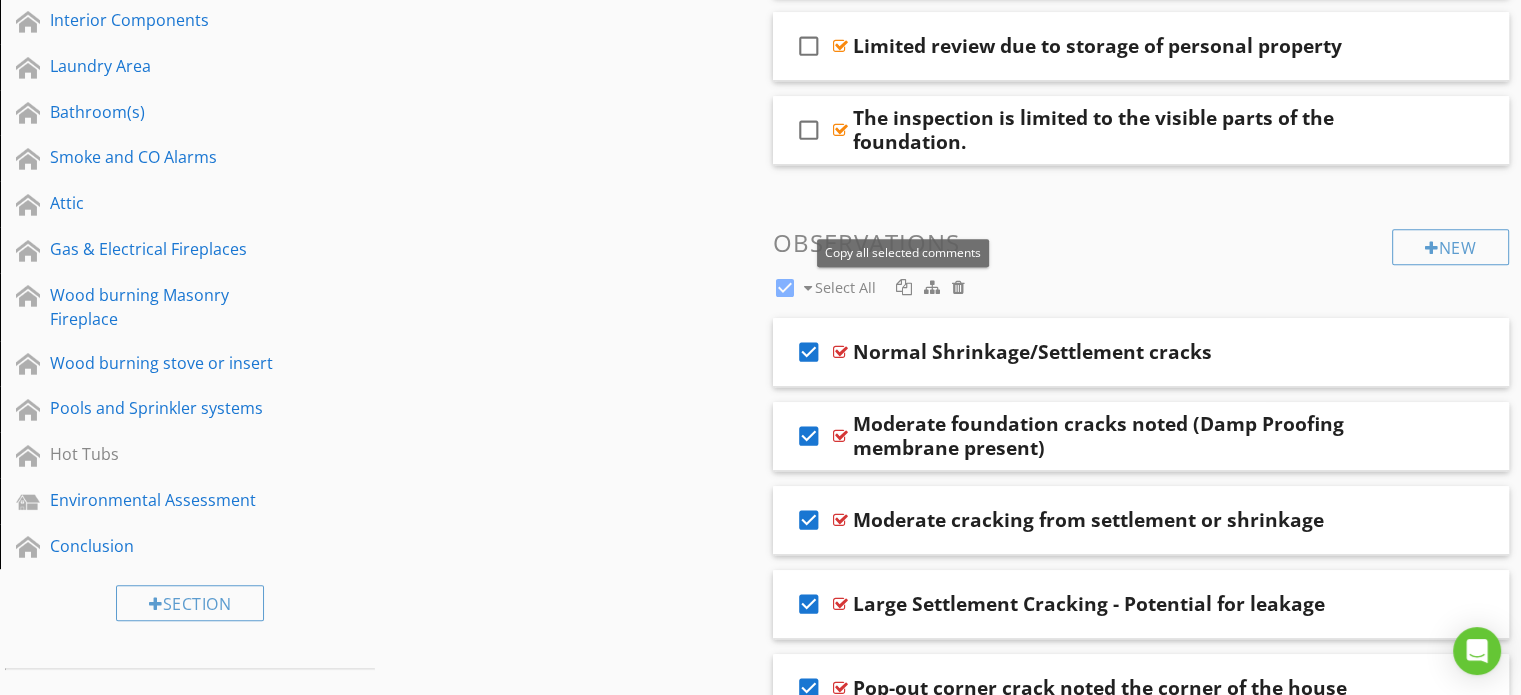 click at bounding box center (904, 287) 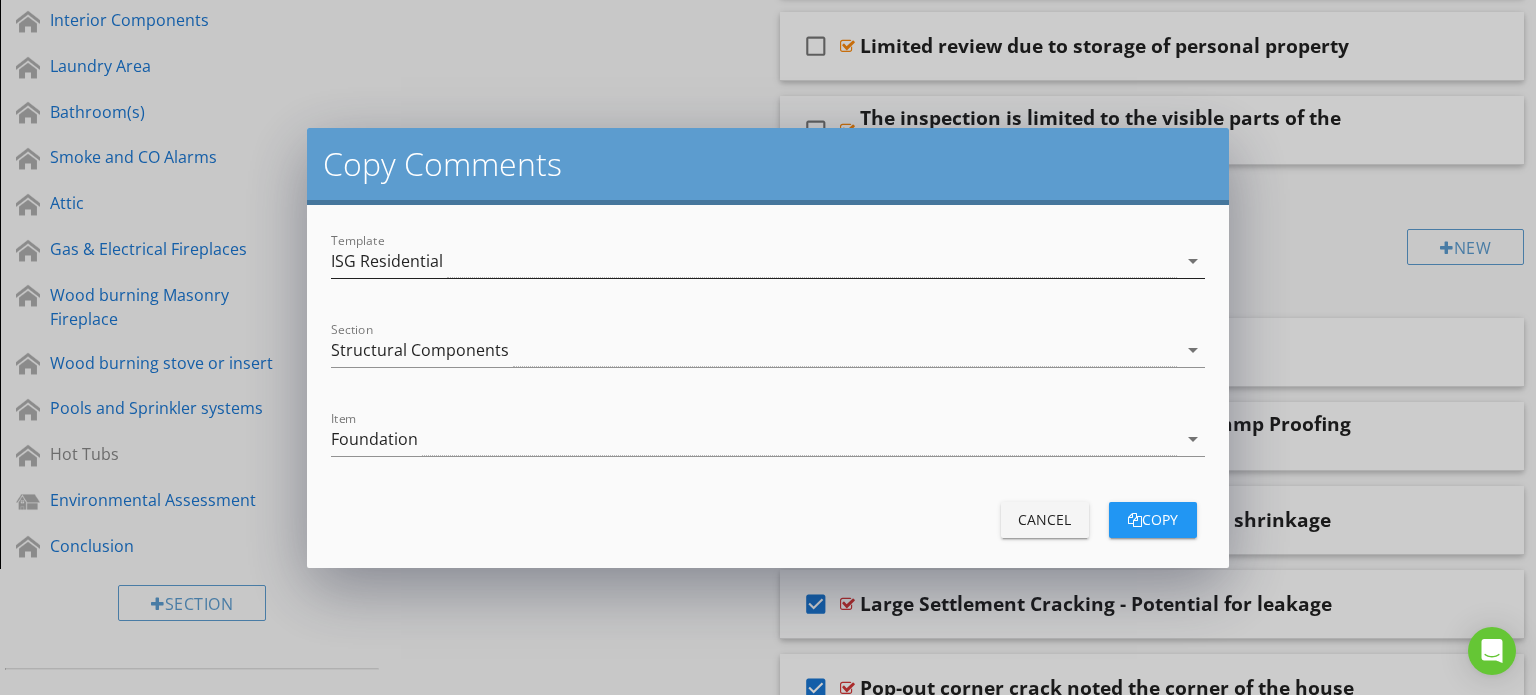 click on "ISG Residential" at bounding box center (754, 261) 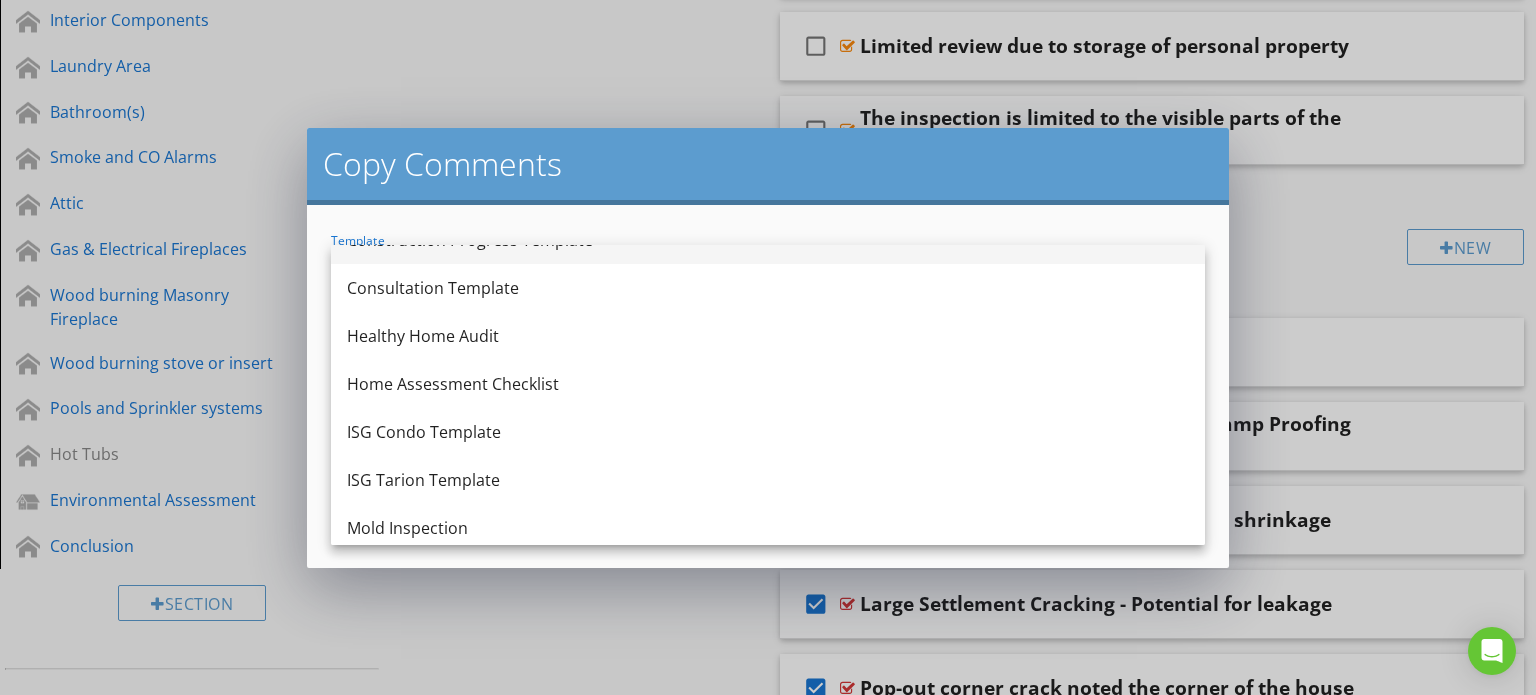 scroll, scrollTop: 220, scrollLeft: 0, axis: vertical 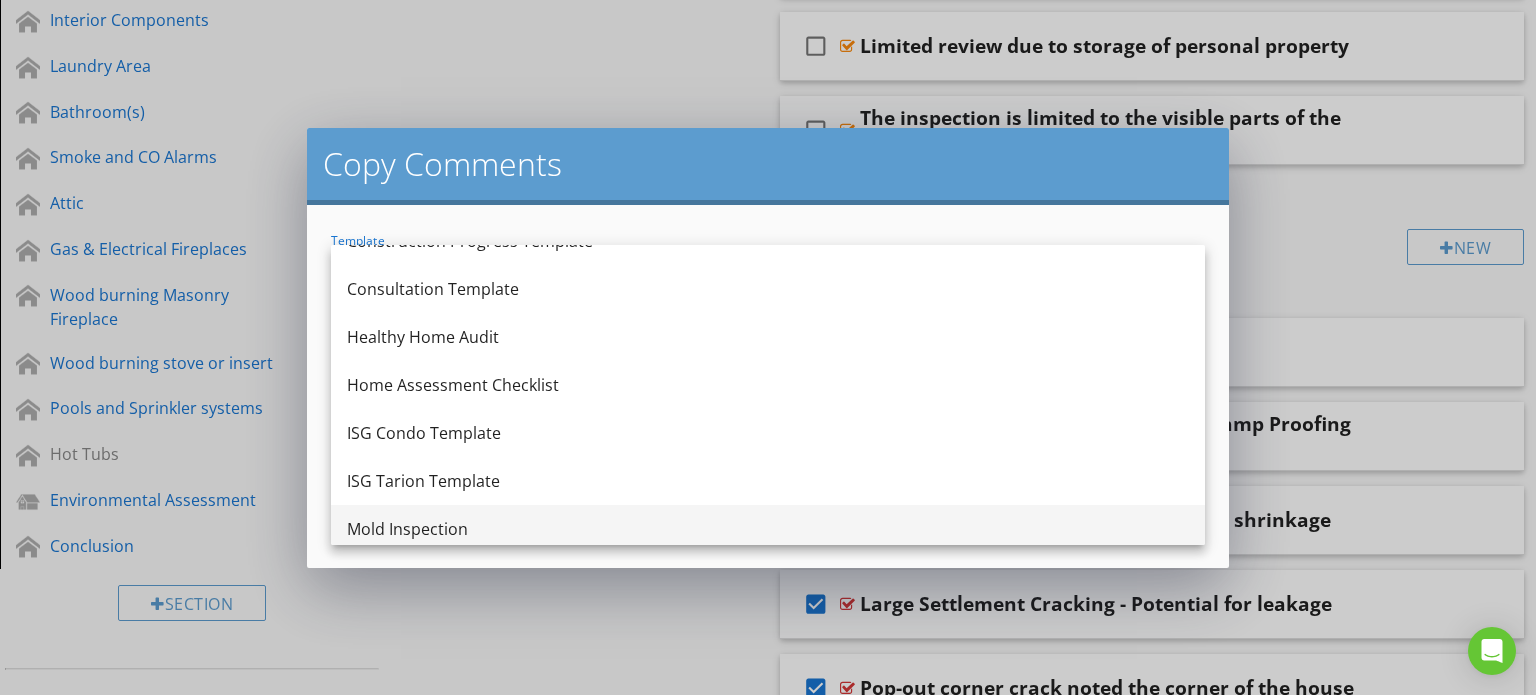 click on "Mold Inspection" at bounding box center [768, 529] 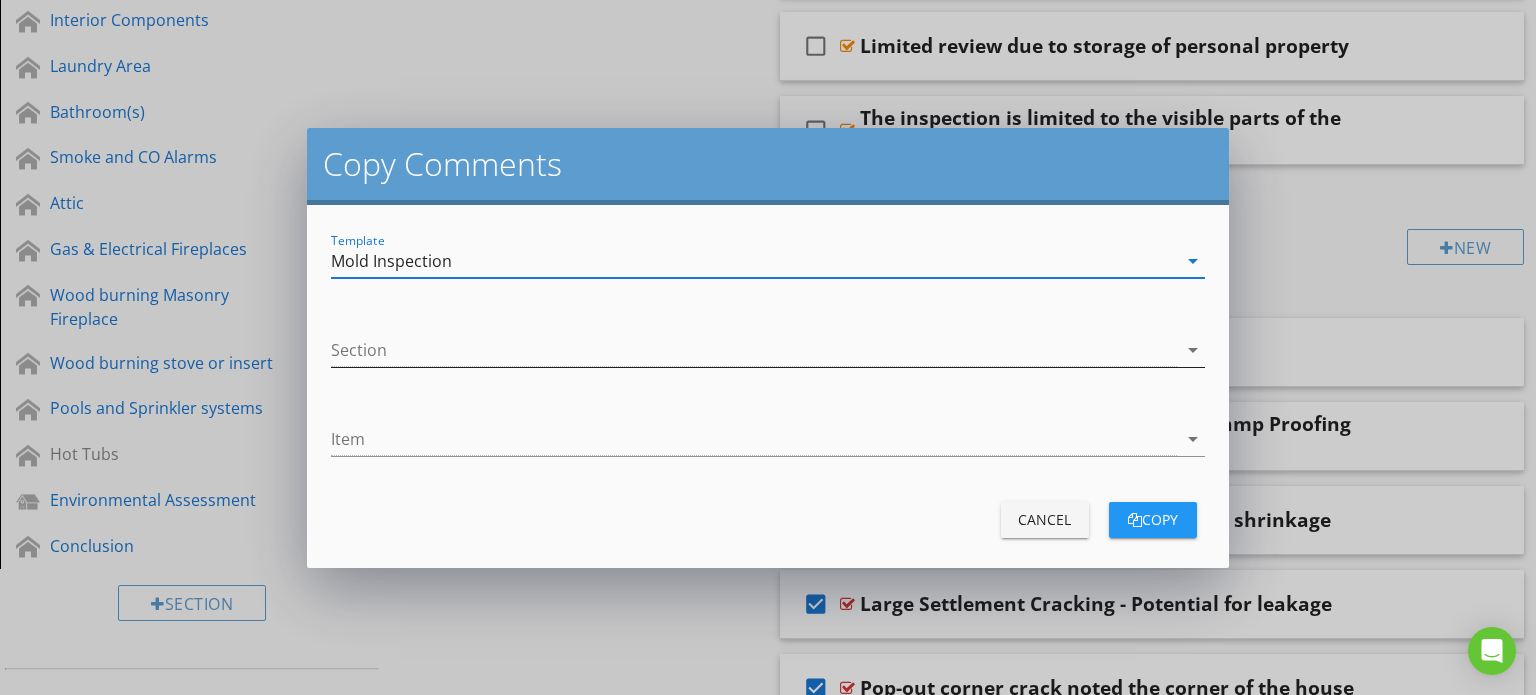 click at bounding box center (754, 350) 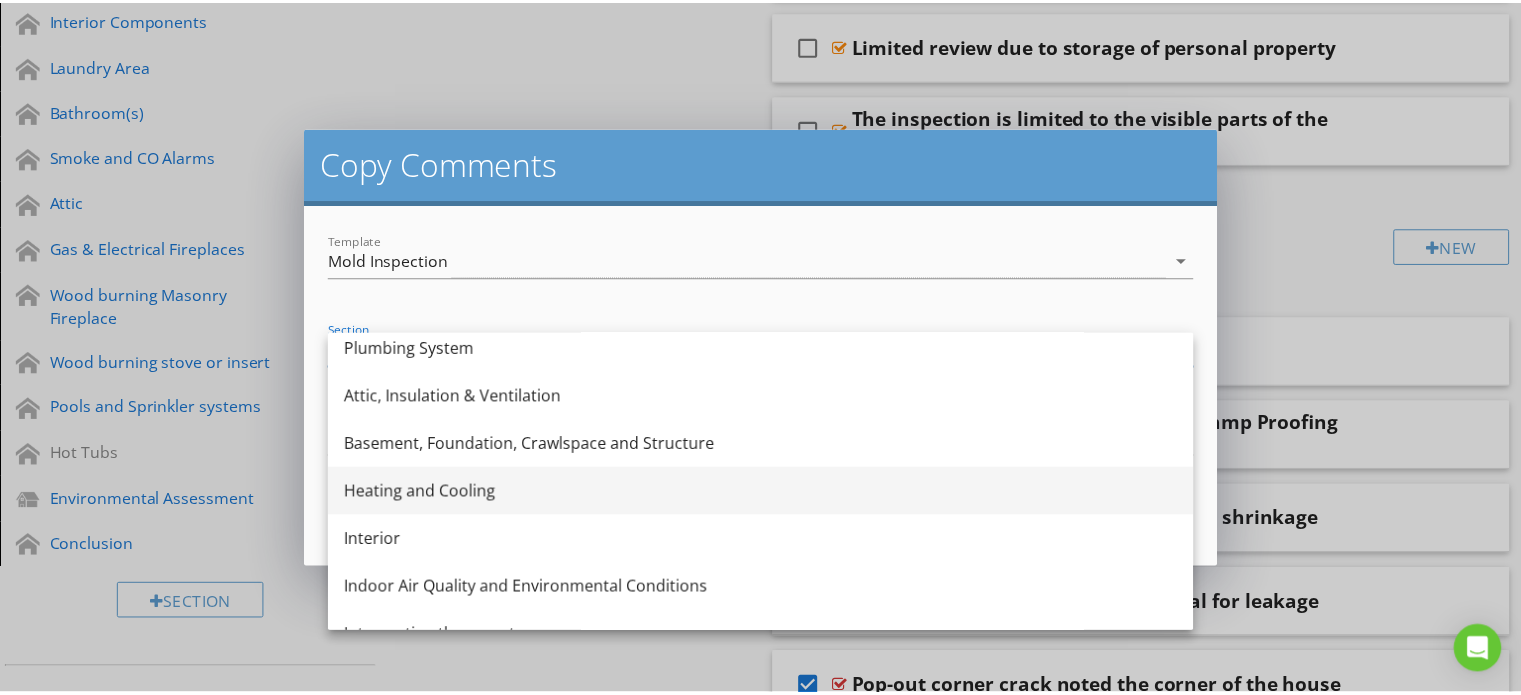 scroll, scrollTop: 203, scrollLeft: 0, axis: vertical 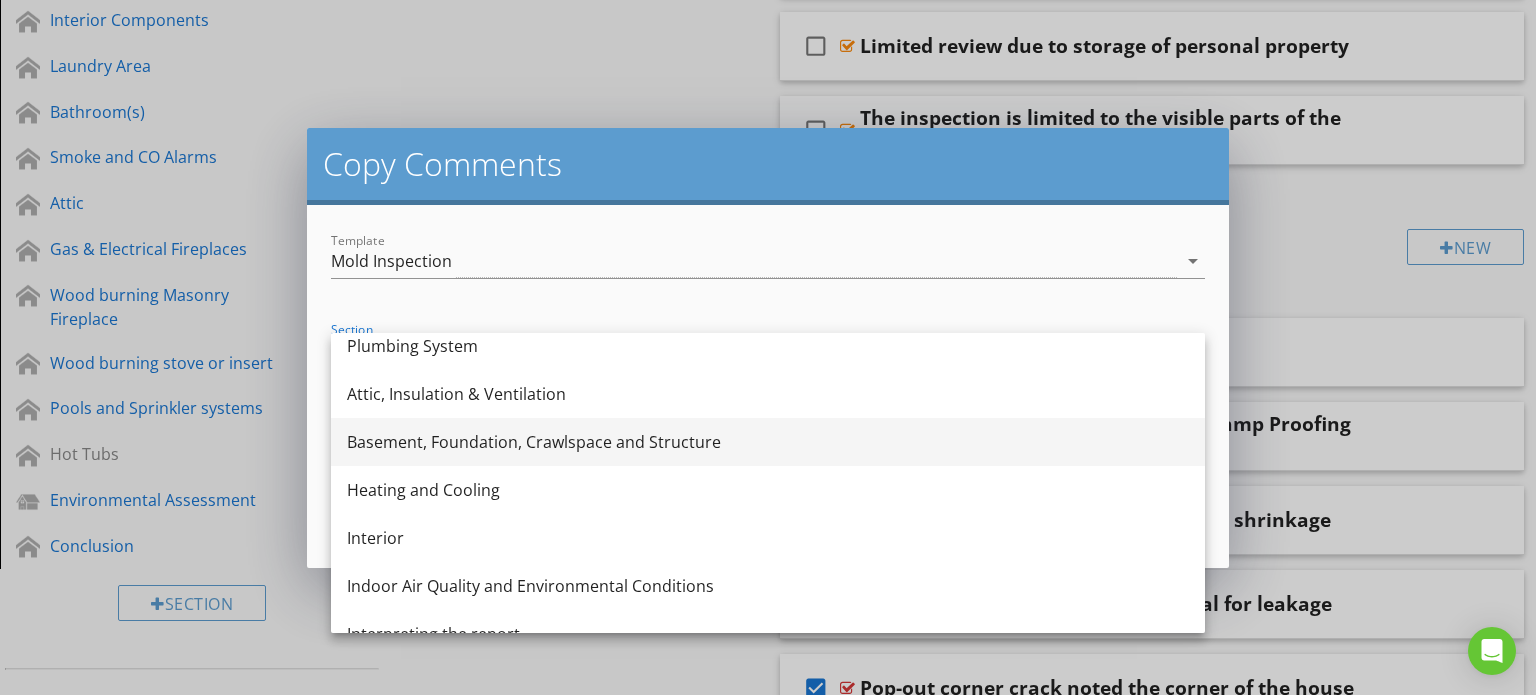 click on "Basement, Foundation, Crawlspace and Structure" at bounding box center (768, 442) 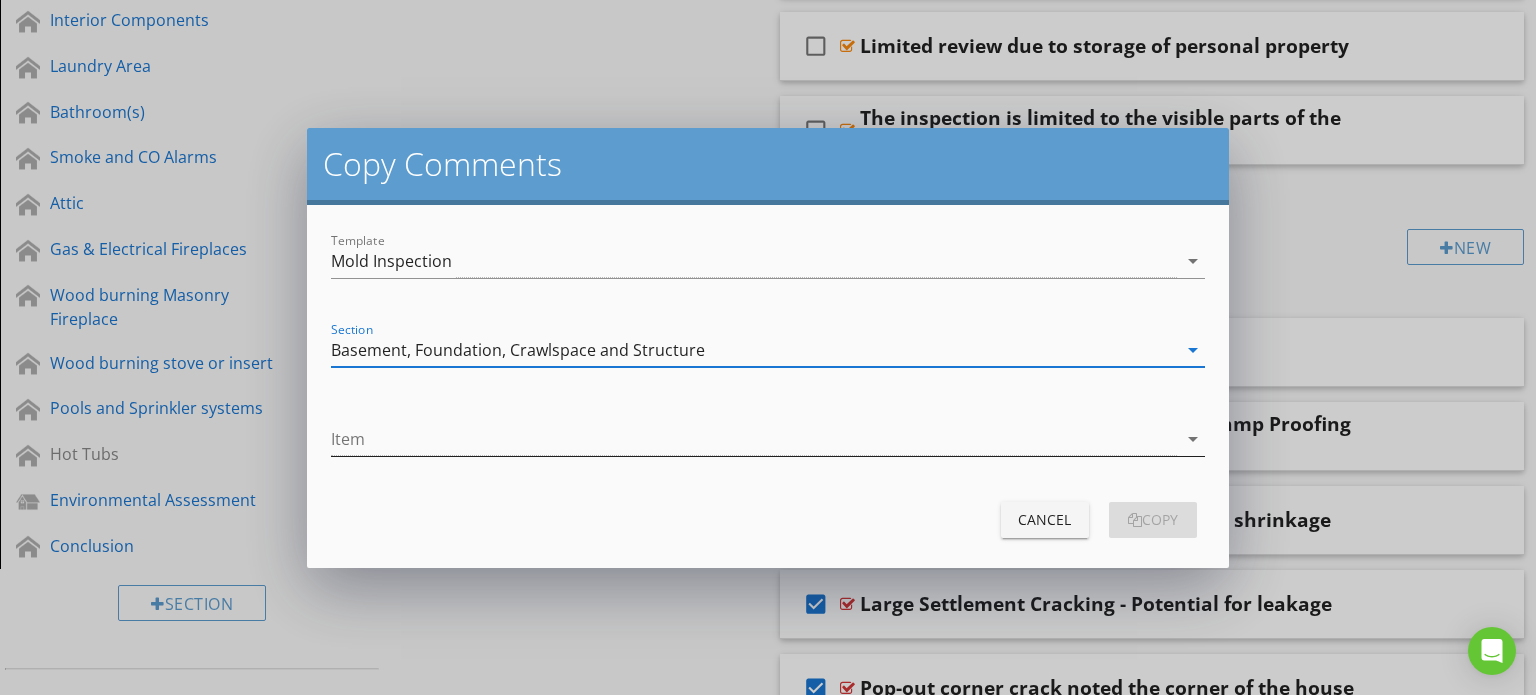 click at bounding box center (754, 439) 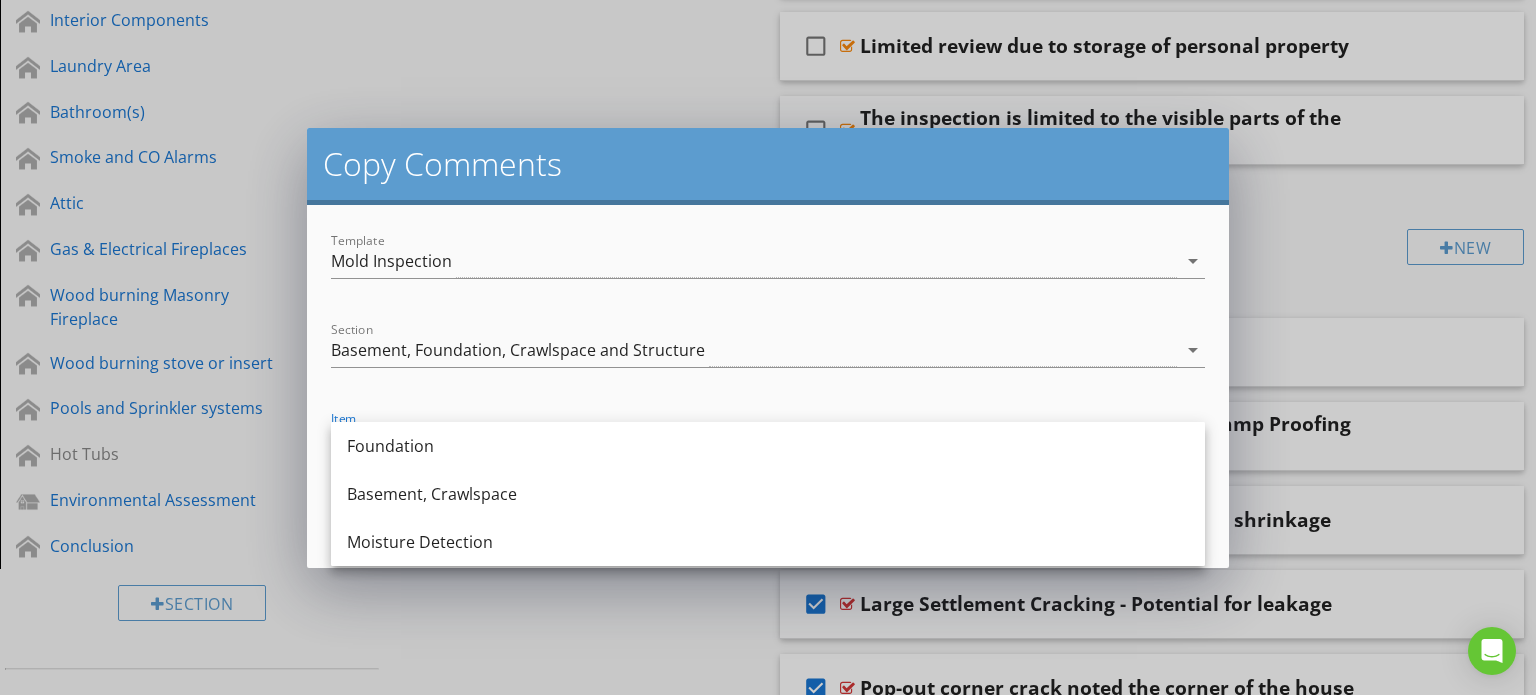 click on "Foundation" at bounding box center [768, 446] 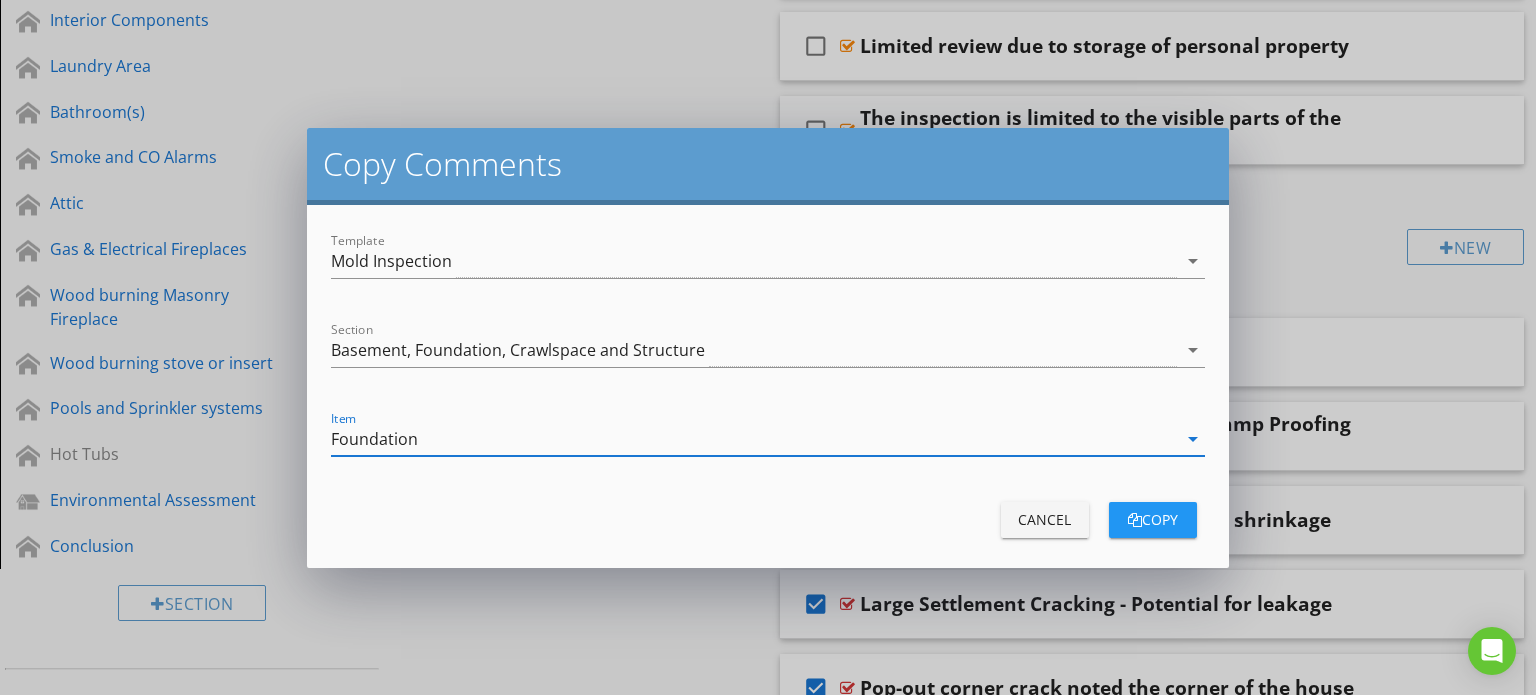 click on "copy" at bounding box center (1153, 519) 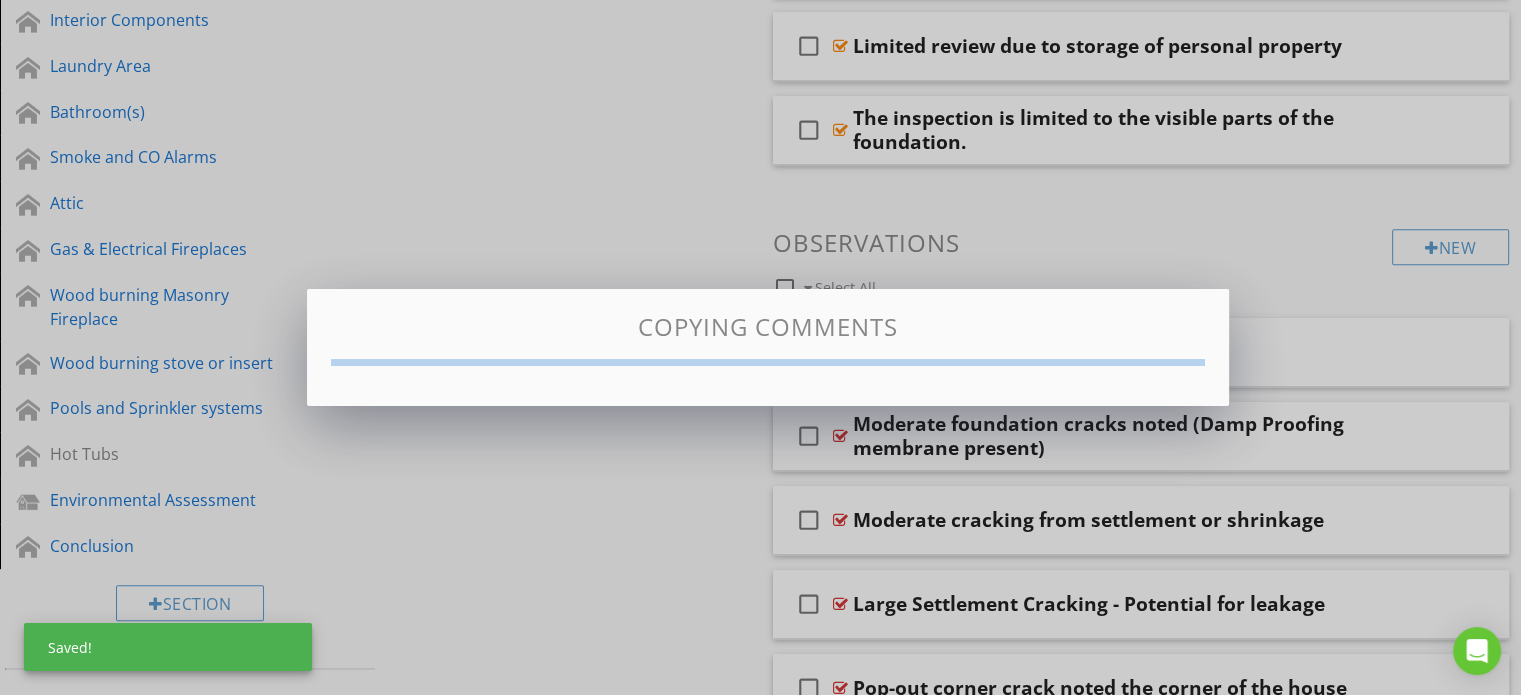 checkbox on "false" 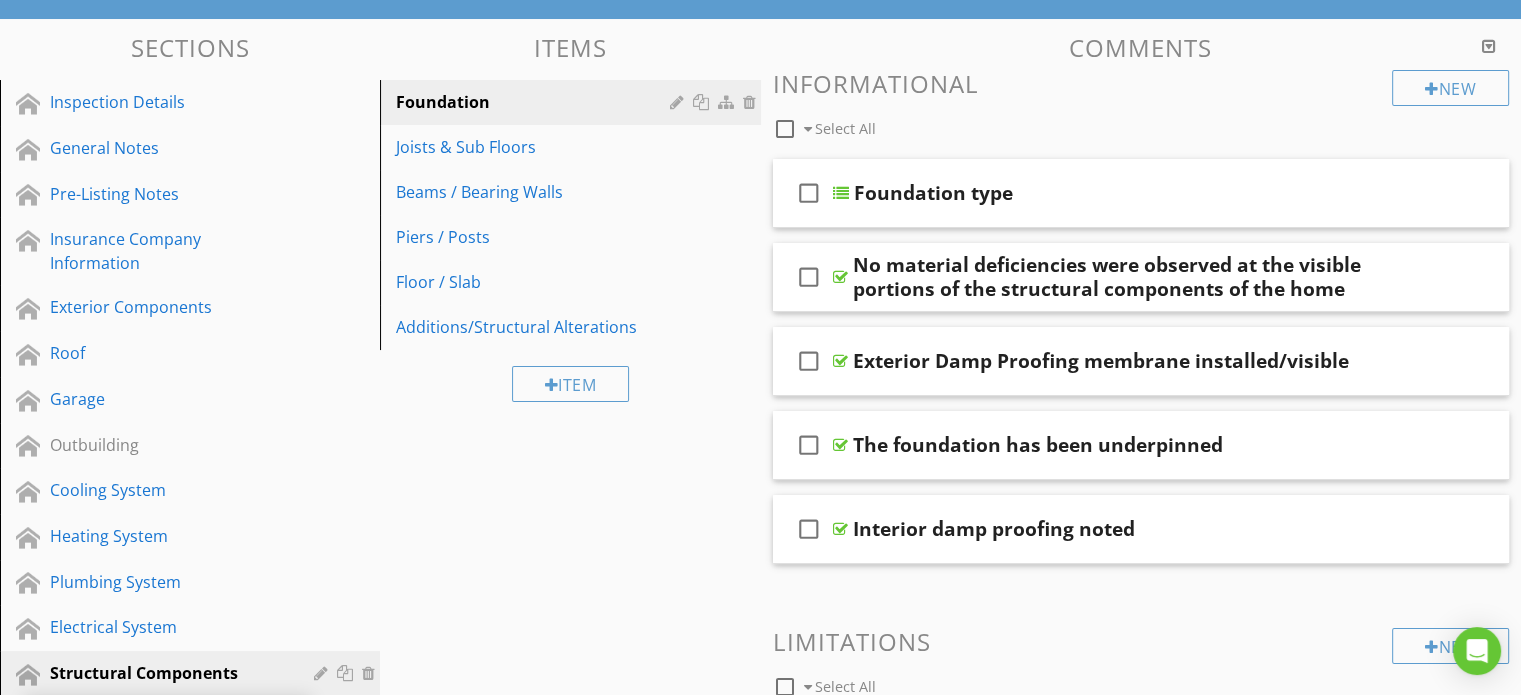 scroll, scrollTop: 0, scrollLeft: 0, axis: both 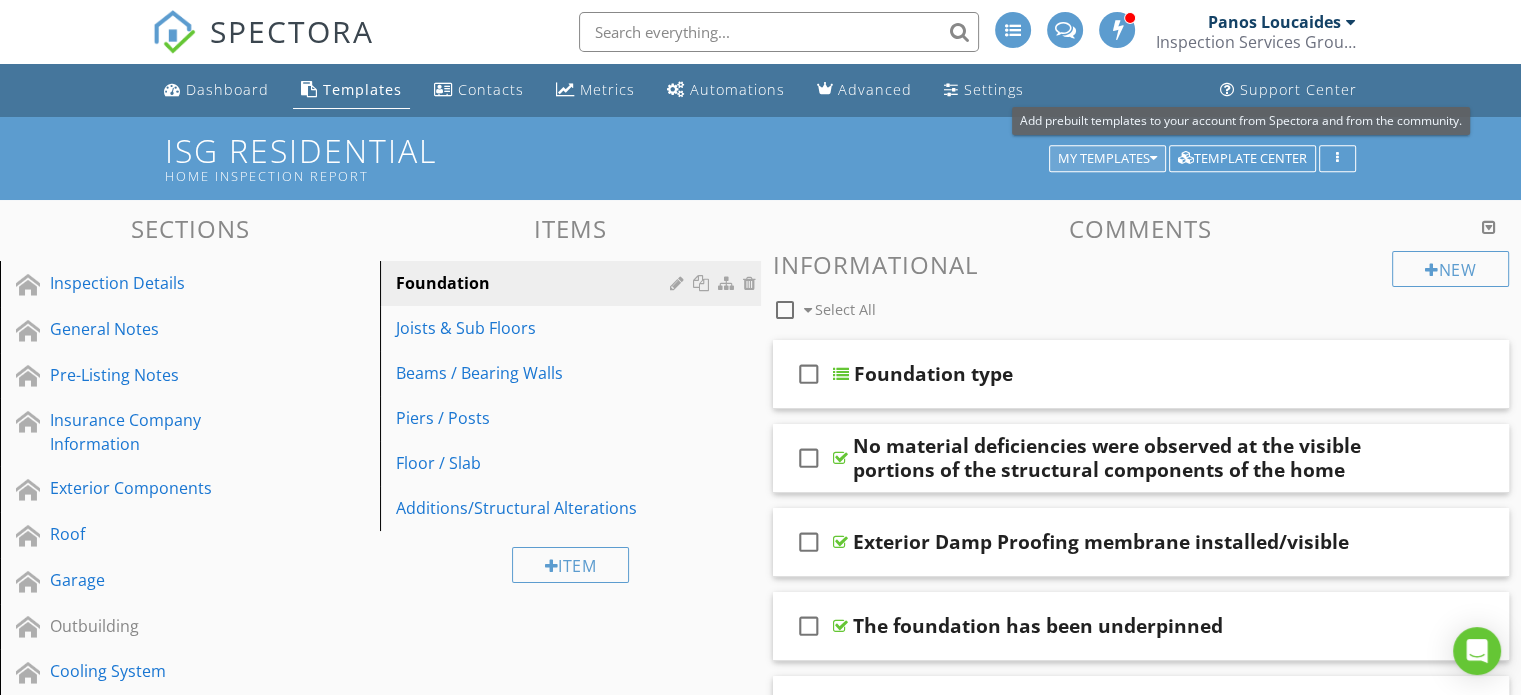 click at bounding box center (1153, 159) 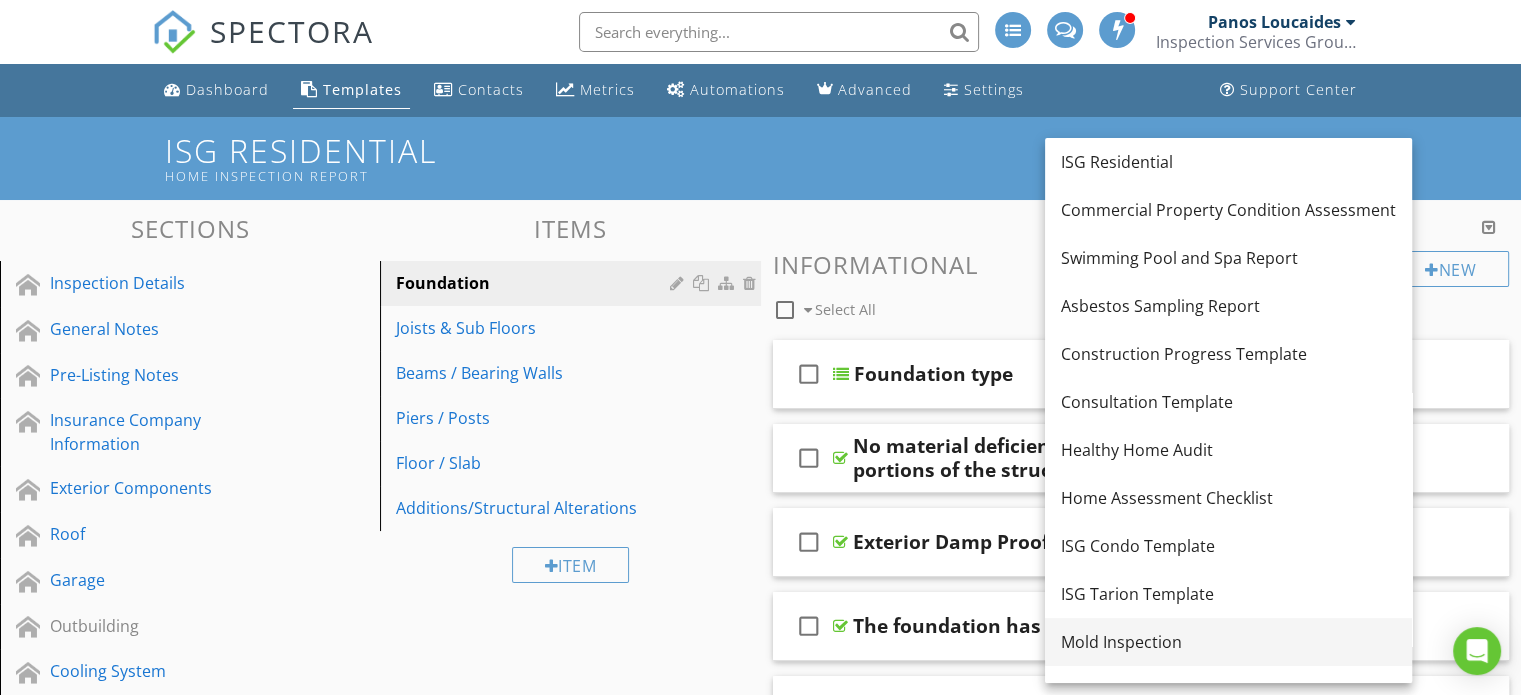 click on "Mold Inspection" at bounding box center (1228, 642) 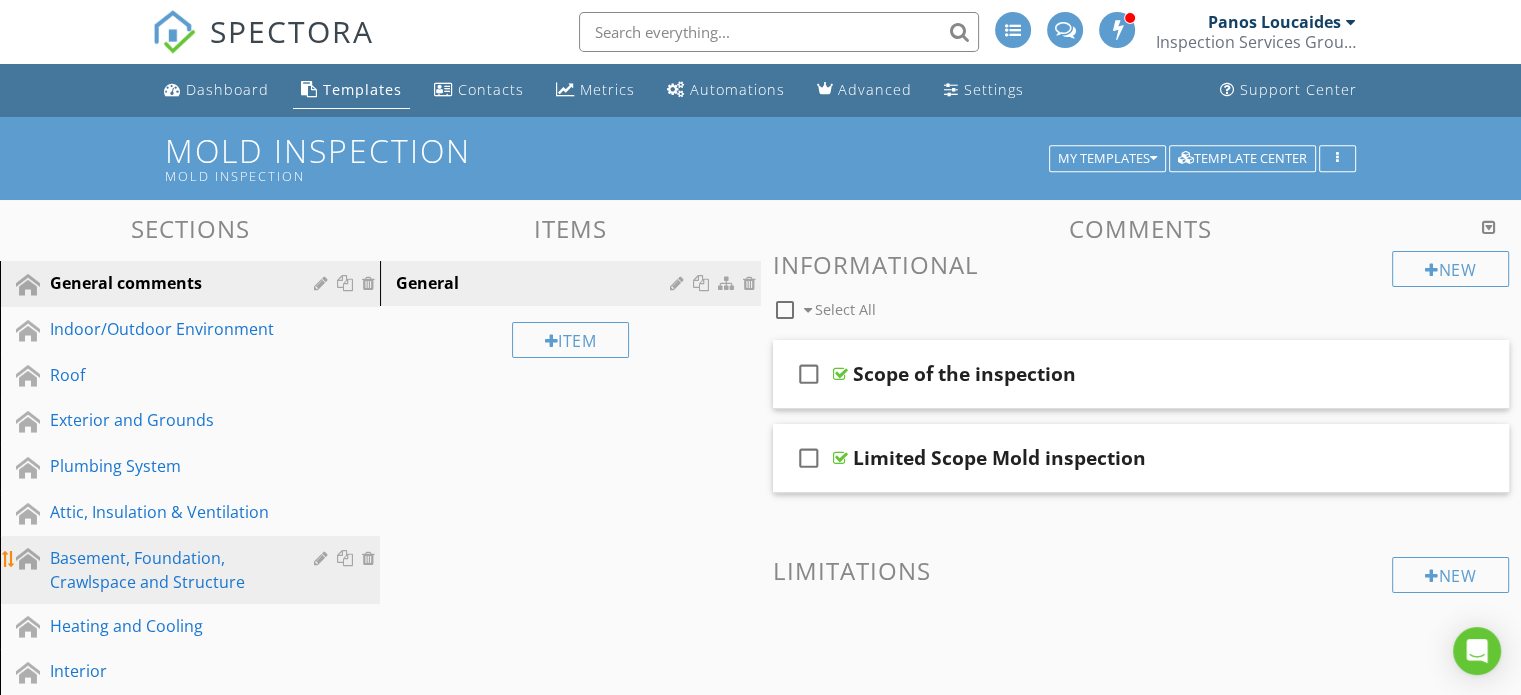 click on "Basement, Foundation, Crawlspace and Structure" at bounding box center [167, 570] 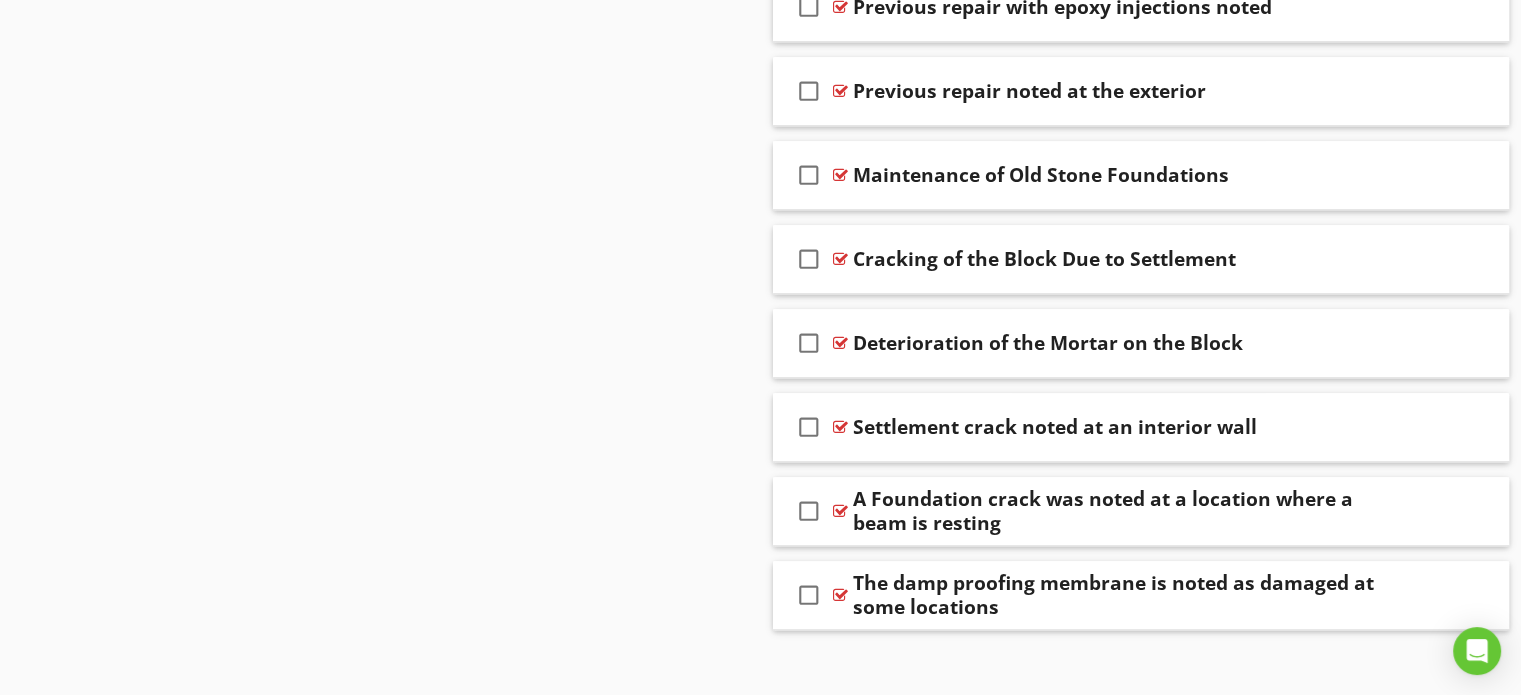 scroll, scrollTop: 1834, scrollLeft: 0, axis: vertical 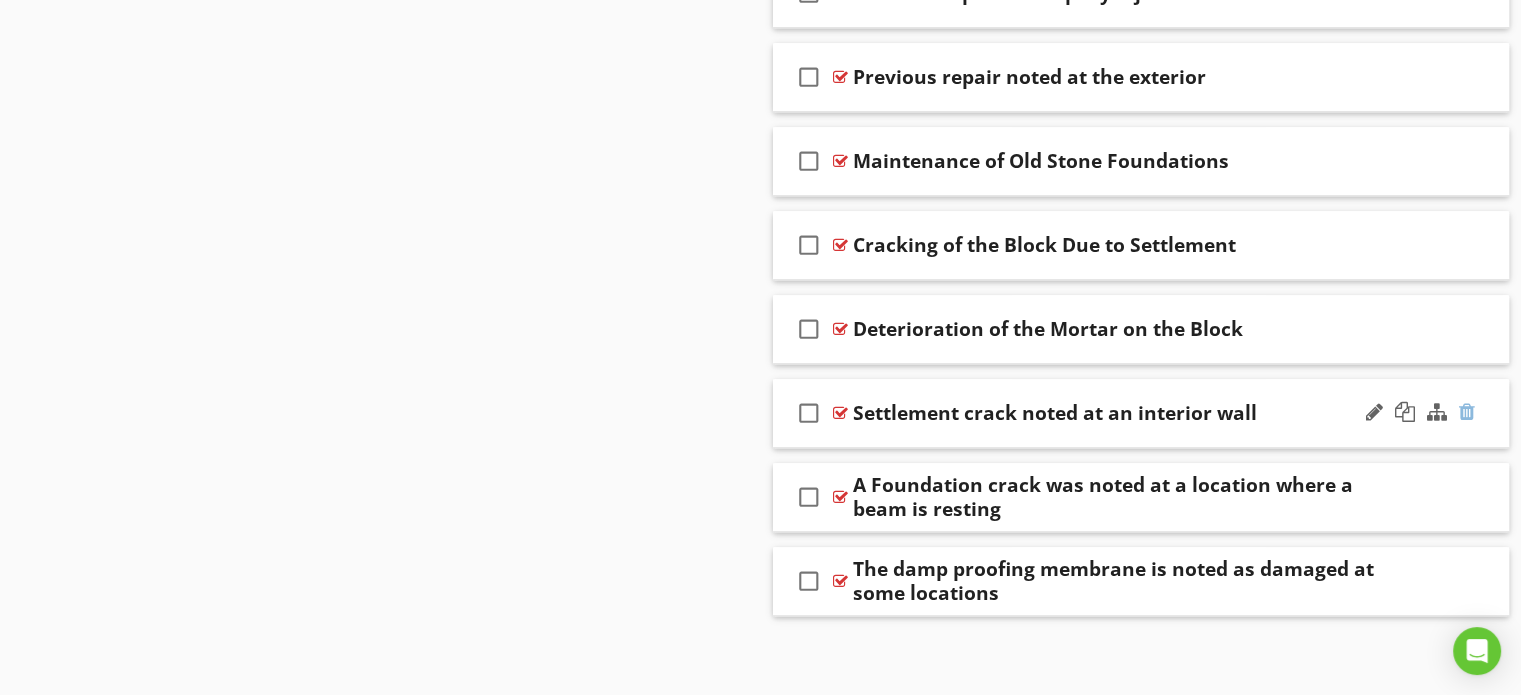 click at bounding box center [1467, 412] 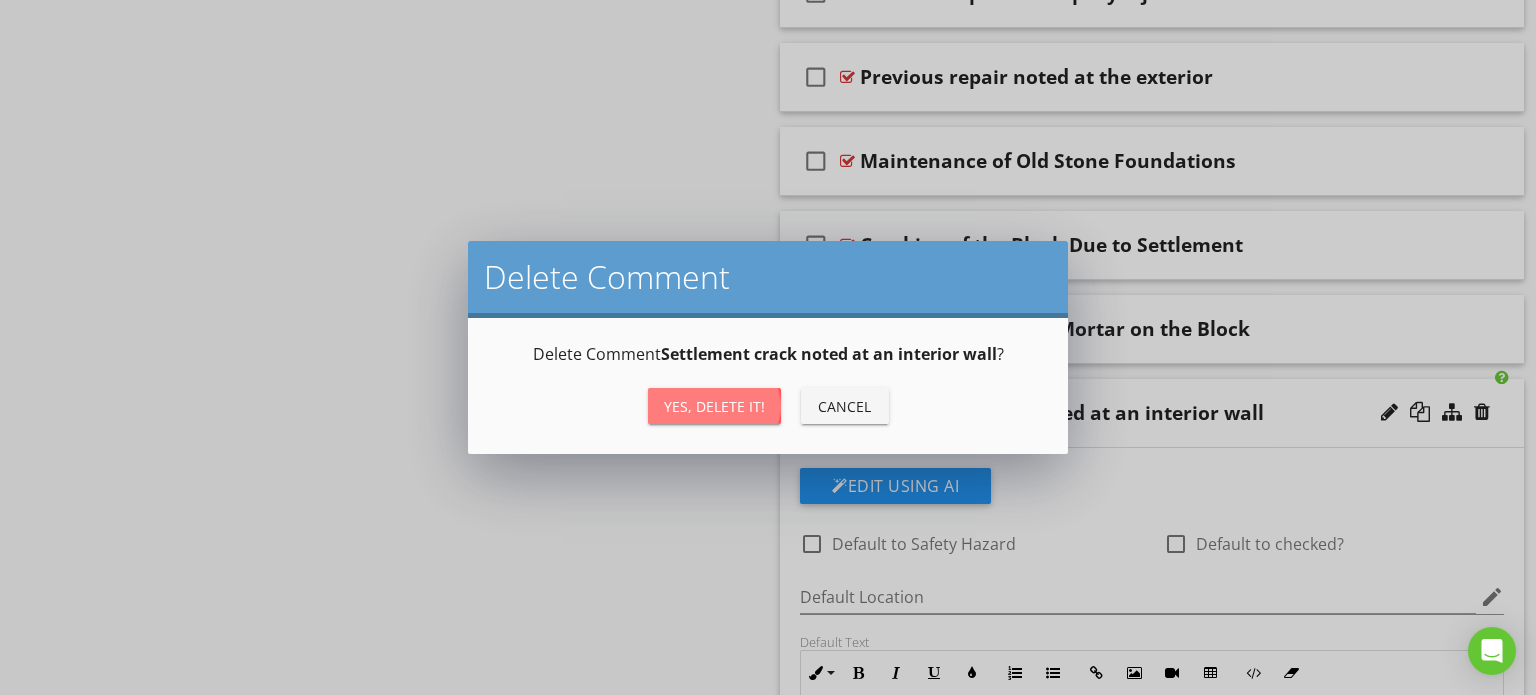 click on "Yes, Delete it!" at bounding box center [714, 406] 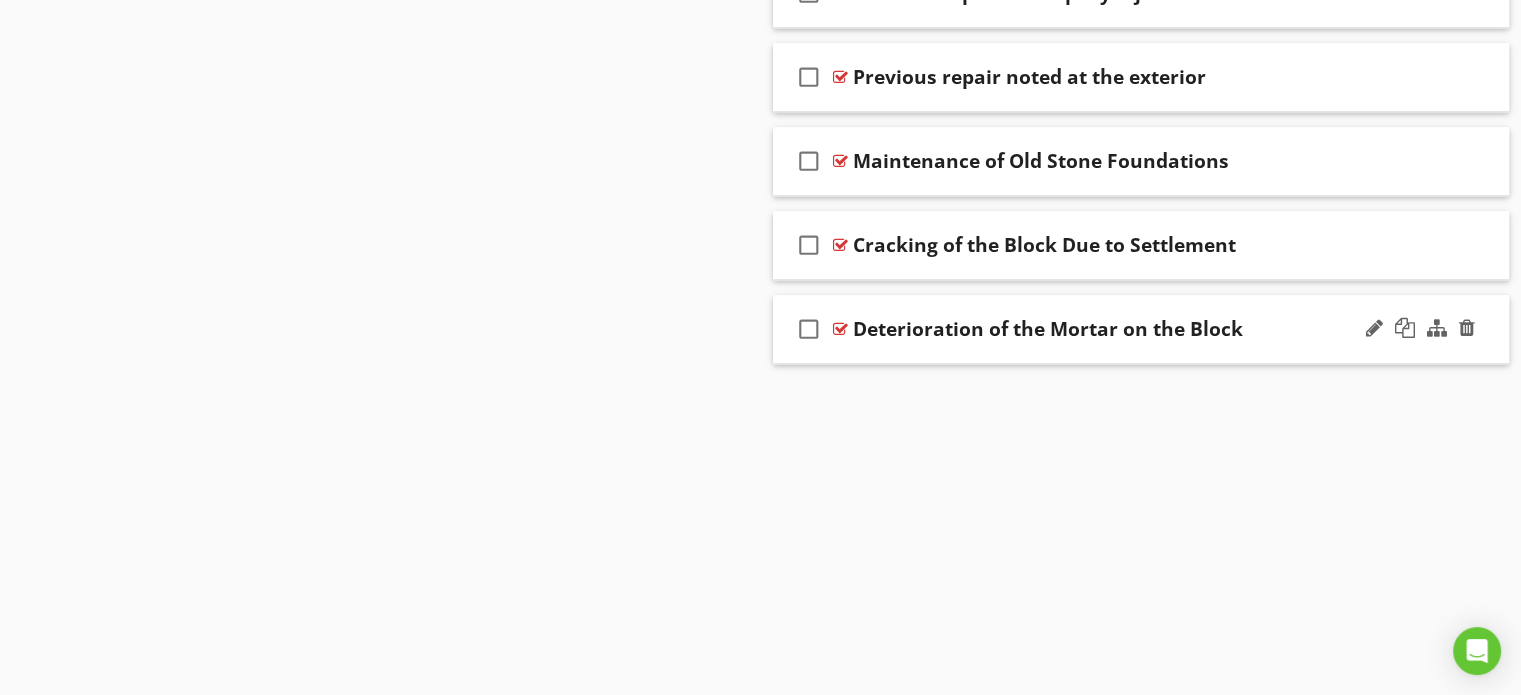 scroll, scrollTop: 1750, scrollLeft: 0, axis: vertical 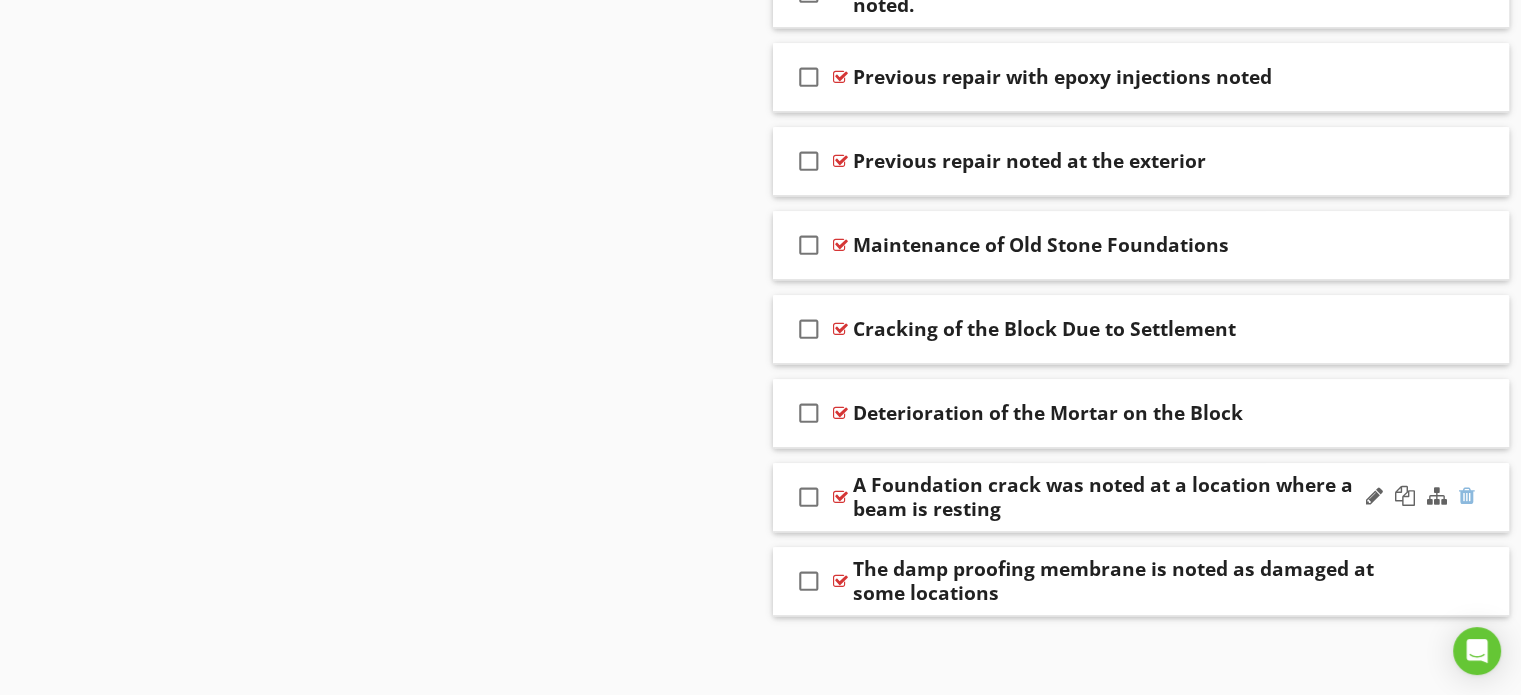 click at bounding box center (1467, 496) 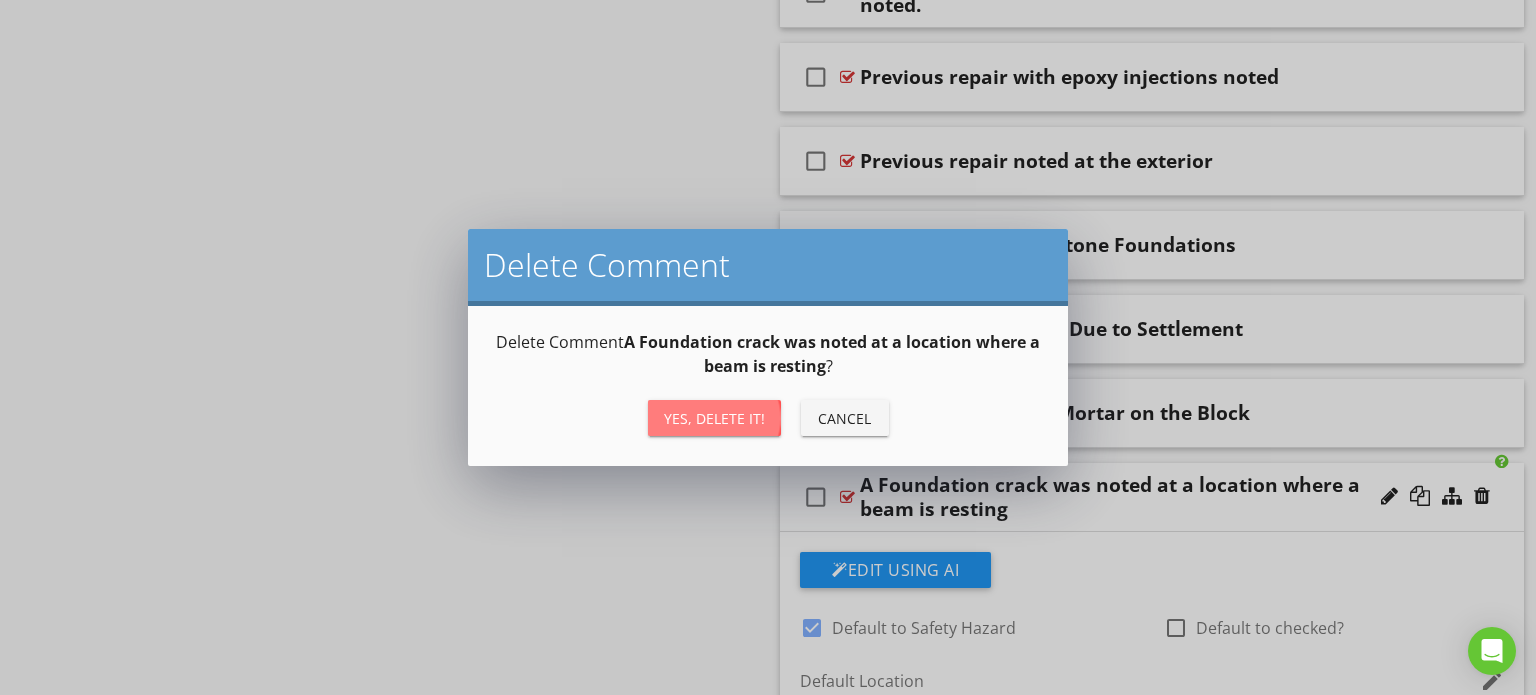 click on "Yes, Delete it!" at bounding box center (714, 418) 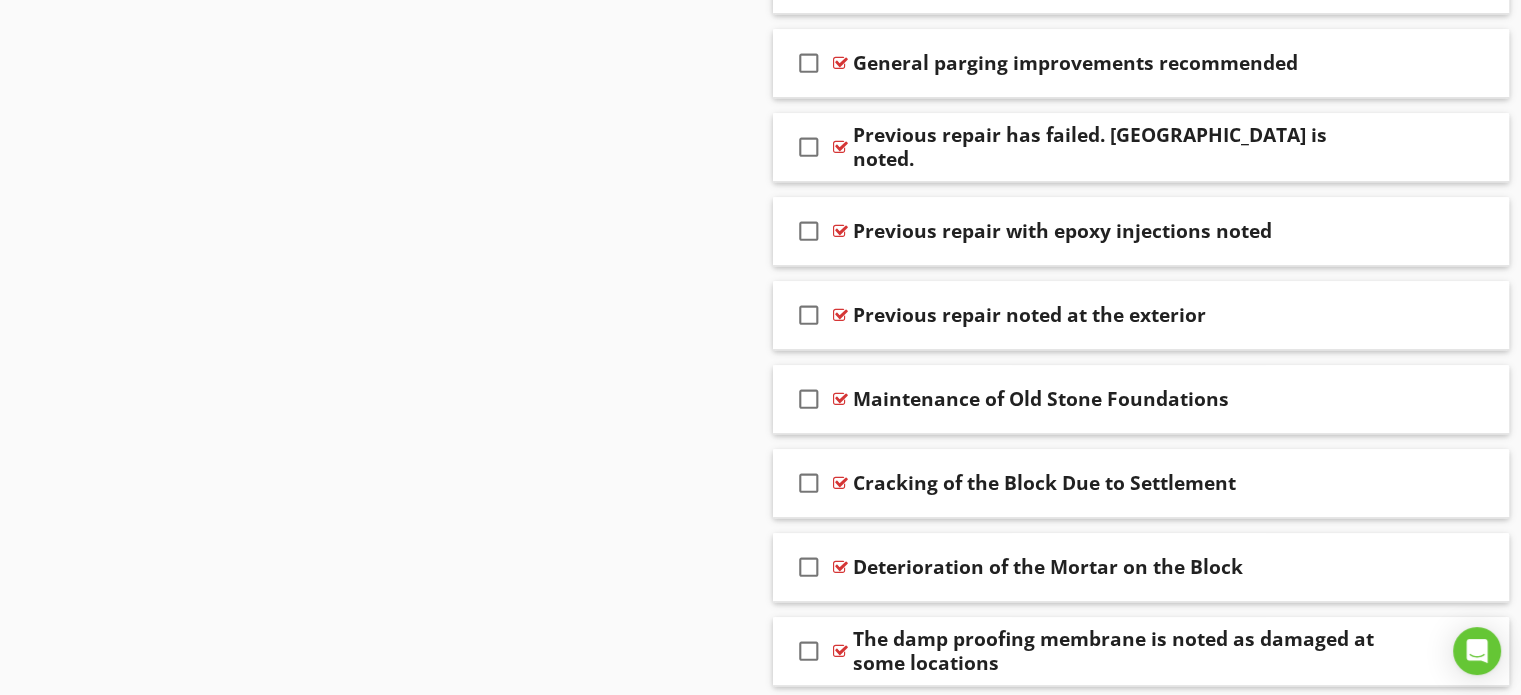 scroll, scrollTop: 1667, scrollLeft: 0, axis: vertical 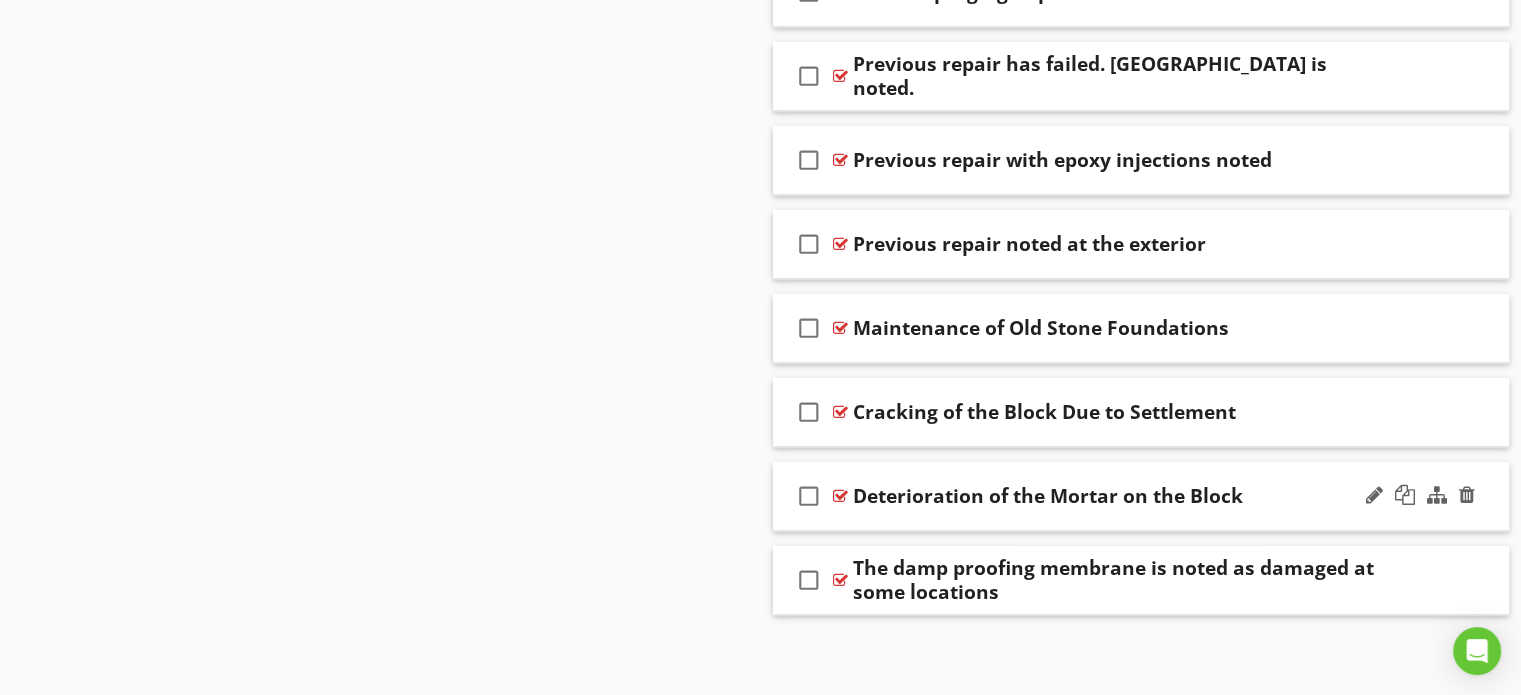 click on "check_box_outline_blank
Deterioration of the Mortar on the Block" at bounding box center (1141, 496) 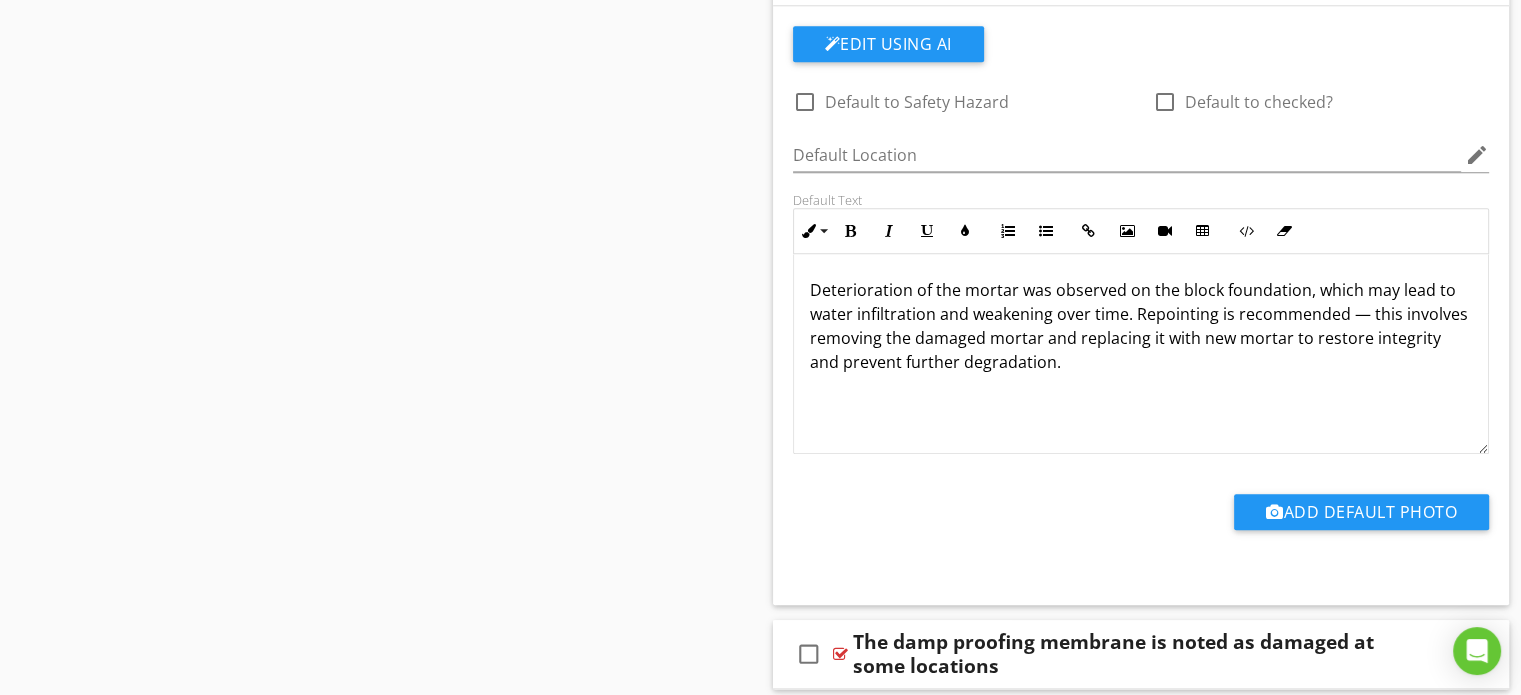 scroll, scrollTop: 2065, scrollLeft: 0, axis: vertical 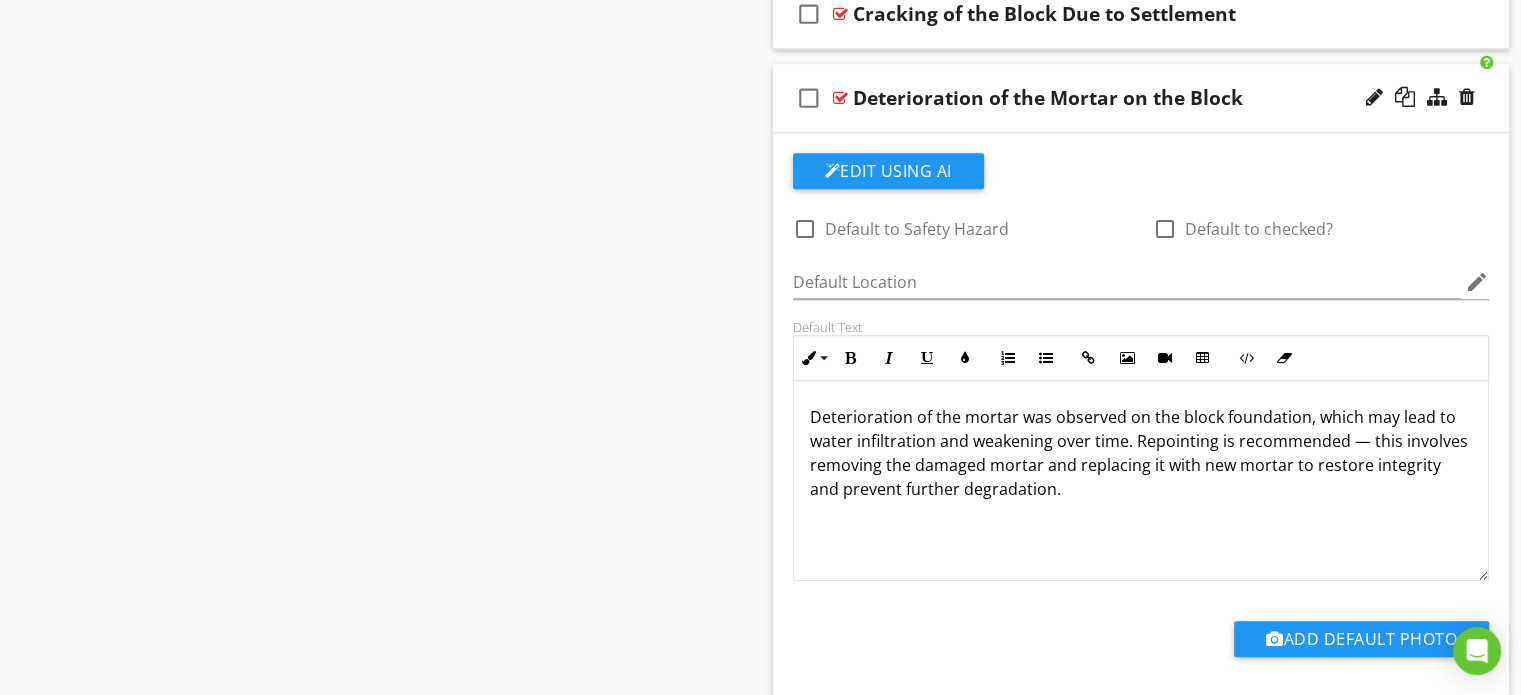 click at bounding box center (840, 98) 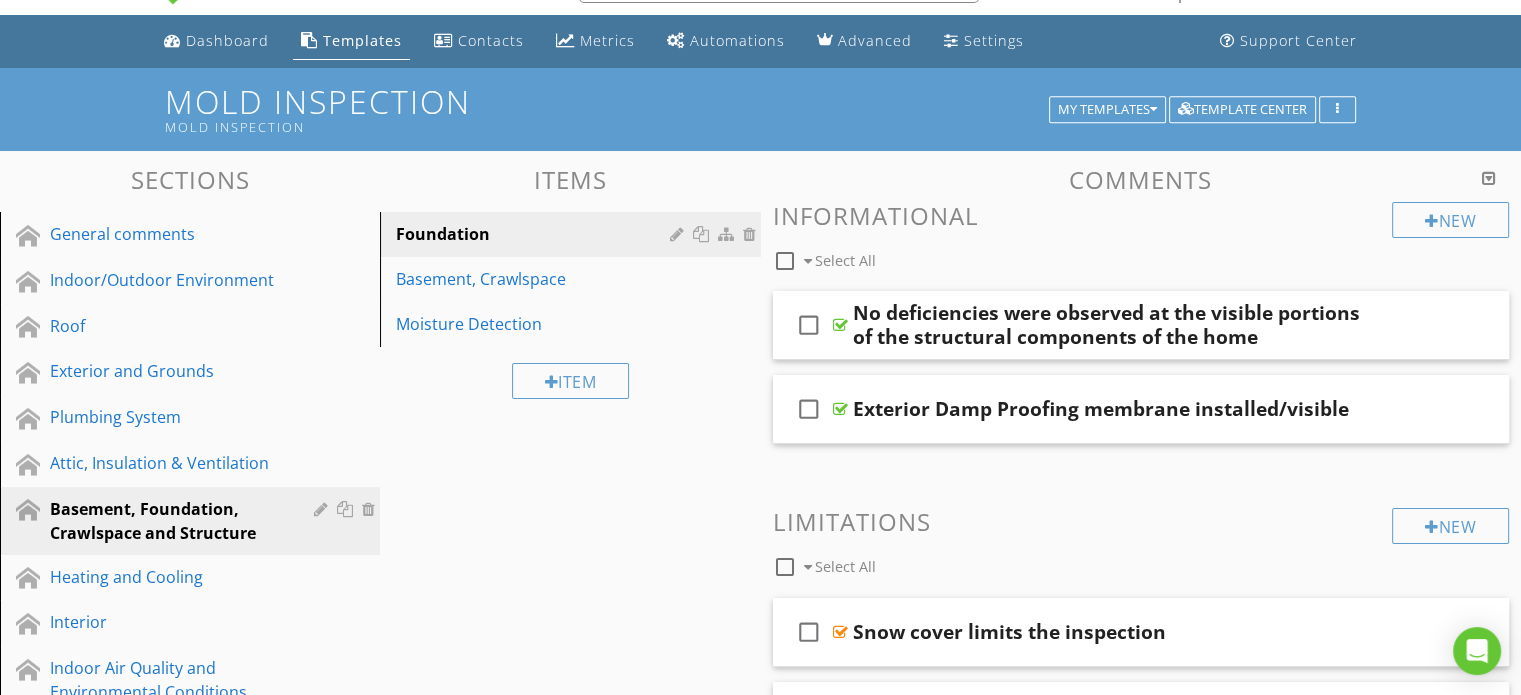 scroll, scrollTop: 0, scrollLeft: 0, axis: both 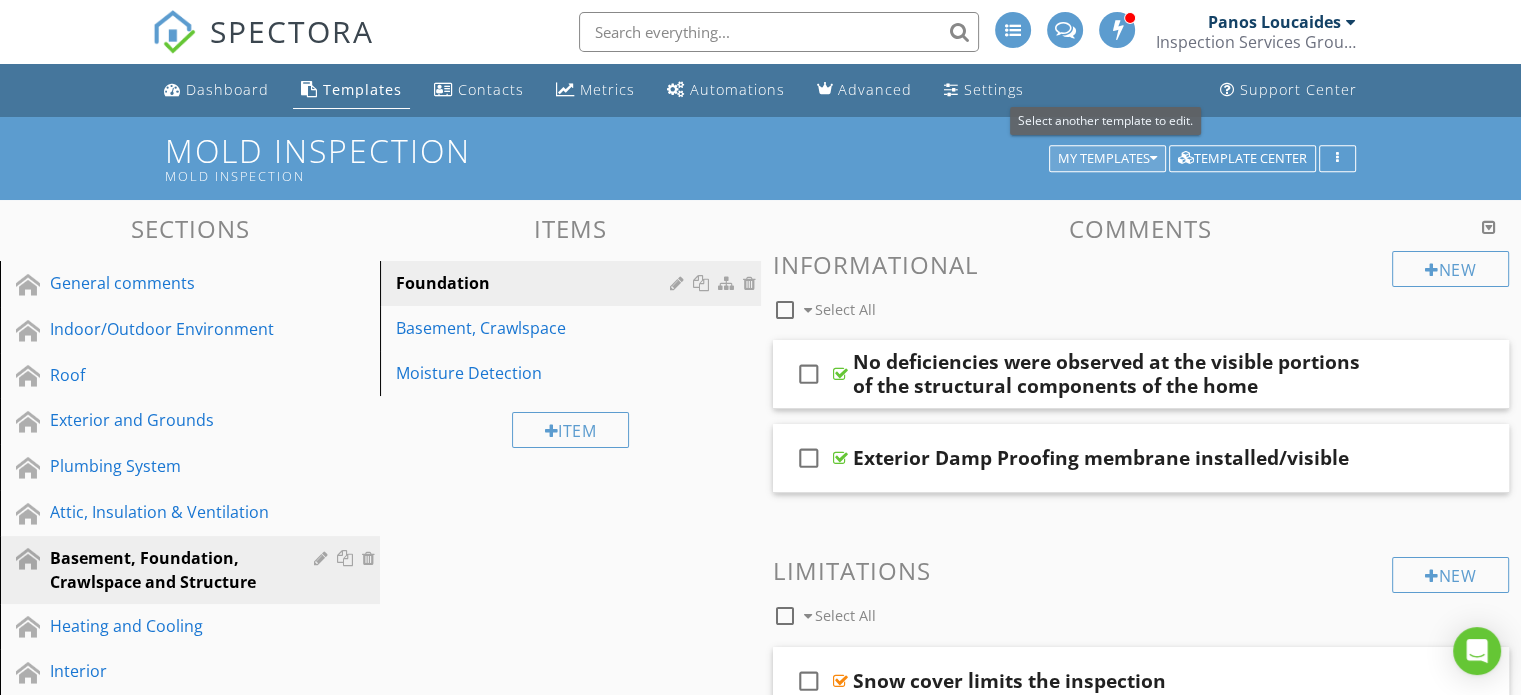 click on "My Templates" at bounding box center (1107, 159) 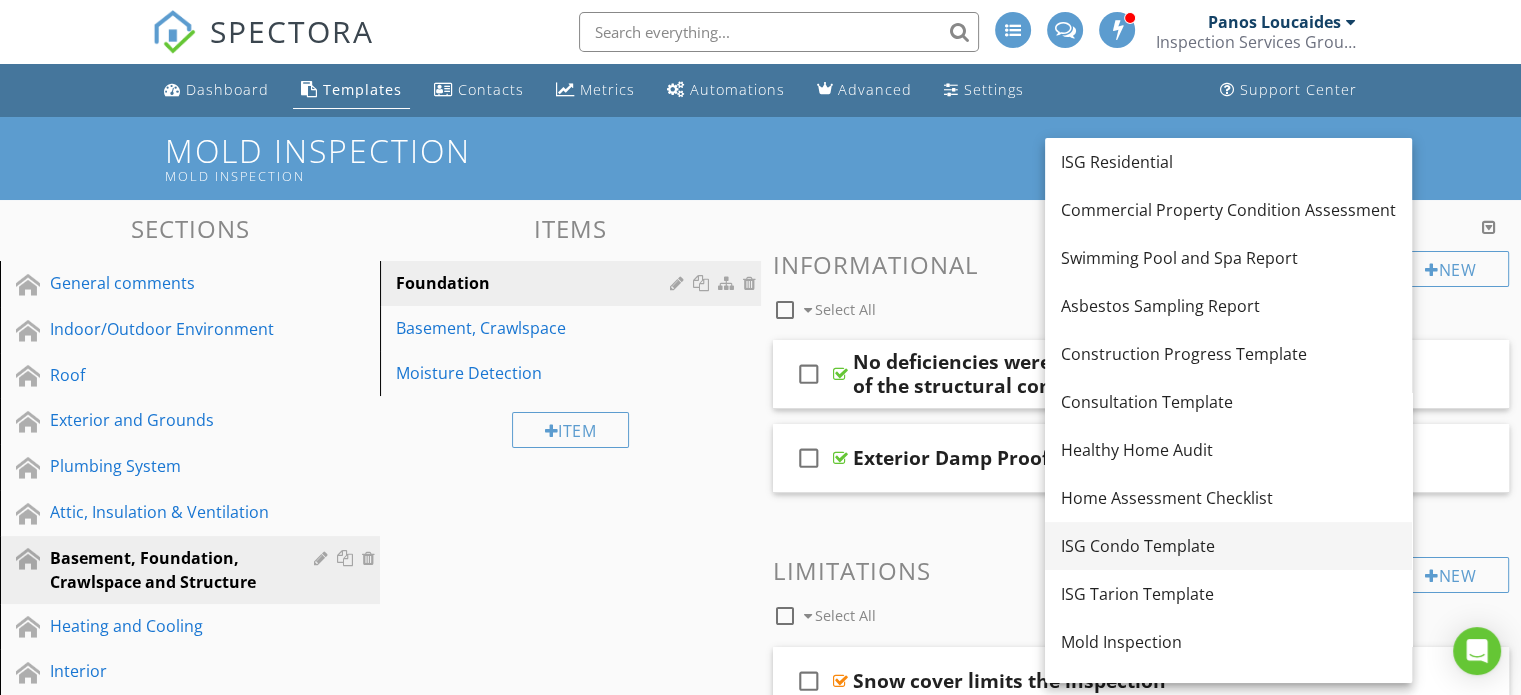 click on "ISG Condo Template" at bounding box center [1228, 546] 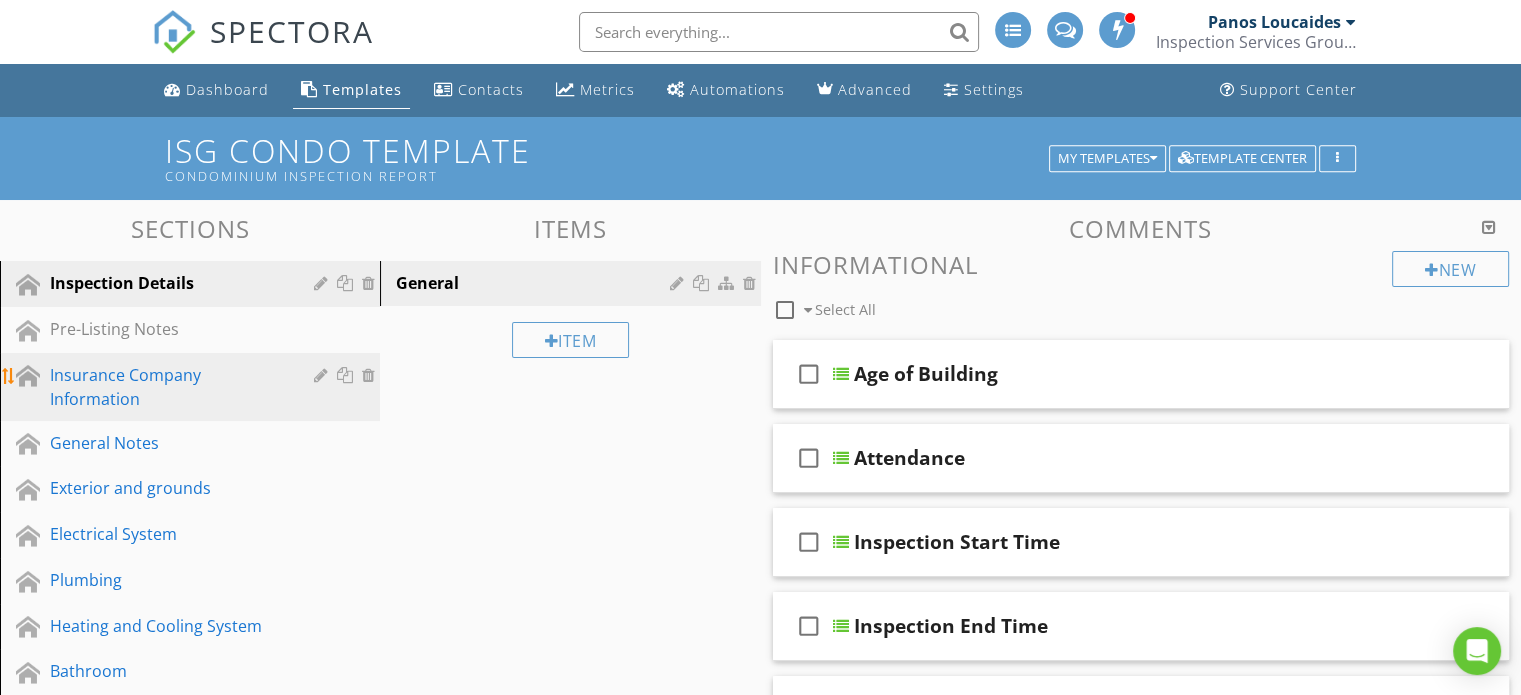 click on "Insurance Company Information" at bounding box center (167, 387) 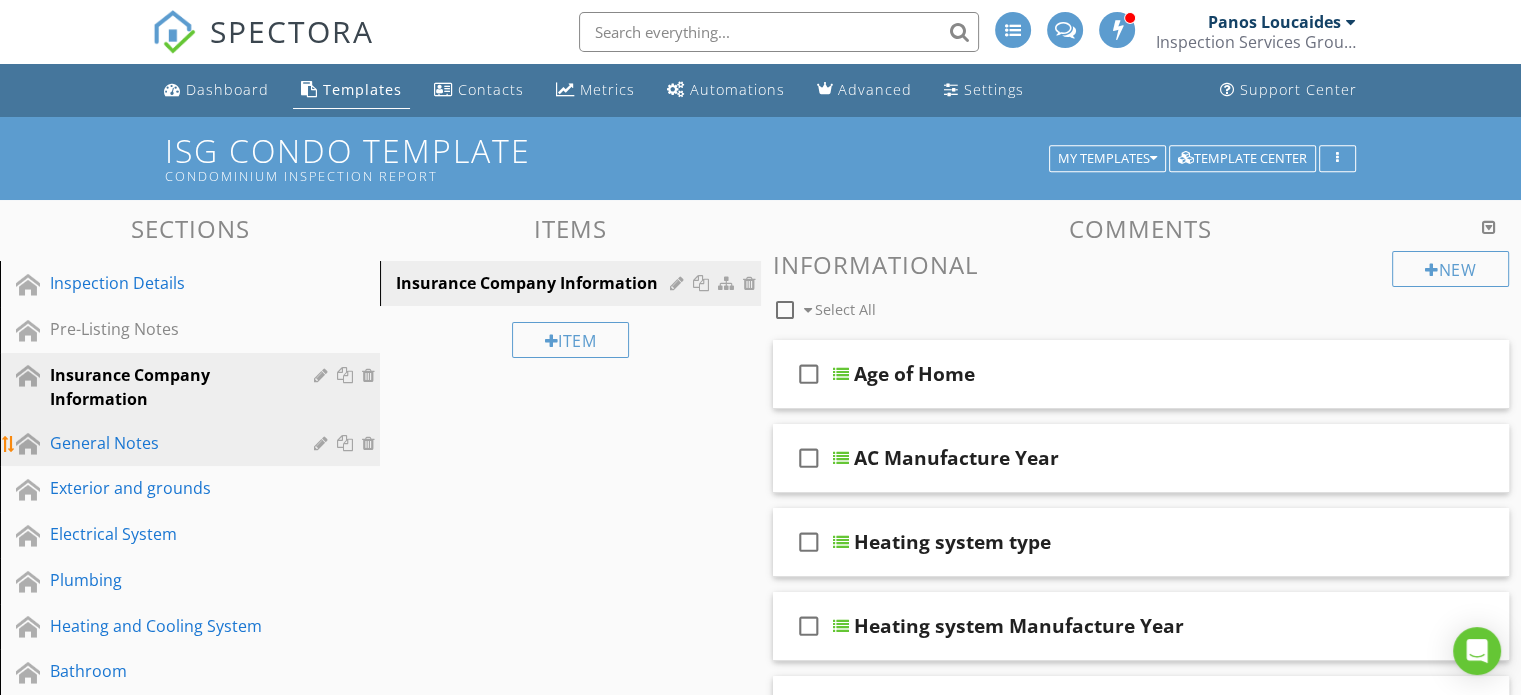 click on "General Notes" at bounding box center [193, 444] 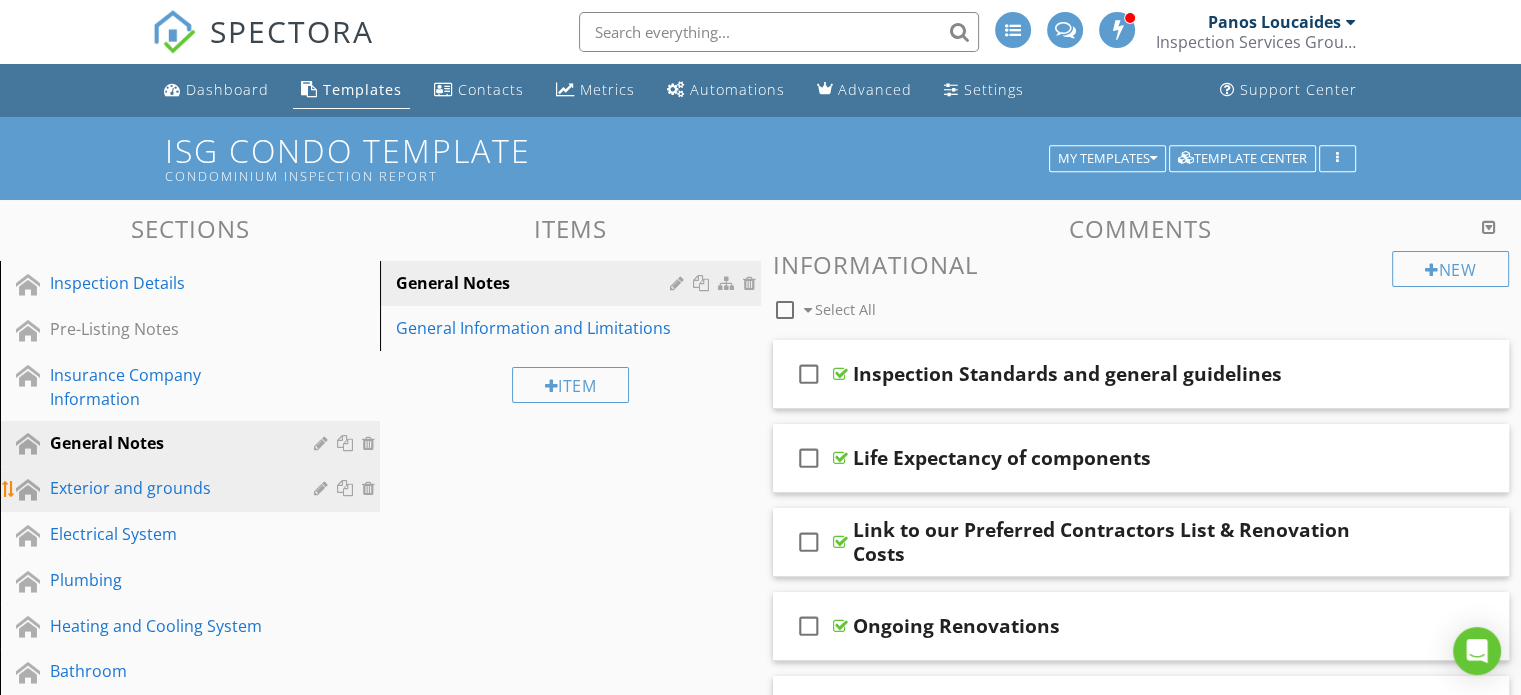 click on "Exterior and grounds" at bounding box center (167, 488) 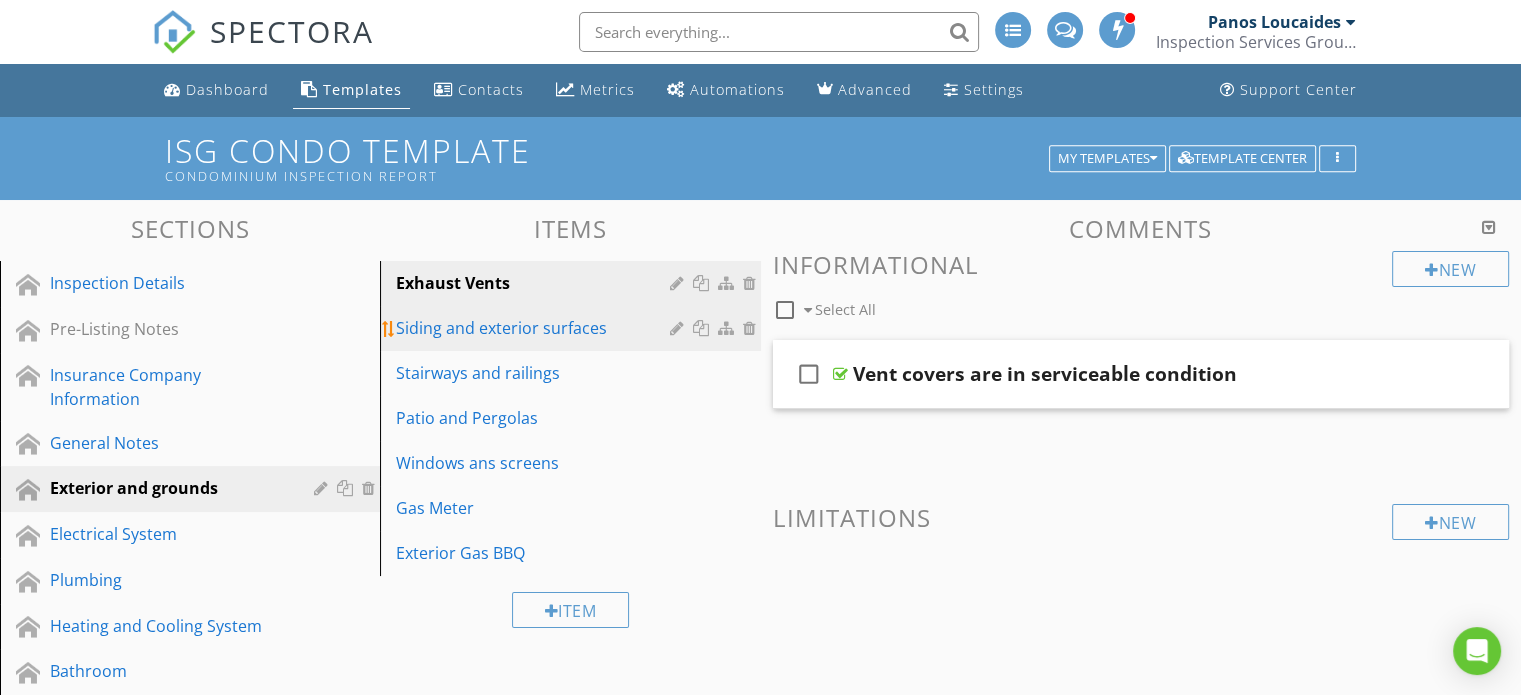 click on "Siding and exterior surfaces" at bounding box center (535, 328) 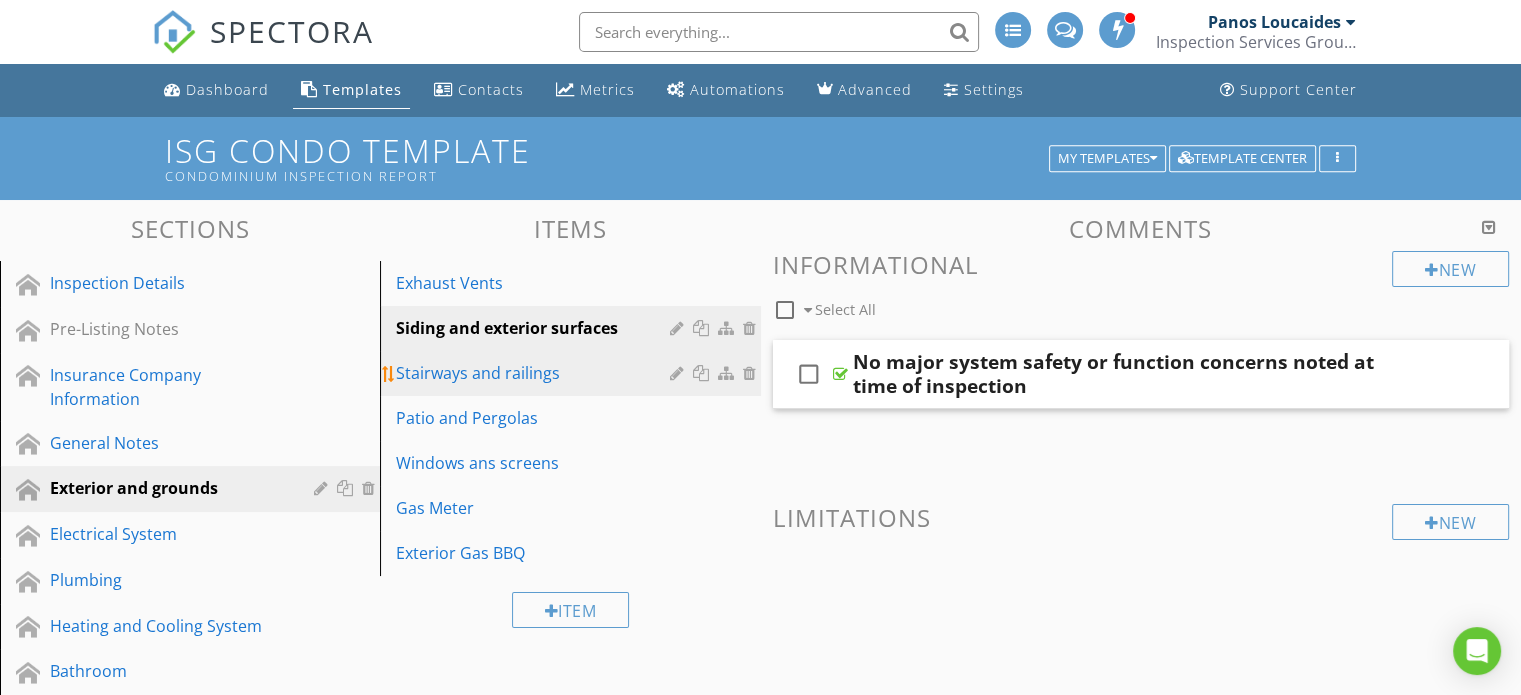 click on "Stairways and railings" at bounding box center [535, 373] 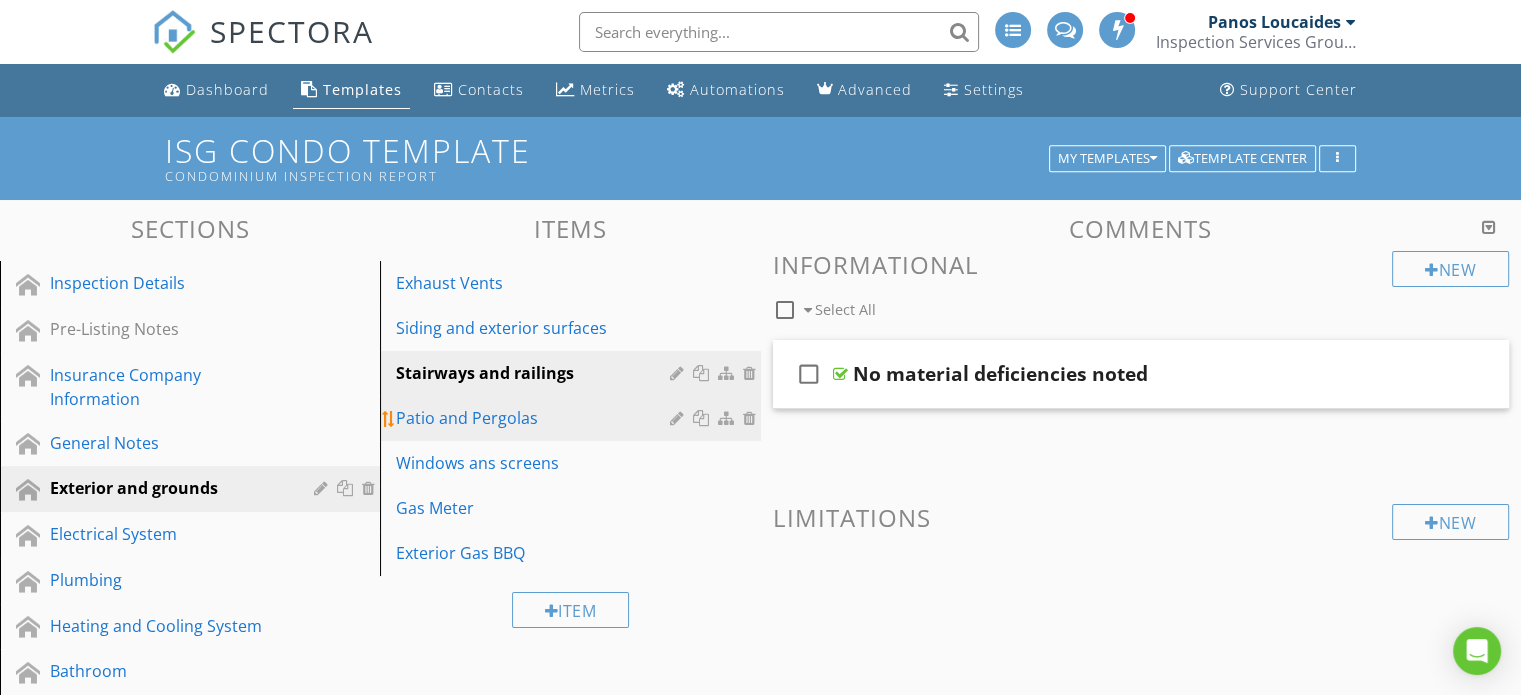 click on "Patio and Pergolas" at bounding box center (535, 418) 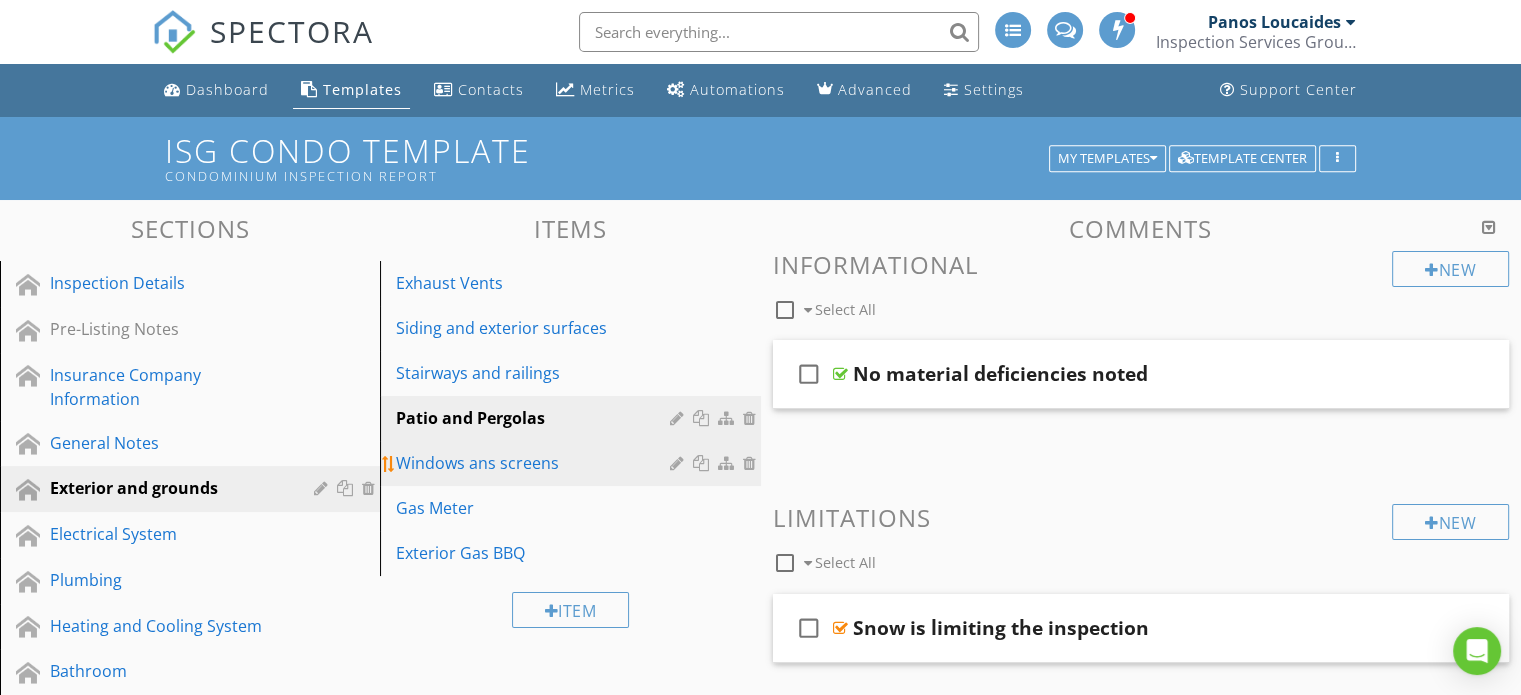 click on "Windows ans screens" at bounding box center (535, 463) 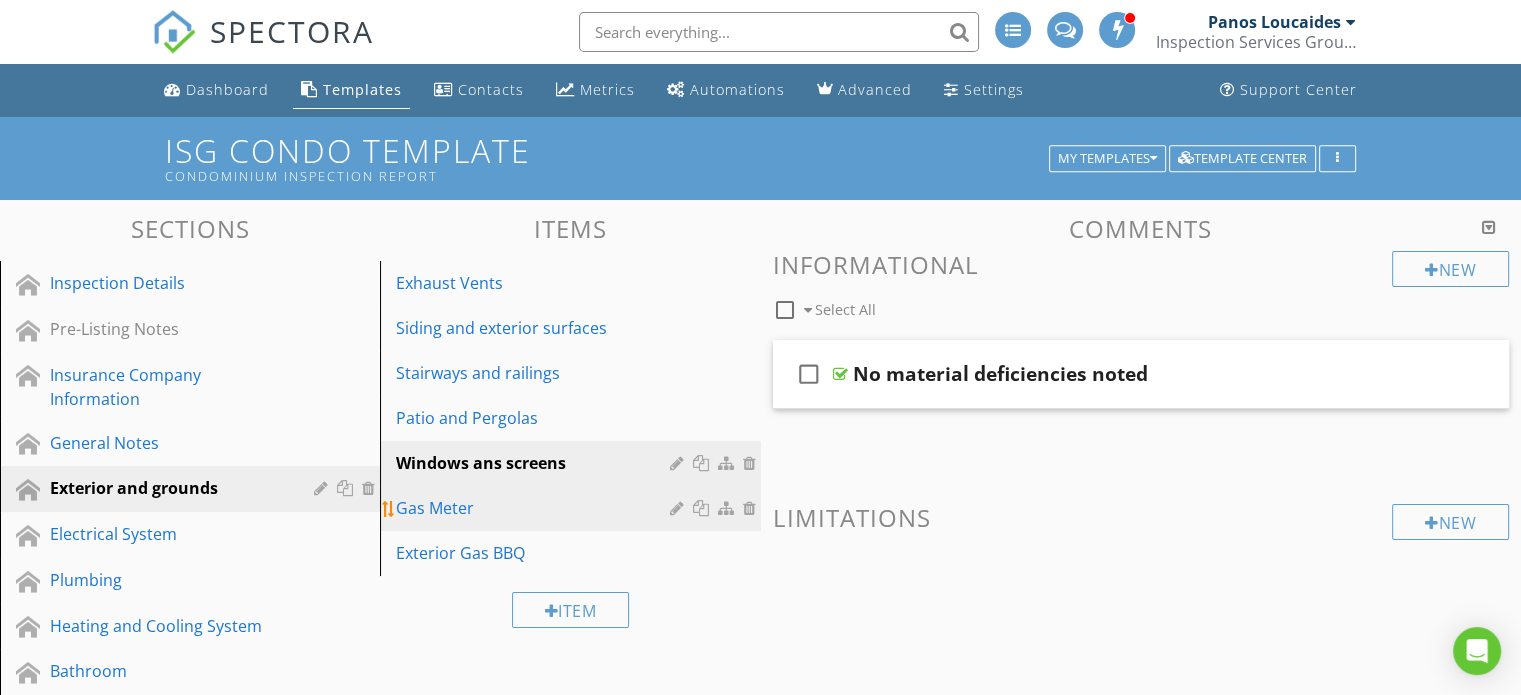 click on "Gas Meter" at bounding box center (535, 508) 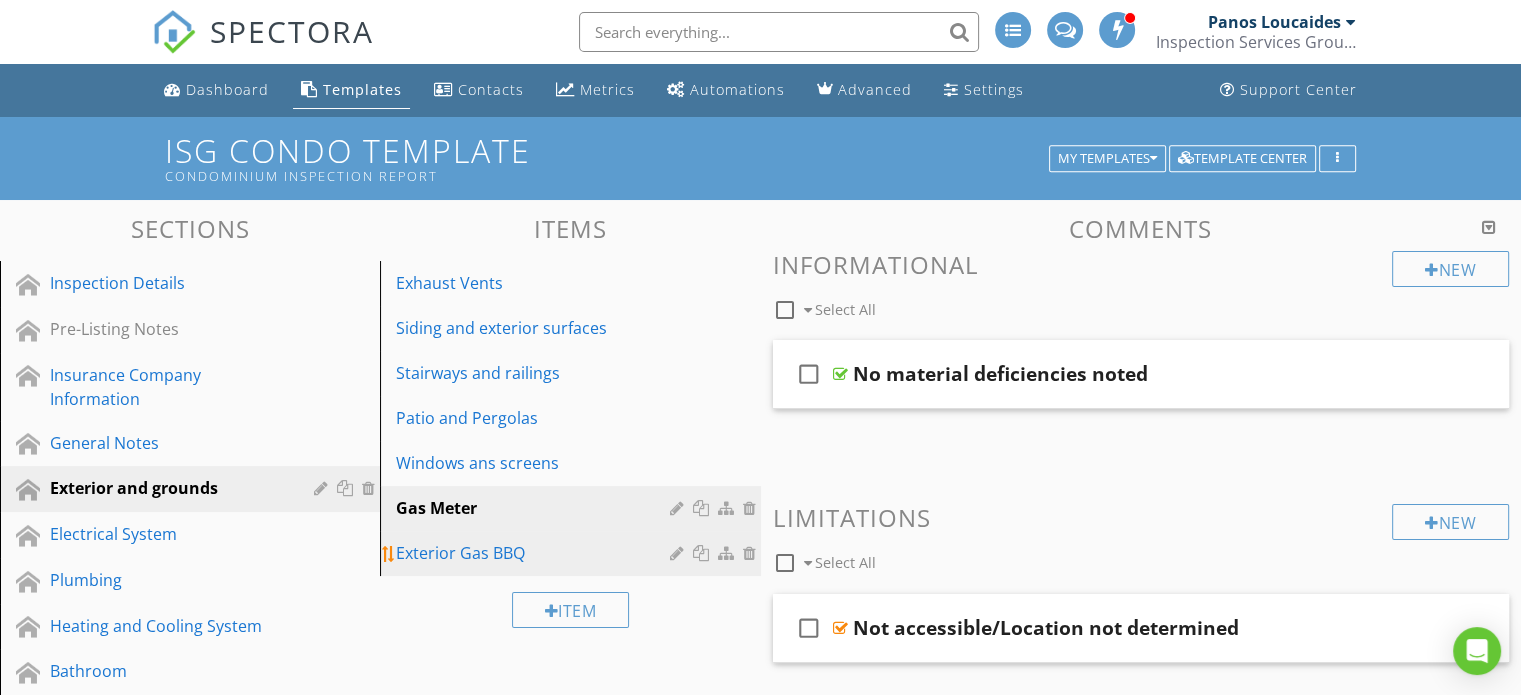 click on "Exterior Gas BBQ" at bounding box center (535, 553) 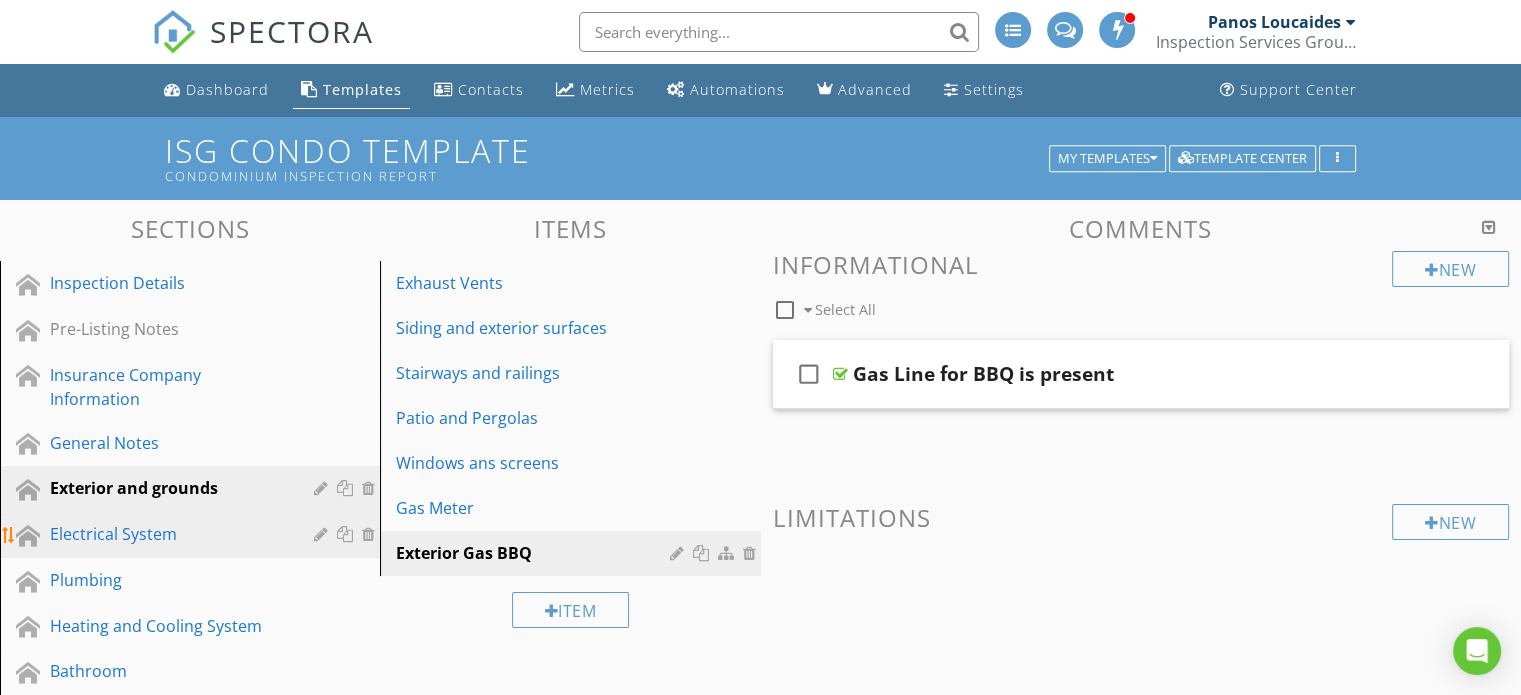 click on "Electrical System" at bounding box center (167, 534) 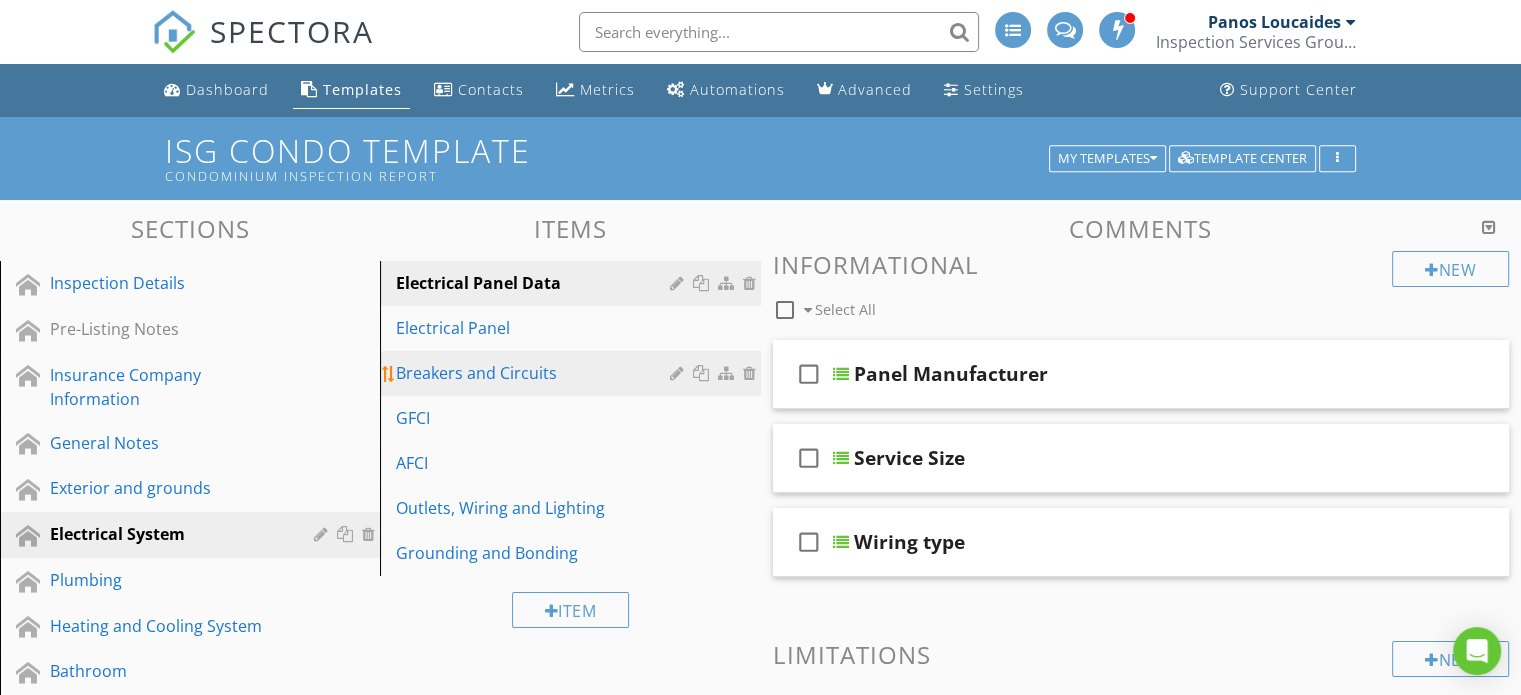 click on "Breakers and Circuits" at bounding box center (535, 373) 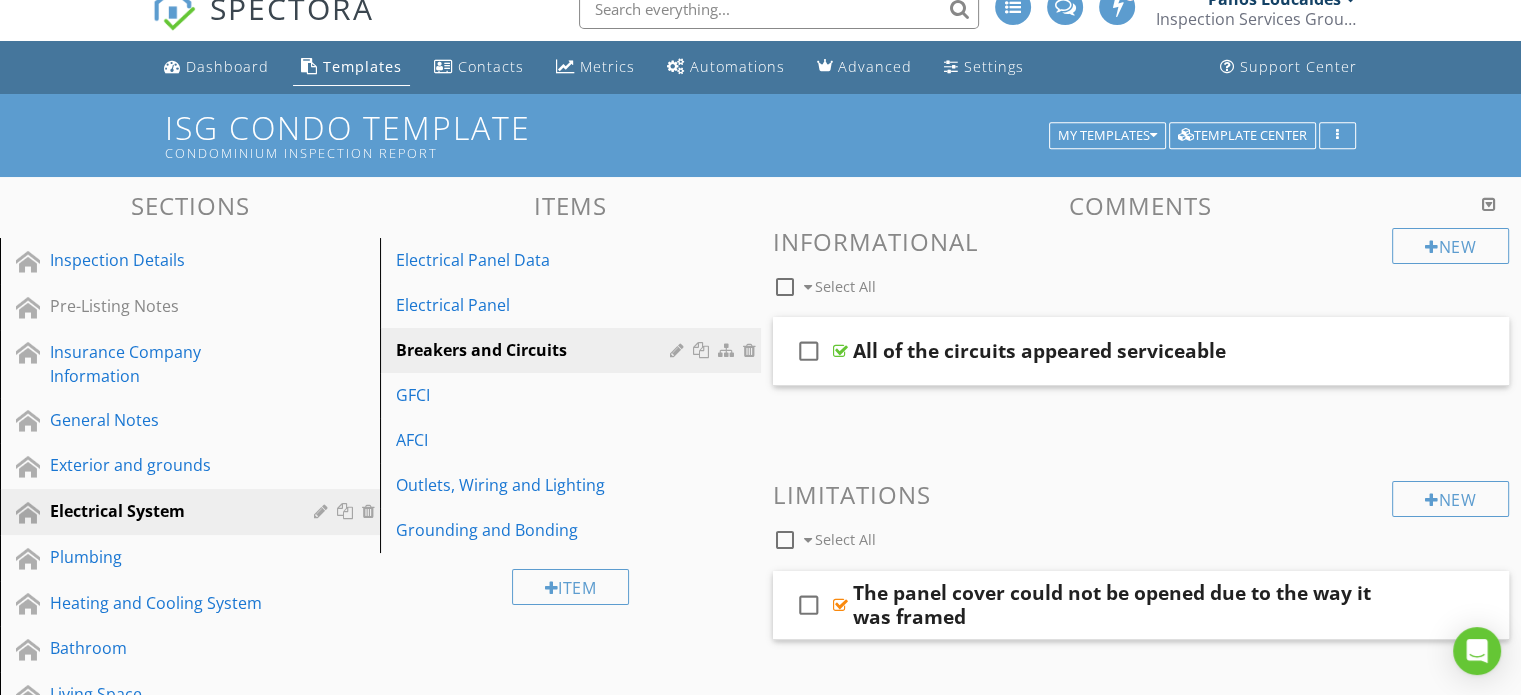 scroll, scrollTop: 0, scrollLeft: 0, axis: both 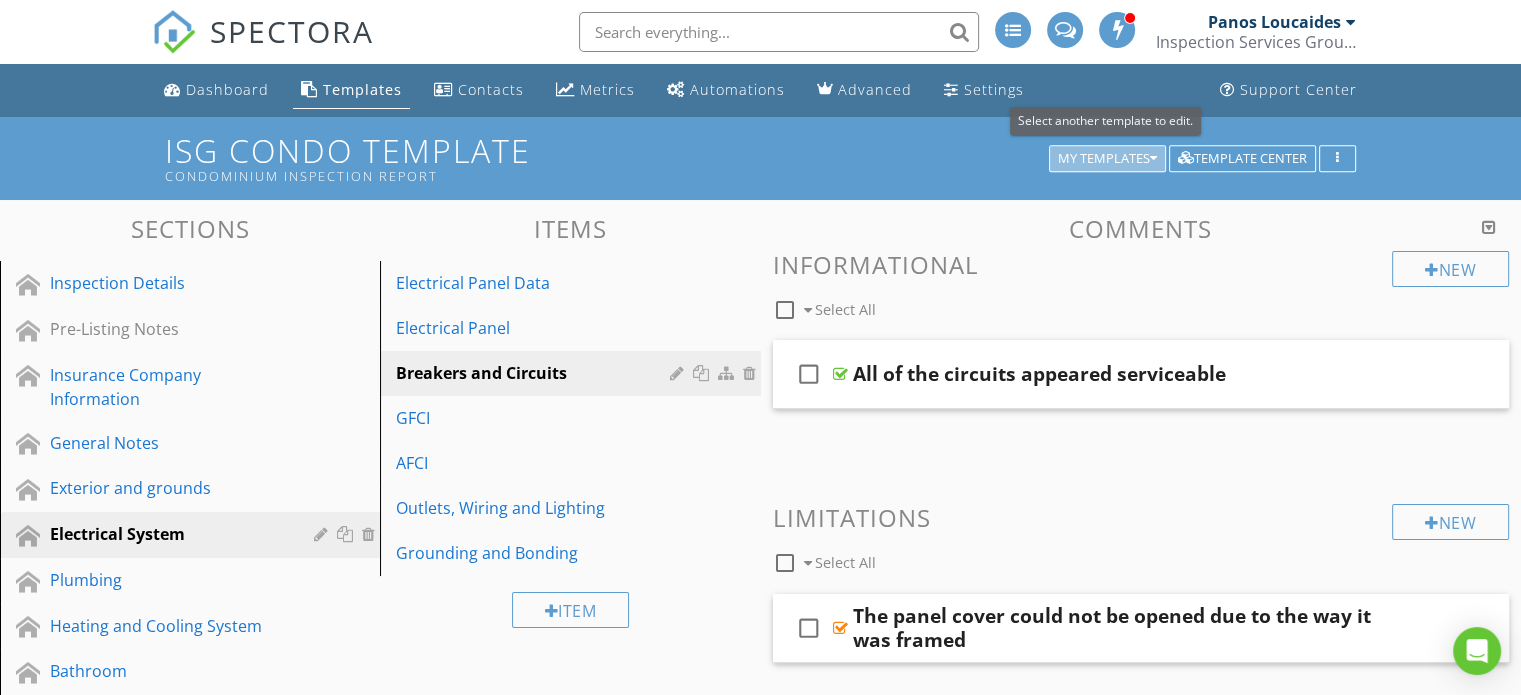 click on "My Templates" at bounding box center [1107, 159] 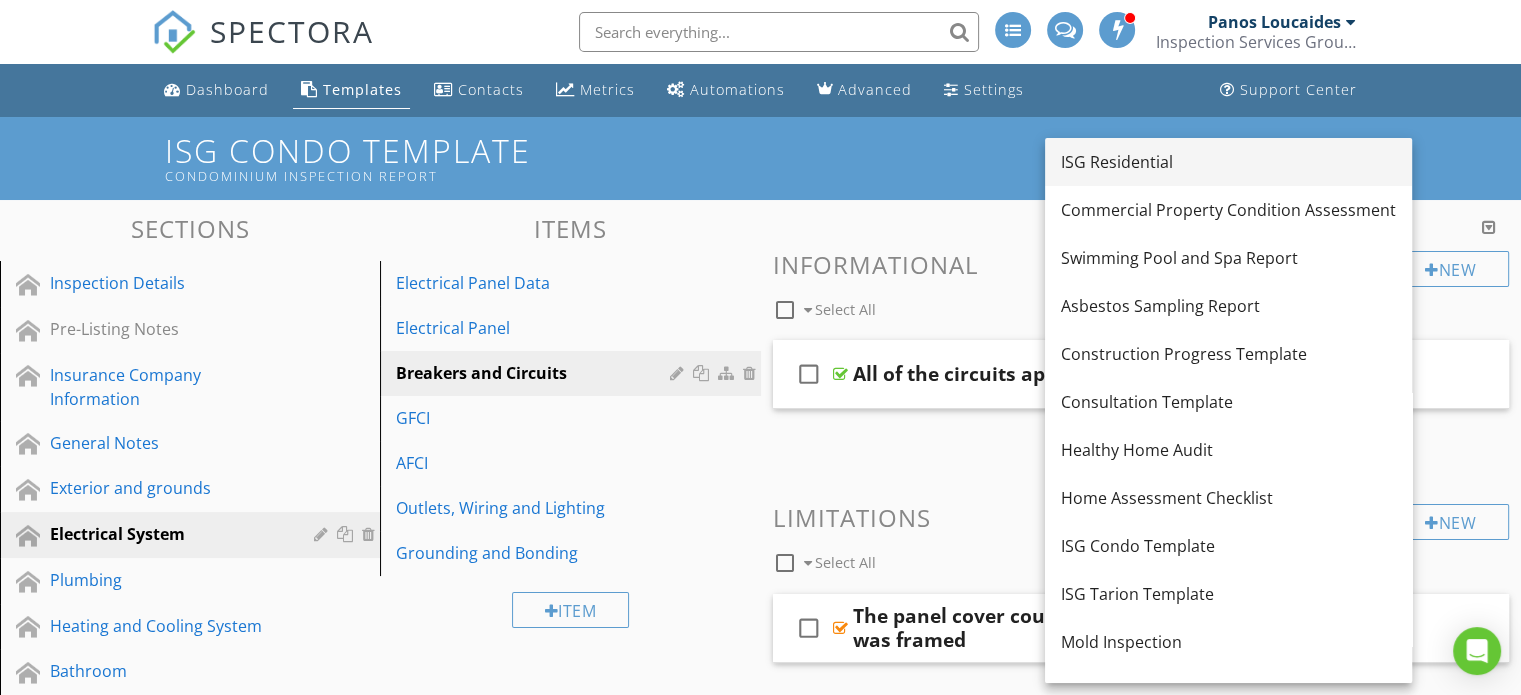 click on "ISG Residential" at bounding box center [1228, 162] 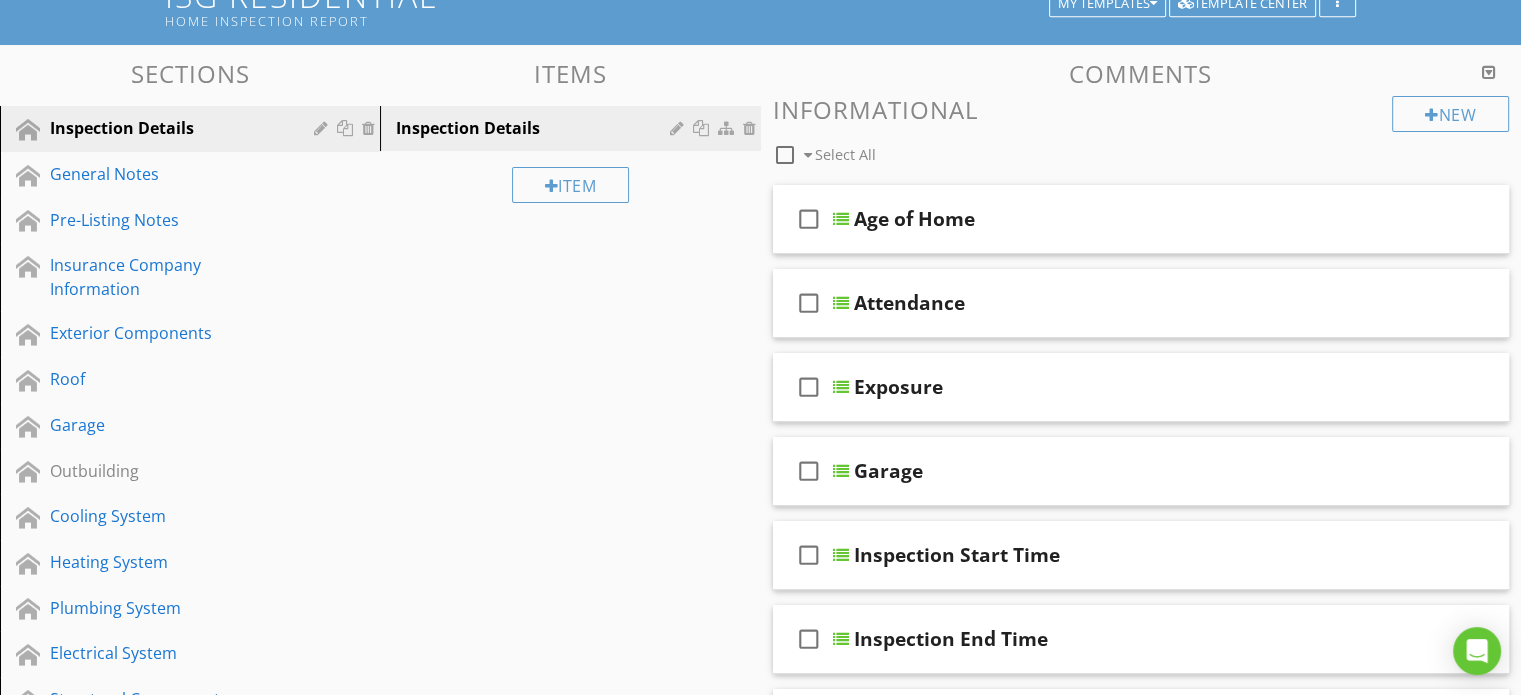 scroll, scrollTop: 300, scrollLeft: 0, axis: vertical 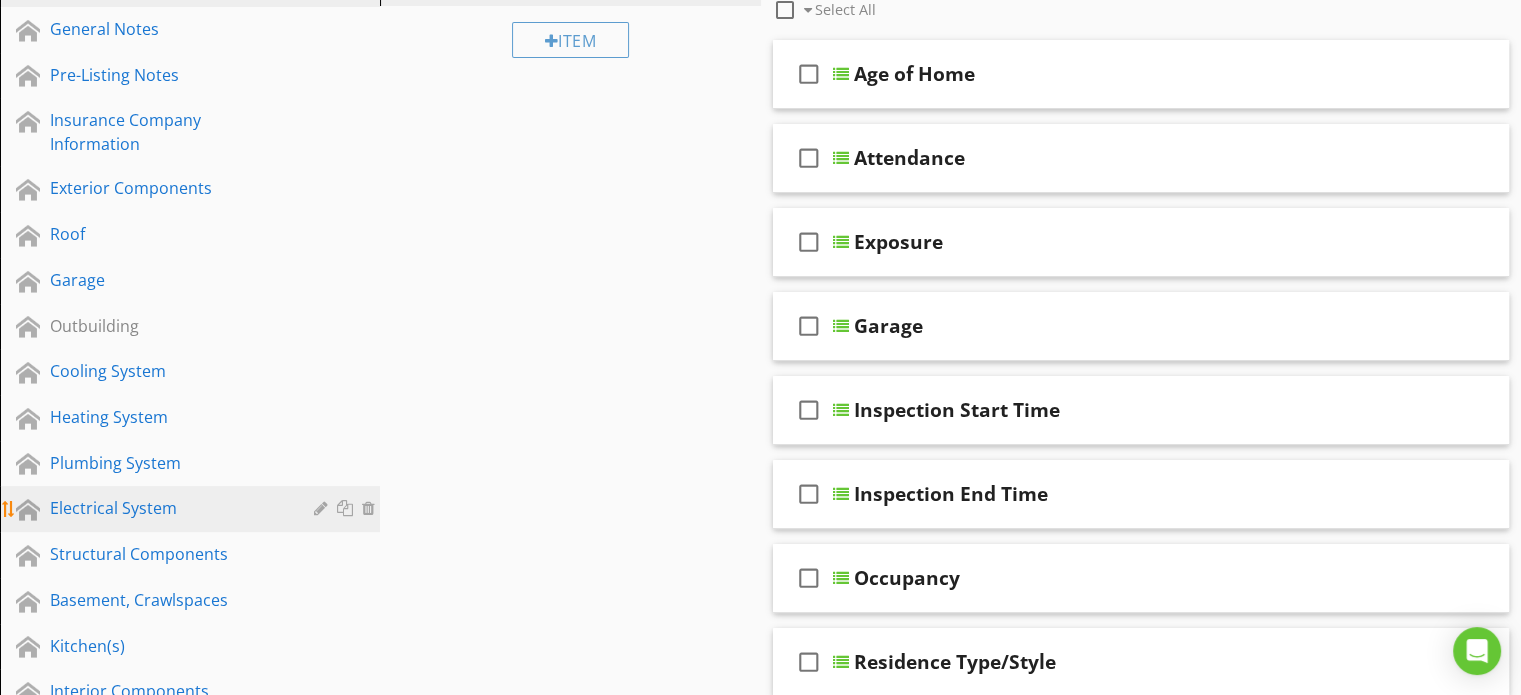 click on "Electrical System" at bounding box center (167, 508) 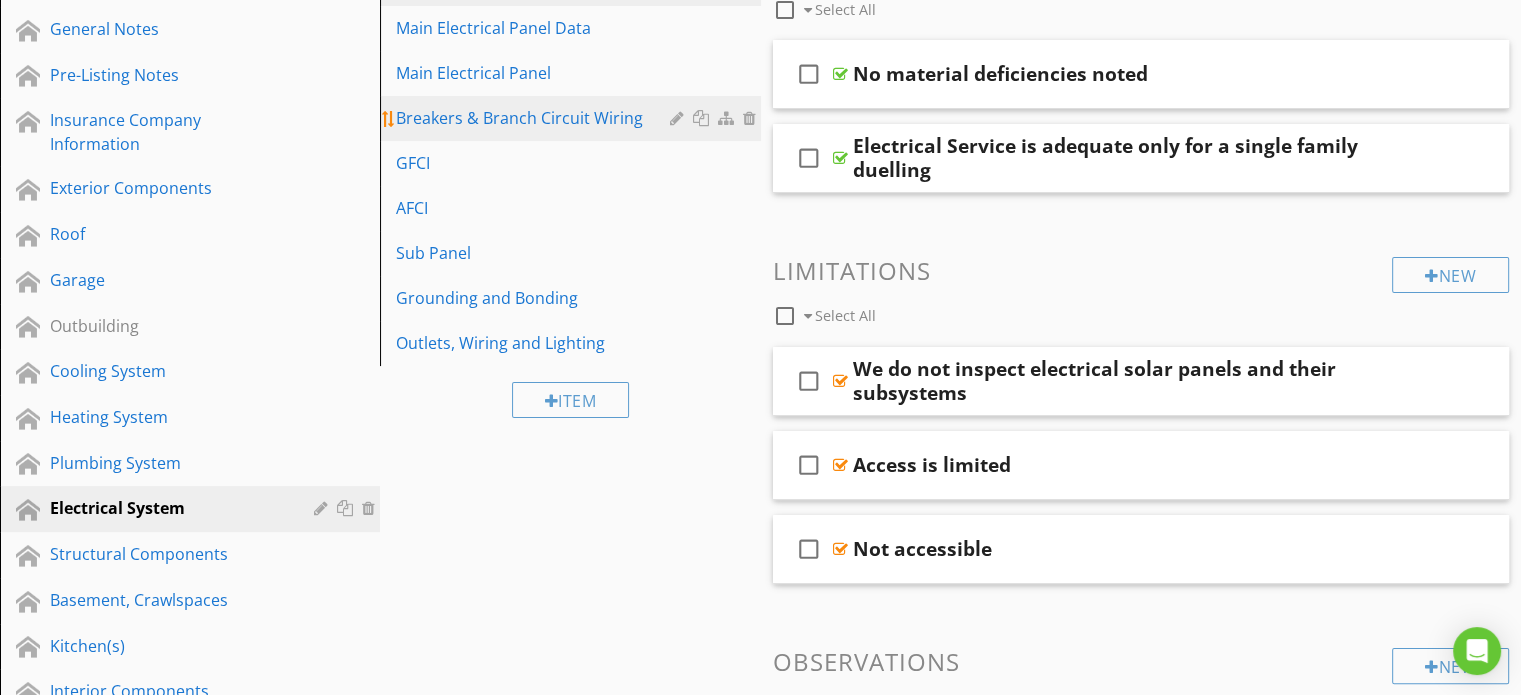 click on "Breakers & Branch Circuit Wiring" at bounding box center [573, 118] 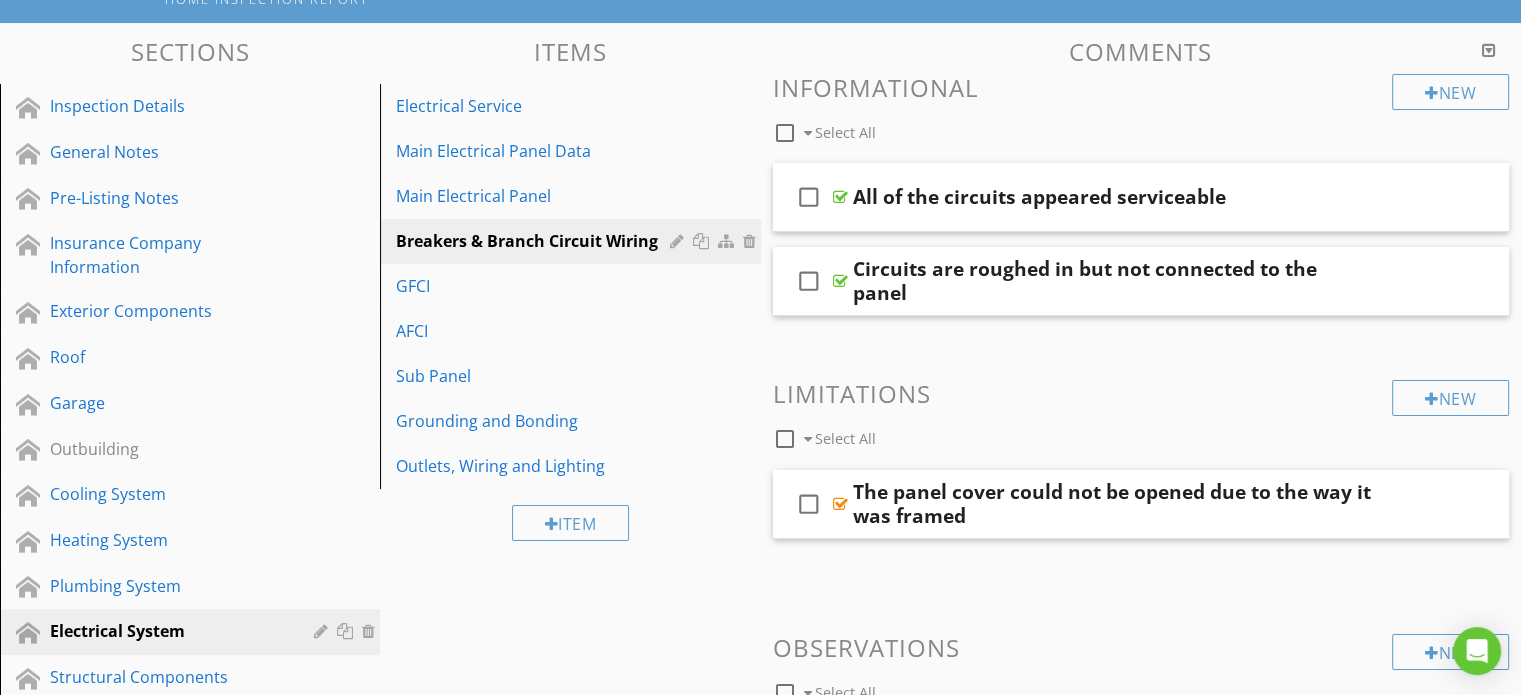 scroll, scrollTop: 0, scrollLeft: 0, axis: both 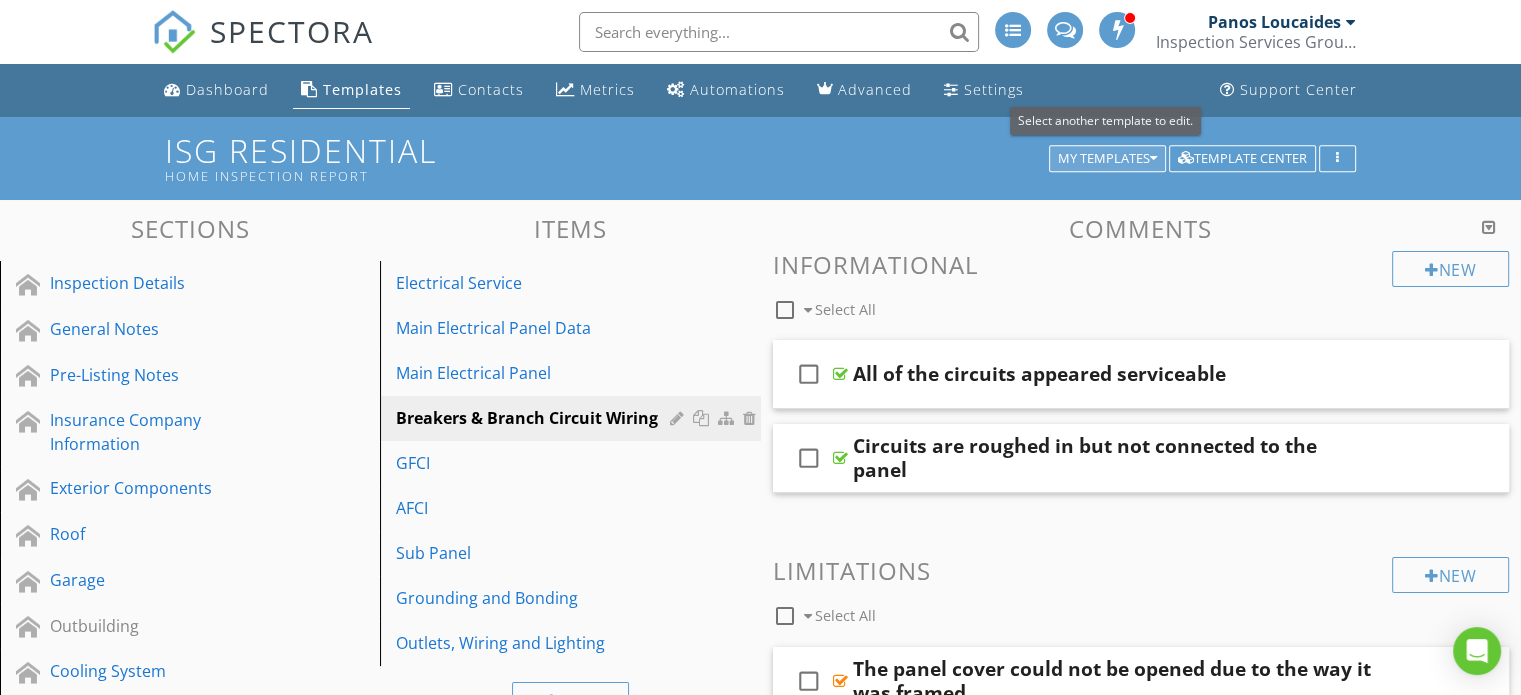 click on "My Templates" at bounding box center [1107, 159] 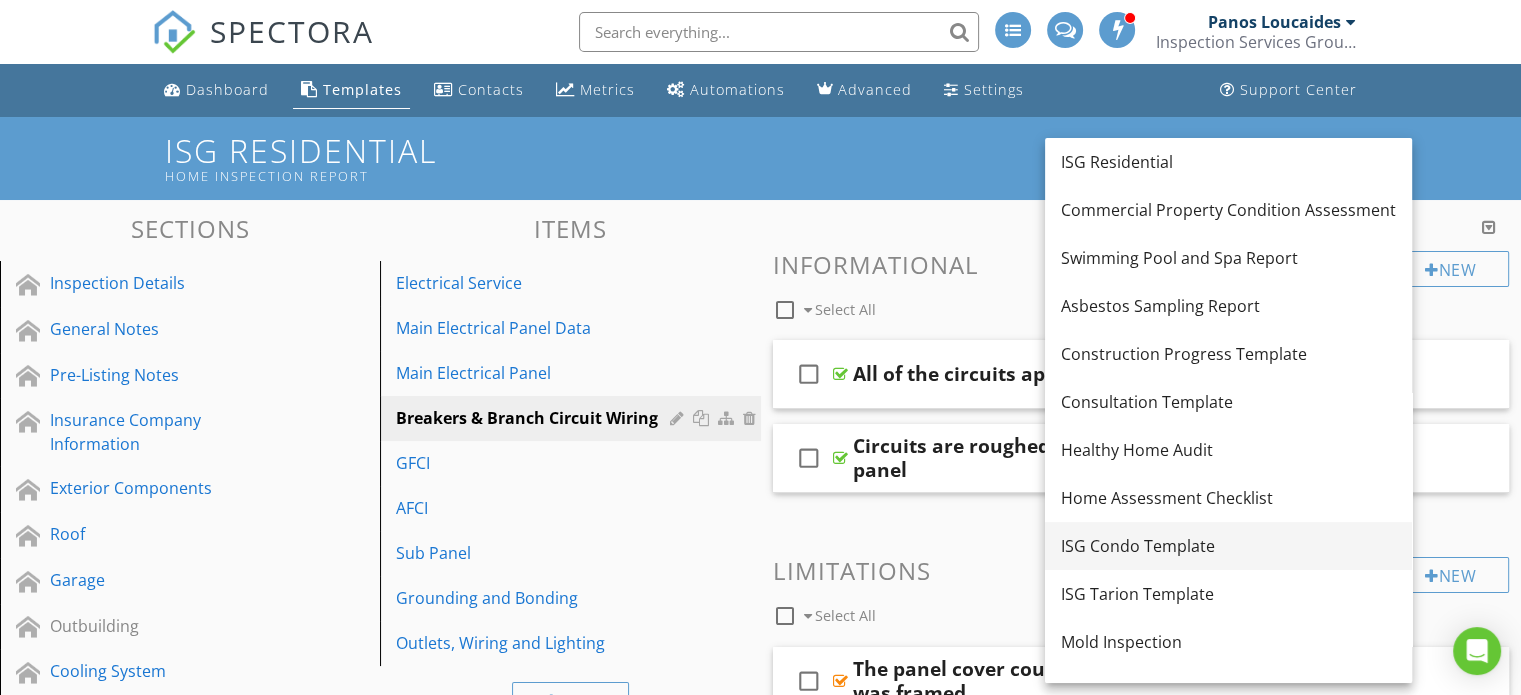click on "ISG Condo Template" at bounding box center (1228, 546) 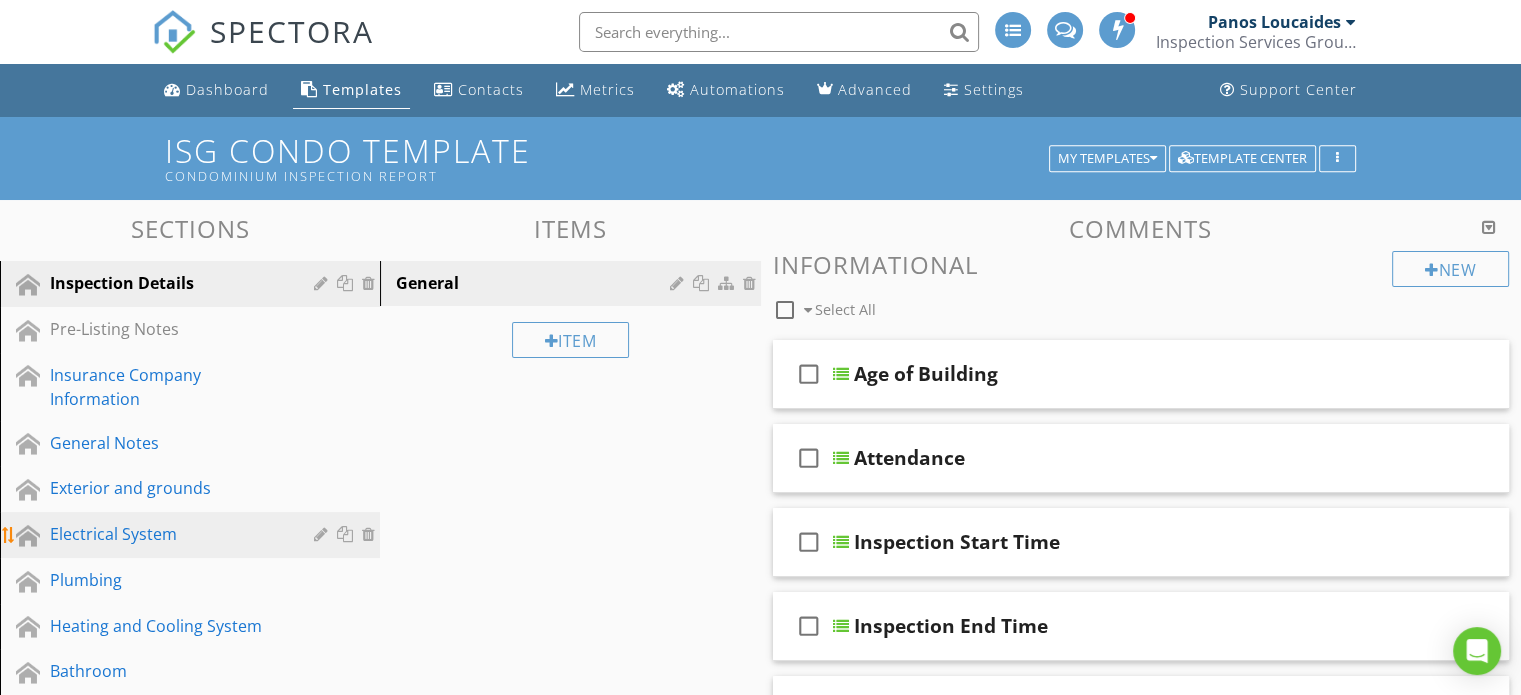 click on "Electrical System" at bounding box center [167, 534] 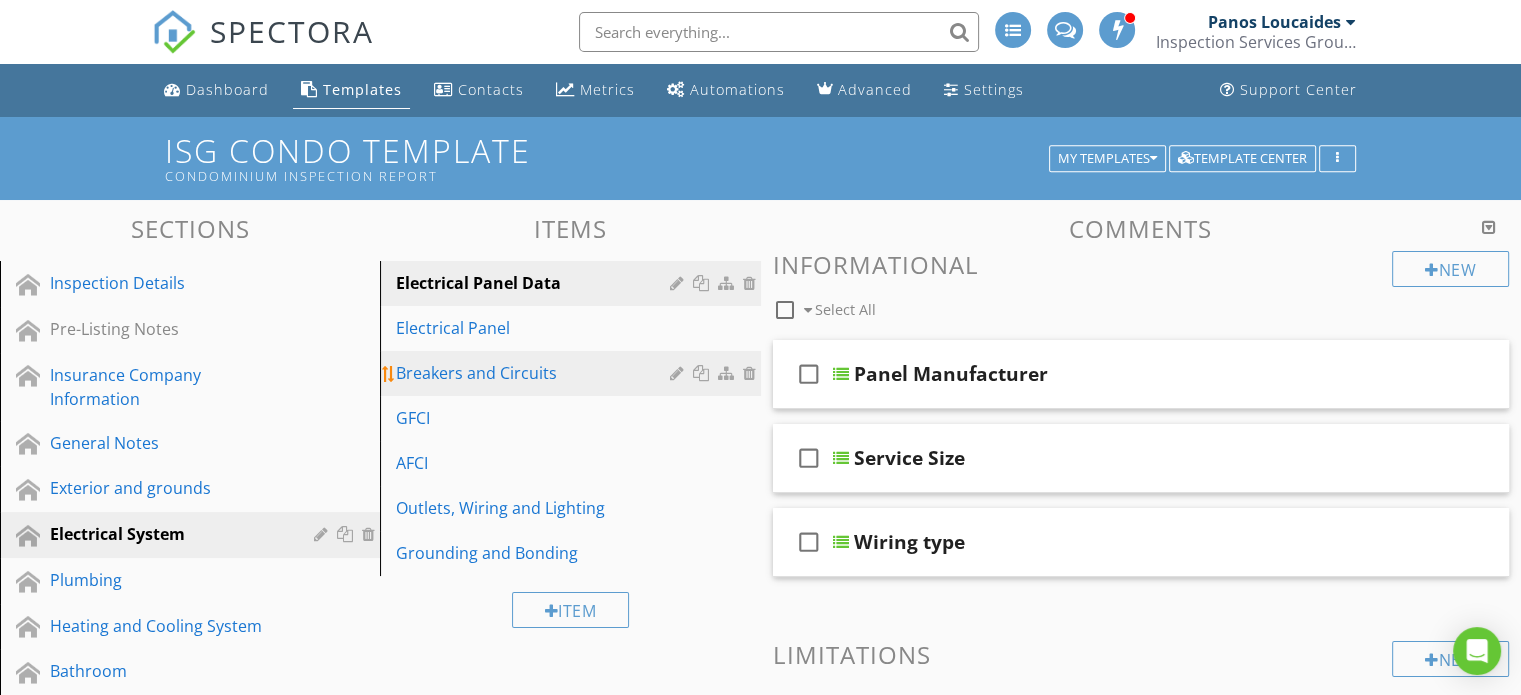 click on "Breakers and Circuits" at bounding box center (535, 373) 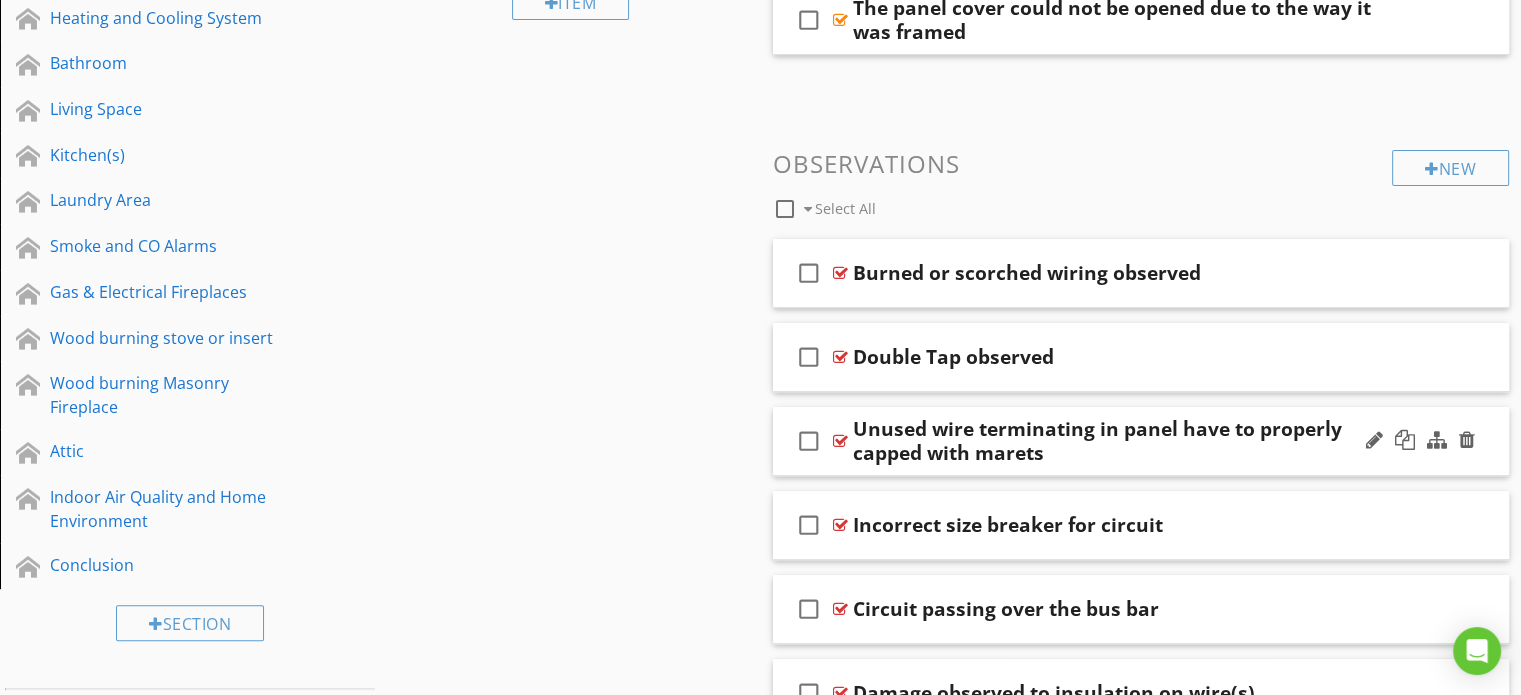 scroll, scrollTop: 622, scrollLeft: 0, axis: vertical 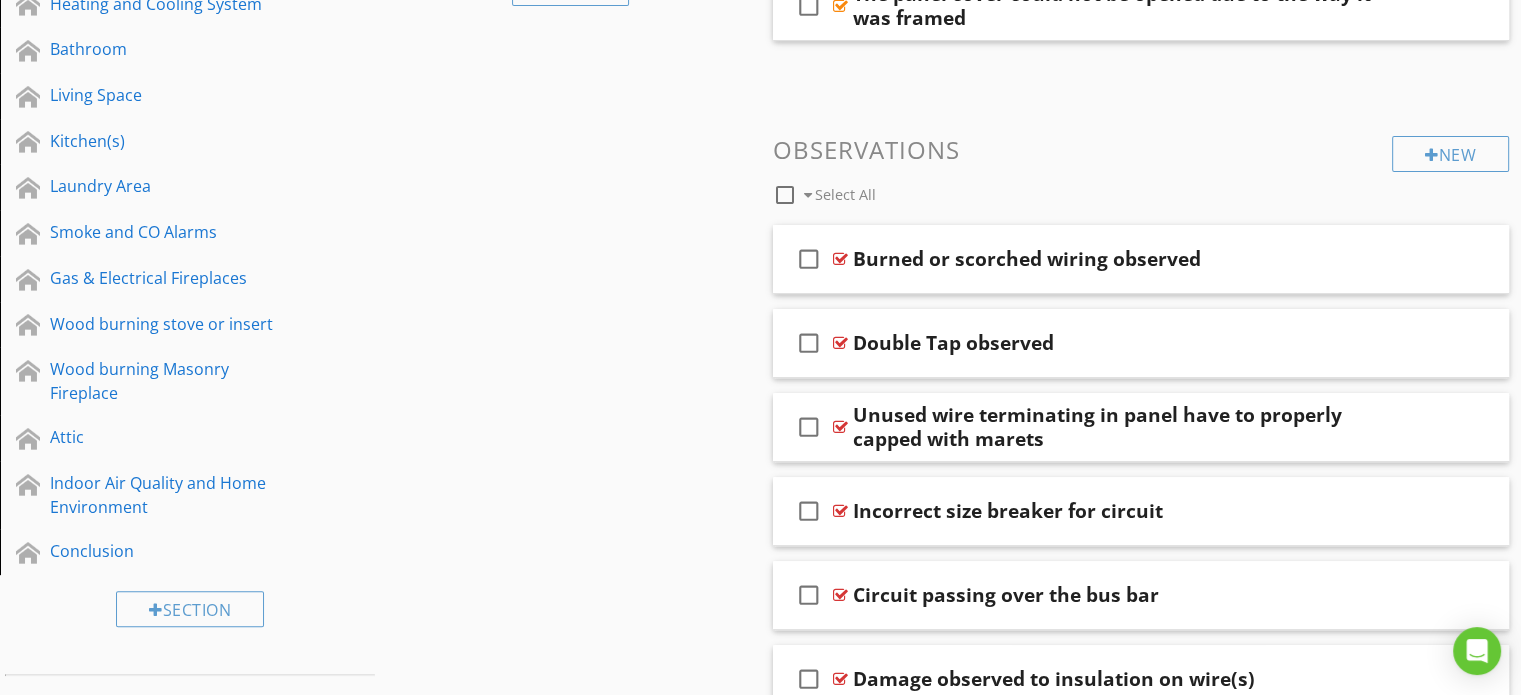 click at bounding box center [785, 195] 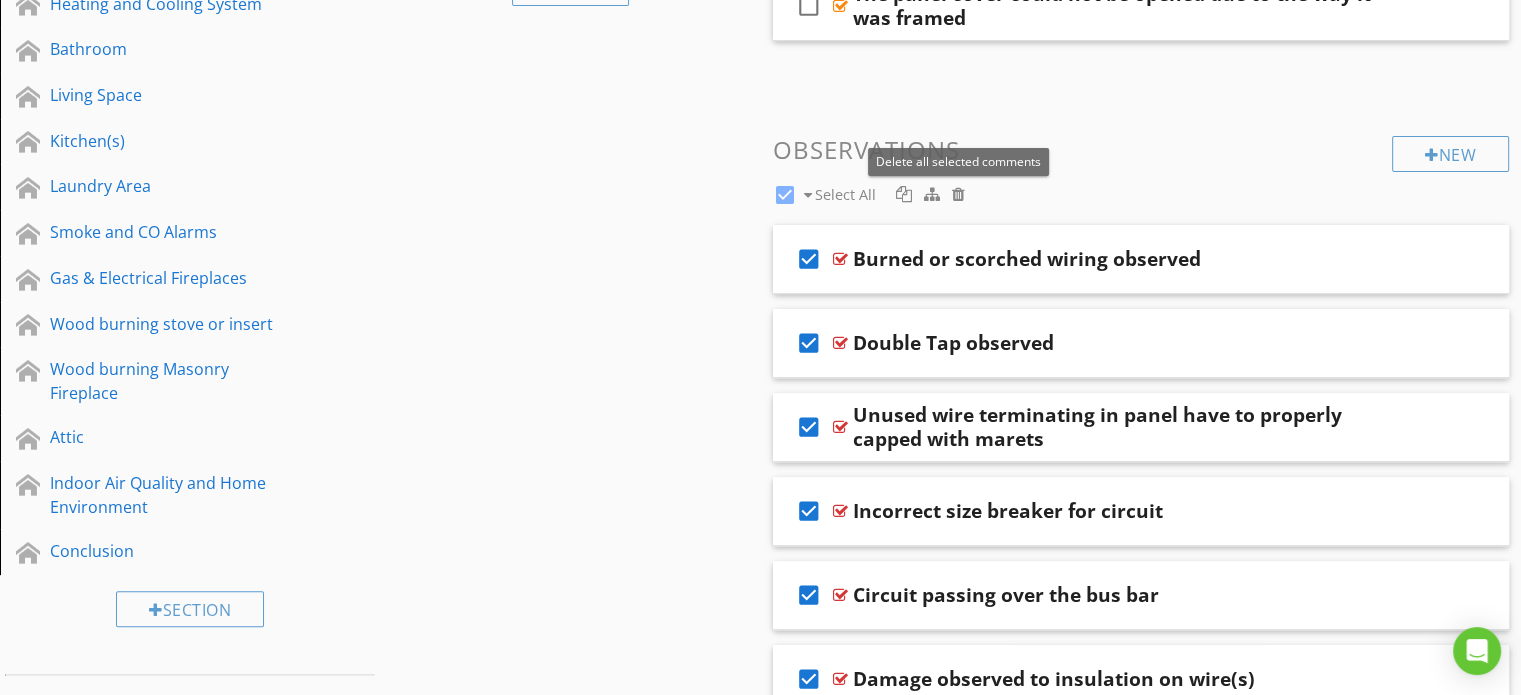 click at bounding box center [958, 194] 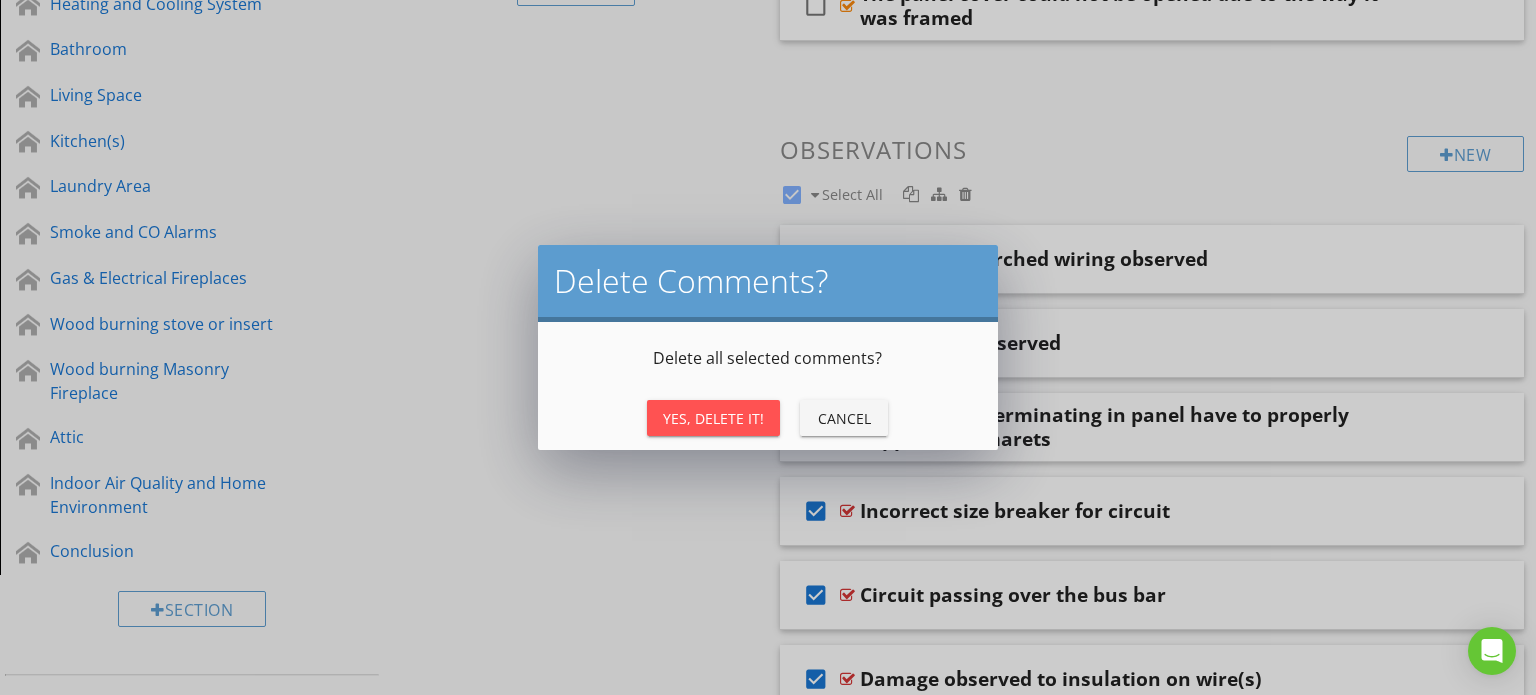 click on "Yes, Delete It!" at bounding box center [713, 418] 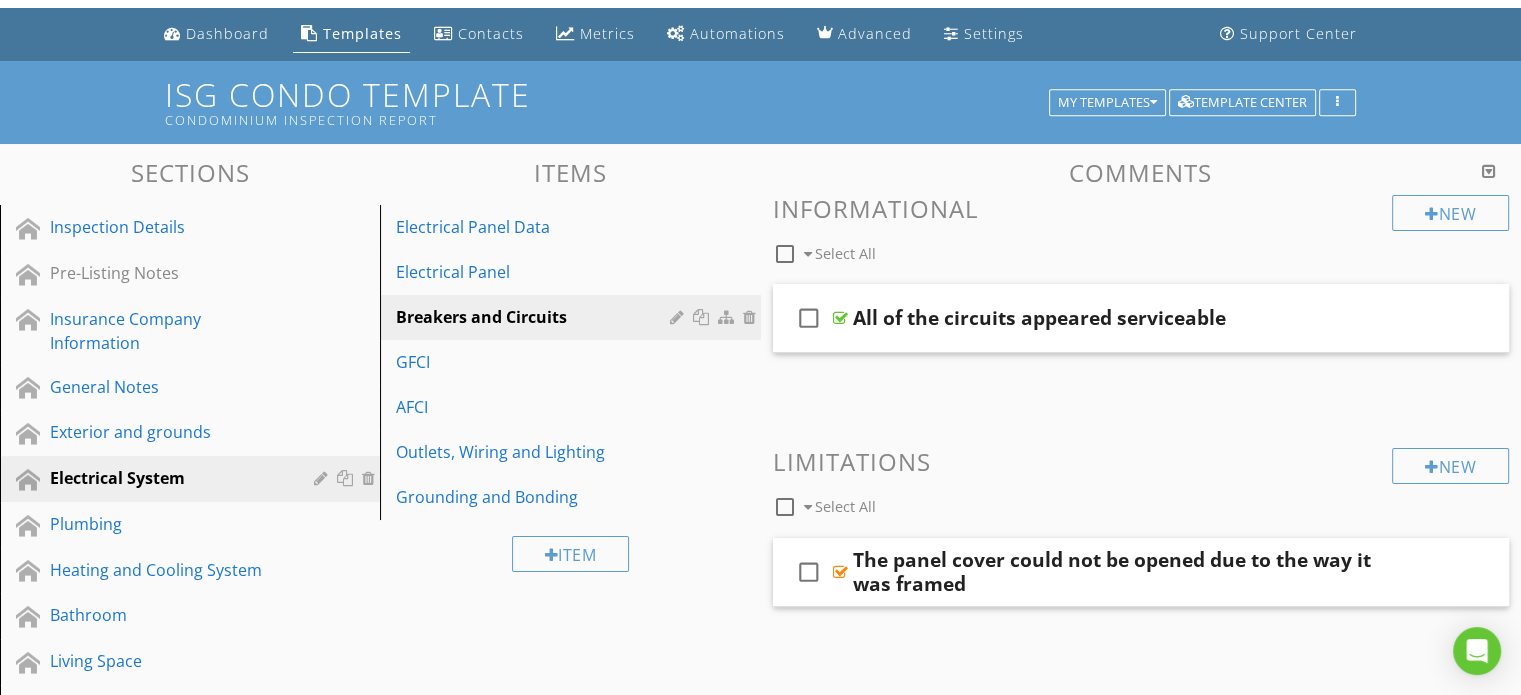 scroll, scrollTop: 27, scrollLeft: 0, axis: vertical 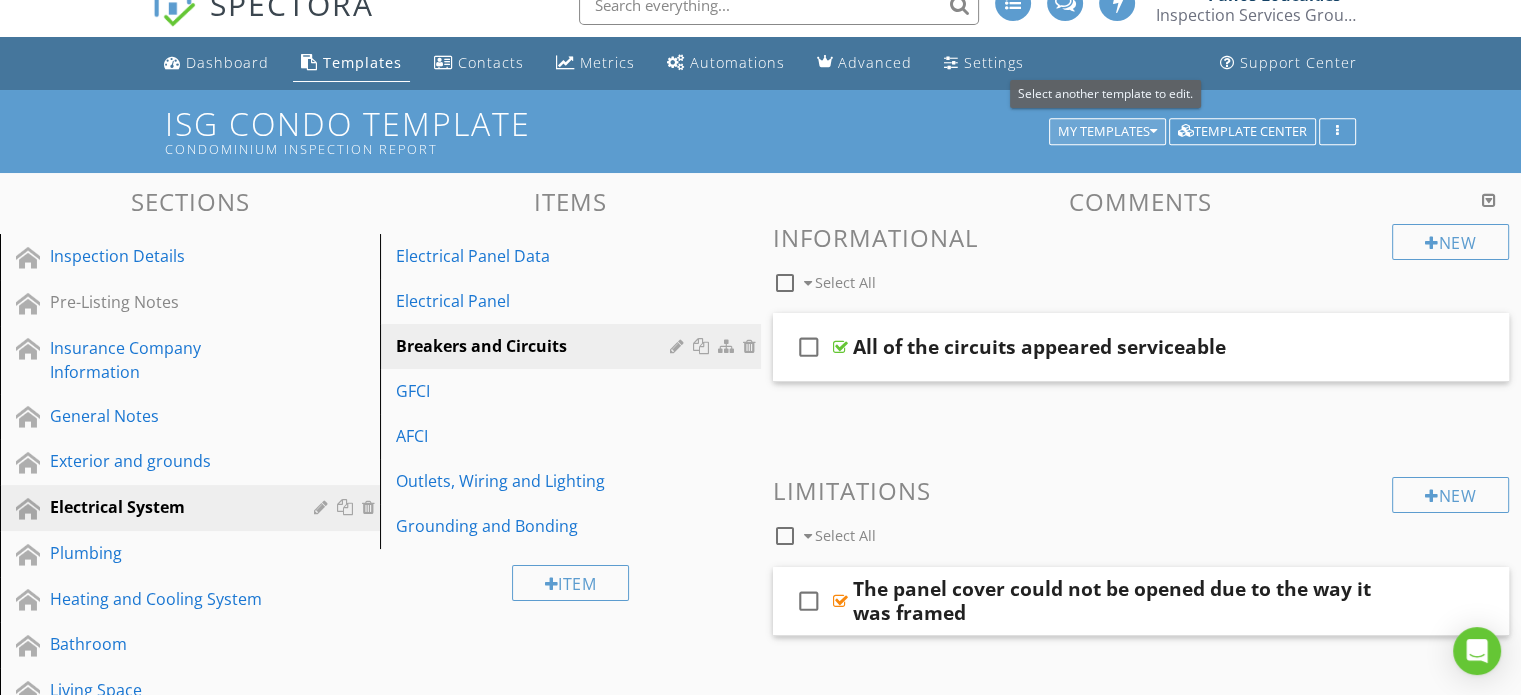 click on "My Templates" at bounding box center (1107, 132) 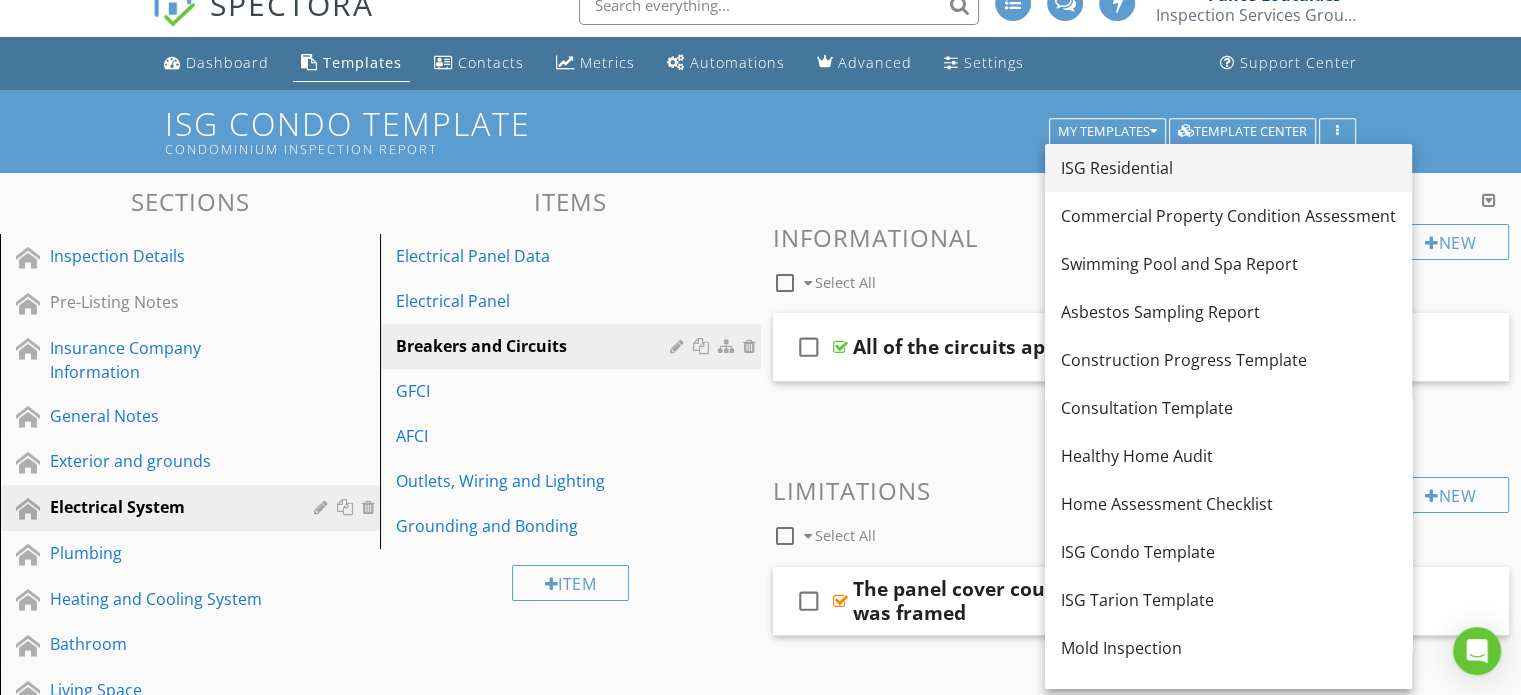 click on "ISG Residential" at bounding box center [1228, 168] 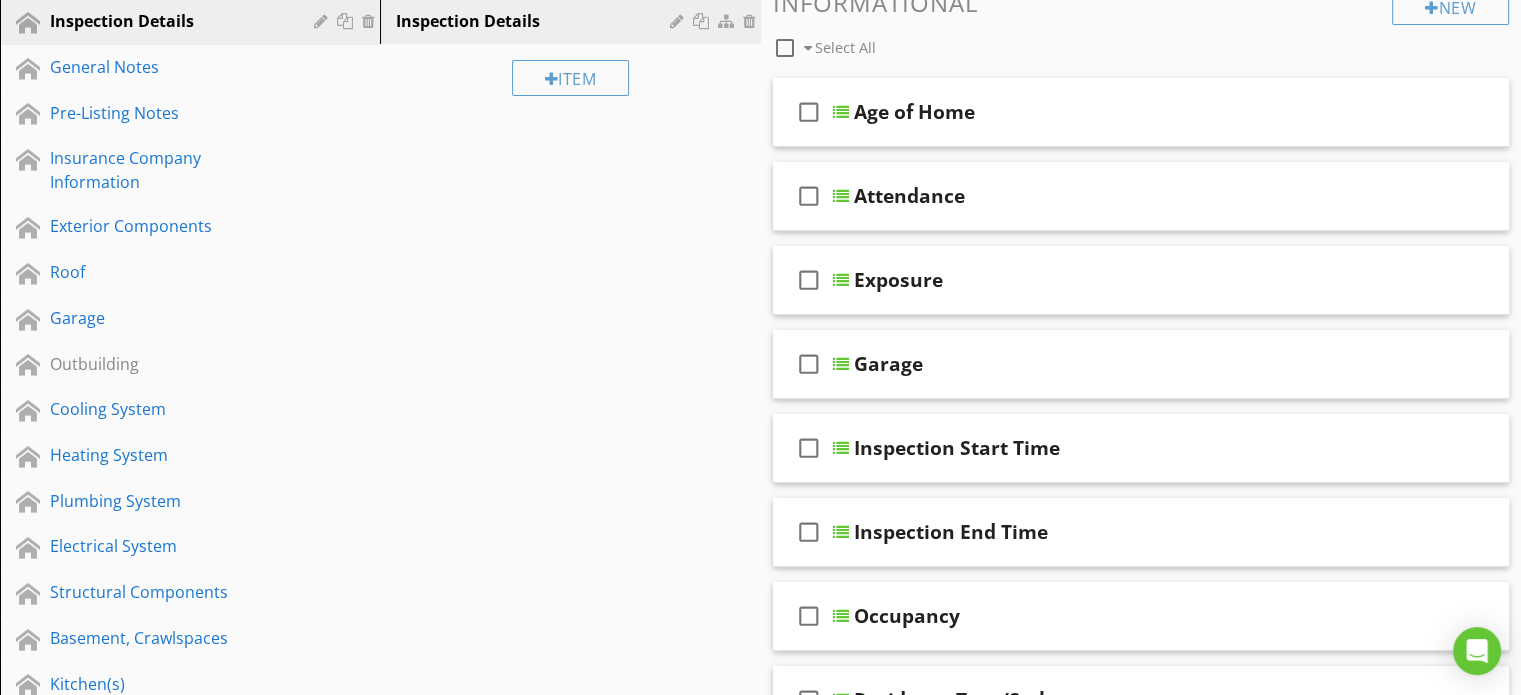 scroll, scrollTop: 295, scrollLeft: 0, axis: vertical 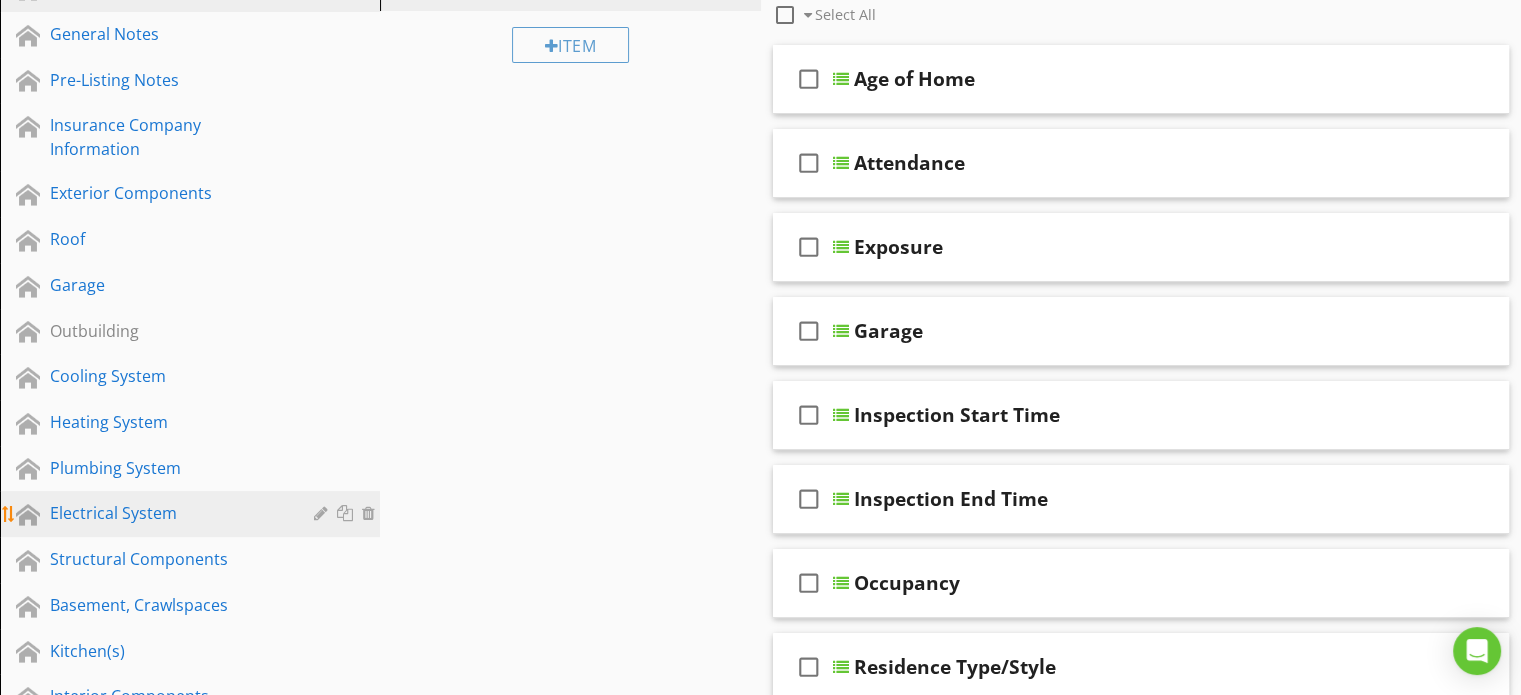 click on "Electrical System" at bounding box center (167, 513) 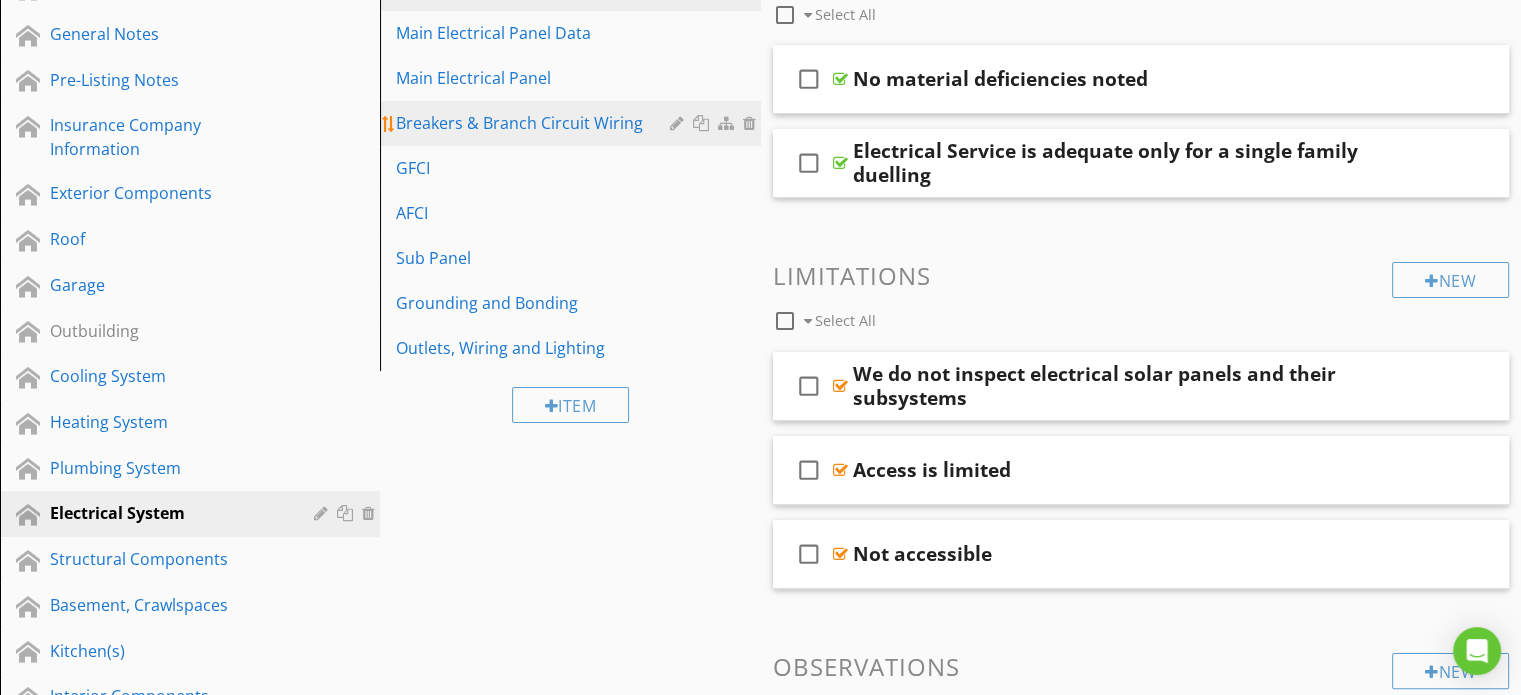 click on "Breakers & Branch Circuit Wiring" at bounding box center (535, 123) 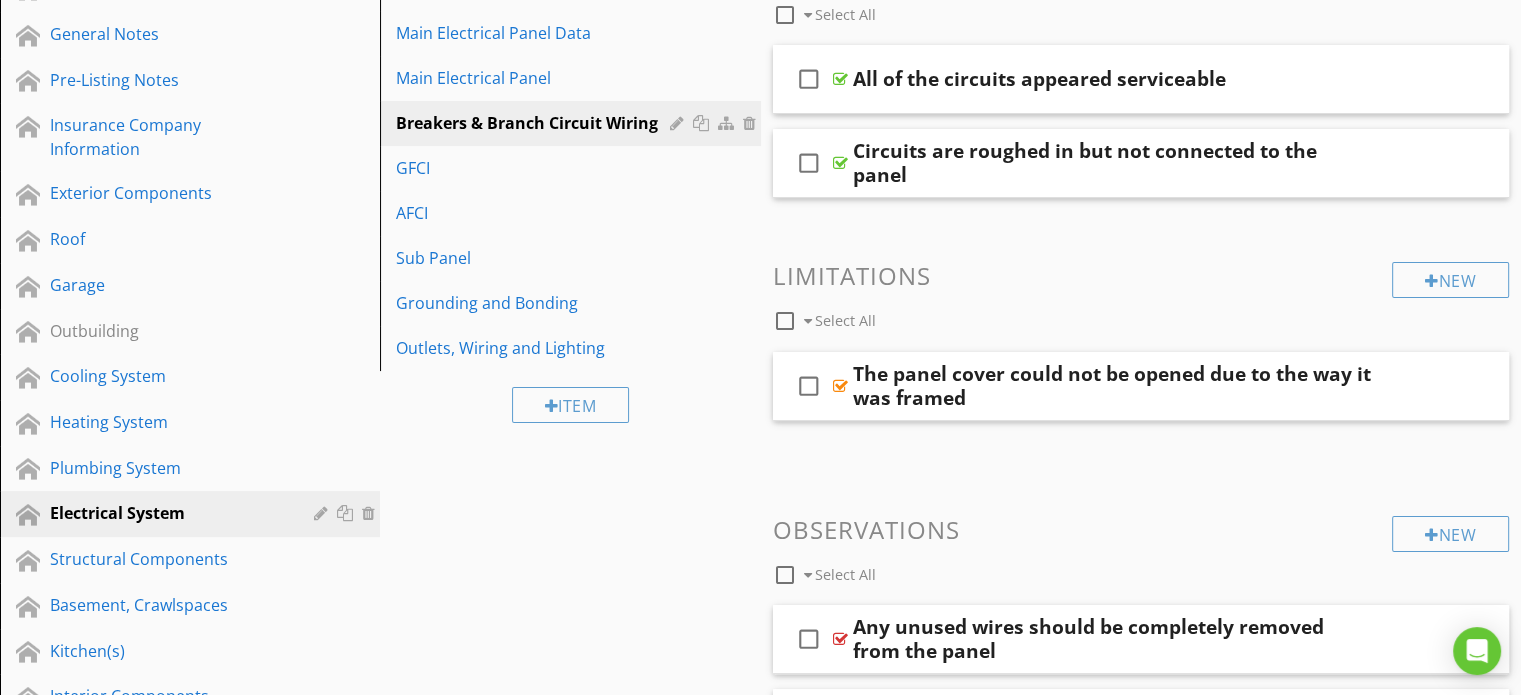 click at bounding box center [785, 575] 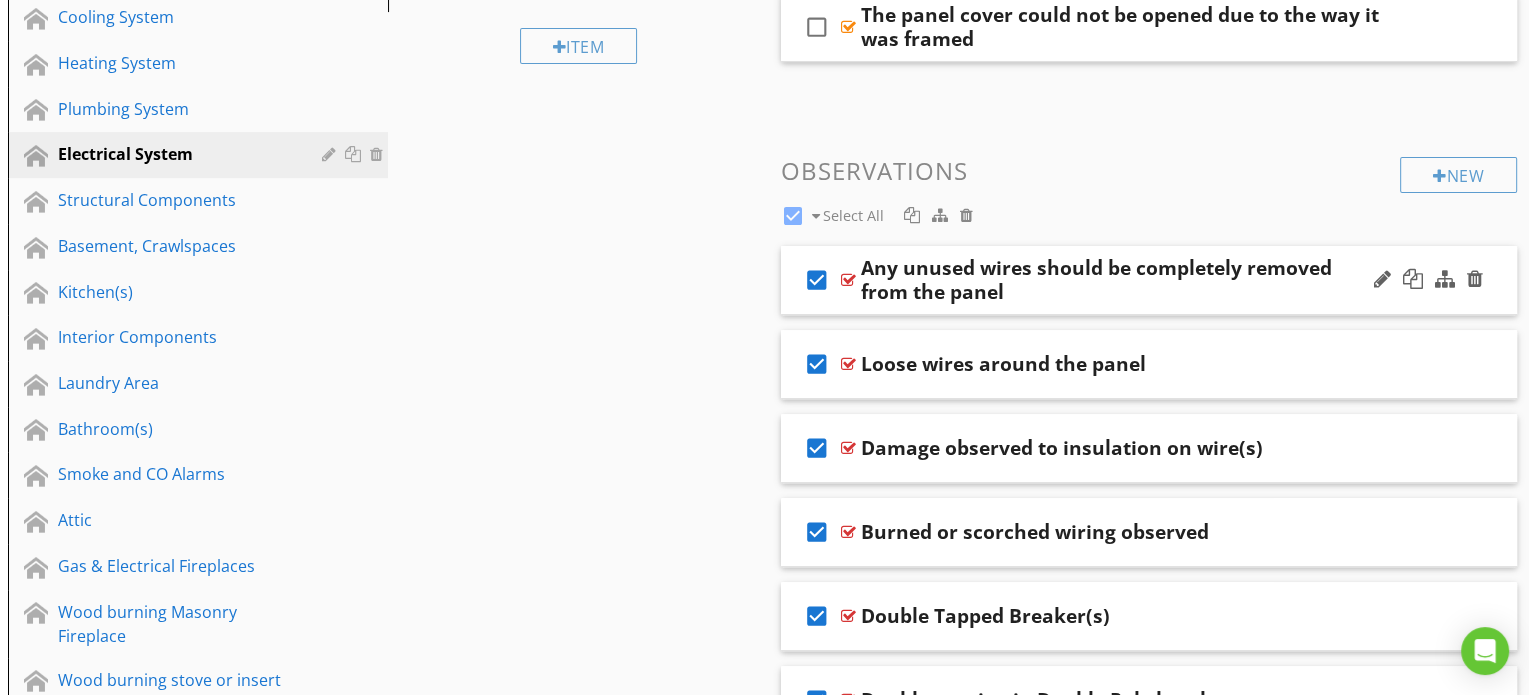 scroll, scrollTop: 651, scrollLeft: 0, axis: vertical 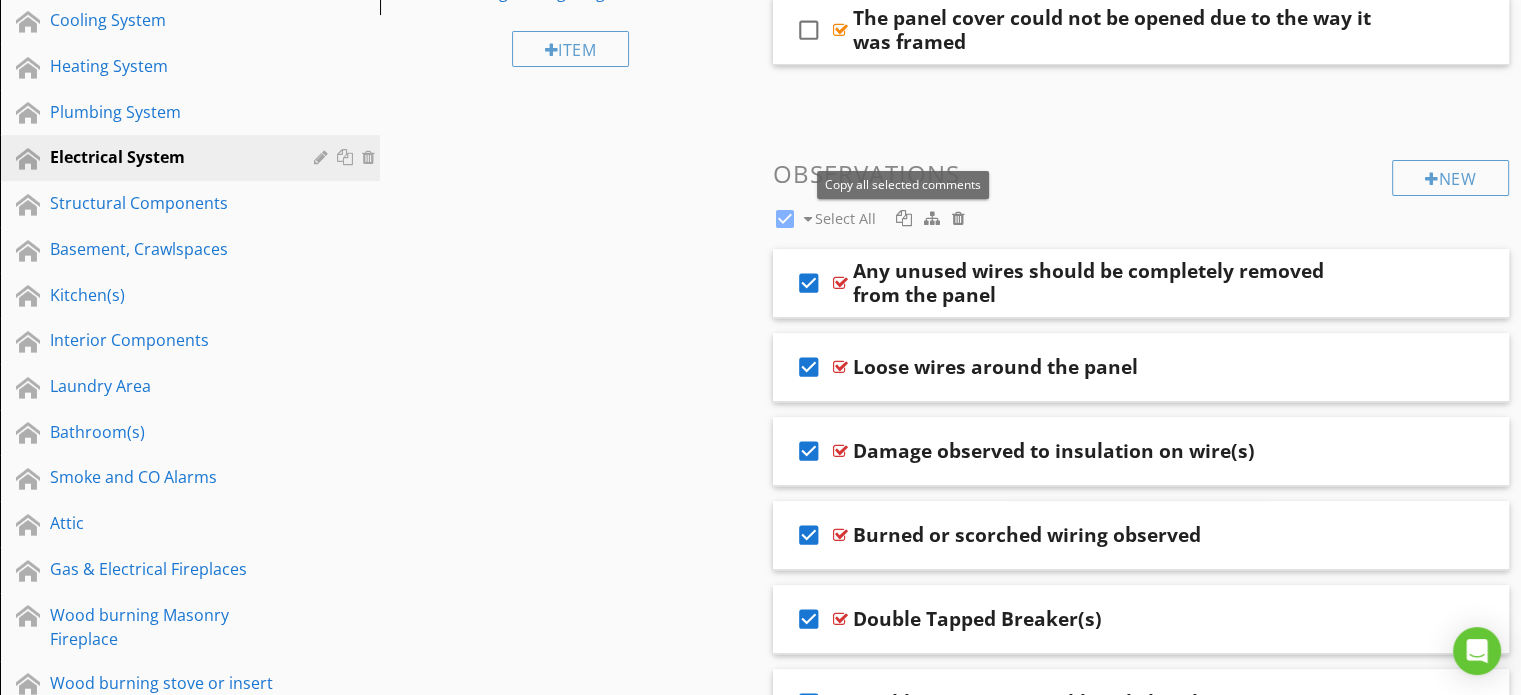 click at bounding box center (904, 218) 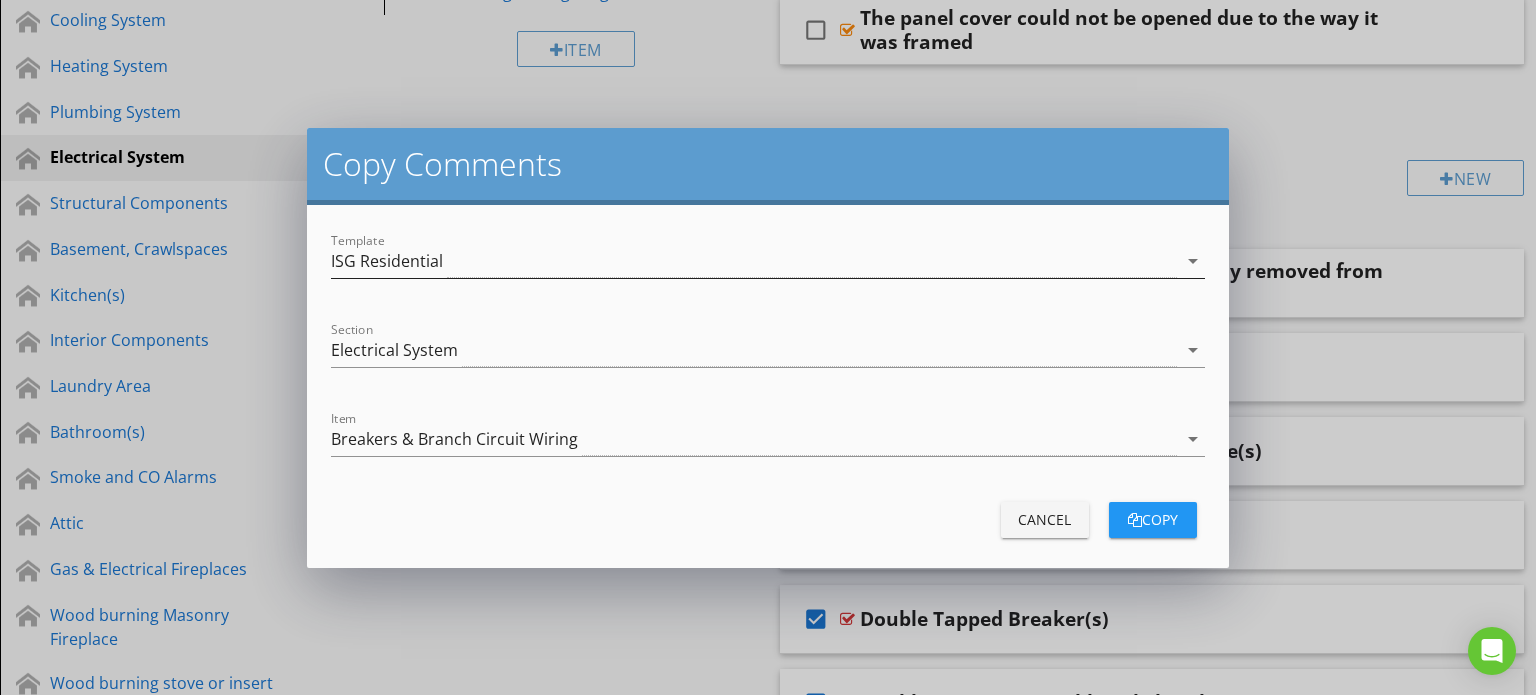 click on "ISG Residential" at bounding box center (754, 261) 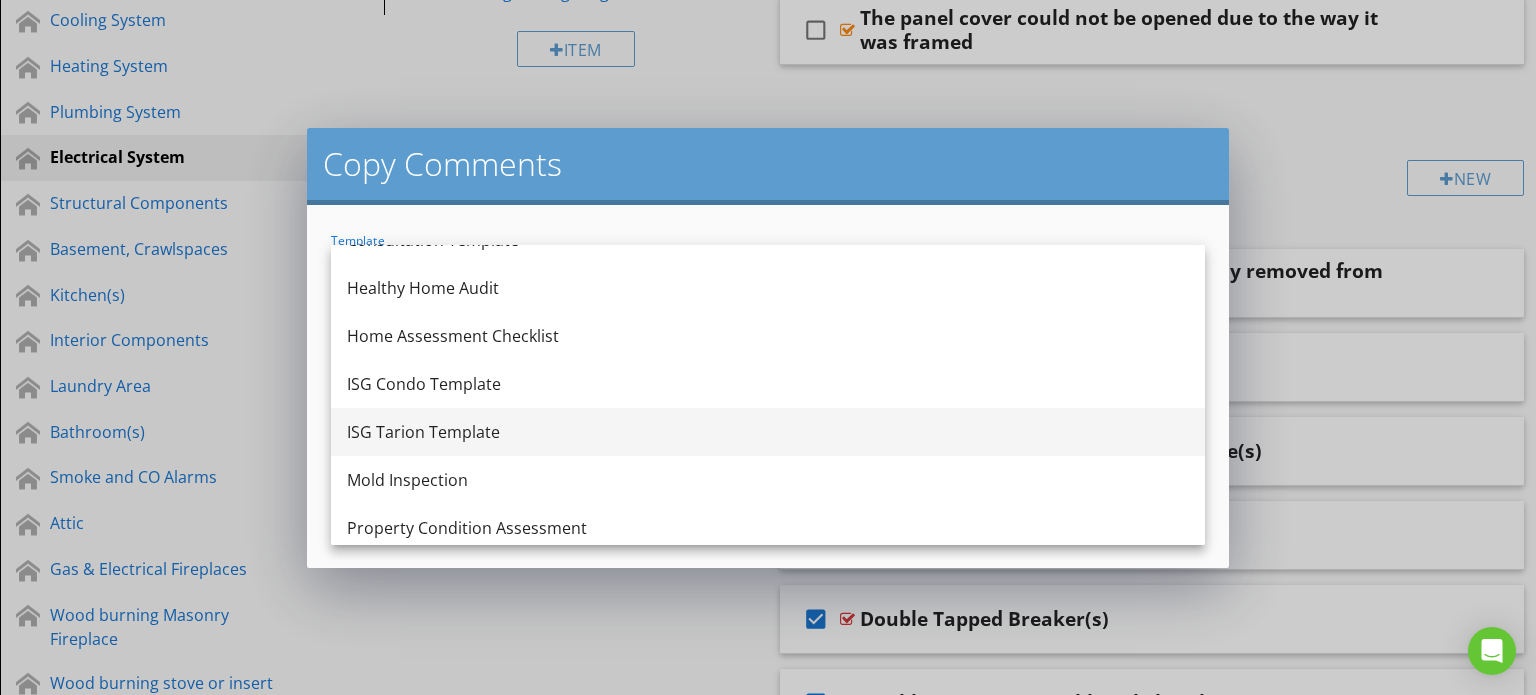 scroll, scrollTop: 273, scrollLeft: 0, axis: vertical 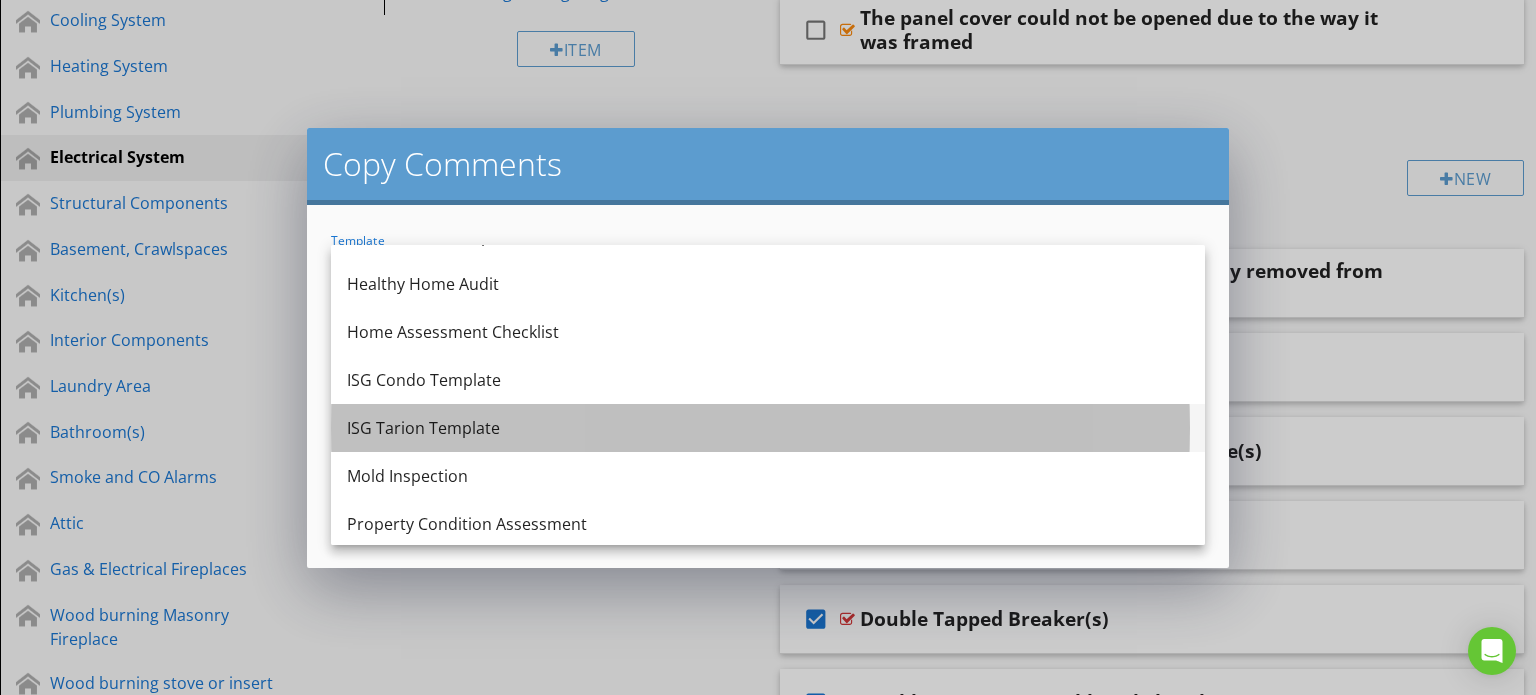click on "ISG Tarion Template" at bounding box center [768, 428] 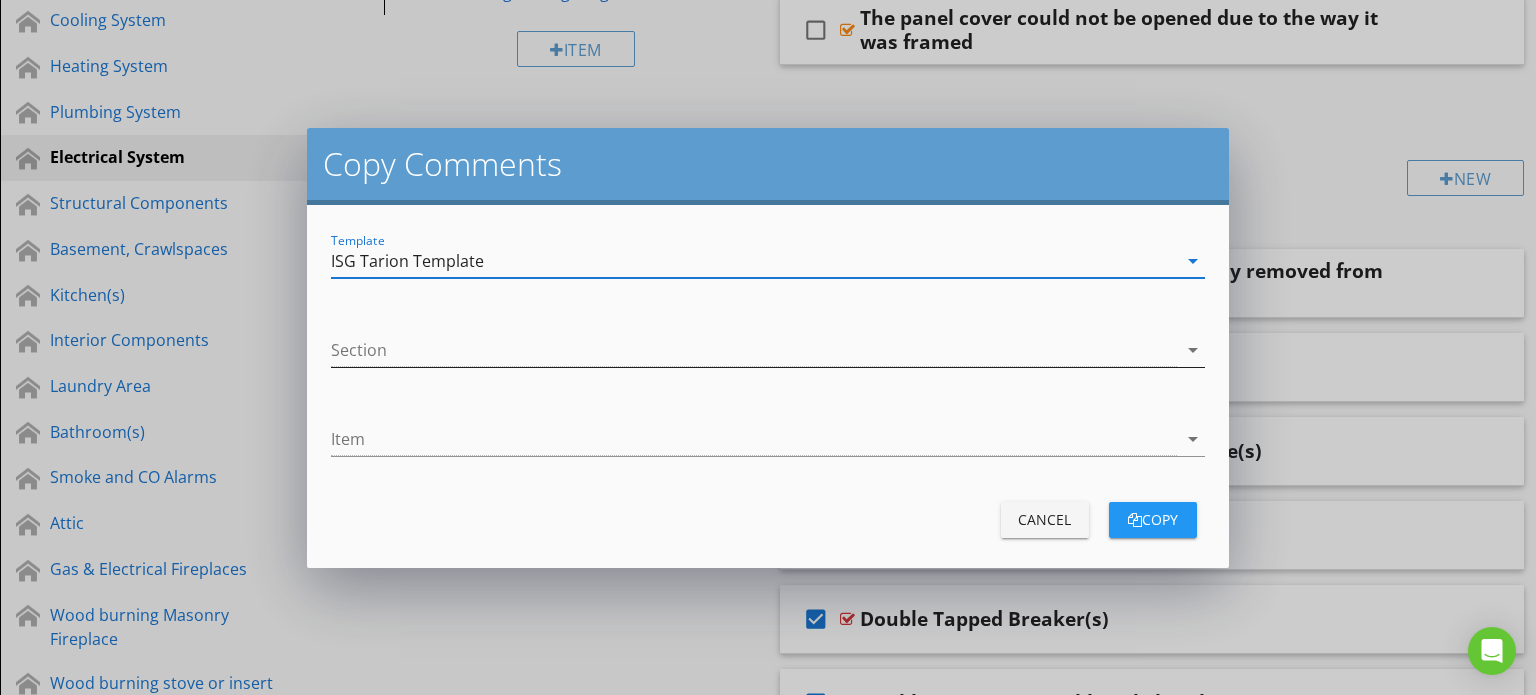 click at bounding box center [754, 350] 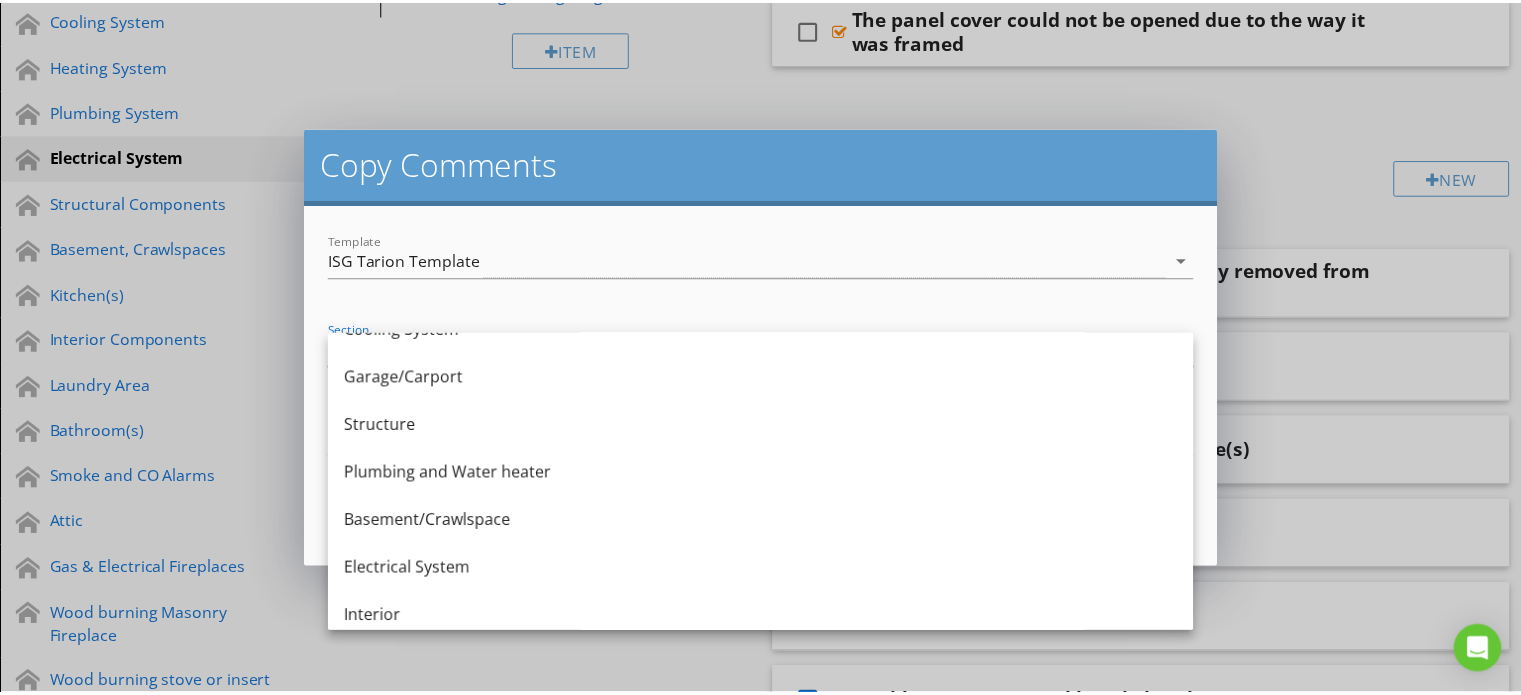 scroll, scrollTop: 240, scrollLeft: 0, axis: vertical 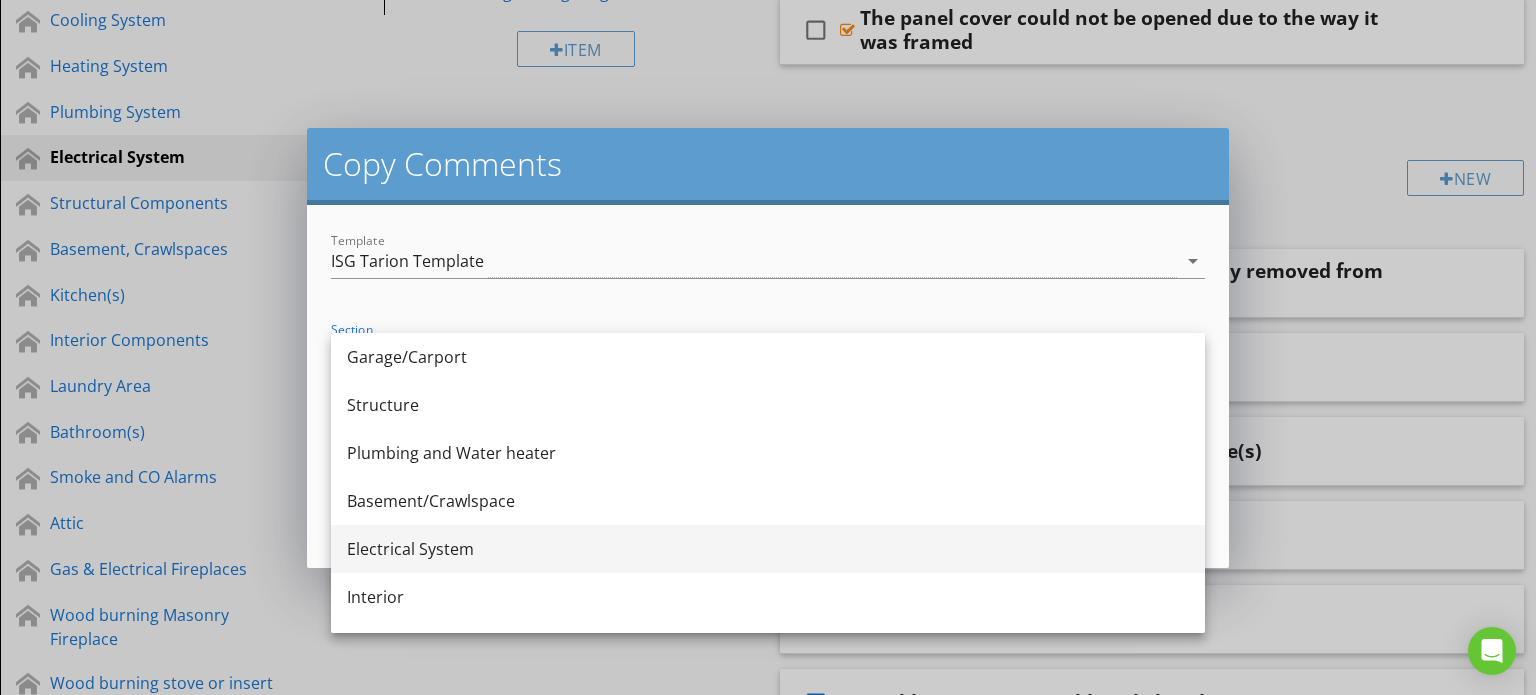 click on "Electrical System" at bounding box center (768, 549) 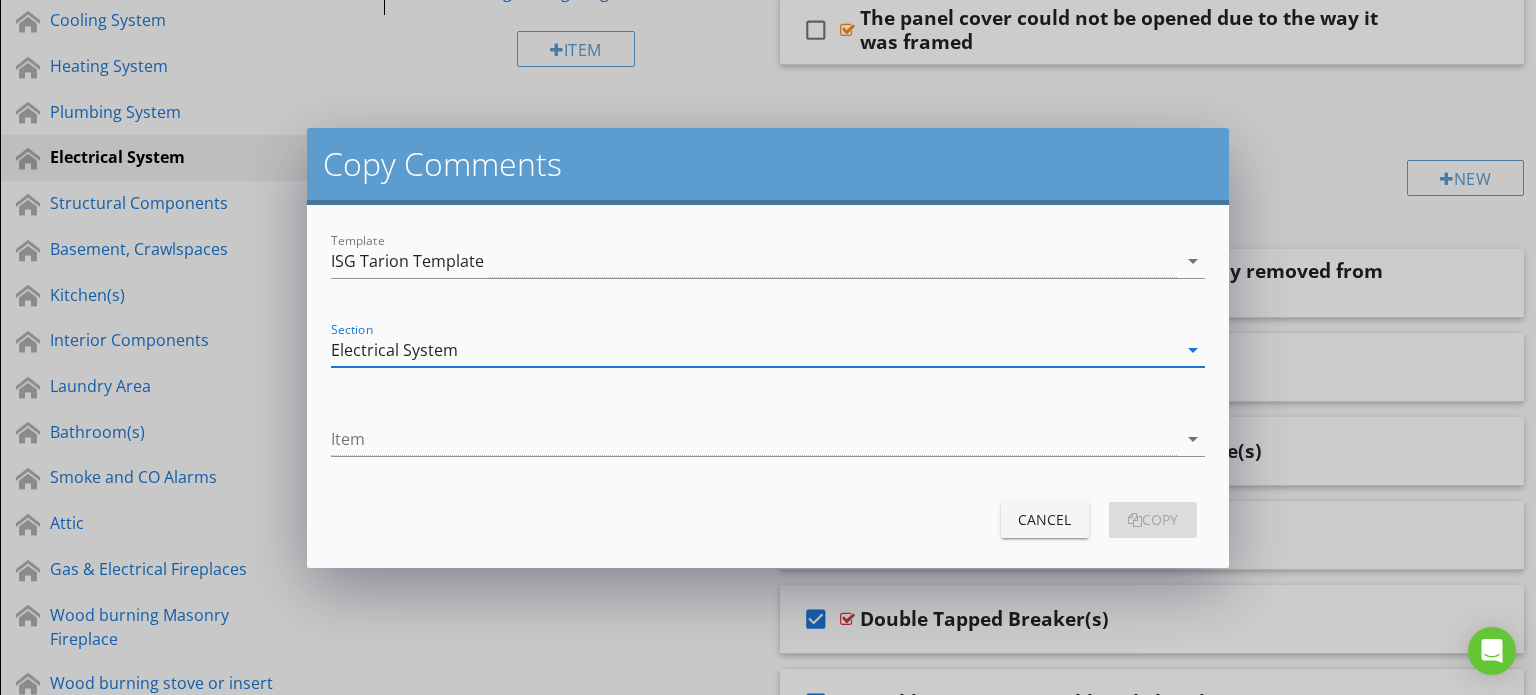 click at bounding box center (754, 439) 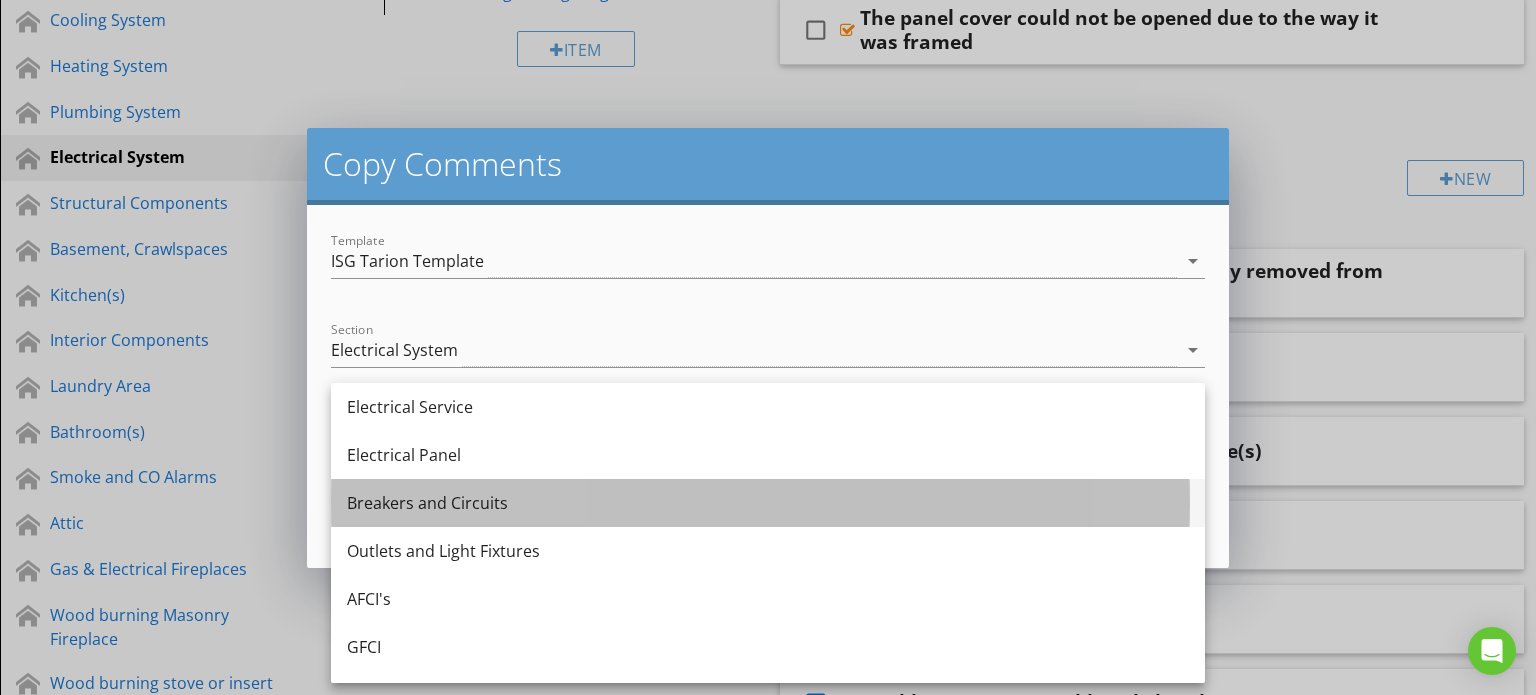 click on "Breakers and Circuits" at bounding box center [768, 503] 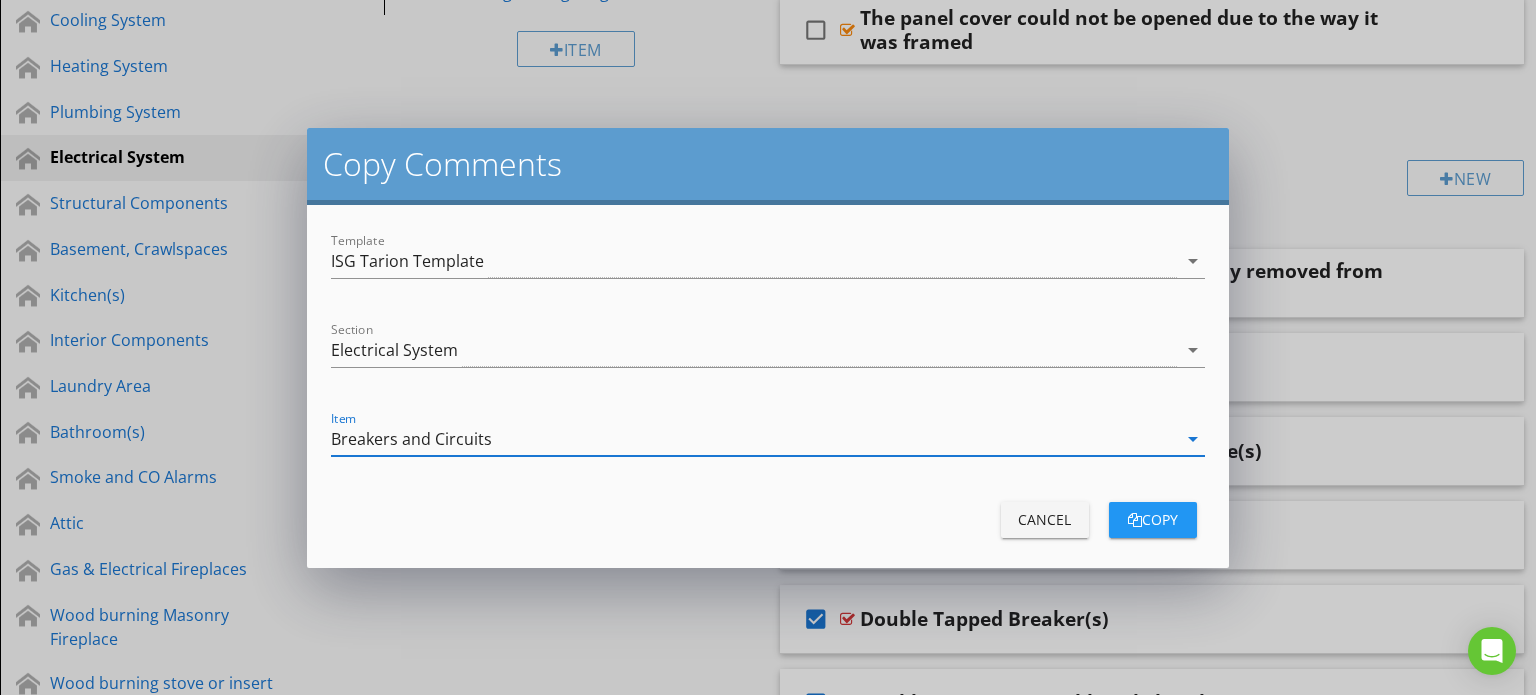 click on "copy" at bounding box center [1153, 519] 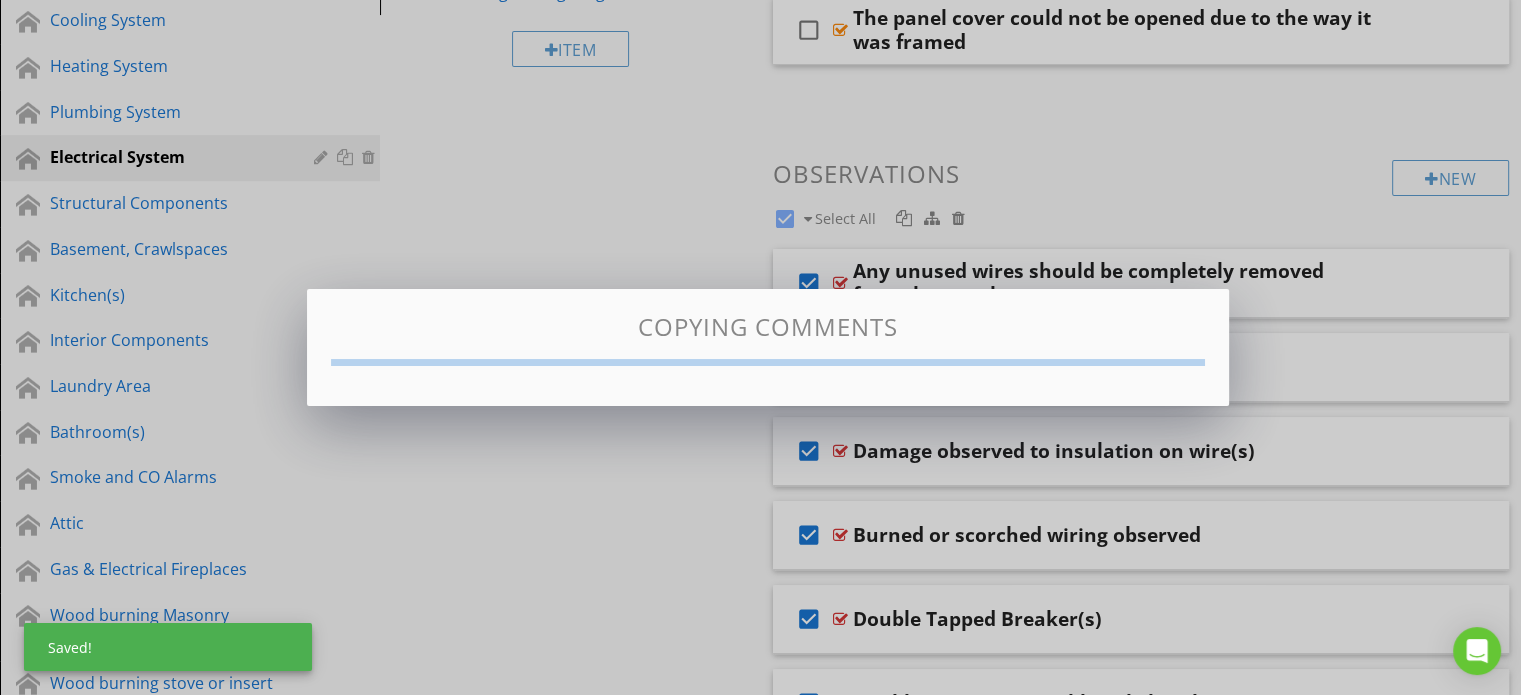checkbox on "false" 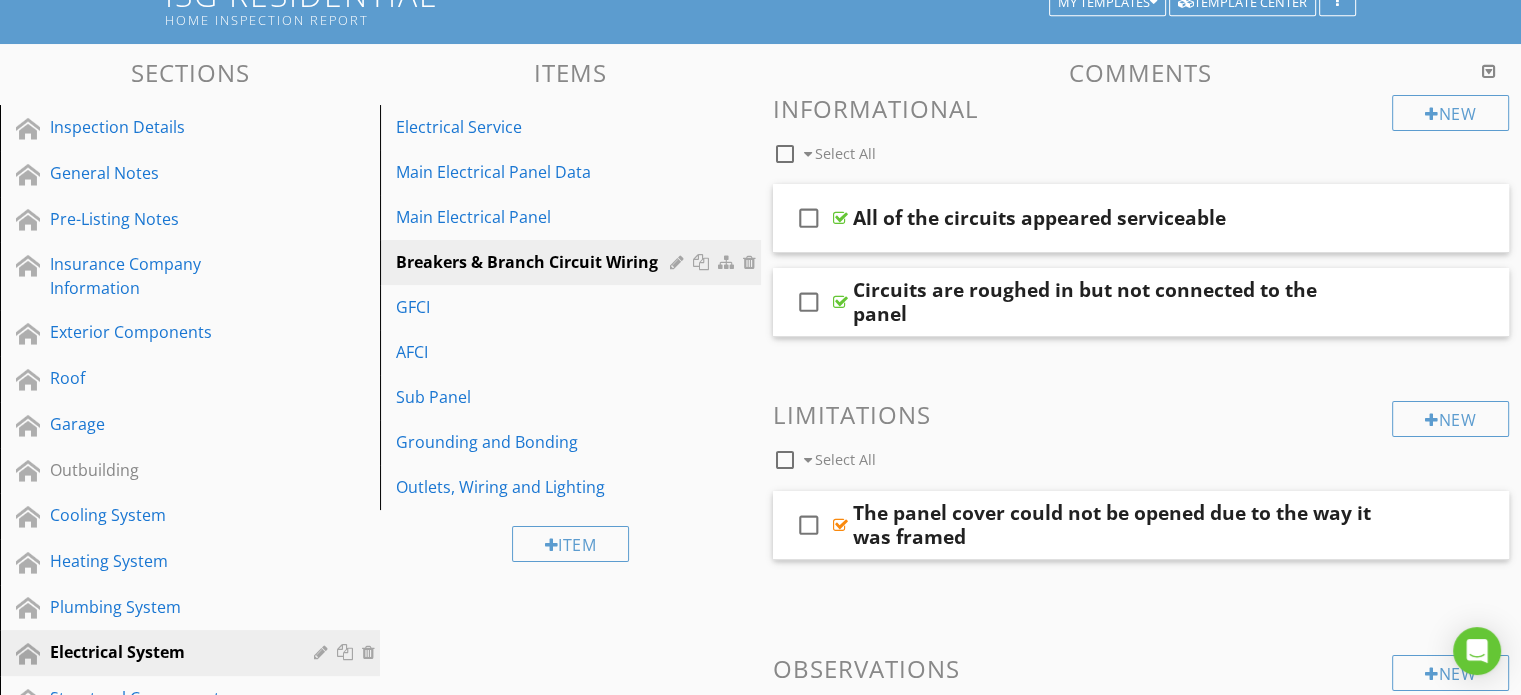 scroll, scrollTop: 0, scrollLeft: 0, axis: both 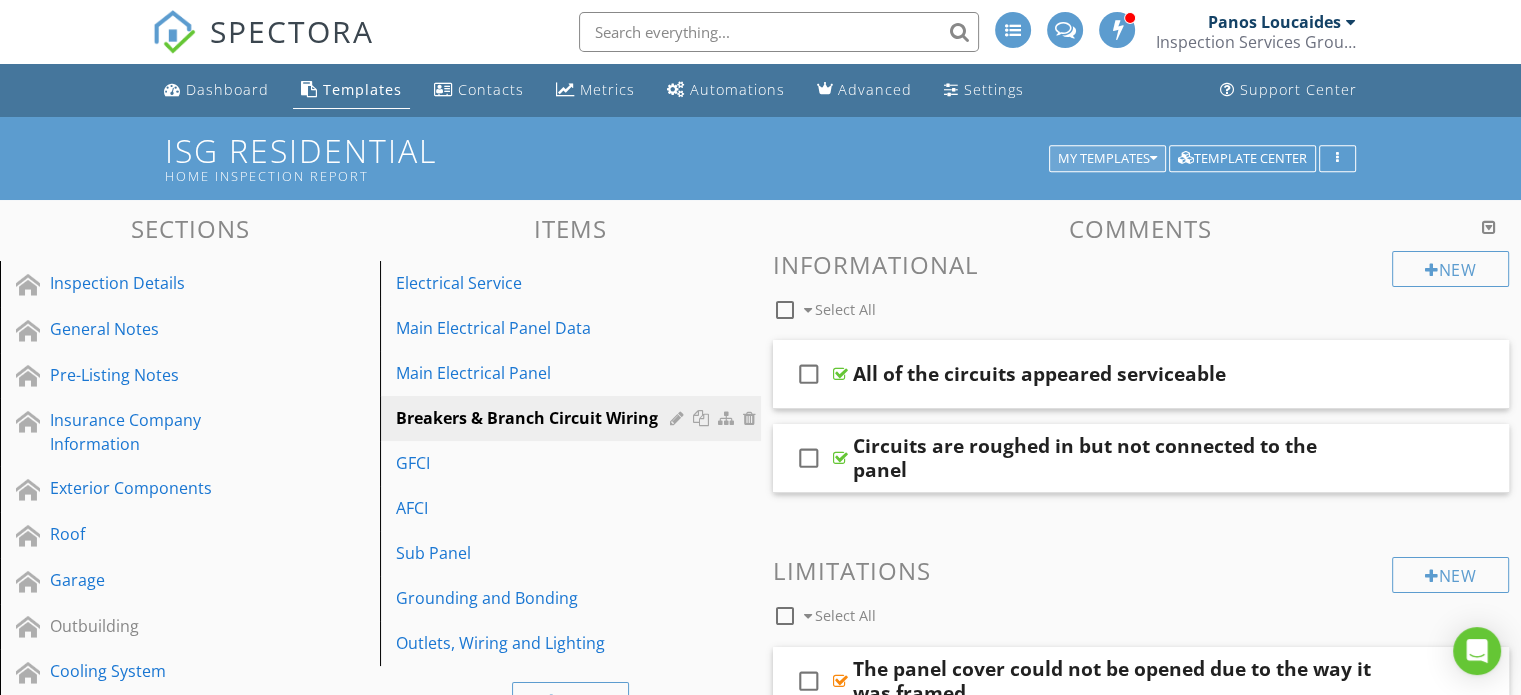 click on "My Templates" at bounding box center (1107, 159) 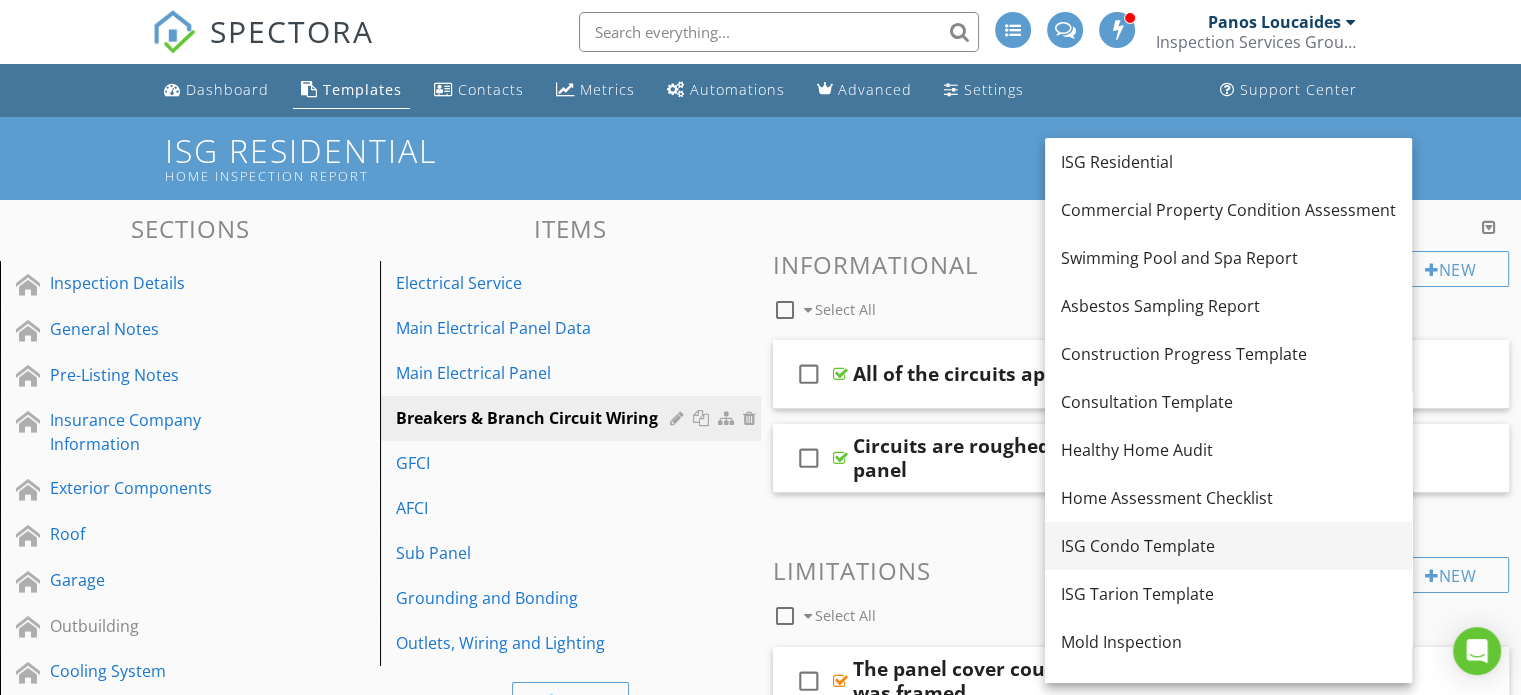 click on "ISG Condo Template" at bounding box center [1228, 546] 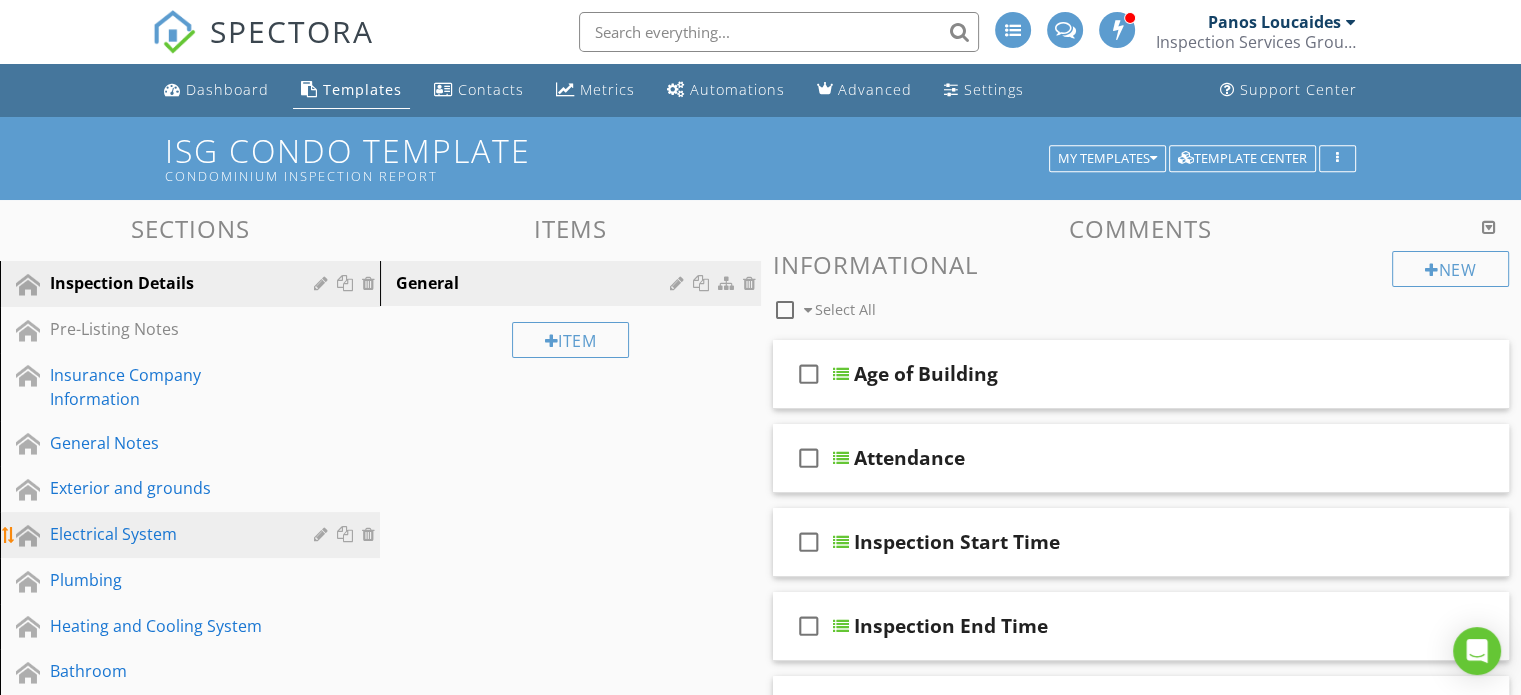 click on "Electrical System" at bounding box center [193, 535] 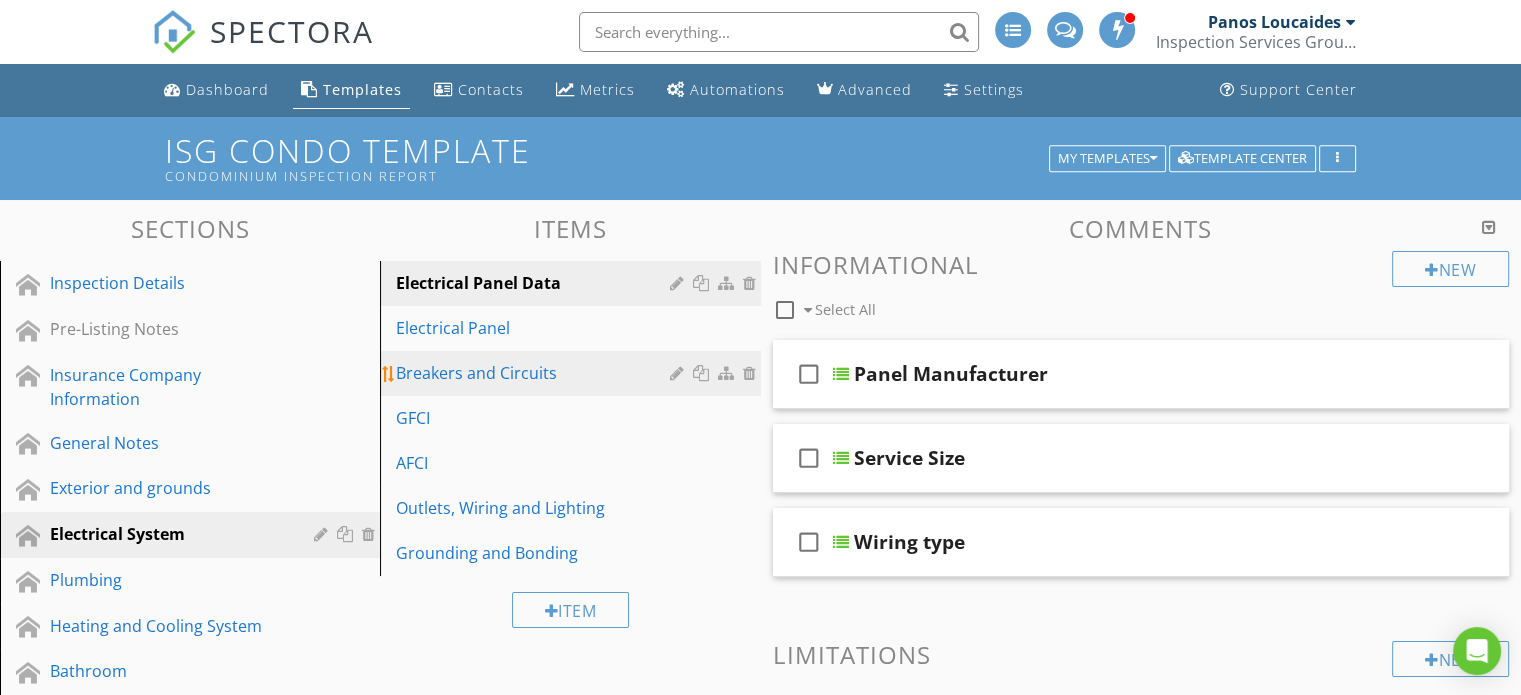 drag, startPoint x: 484, startPoint y: 369, endPoint x: 503, endPoint y: 367, distance: 19.104973 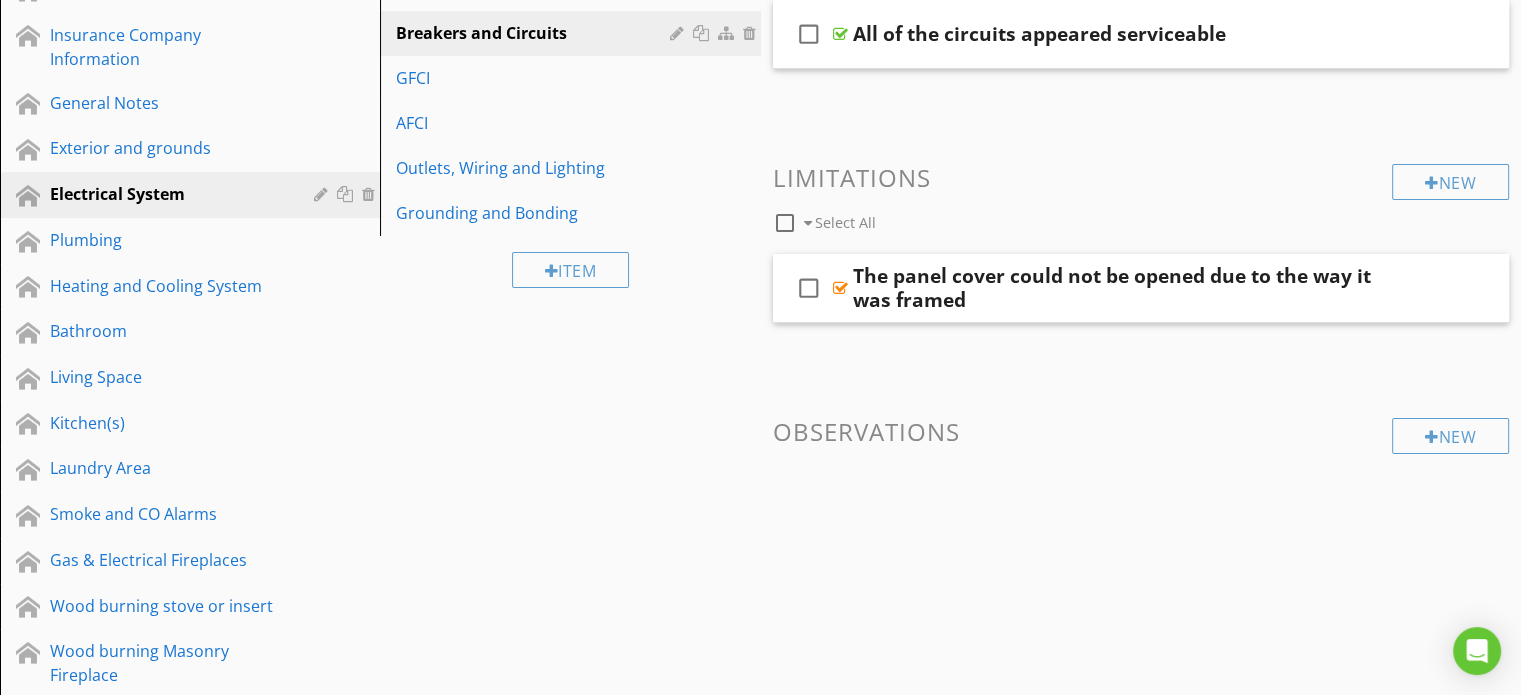 scroll, scrollTop: 217, scrollLeft: 0, axis: vertical 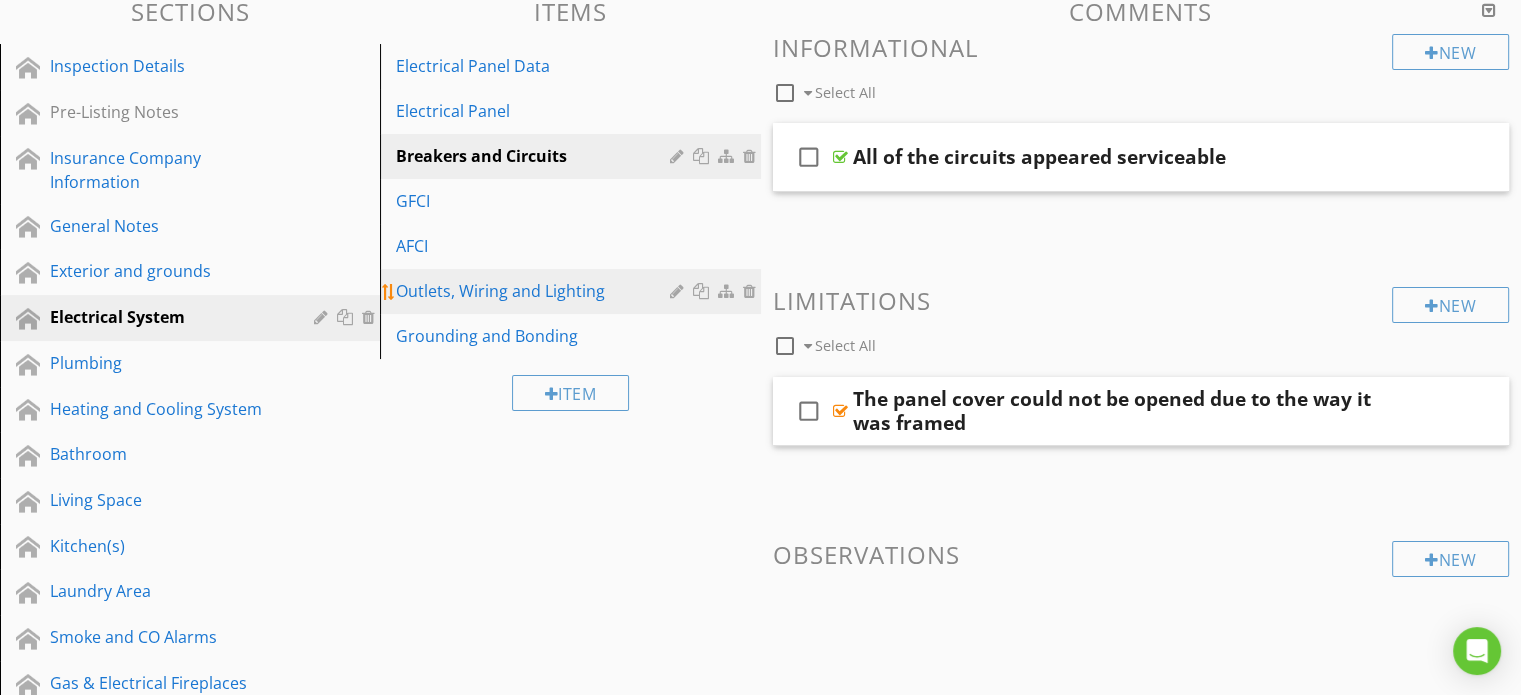 click on "Outlets, Wiring and Lighting" at bounding box center (535, 291) 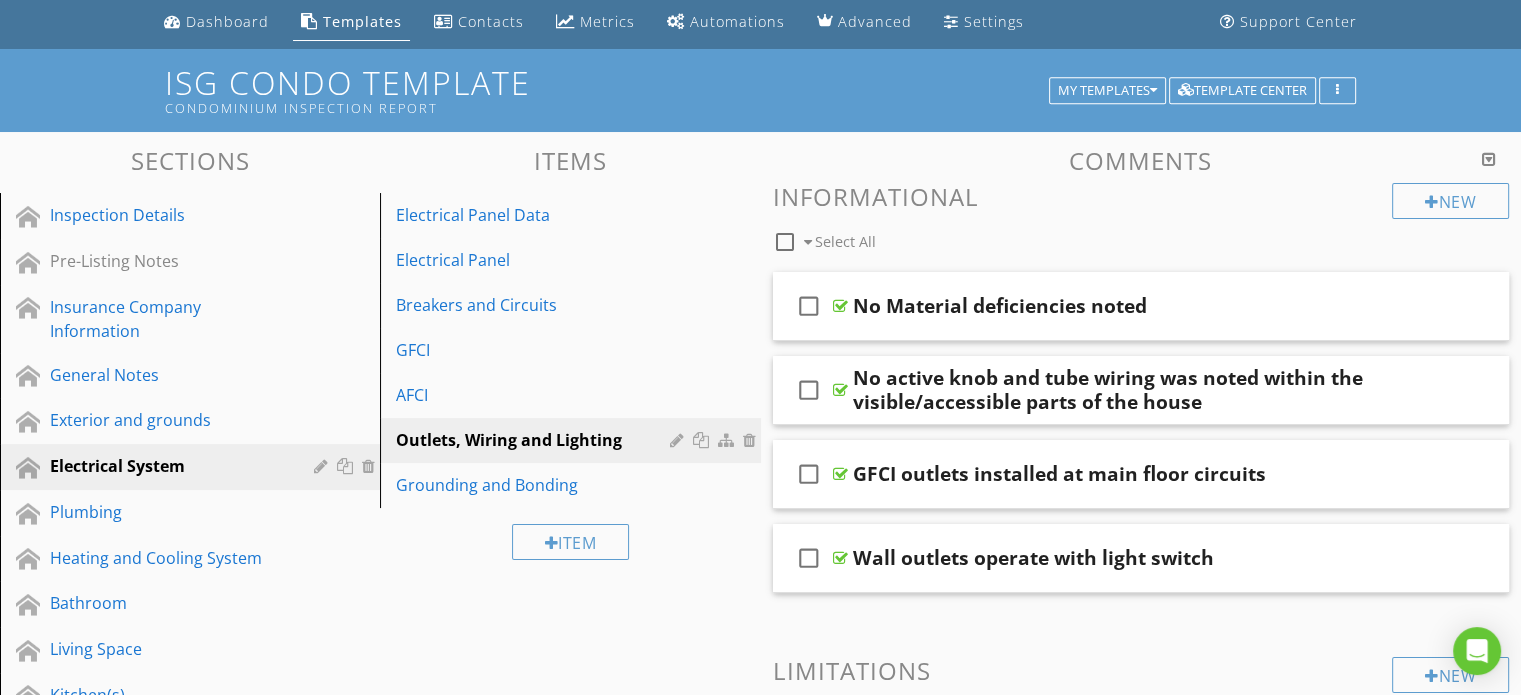 scroll, scrollTop: 56, scrollLeft: 0, axis: vertical 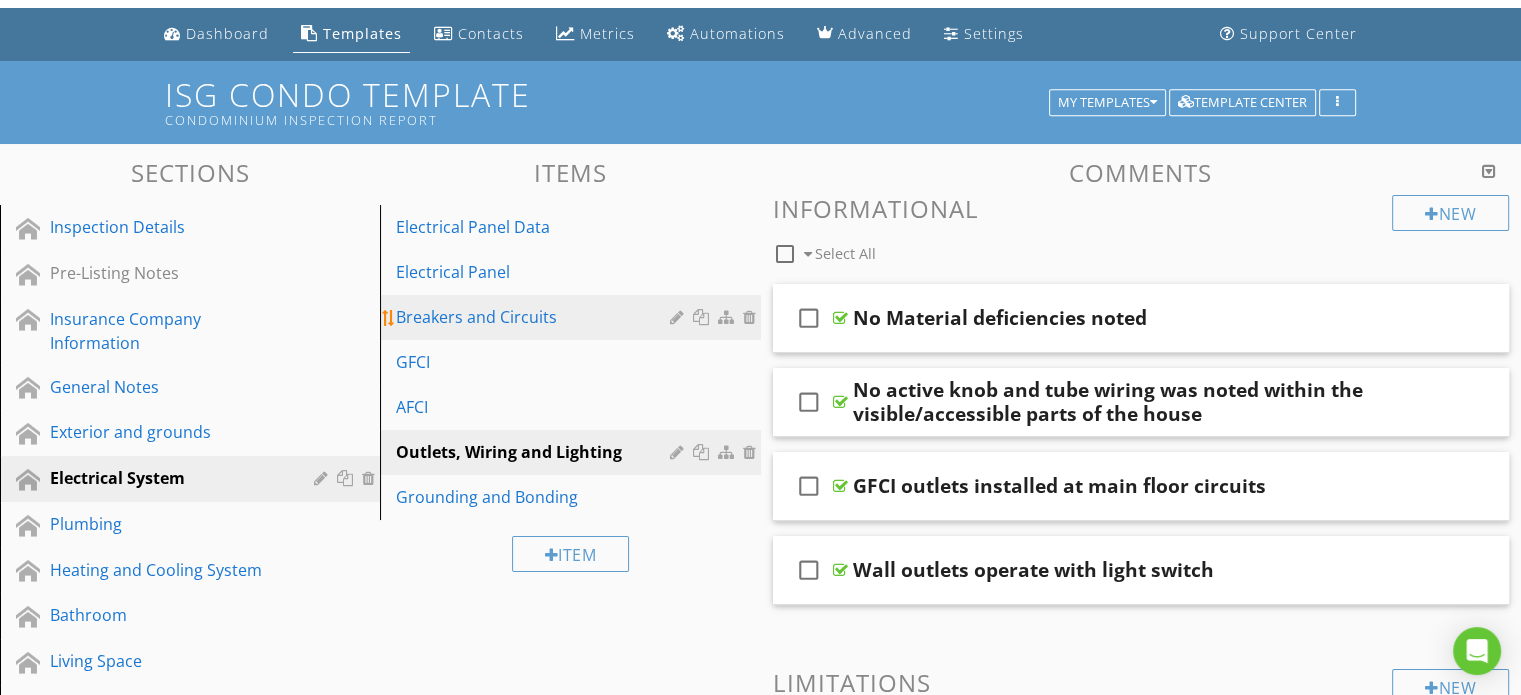 click on "Breakers and Circuits" at bounding box center (535, 317) 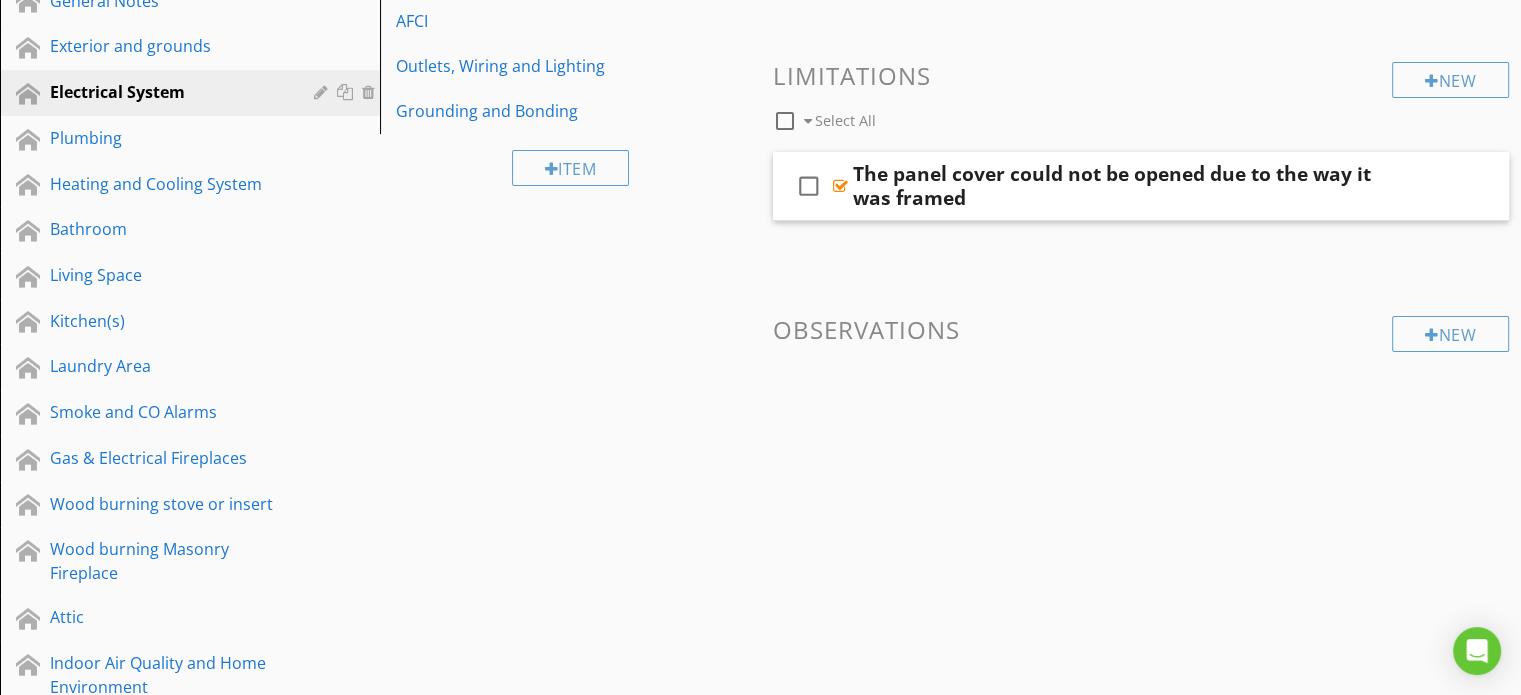 scroll, scrollTop: 72, scrollLeft: 0, axis: vertical 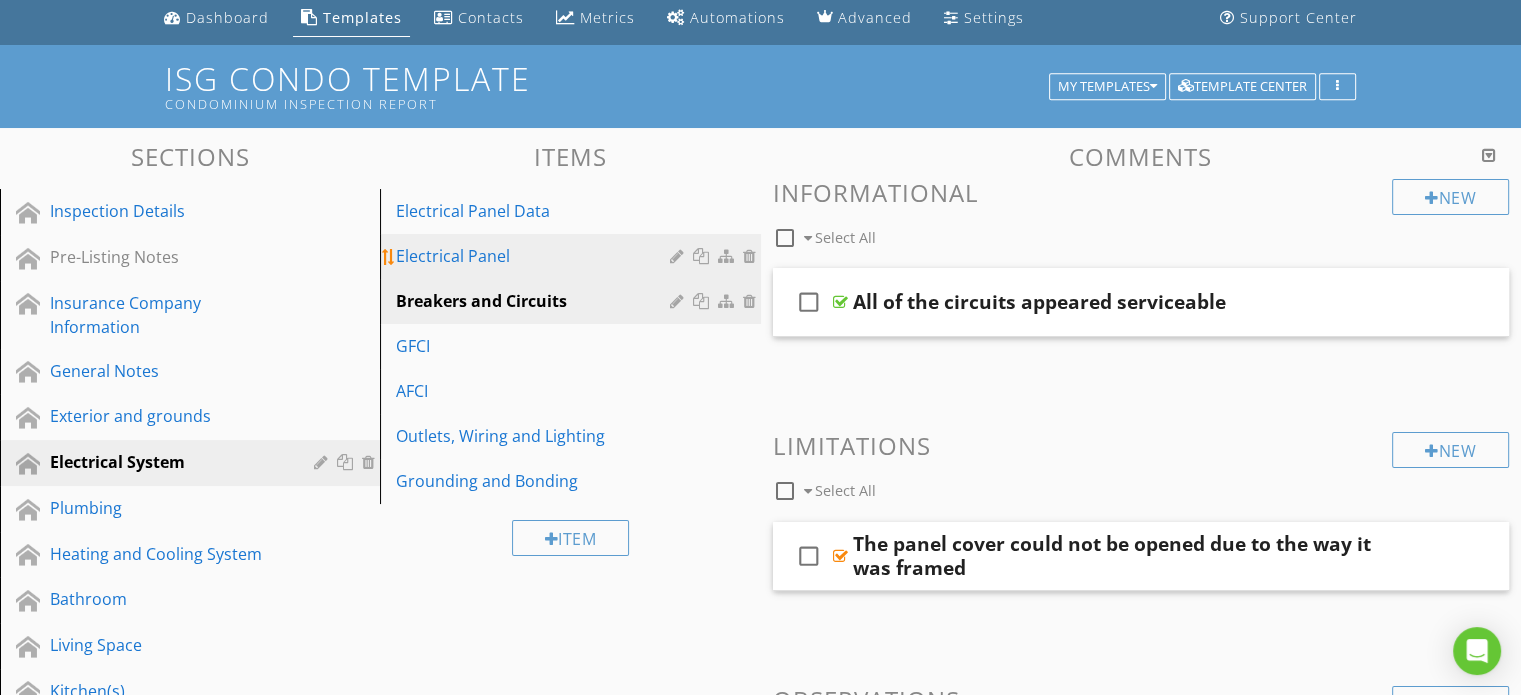 click on "Electrical Panel" at bounding box center (535, 256) 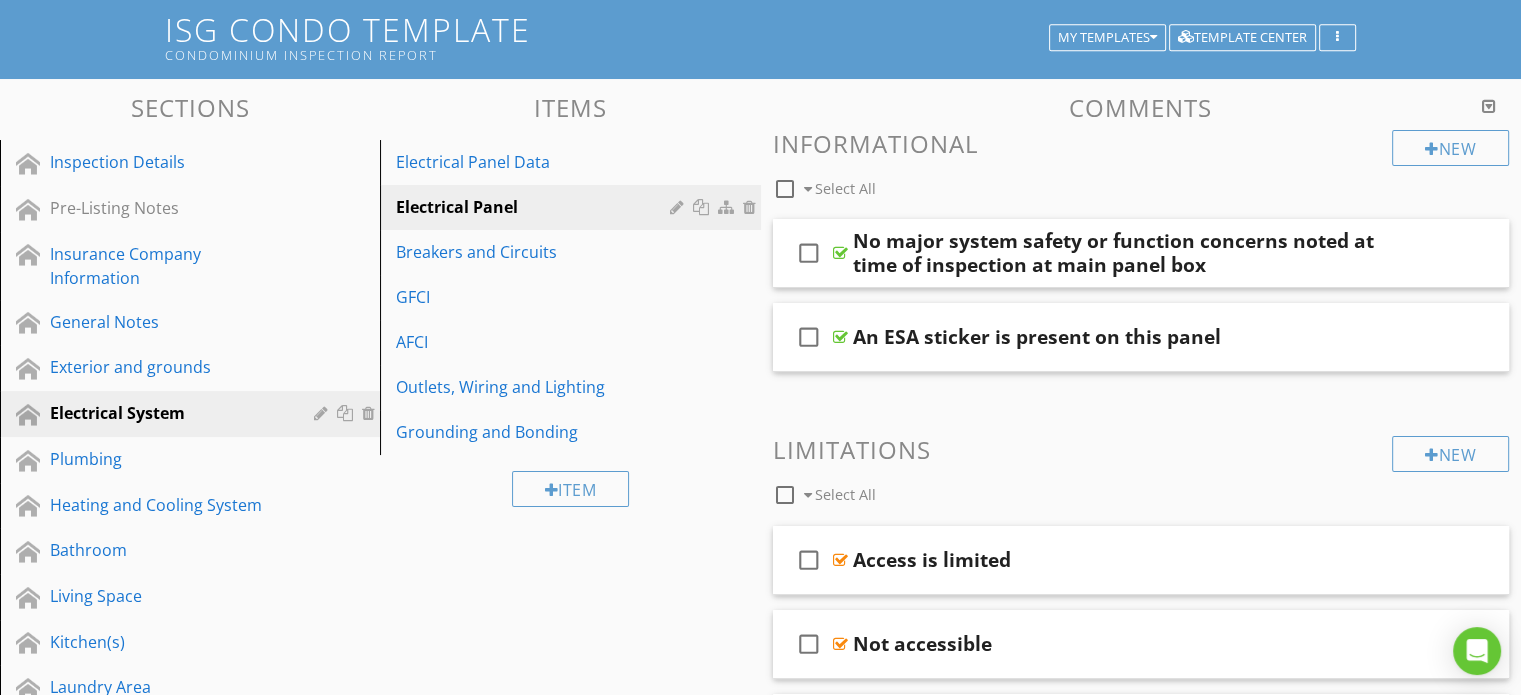 scroll, scrollTop: 119, scrollLeft: 0, axis: vertical 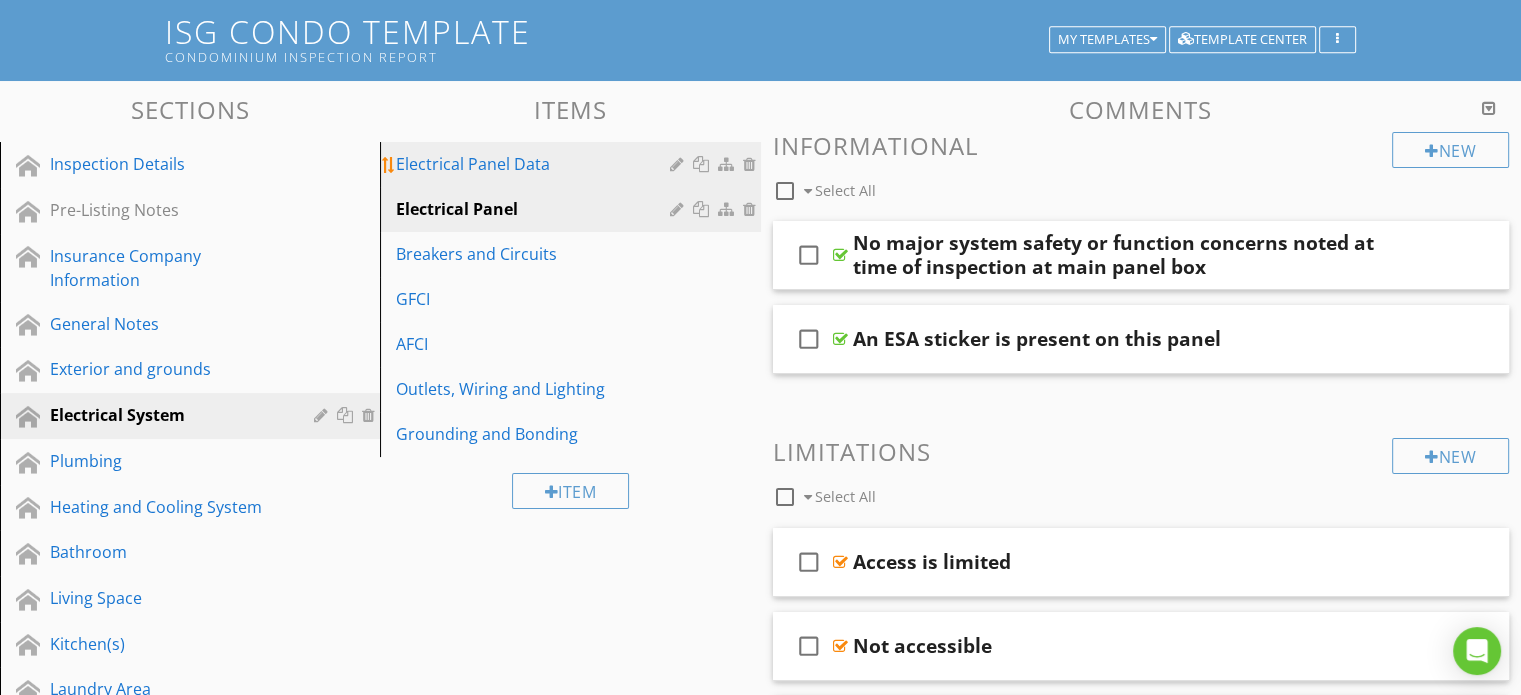 click on "Electrical Panel Data" at bounding box center (535, 164) 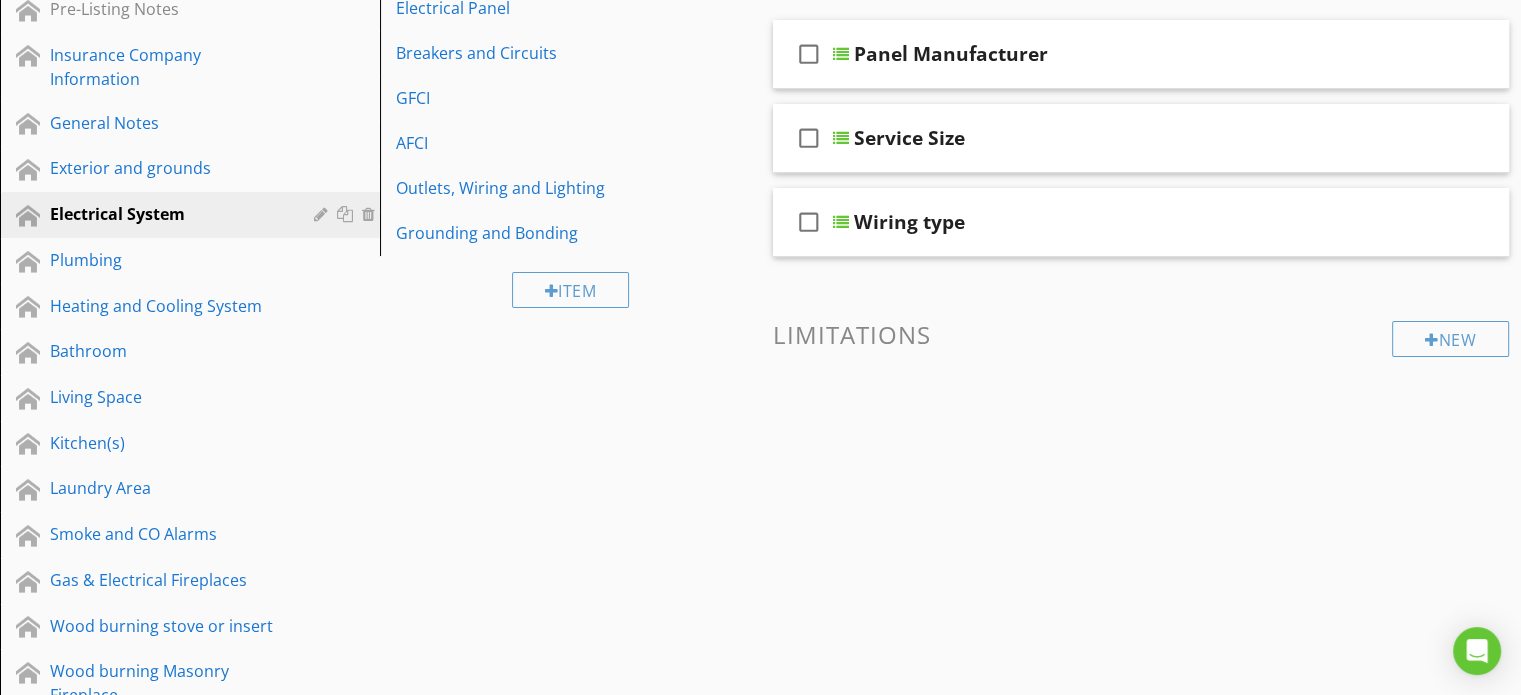 scroll, scrollTop: 232, scrollLeft: 0, axis: vertical 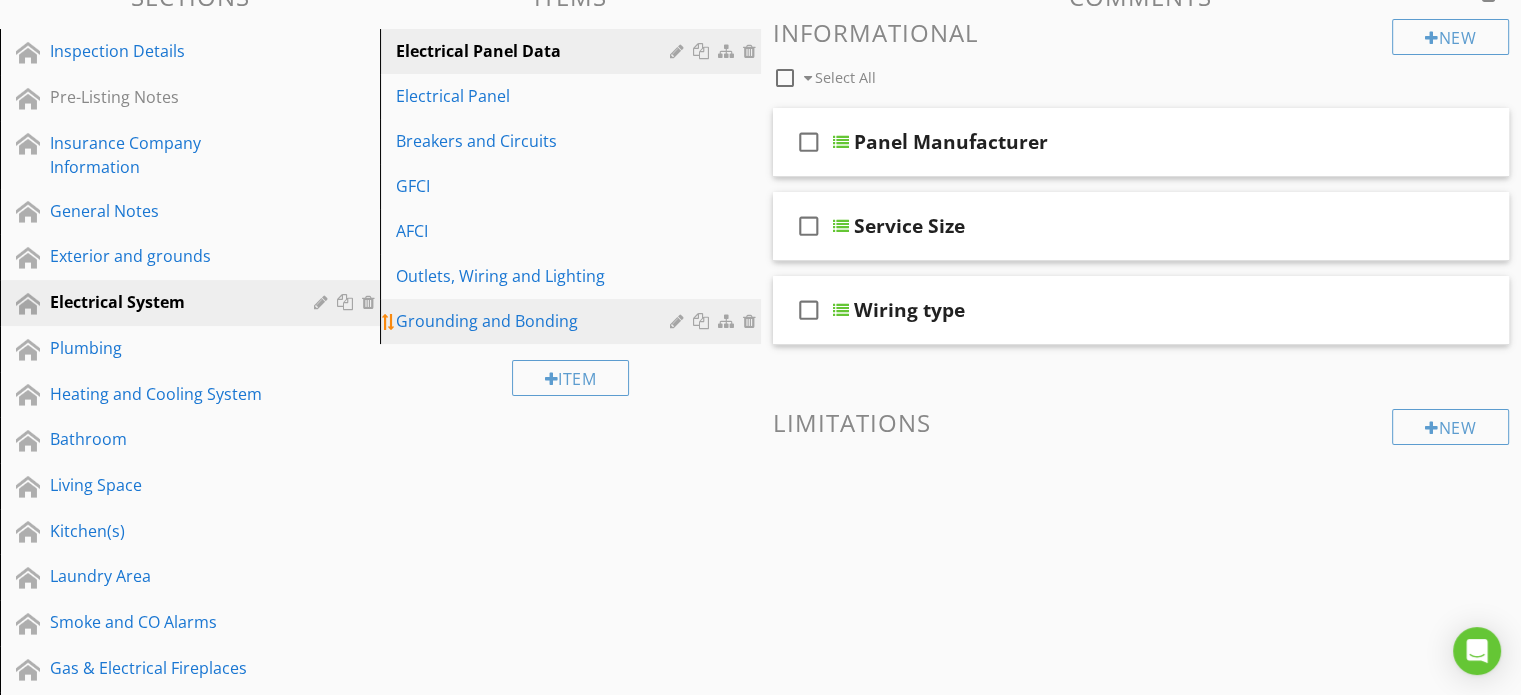 click on "Grounding and Bonding" at bounding box center [535, 321] 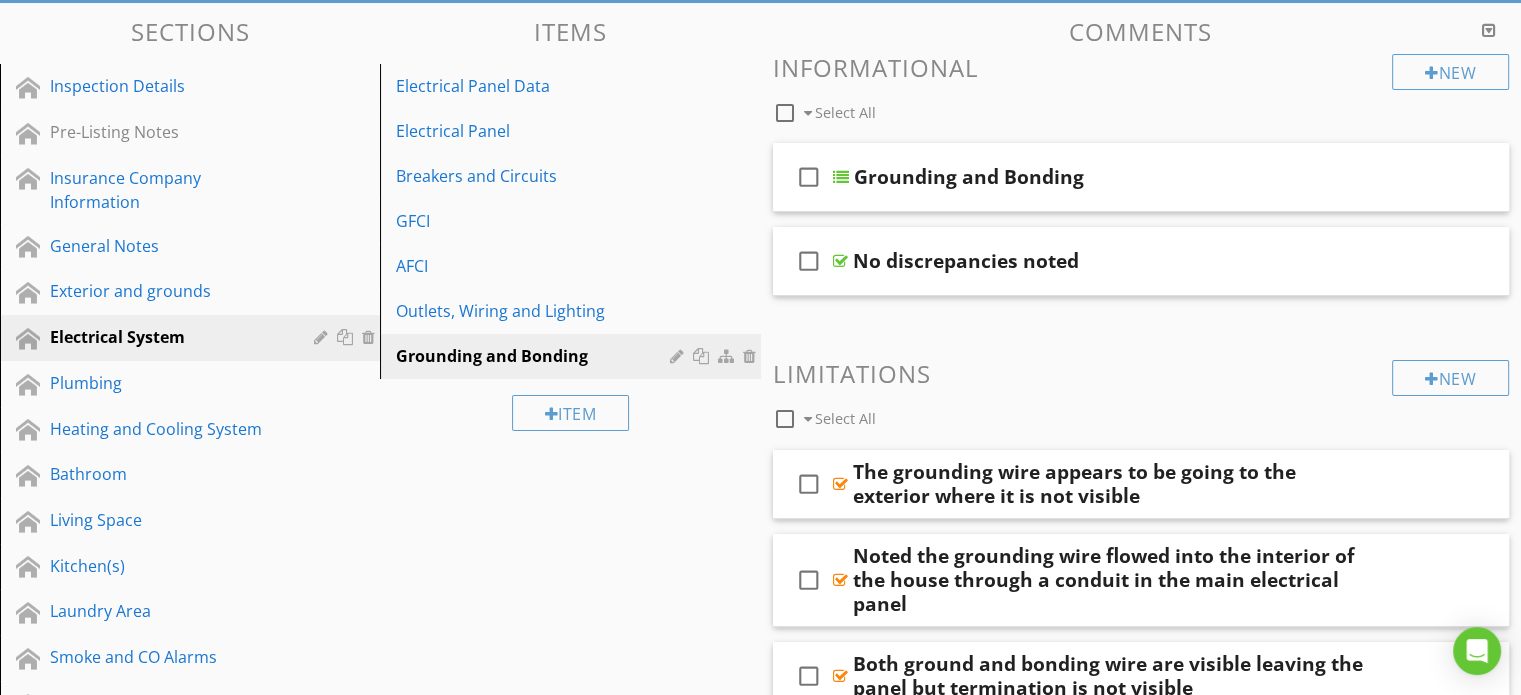 scroll, scrollTop: 191, scrollLeft: 0, axis: vertical 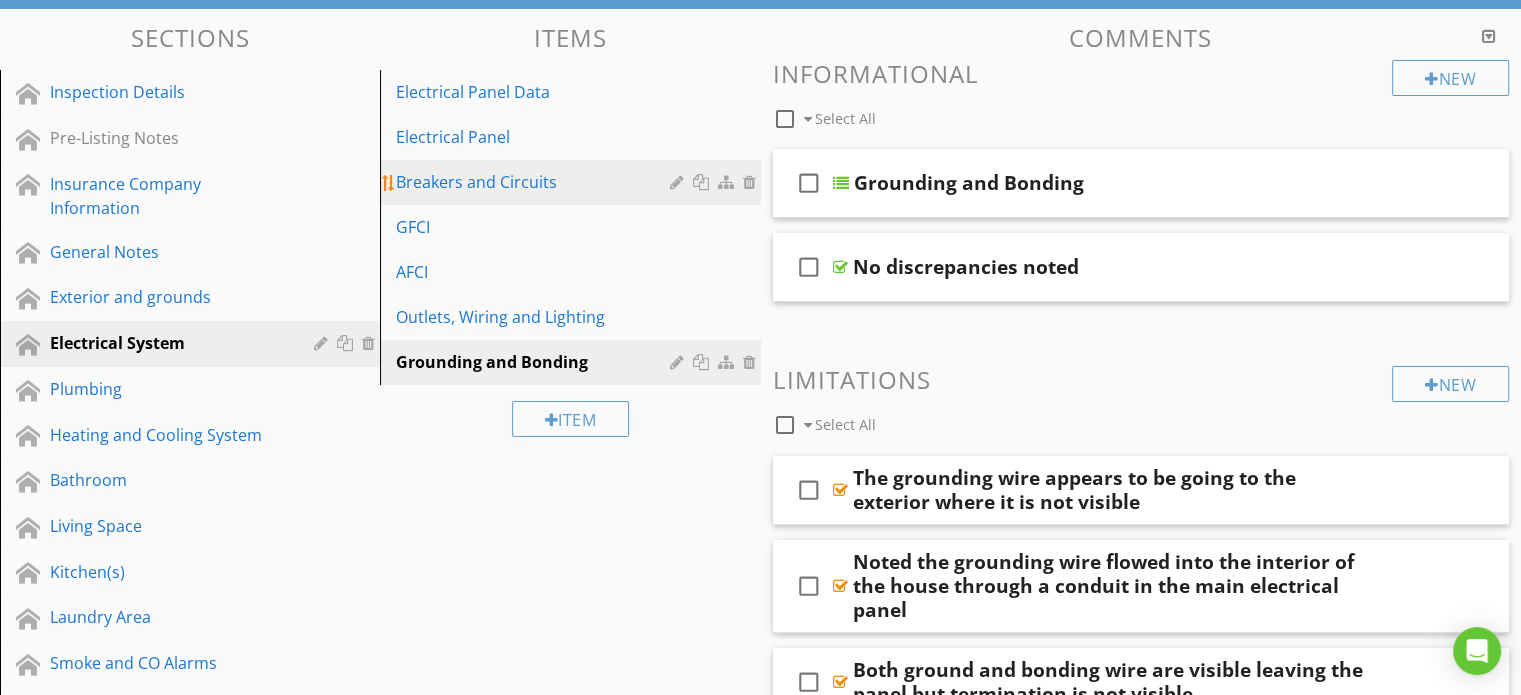 click on "Breakers and Circuits" at bounding box center (535, 182) 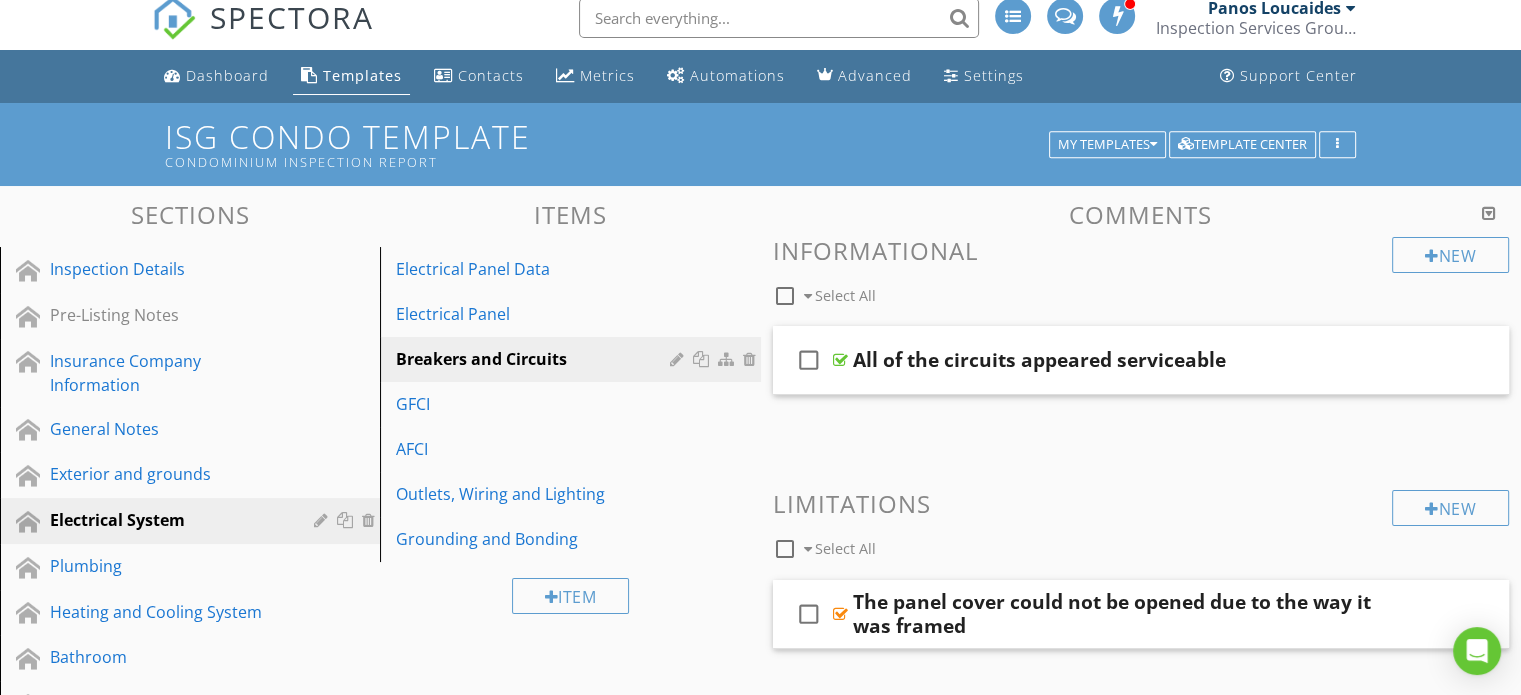 scroll, scrollTop: 0, scrollLeft: 0, axis: both 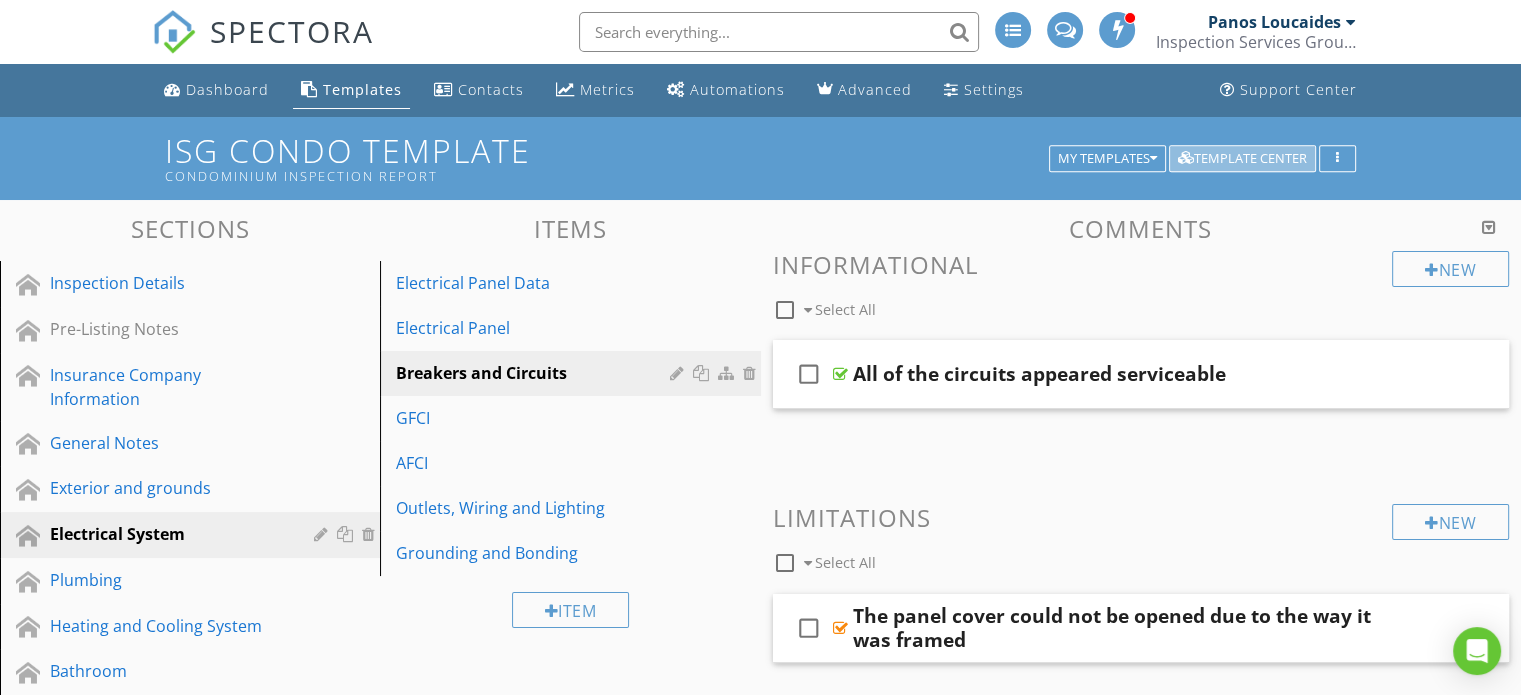 click on "Template Center" at bounding box center (1242, 159) 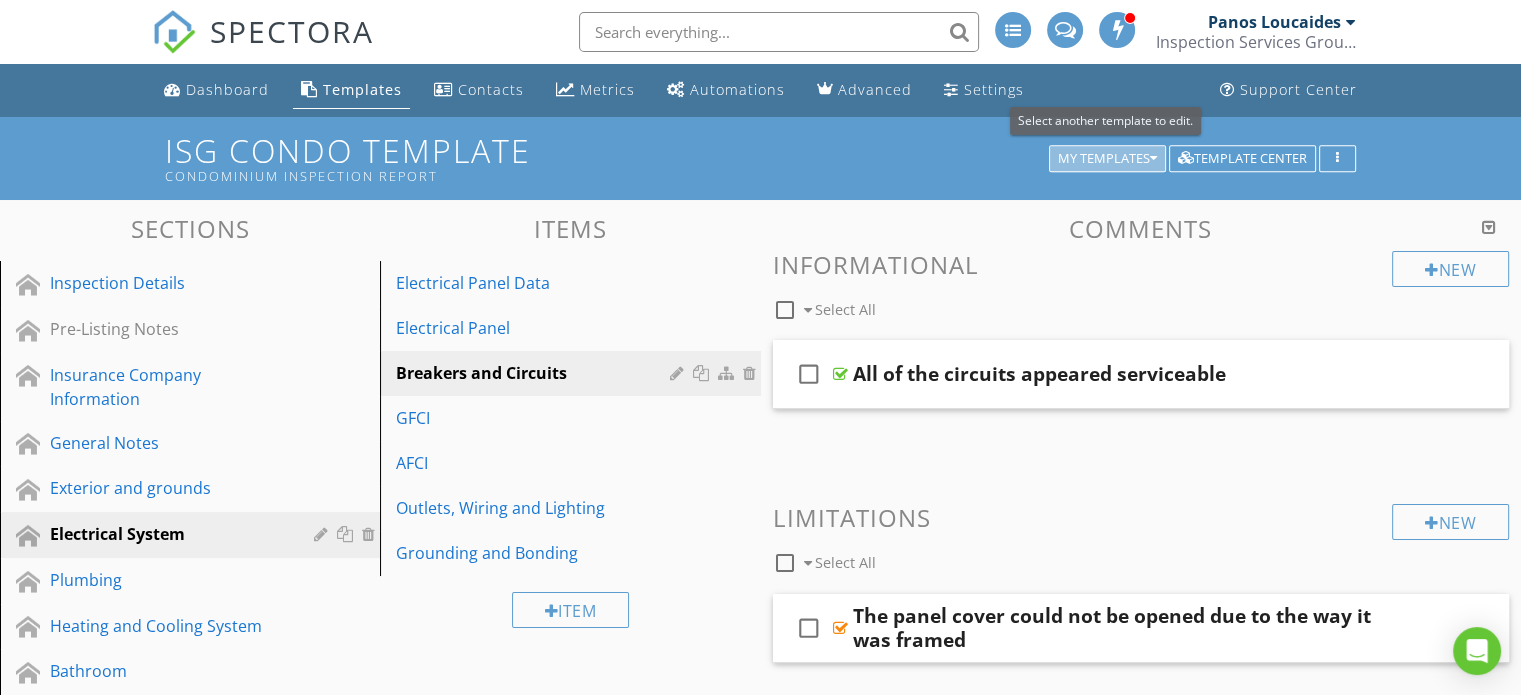 click on "My Templates" at bounding box center [1107, 159] 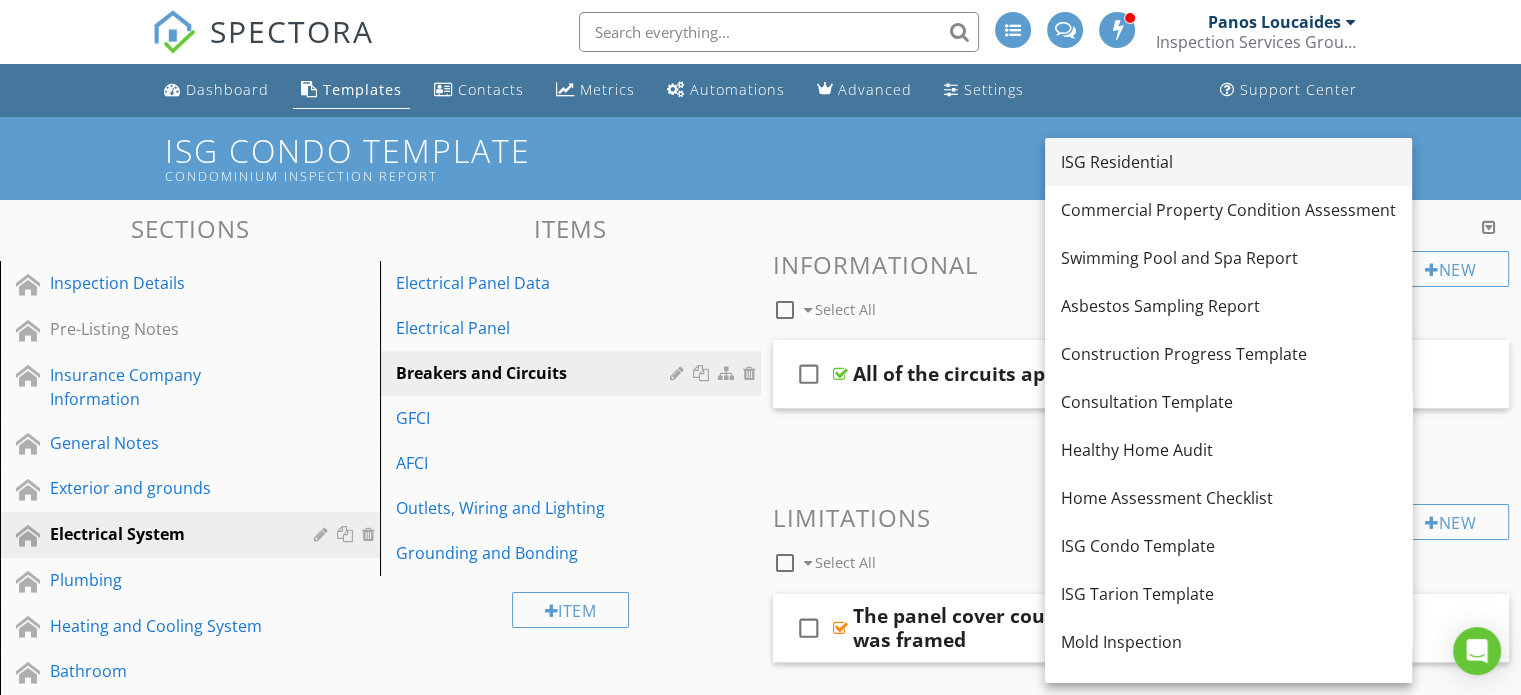 click on "ISG Residential" at bounding box center [1228, 162] 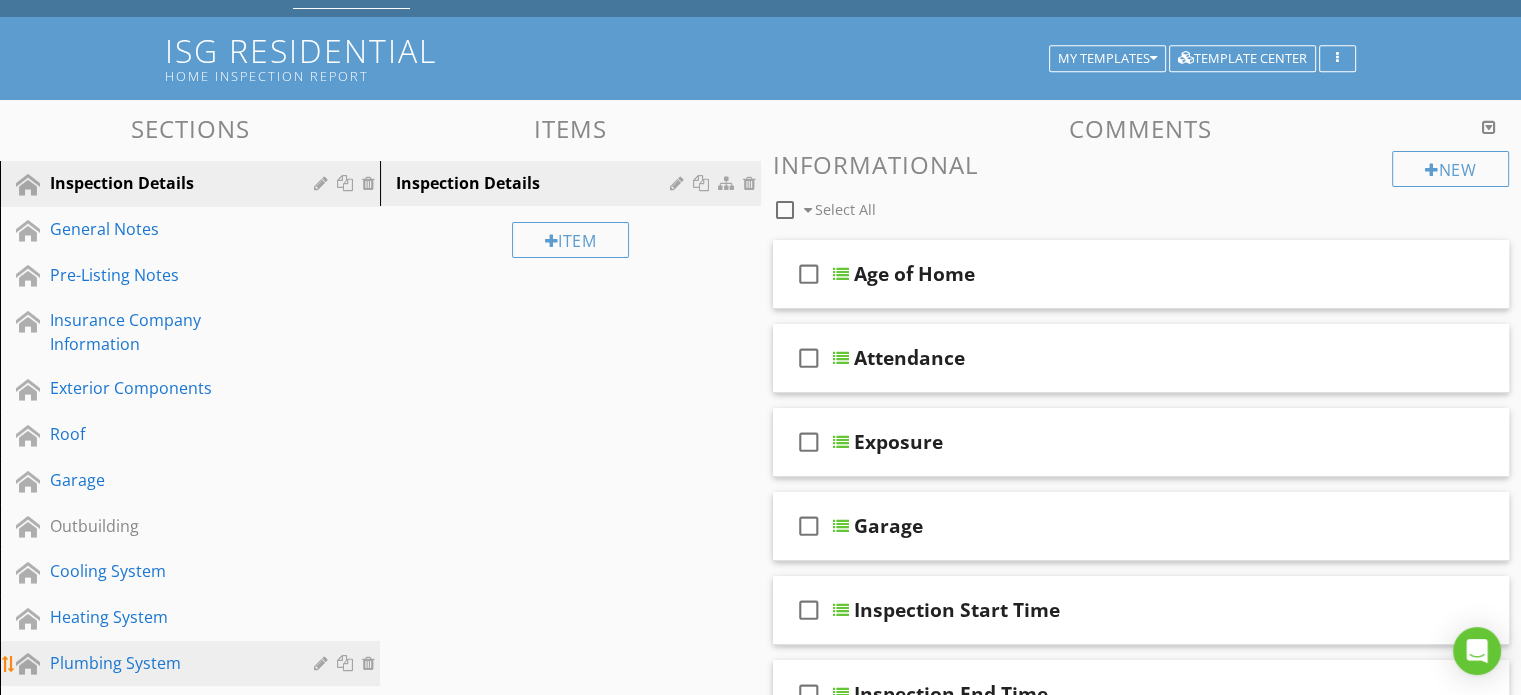 scroll, scrollTop: 200, scrollLeft: 0, axis: vertical 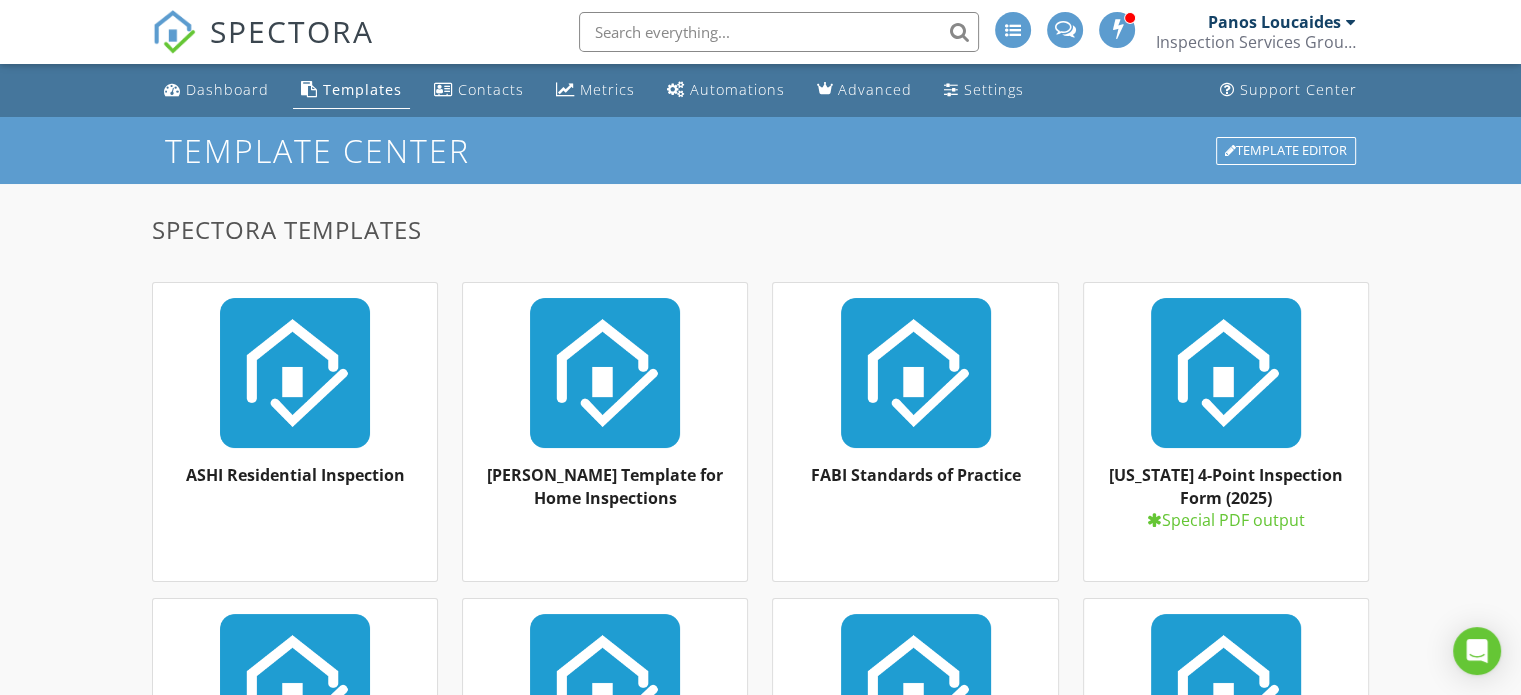 click on "Templates" at bounding box center (362, 89) 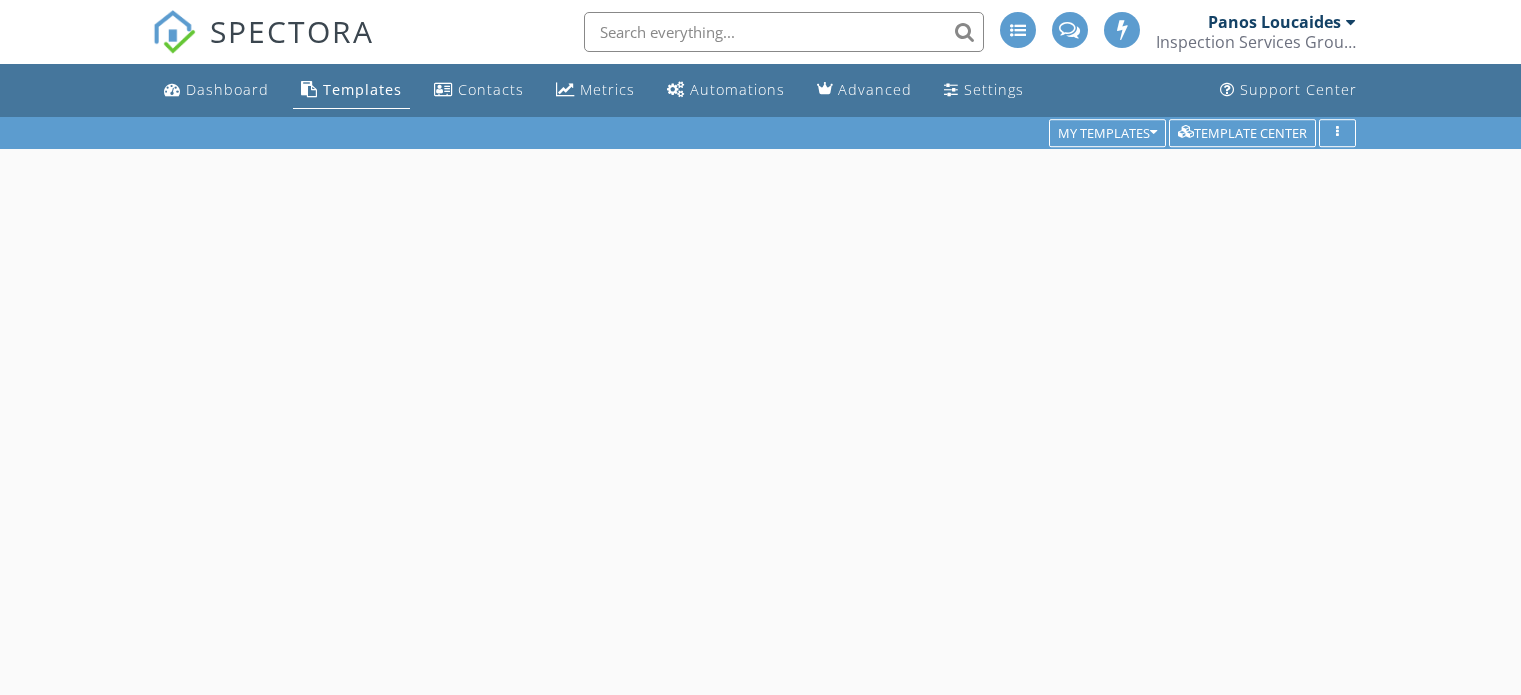scroll, scrollTop: 0, scrollLeft: 0, axis: both 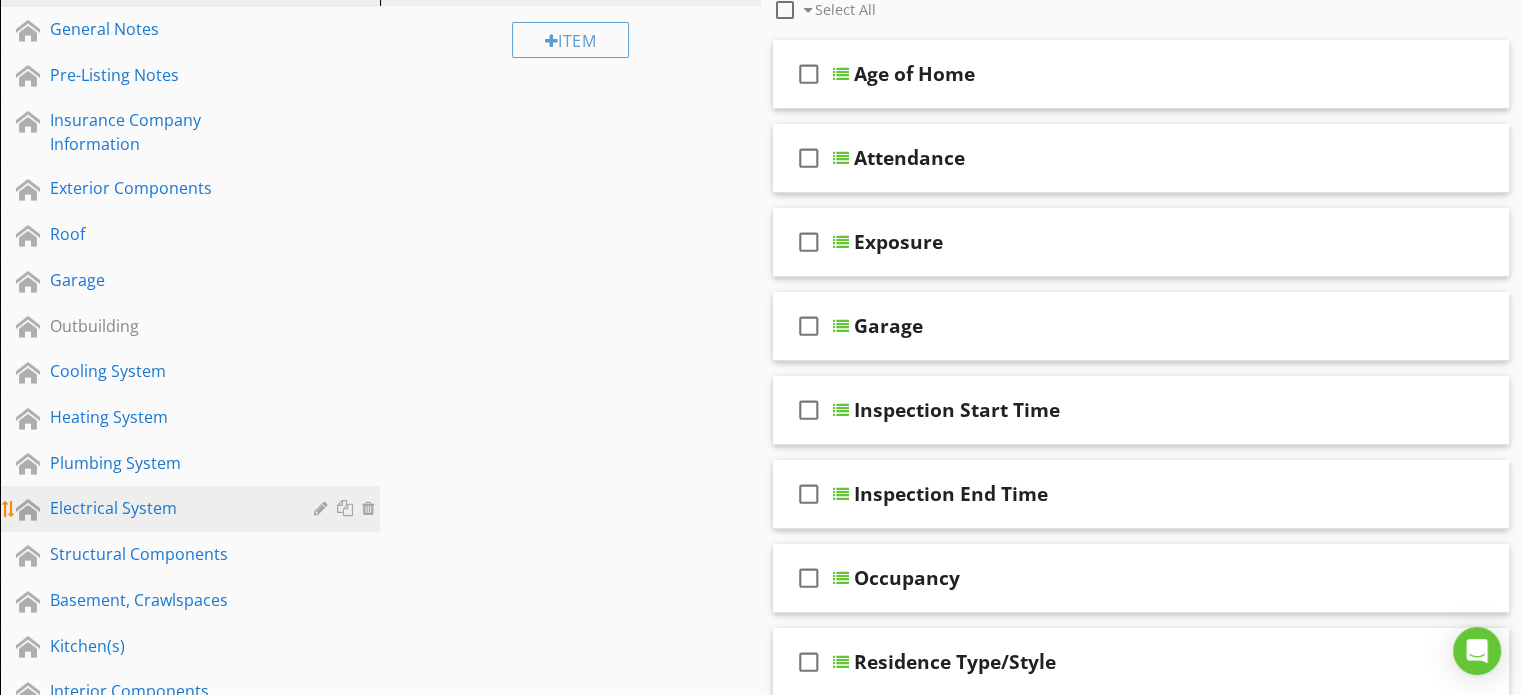 click on "Electrical System" at bounding box center [167, 508] 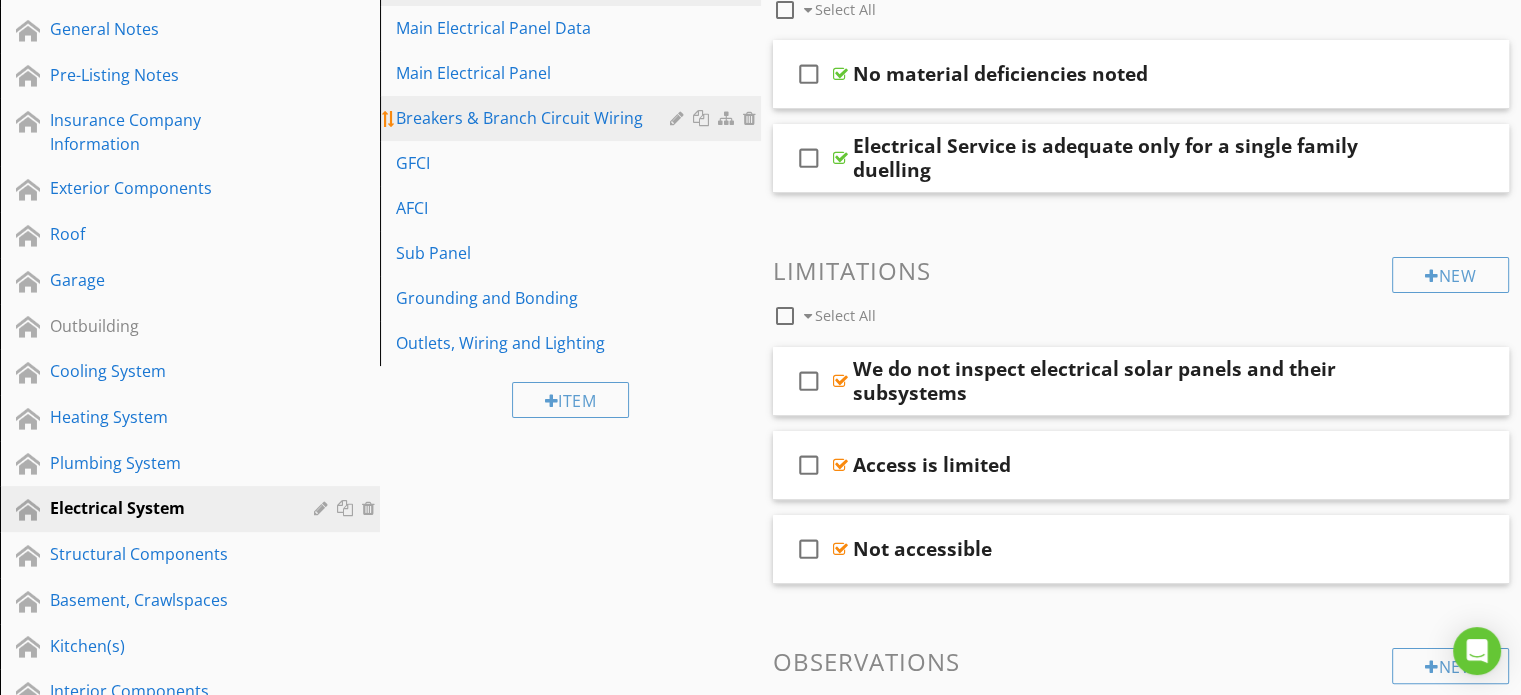 click on "Breakers & Branch Circuit Wiring" at bounding box center (535, 118) 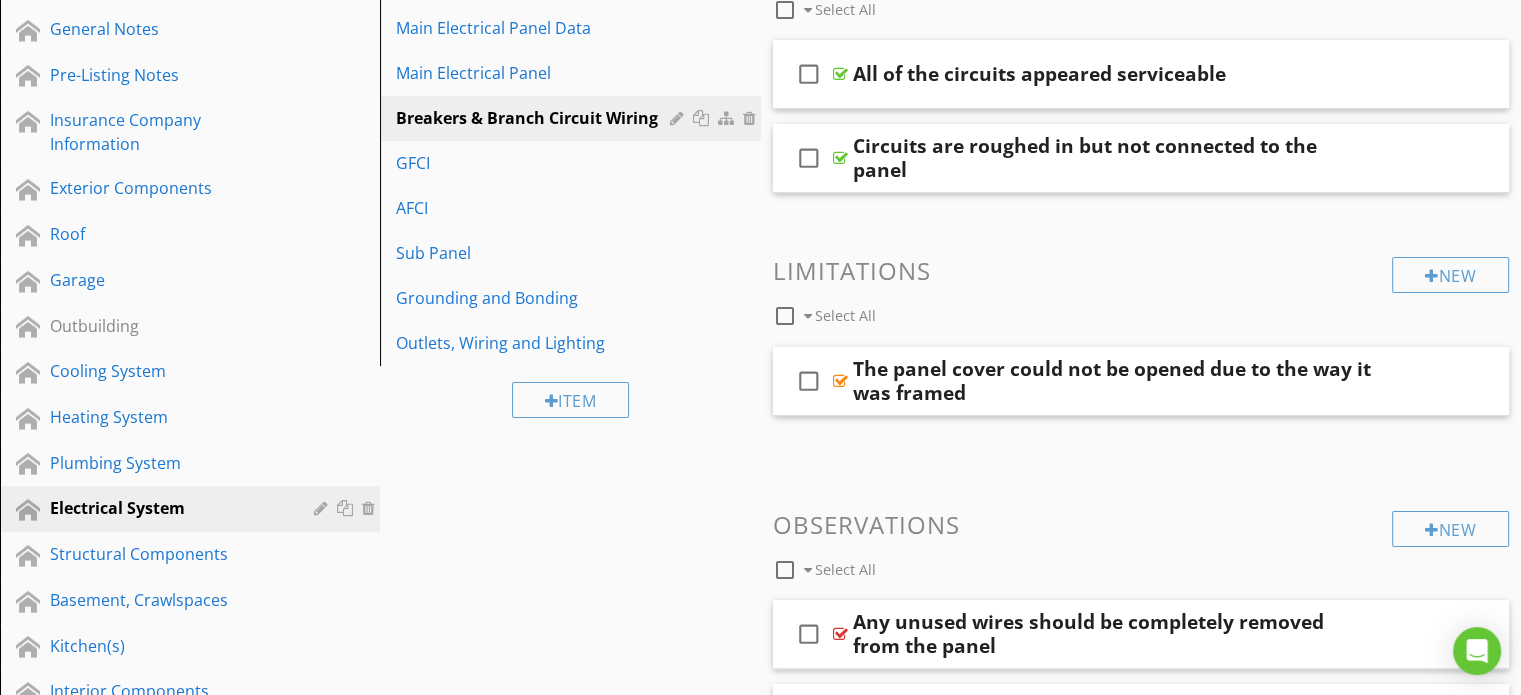 click at bounding box center (785, 570) 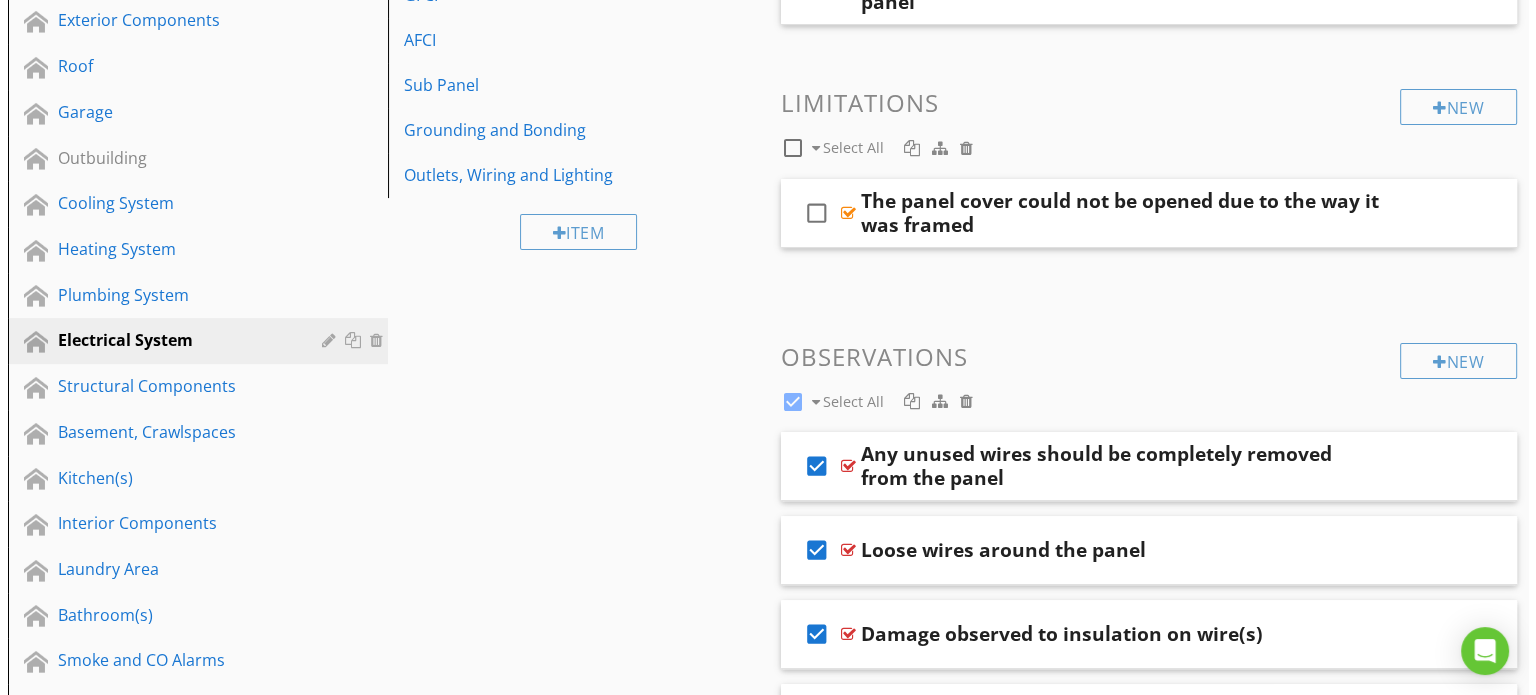 scroll, scrollTop: 457, scrollLeft: 0, axis: vertical 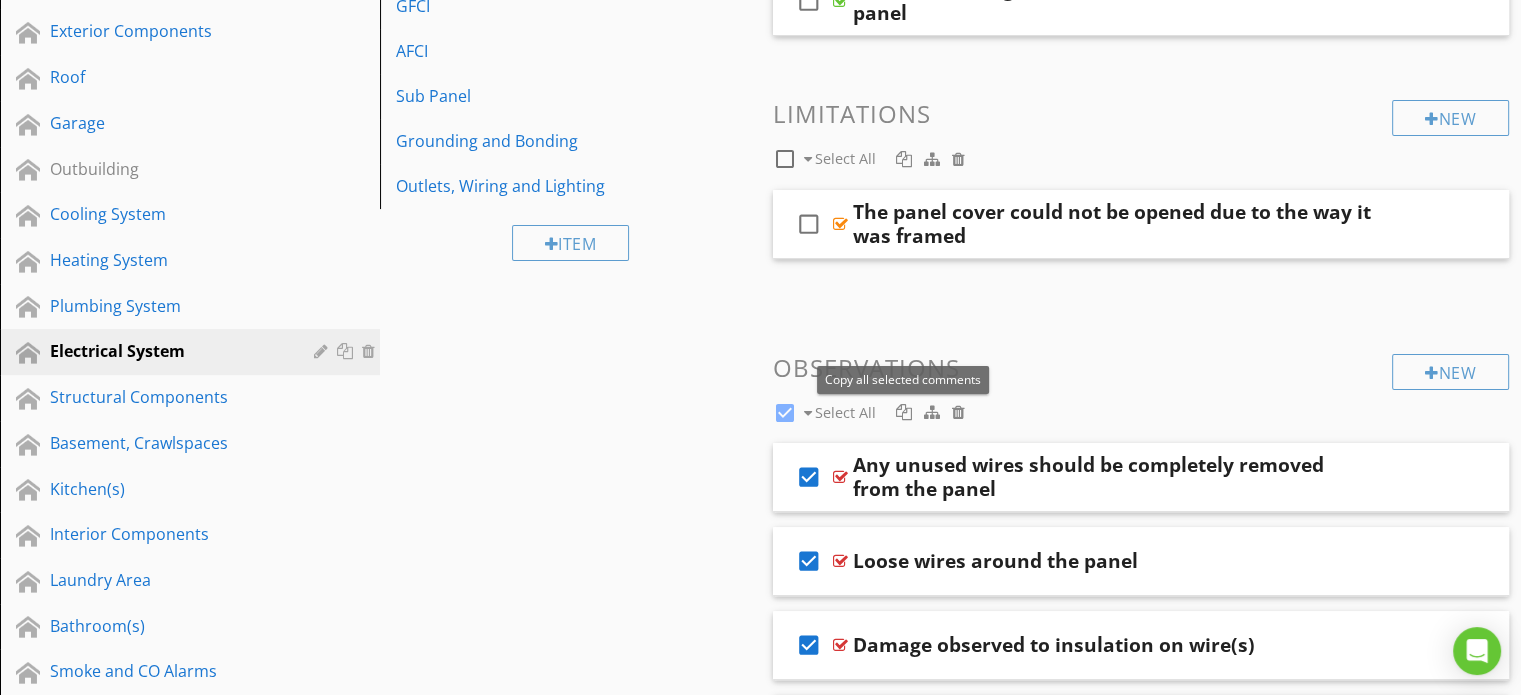 click at bounding box center [904, 412] 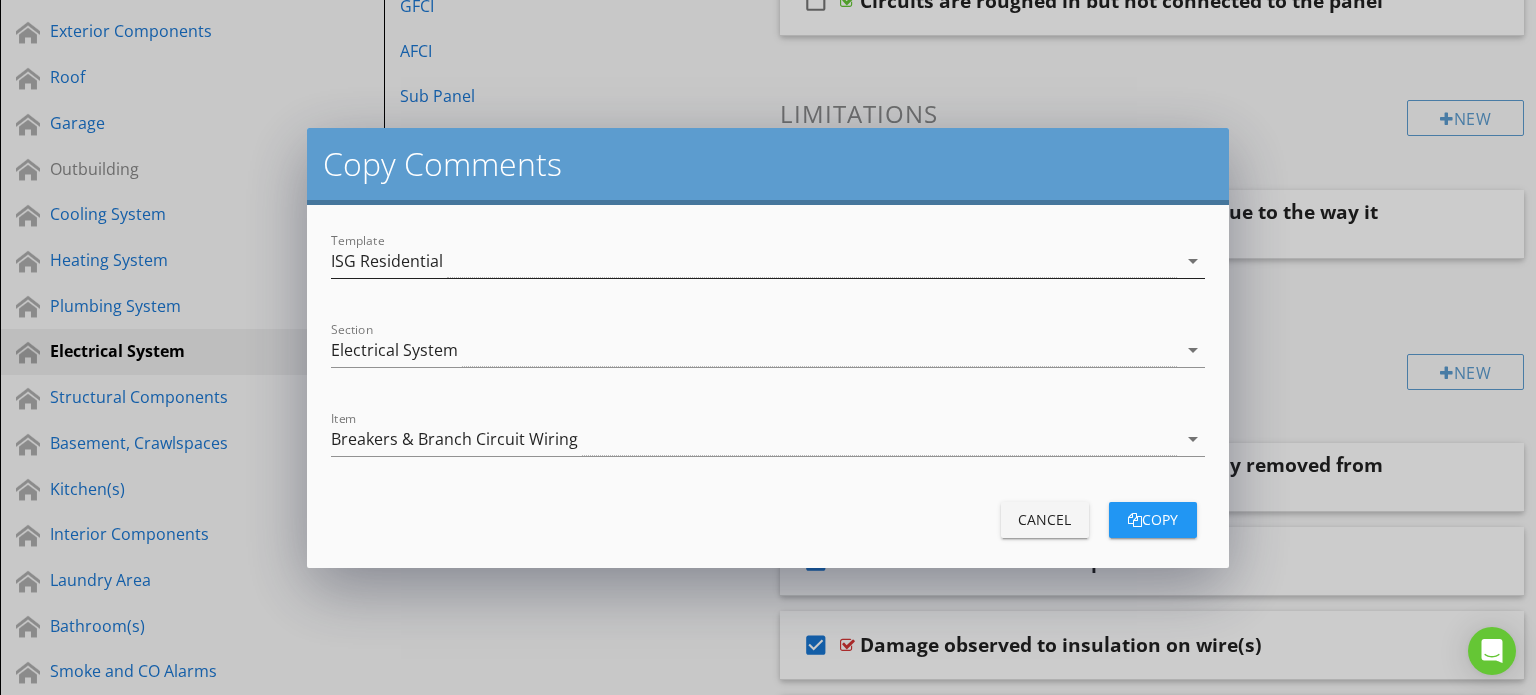 click on "ISG Residential" at bounding box center (754, 261) 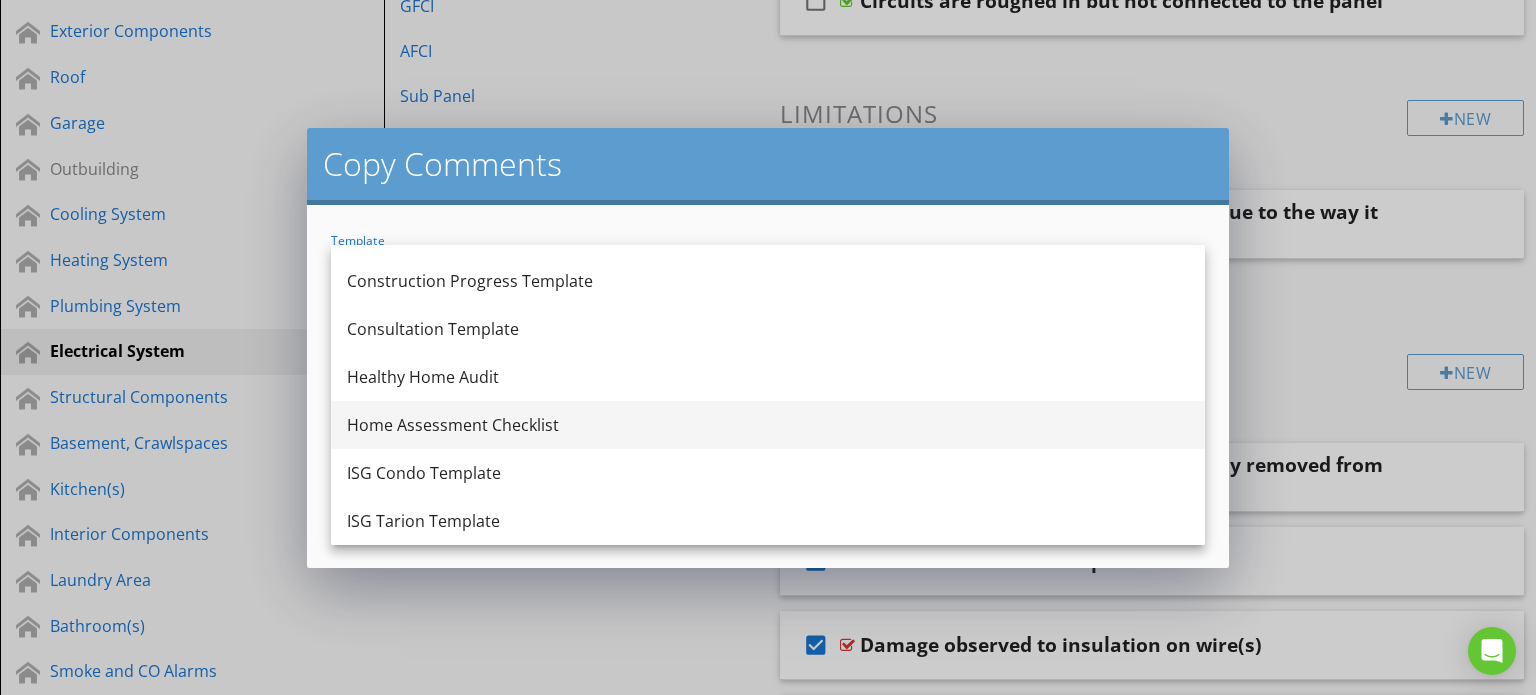 scroll, scrollTop: 200, scrollLeft: 0, axis: vertical 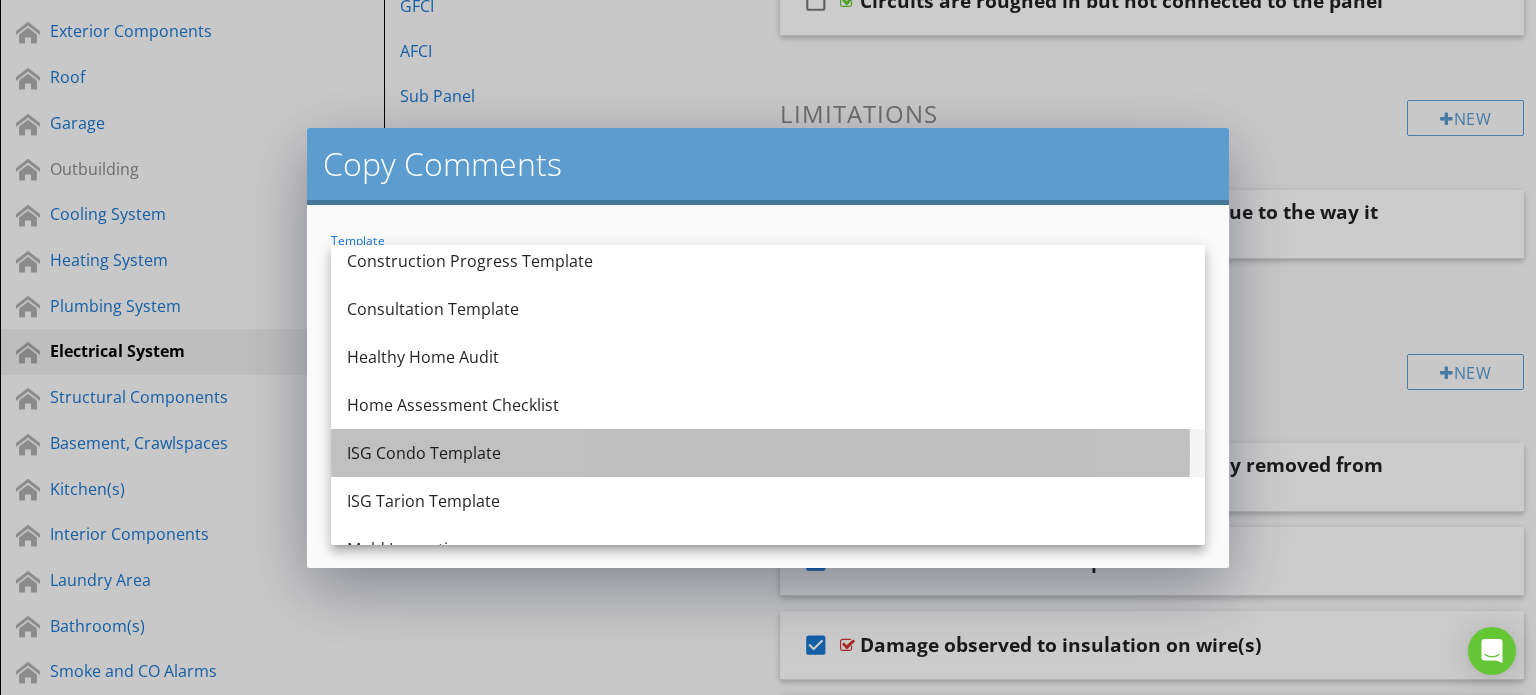 click on "ISG Condo Template" at bounding box center (768, 453) 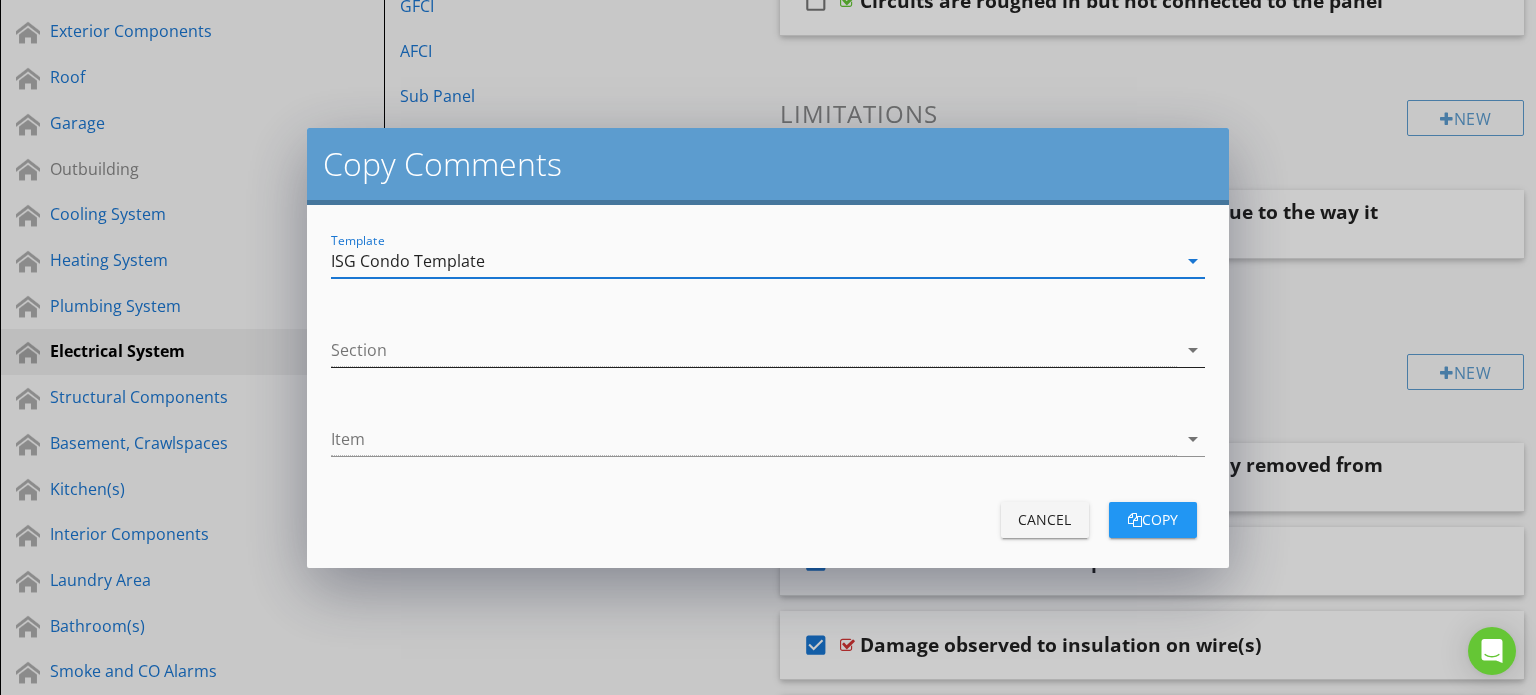 click at bounding box center (754, 350) 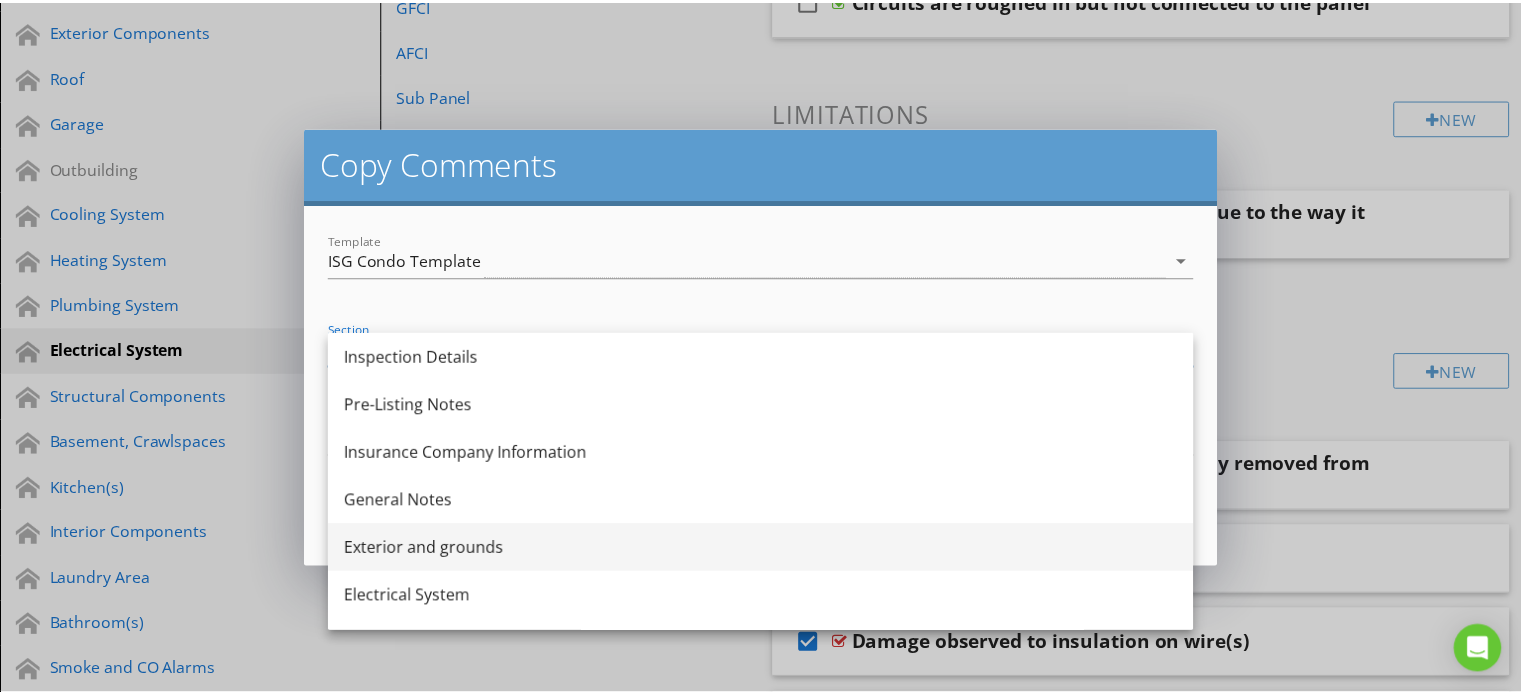 scroll, scrollTop: 100, scrollLeft: 0, axis: vertical 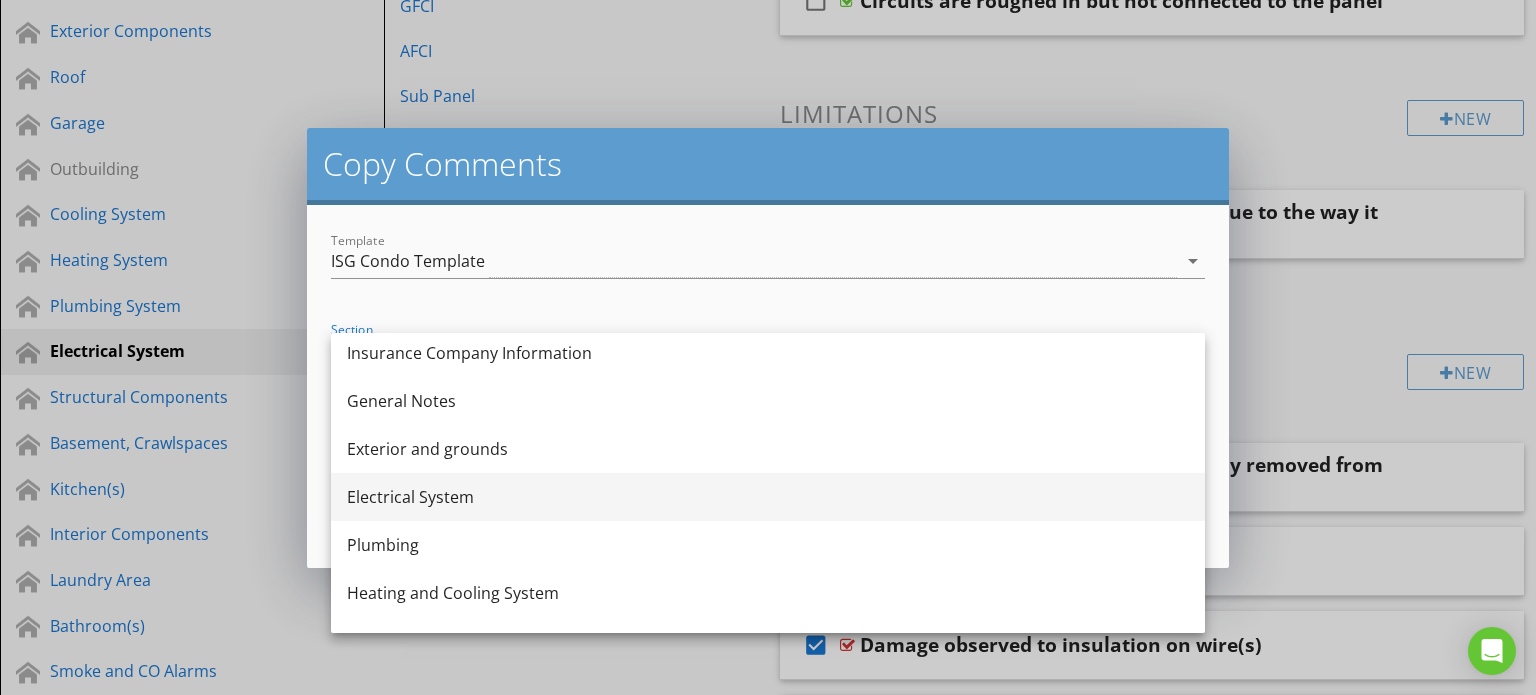 click on "Electrical System" at bounding box center (768, 497) 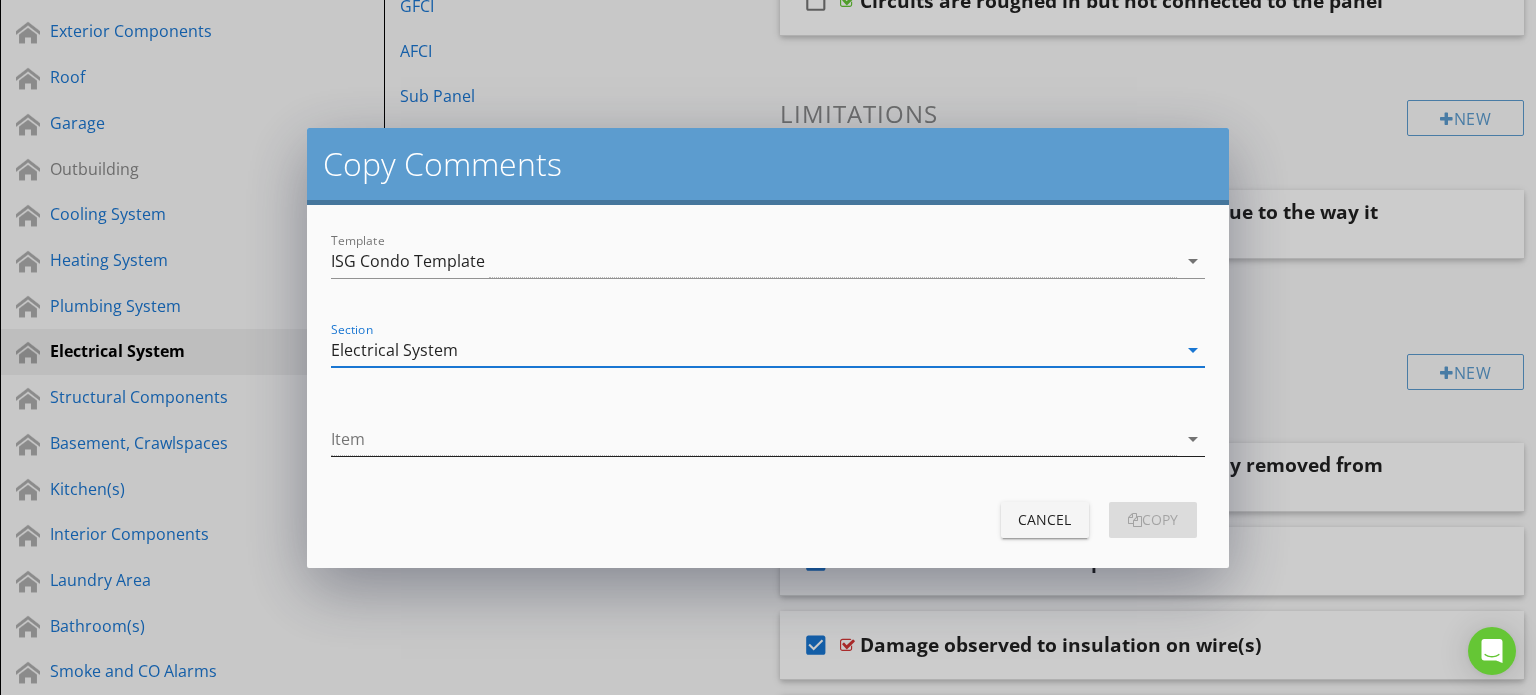 click at bounding box center [754, 439] 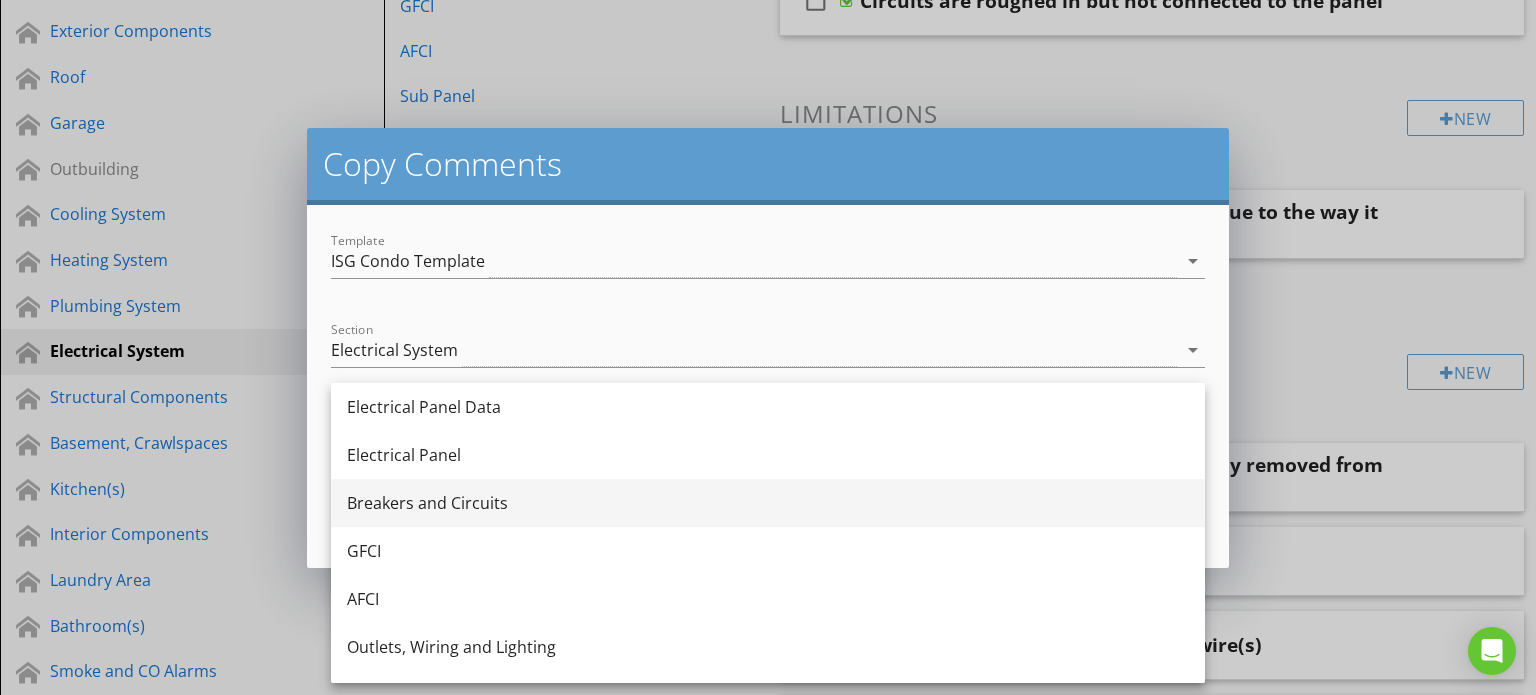 click on "Breakers and Circuits" at bounding box center [768, 503] 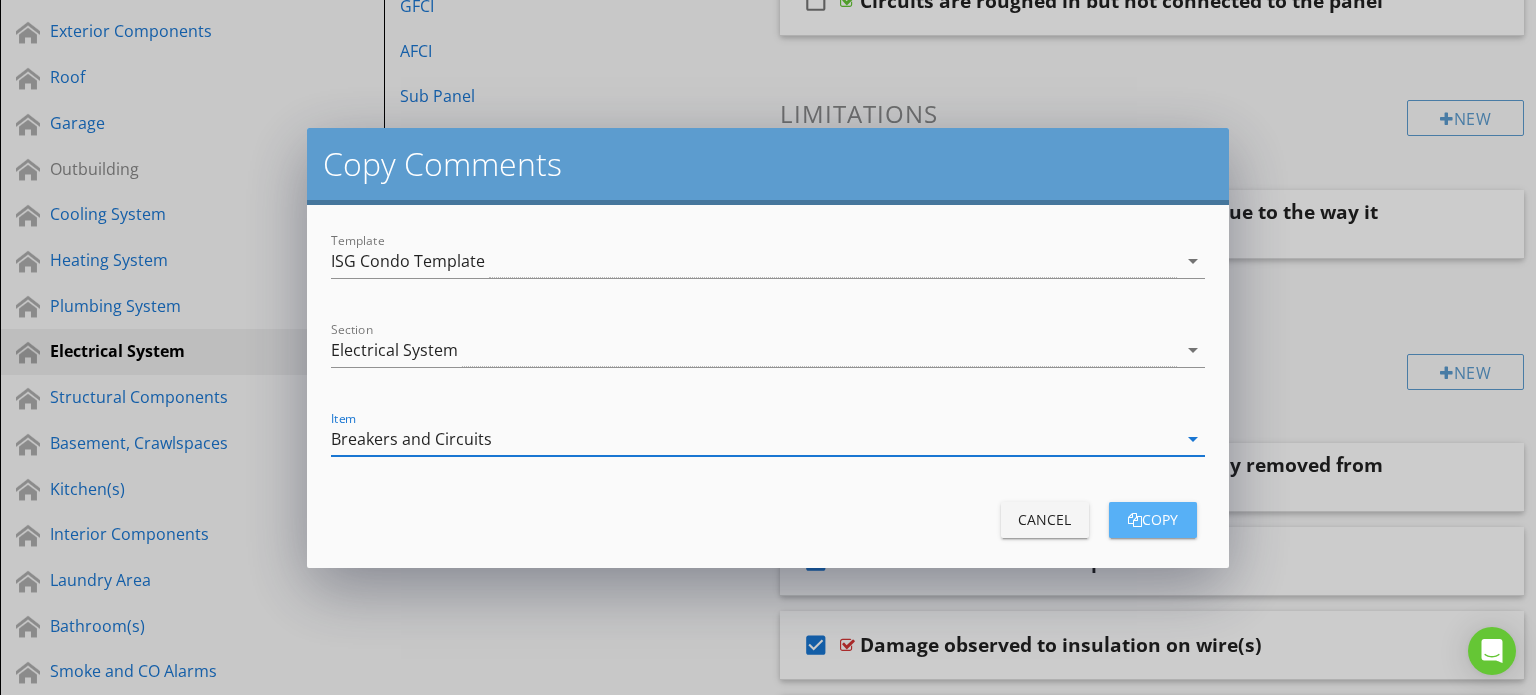 click on "copy" at bounding box center (1153, 519) 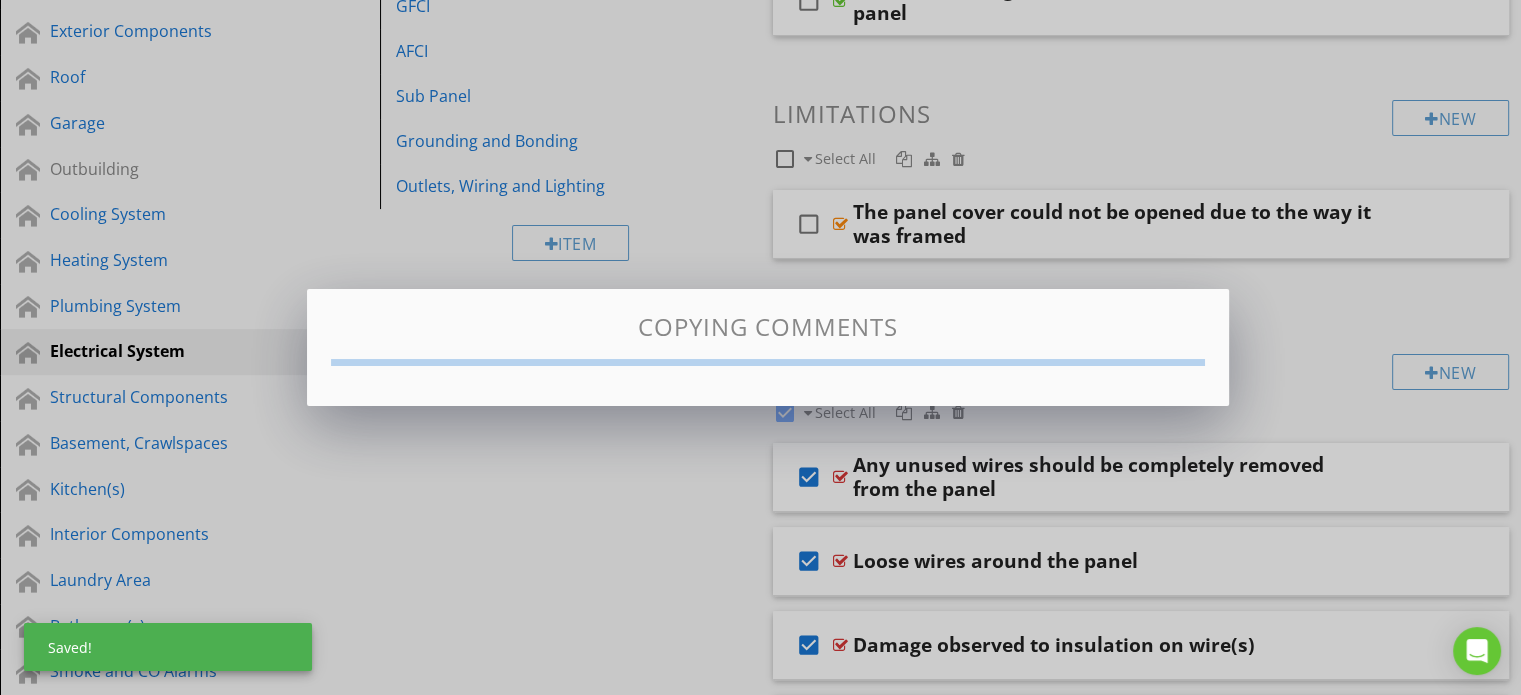 checkbox on "false" 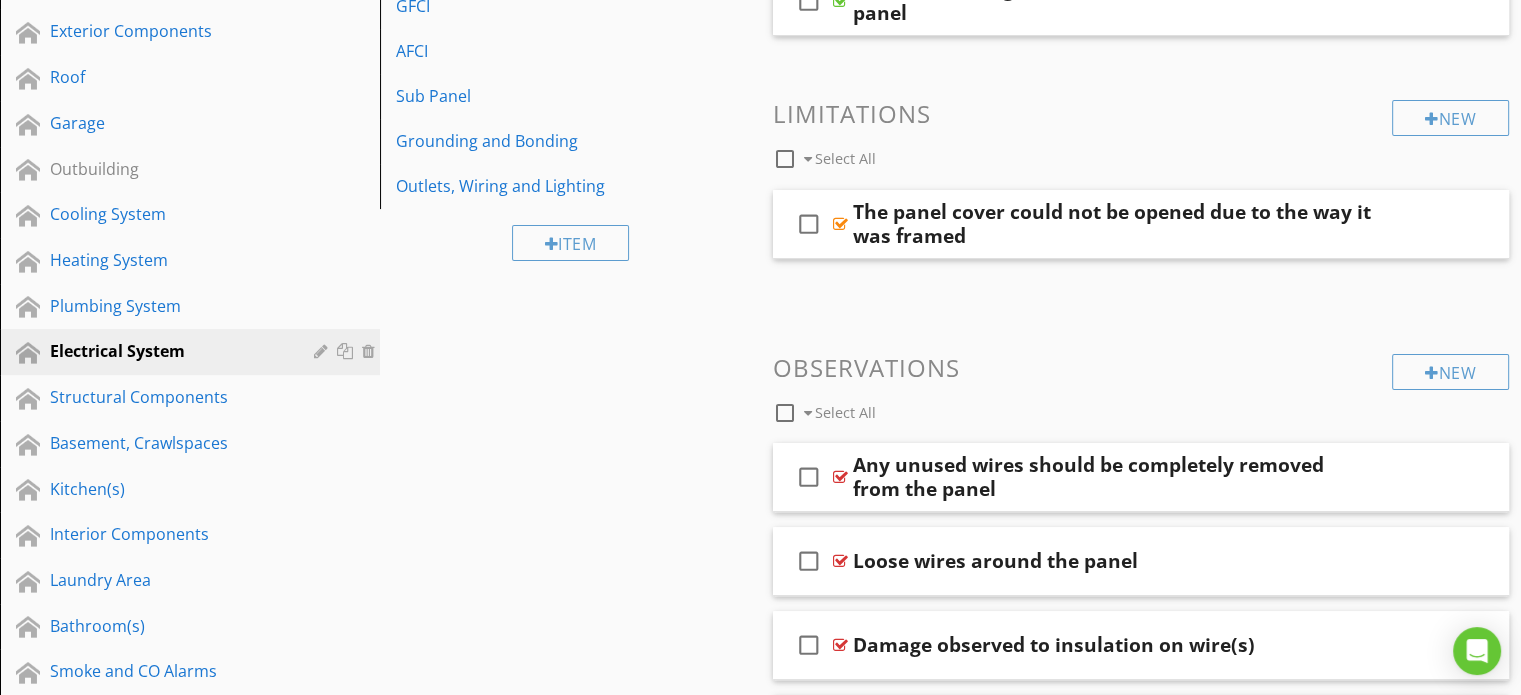scroll, scrollTop: 0, scrollLeft: 0, axis: both 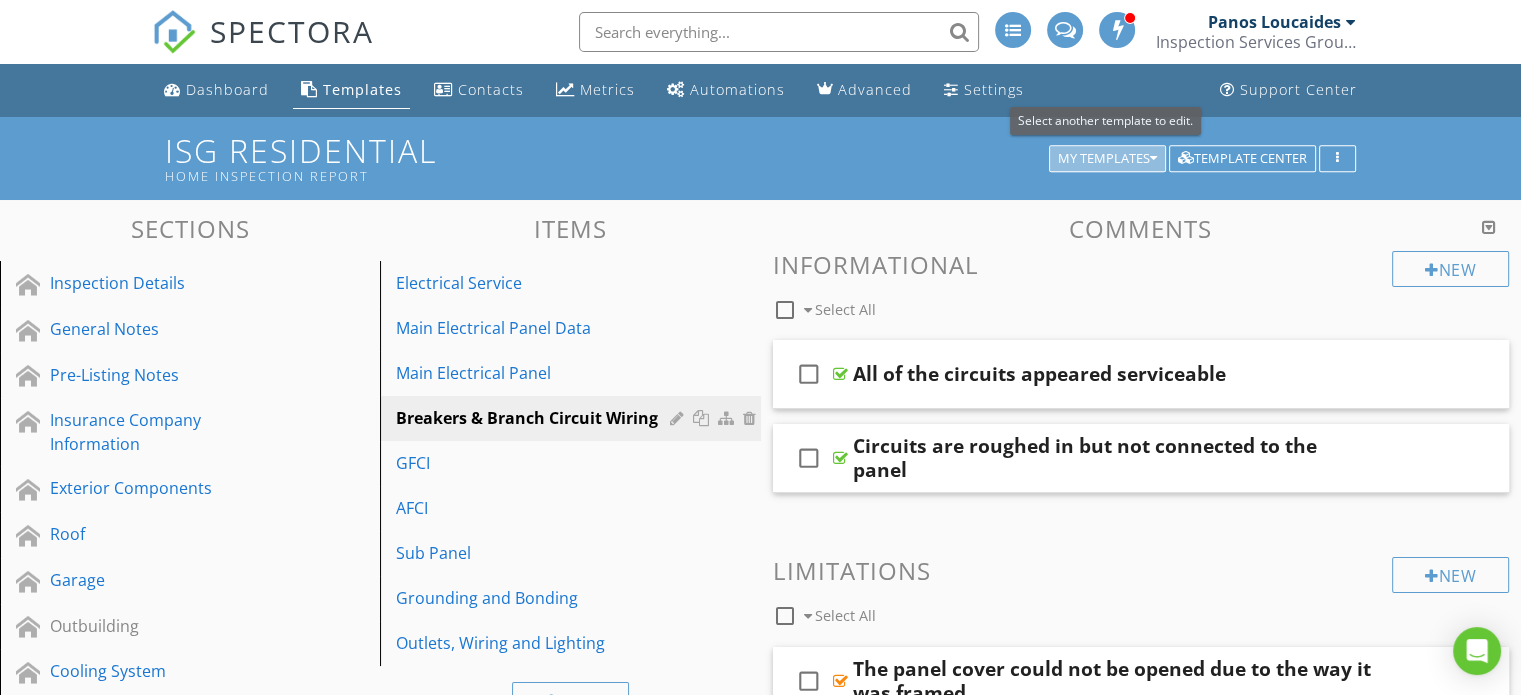 click on "My Templates" at bounding box center (1107, 159) 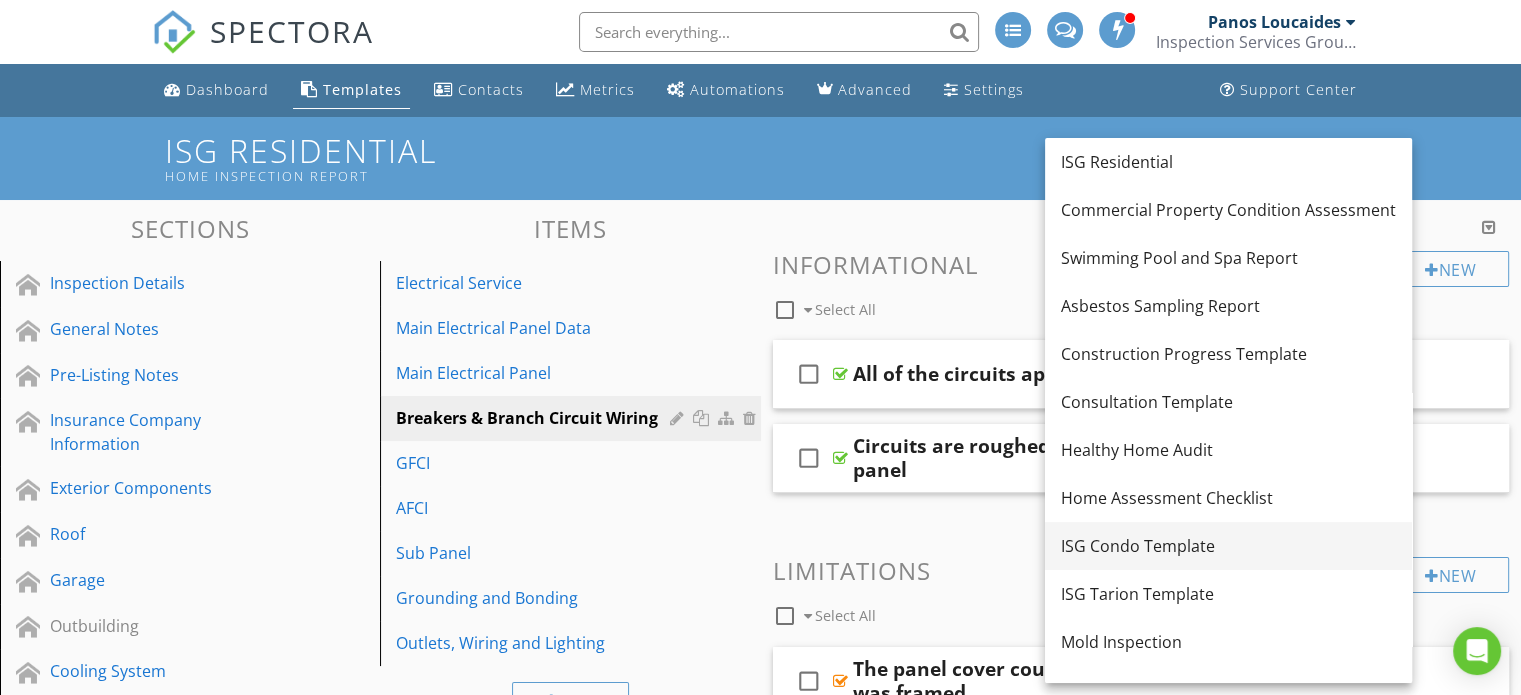click on "ISG Condo Template" at bounding box center [1228, 546] 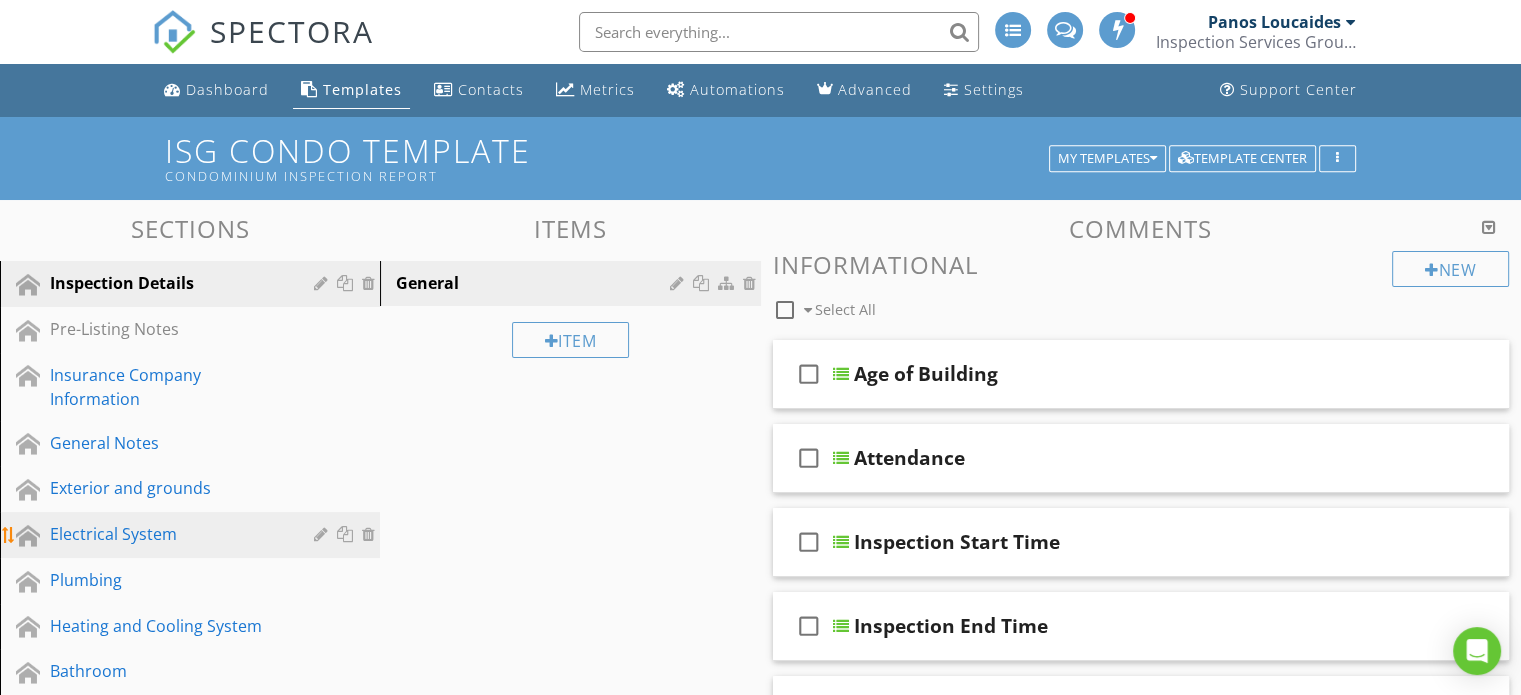 click on "Electrical System" at bounding box center [167, 534] 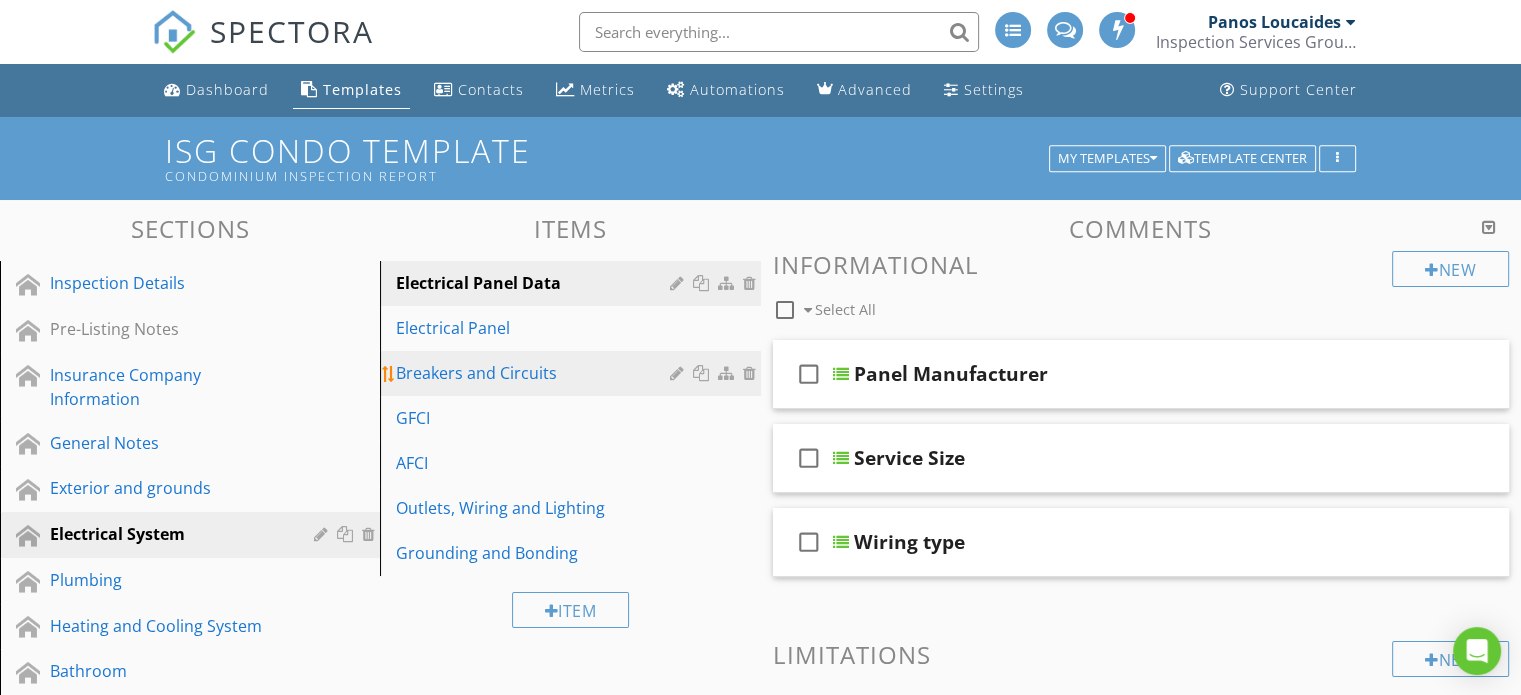 click on "Breakers and Circuits" at bounding box center [535, 373] 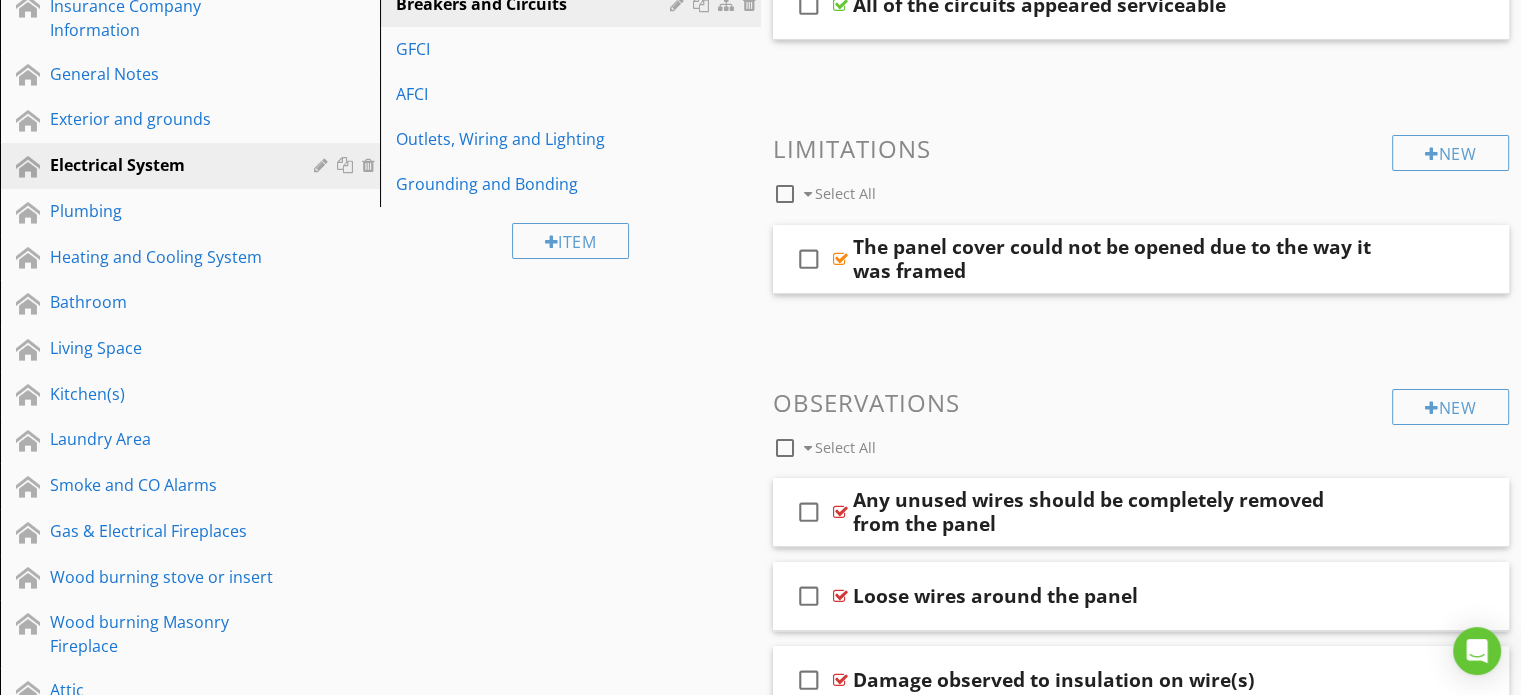 scroll, scrollTop: 195, scrollLeft: 0, axis: vertical 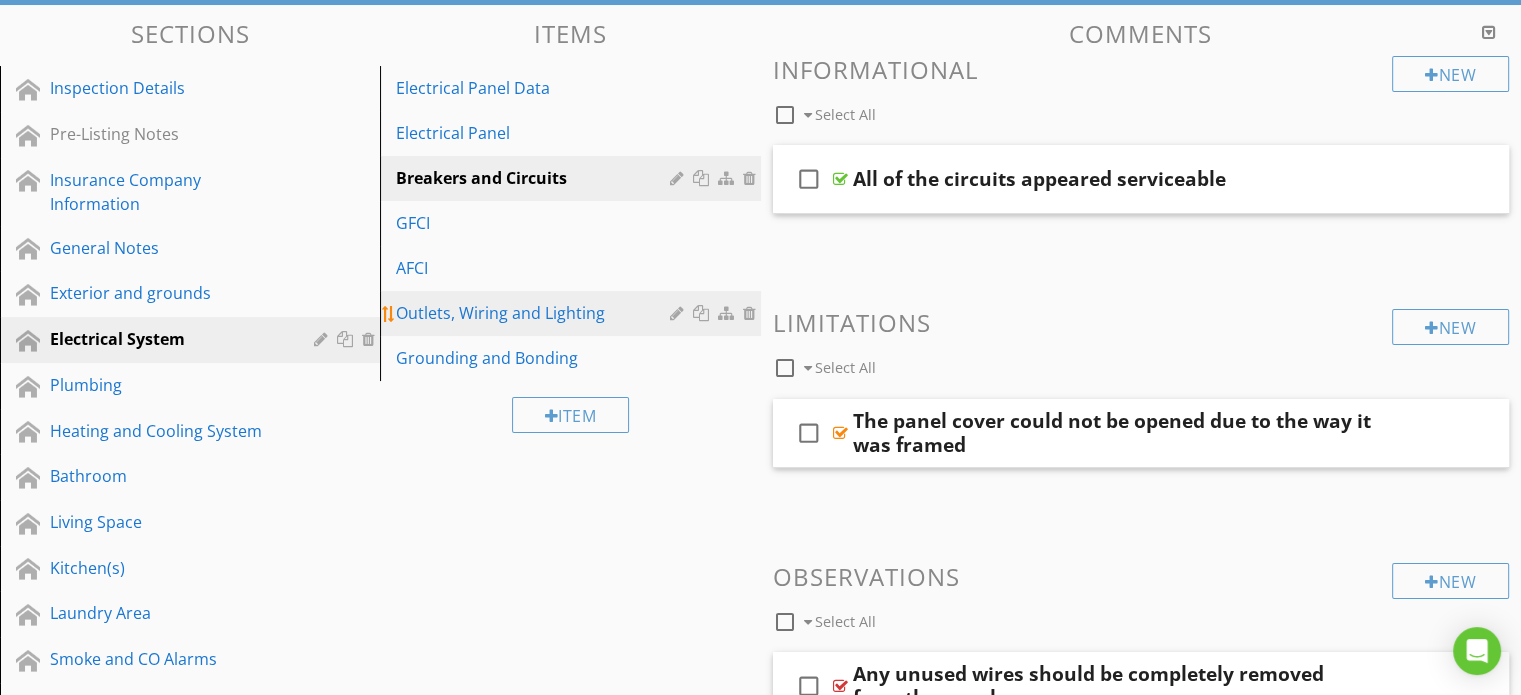 click on "Outlets, Wiring and Lighting" at bounding box center [535, 313] 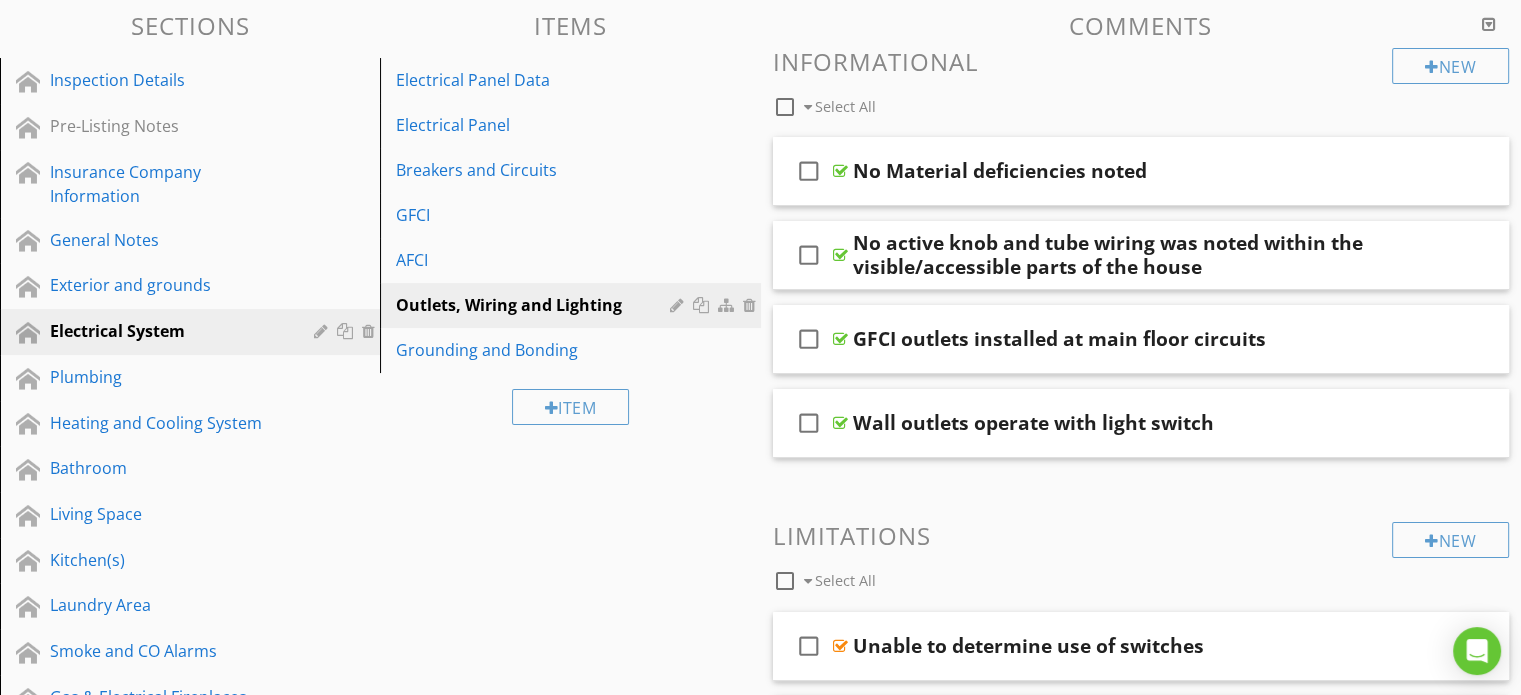 scroll, scrollTop: 165, scrollLeft: 0, axis: vertical 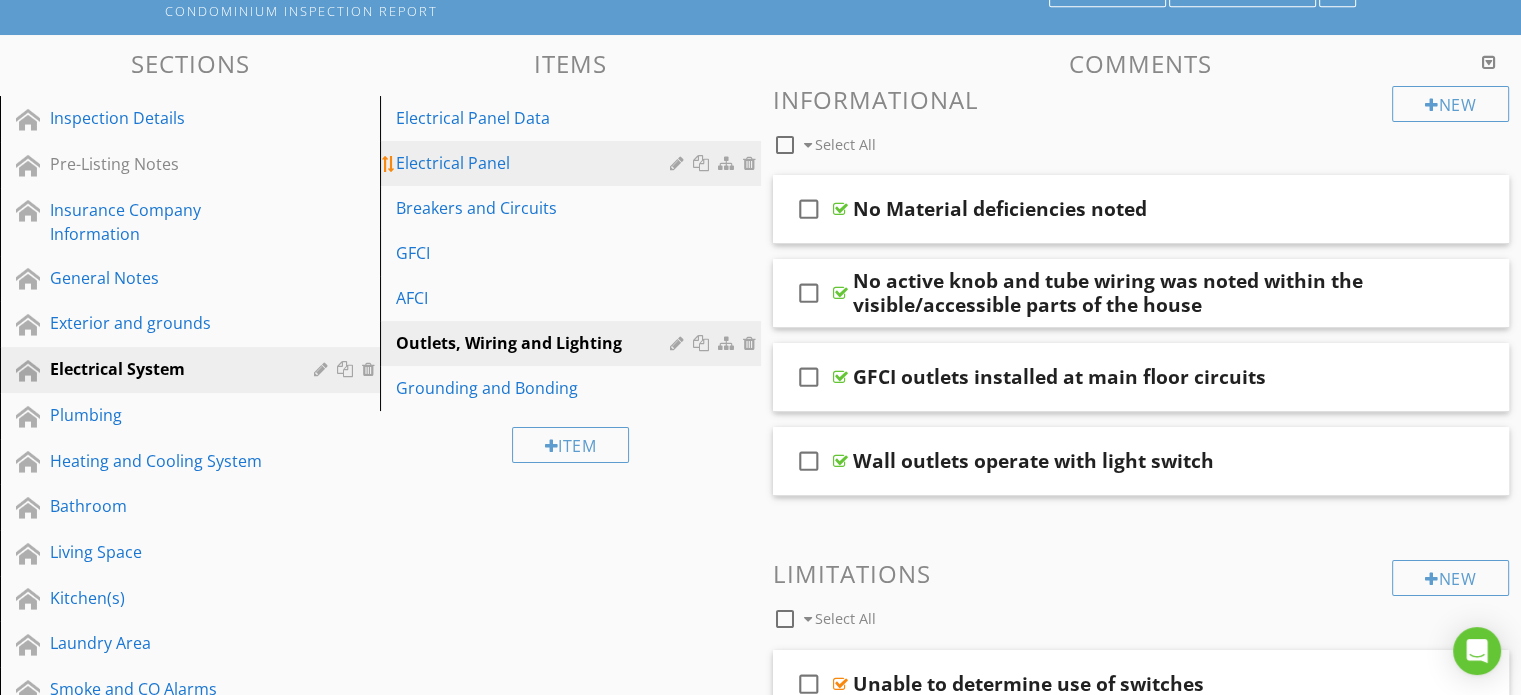 click on "Electrical Panel" at bounding box center (535, 163) 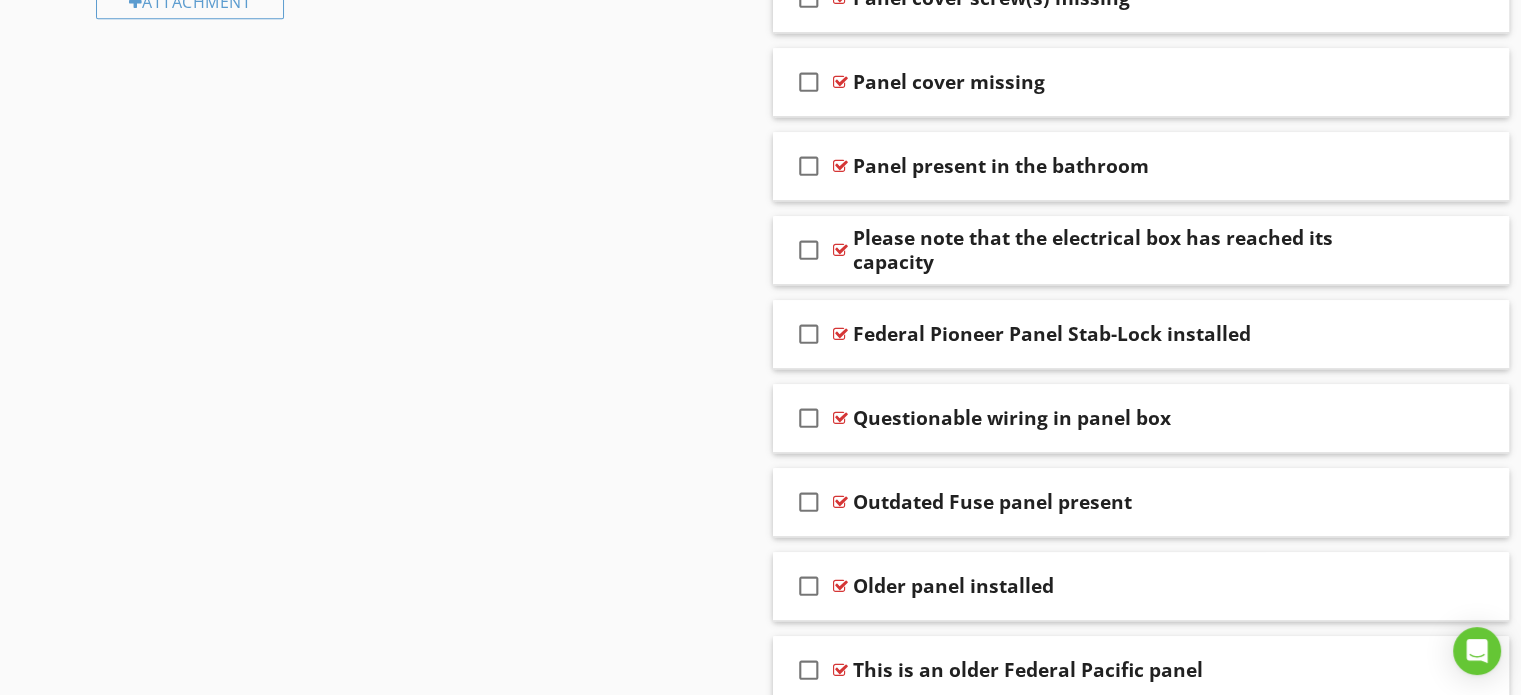 scroll, scrollTop: 1499, scrollLeft: 0, axis: vertical 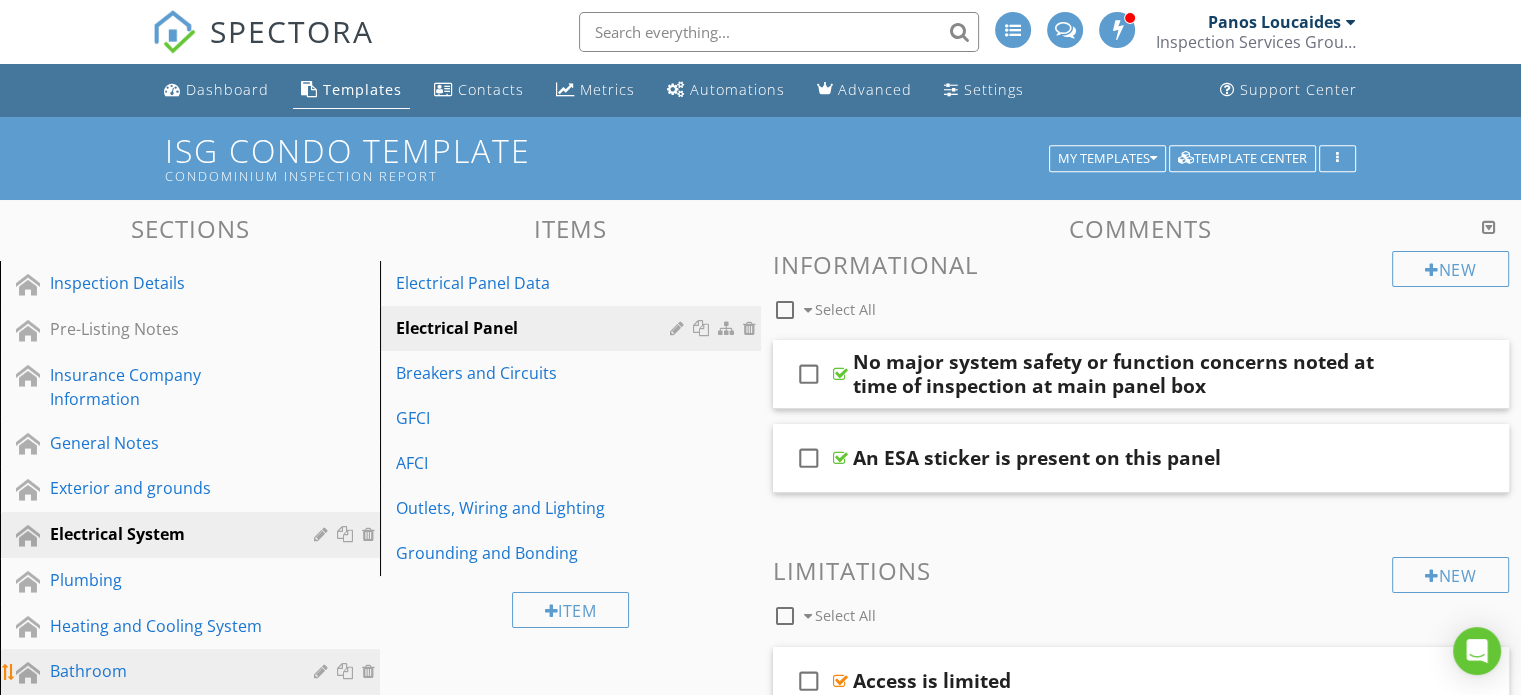 click on "Bathroom" at bounding box center (167, 671) 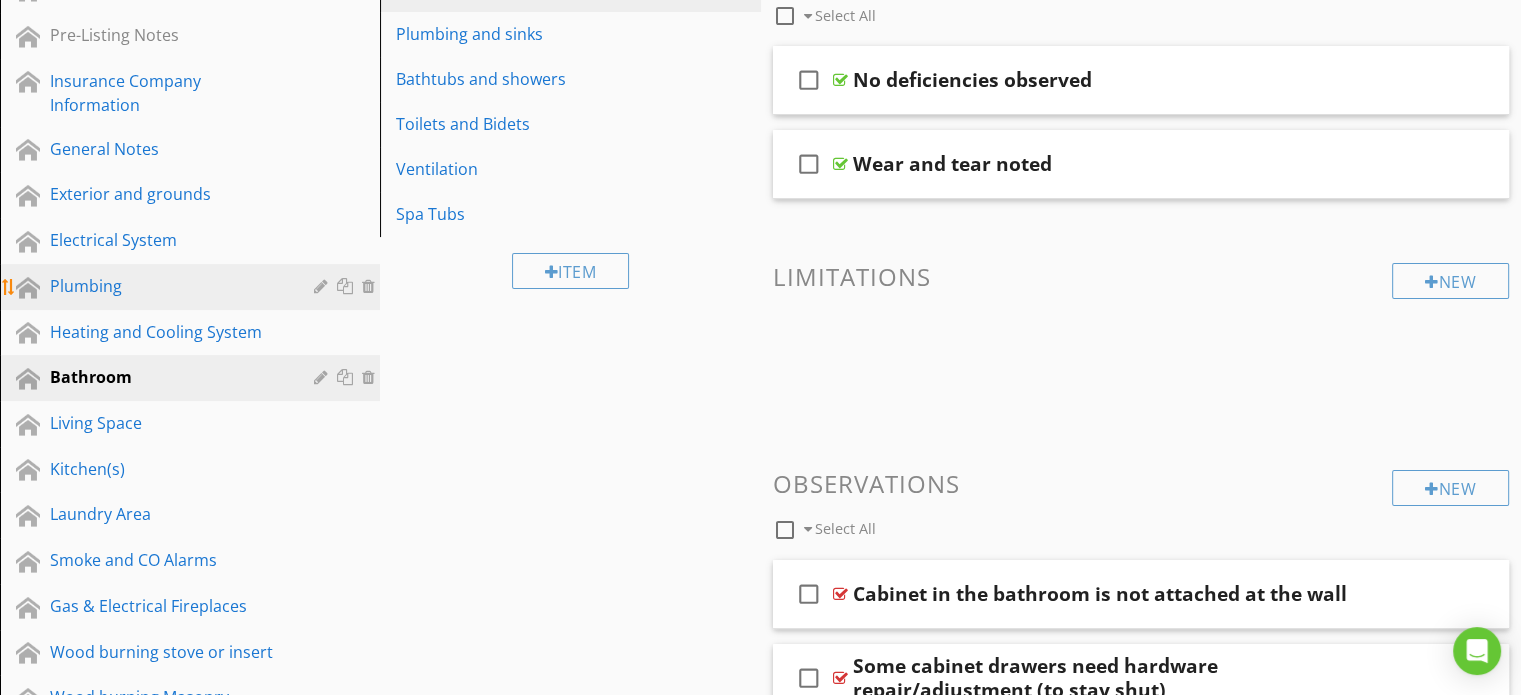 scroll, scrollTop: 300, scrollLeft: 0, axis: vertical 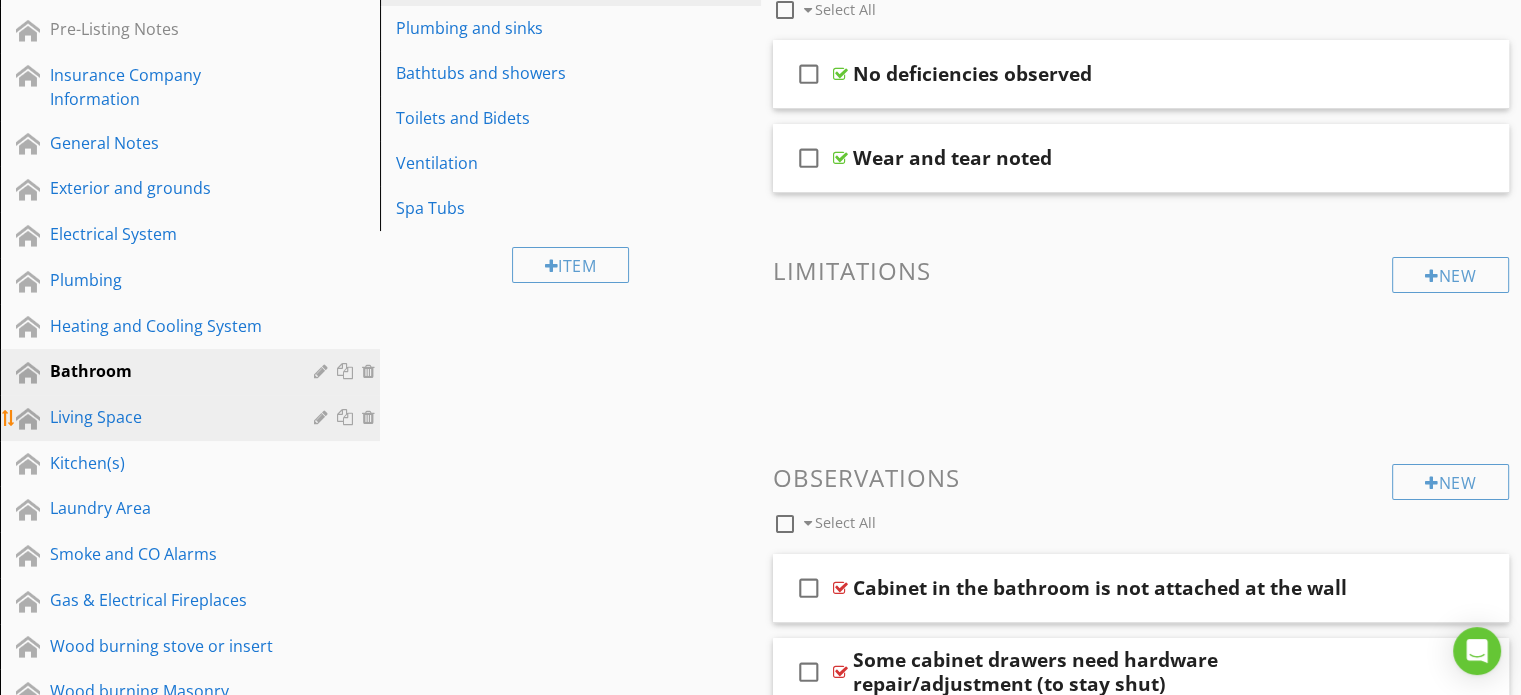 click on "Living Space" at bounding box center (167, 417) 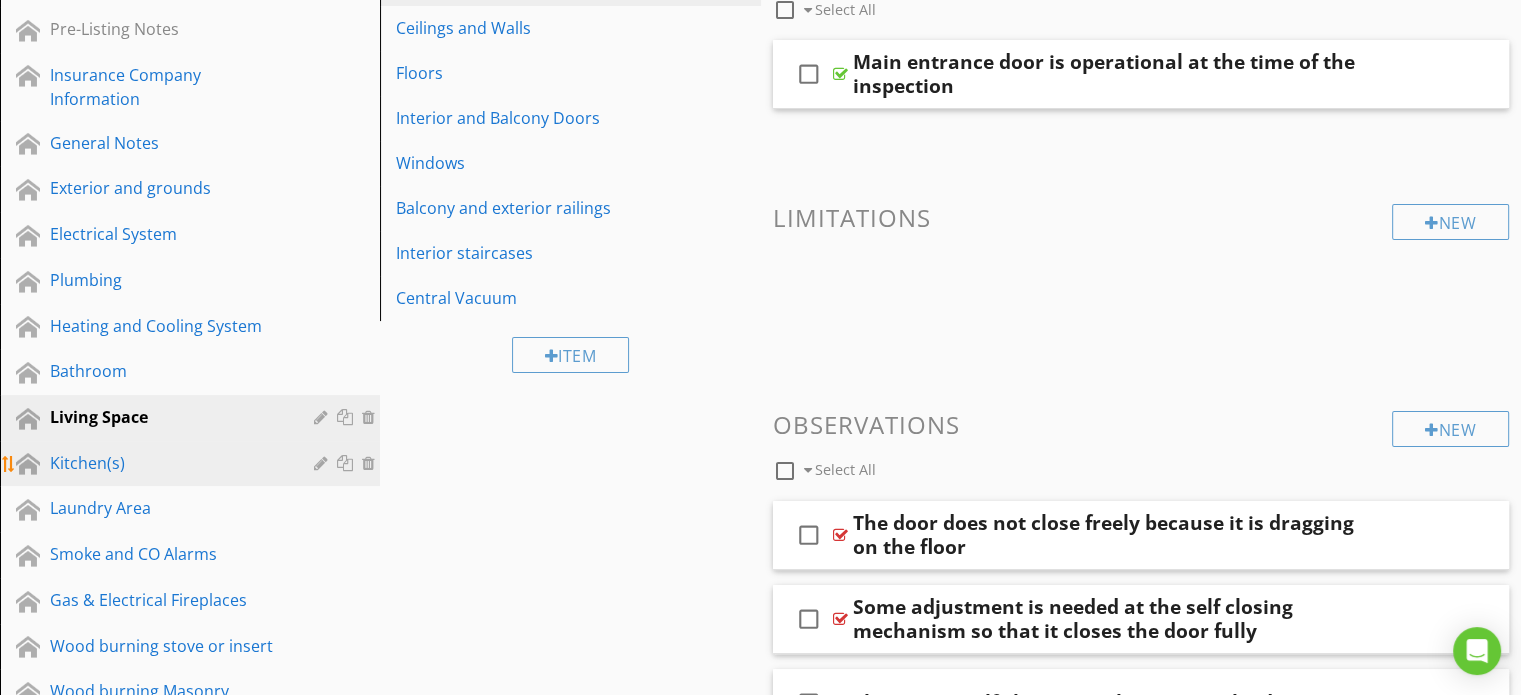 click on "Kitchen(s)" at bounding box center (167, 463) 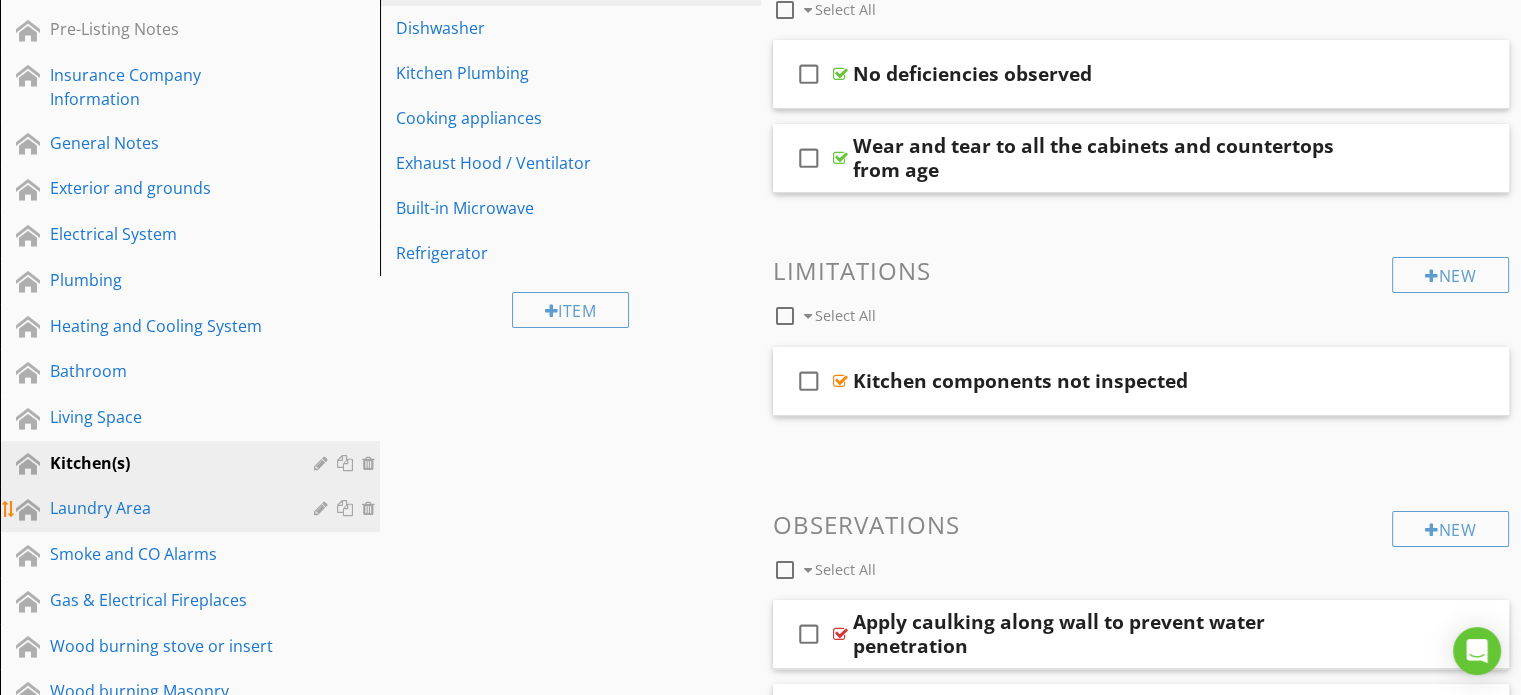click on "Laundry Area" at bounding box center [167, 508] 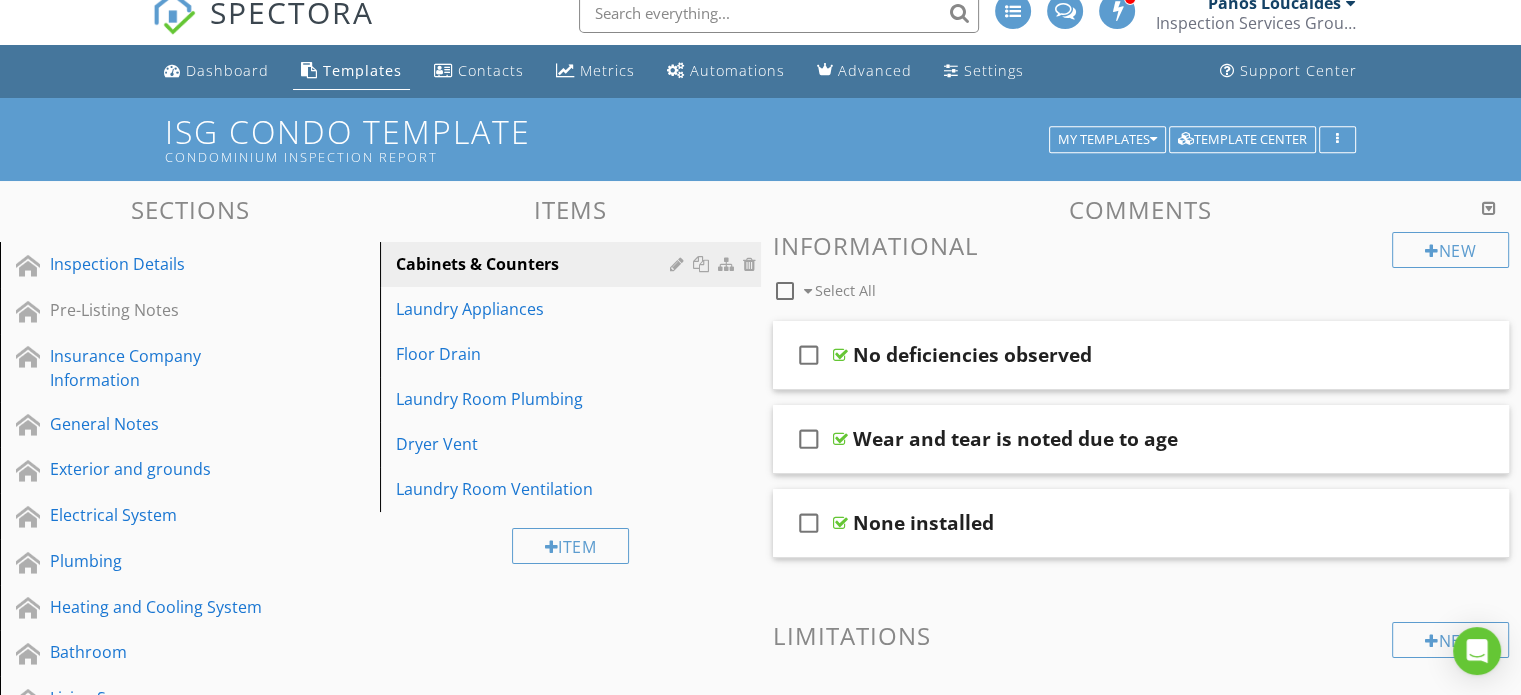 scroll, scrollTop: 0, scrollLeft: 0, axis: both 